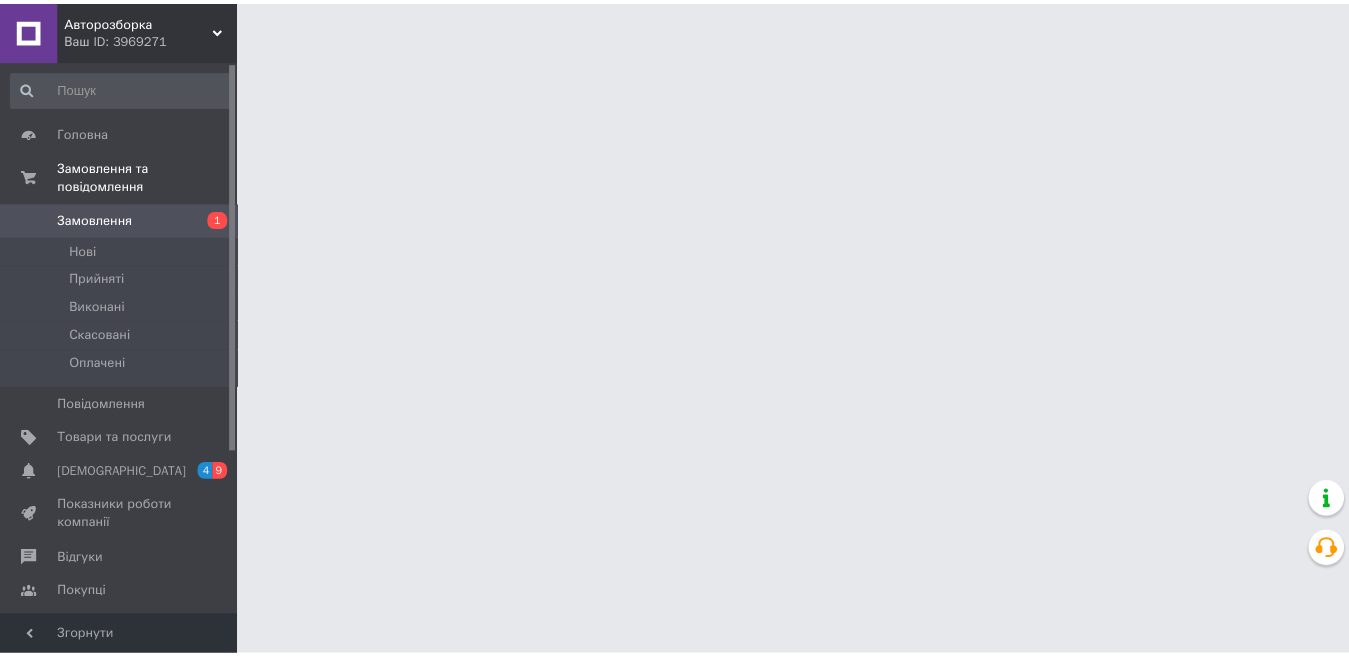 scroll, scrollTop: 0, scrollLeft: 0, axis: both 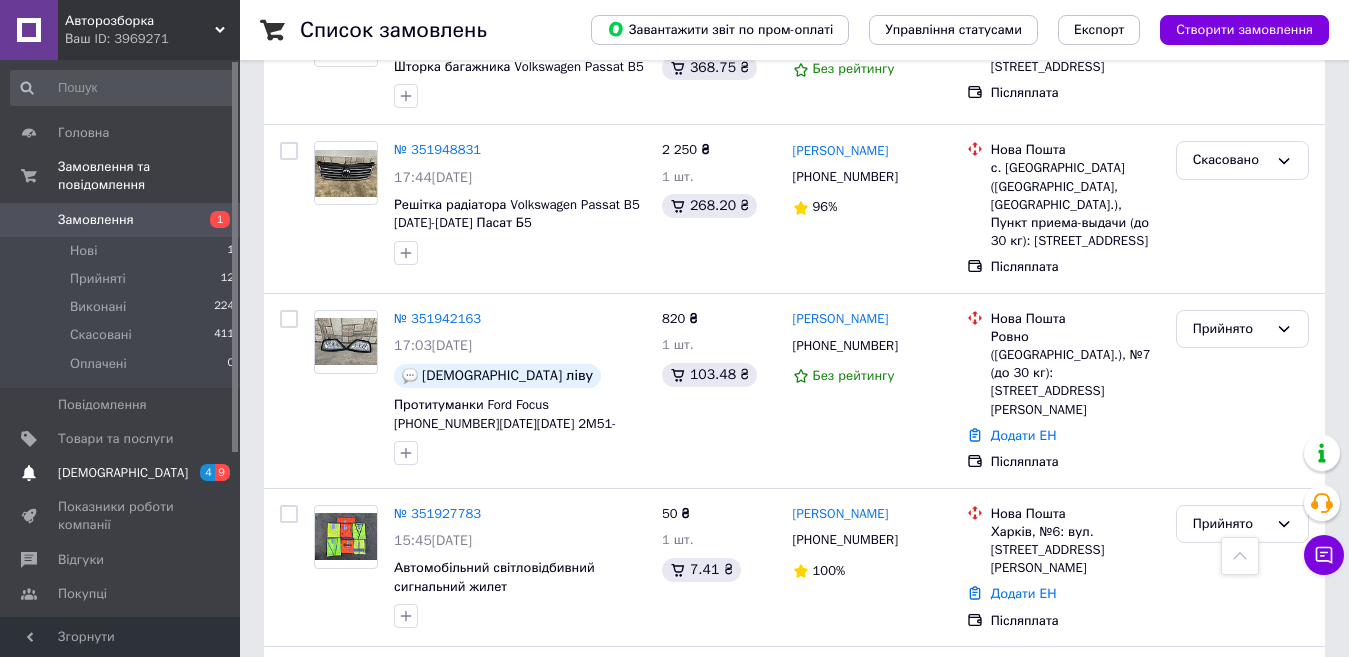 click on "[DEMOGRAPHIC_DATA] 4 9" at bounding box center (123, 473) 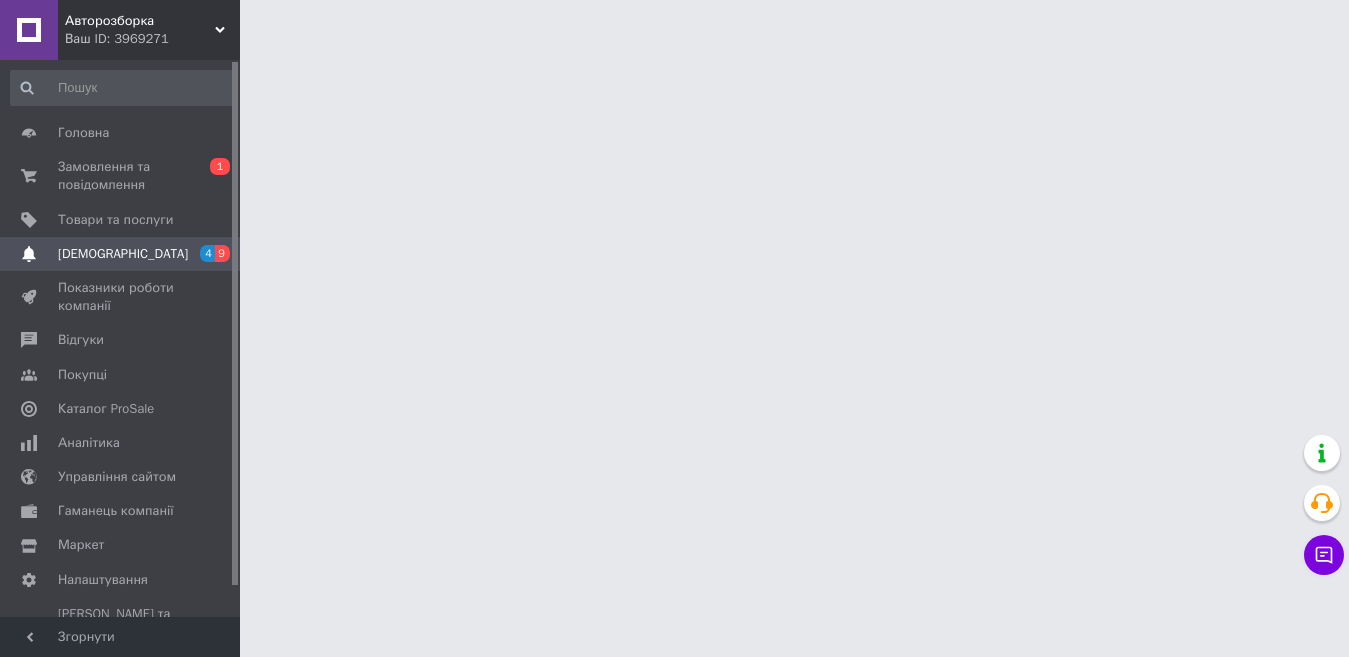 scroll, scrollTop: 0, scrollLeft: 0, axis: both 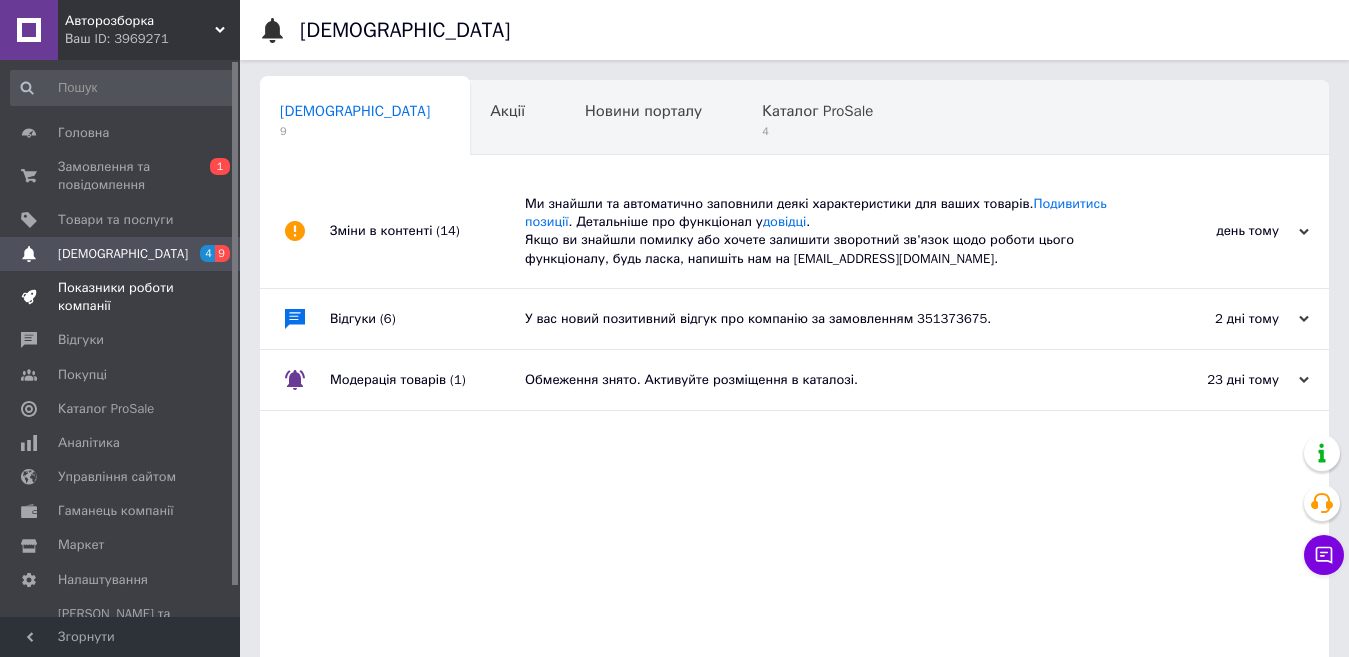 click on "Показники роботи компанії" at bounding box center (121, 297) 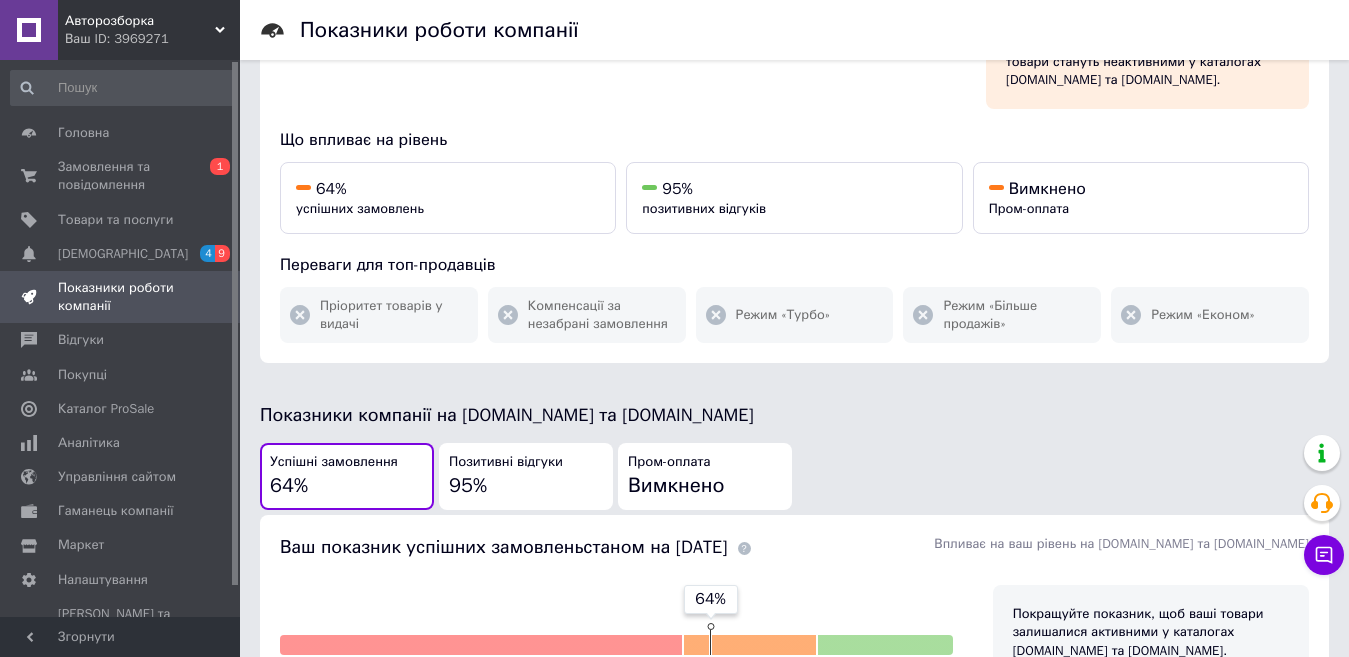 scroll, scrollTop: 140, scrollLeft: 0, axis: vertical 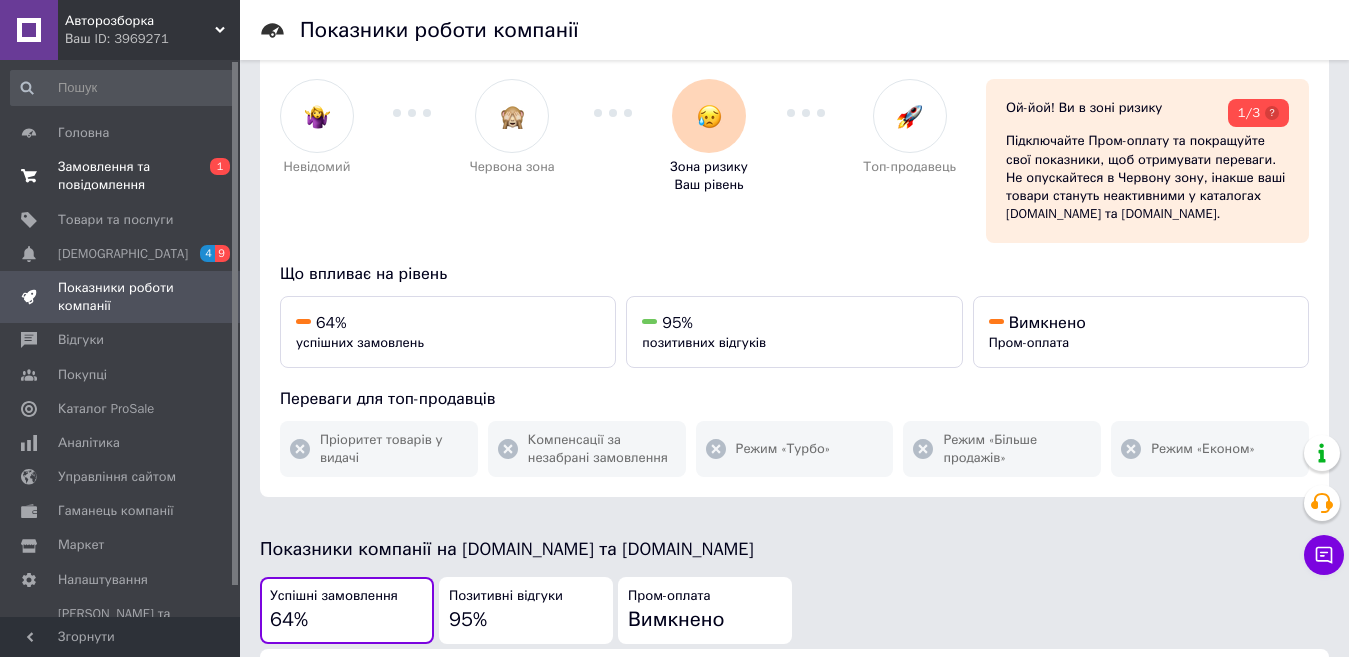 click on "Замовлення та повідомлення" at bounding box center [121, 176] 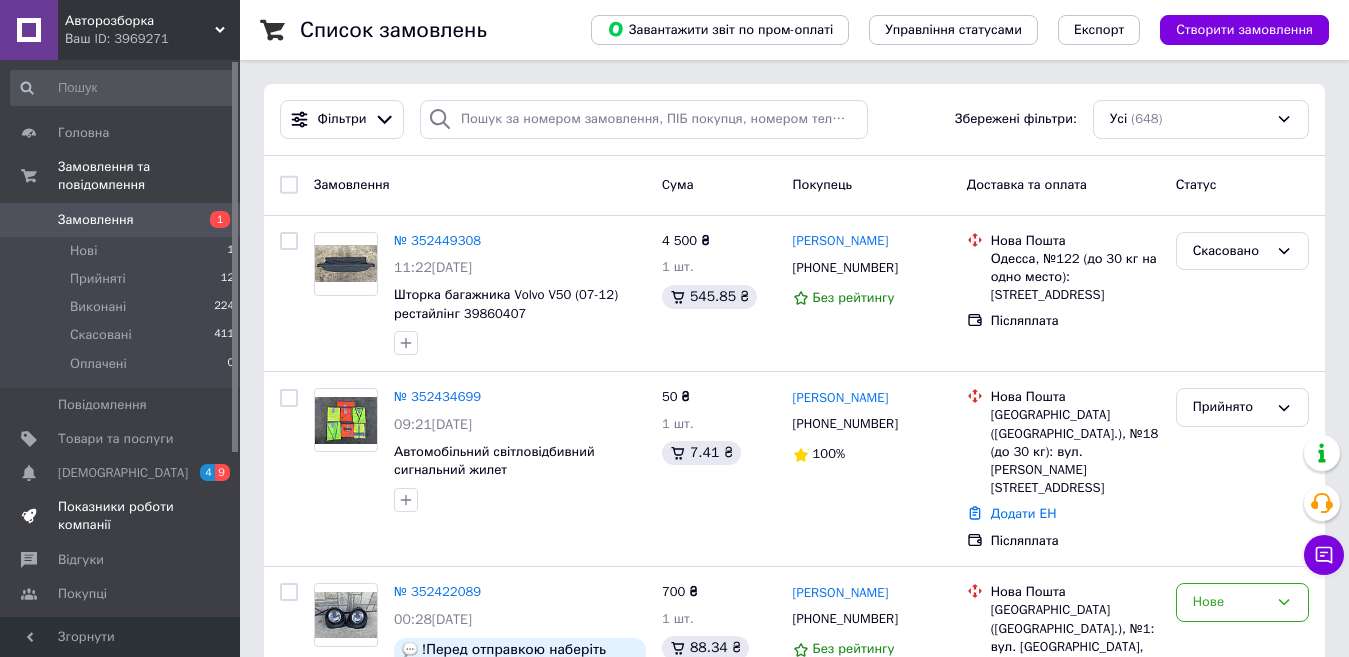 click on "Показники роботи компанії" at bounding box center (121, 516) 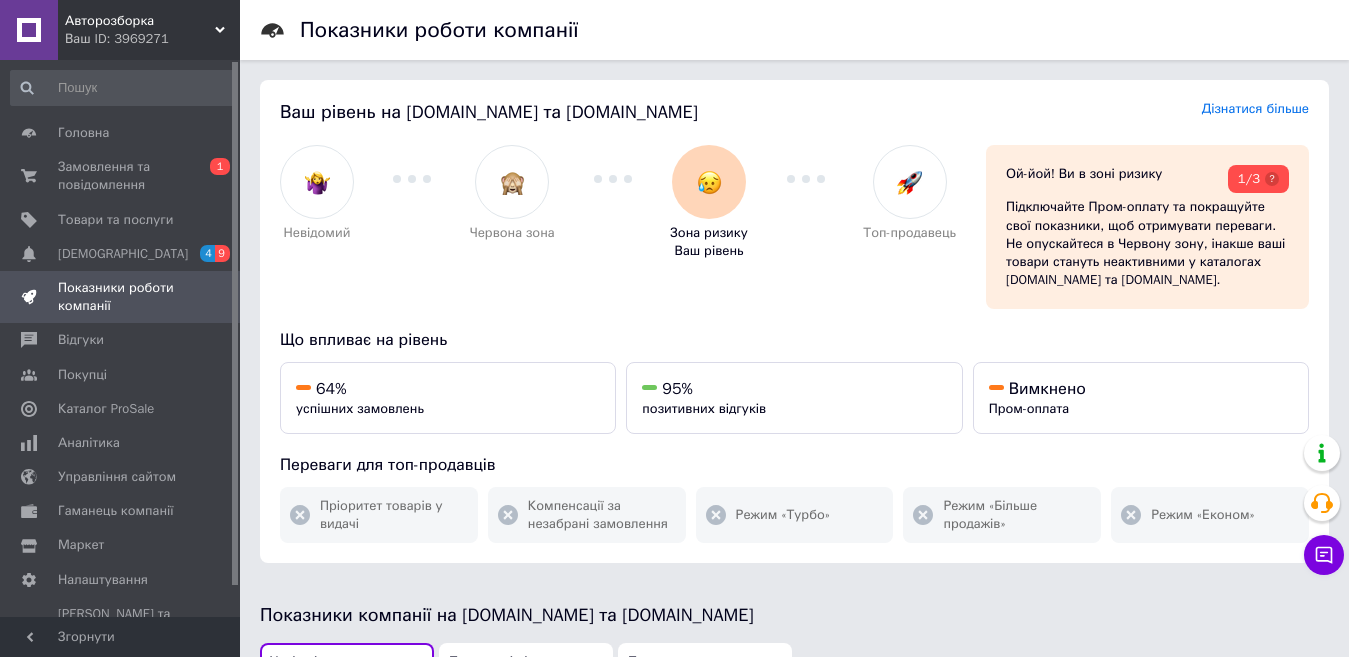 scroll, scrollTop: 12, scrollLeft: 0, axis: vertical 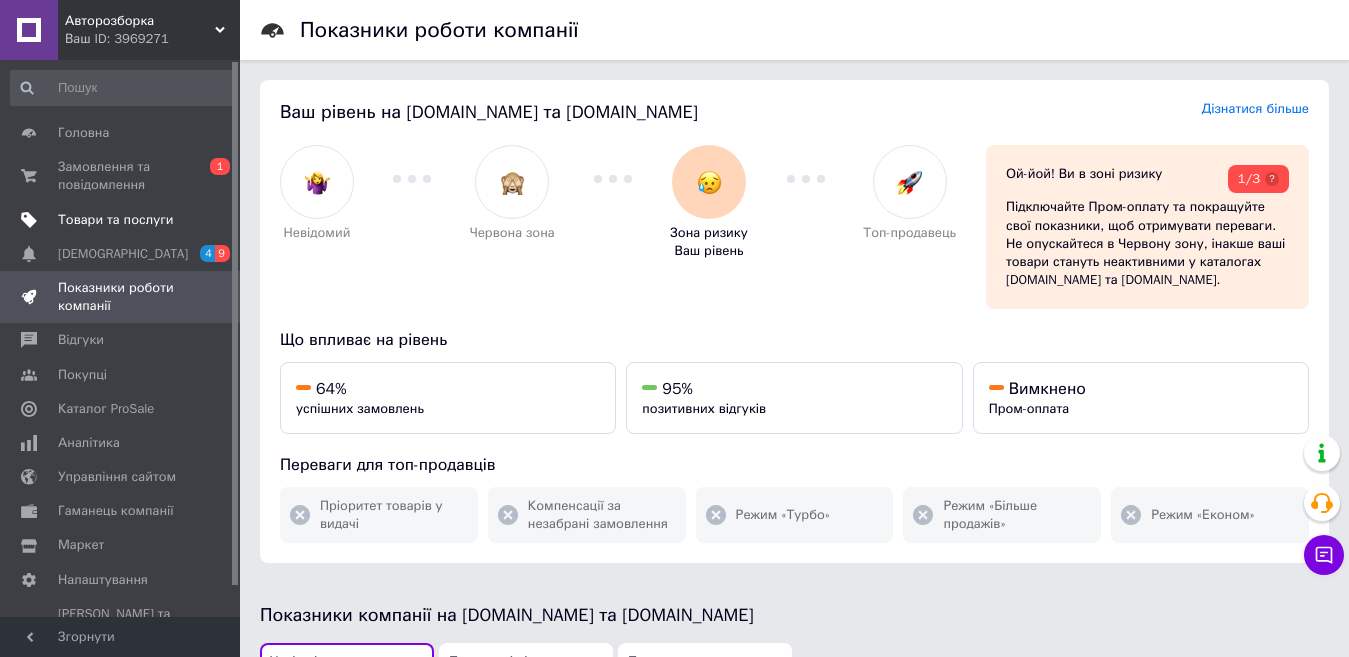 click on "Товари та послуги" at bounding box center [123, 220] 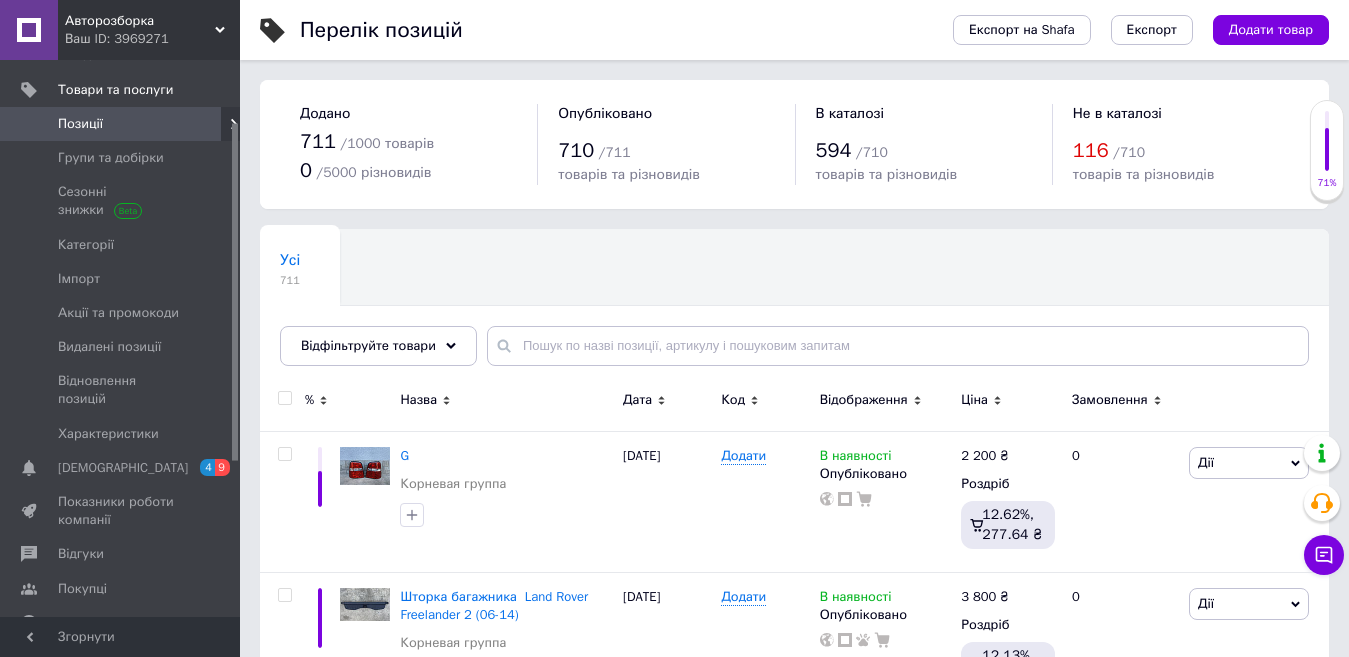scroll, scrollTop: 132, scrollLeft: 0, axis: vertical 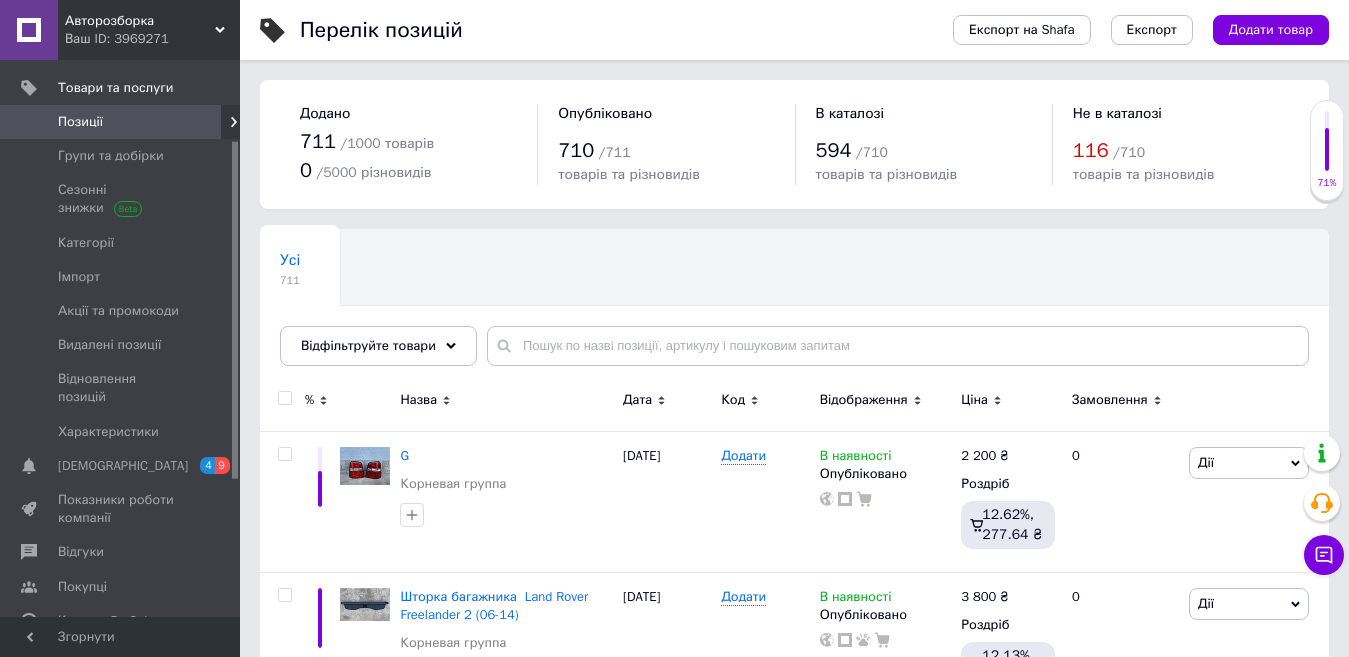 drag, startPoint x: 235, startPoint y: 362, endPoint x: 236, endPoint y: 434, distance: 72.00694 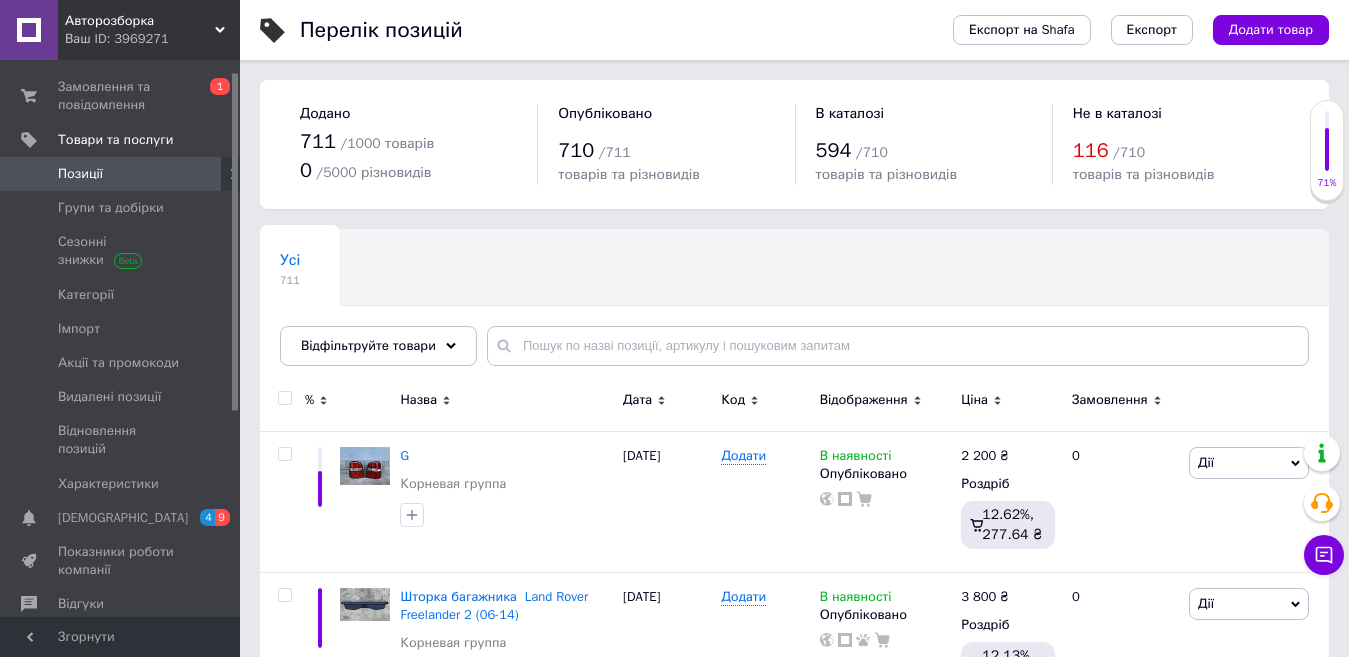 scroll, scrollTop: 0, scrollLeft: 0, axis: both 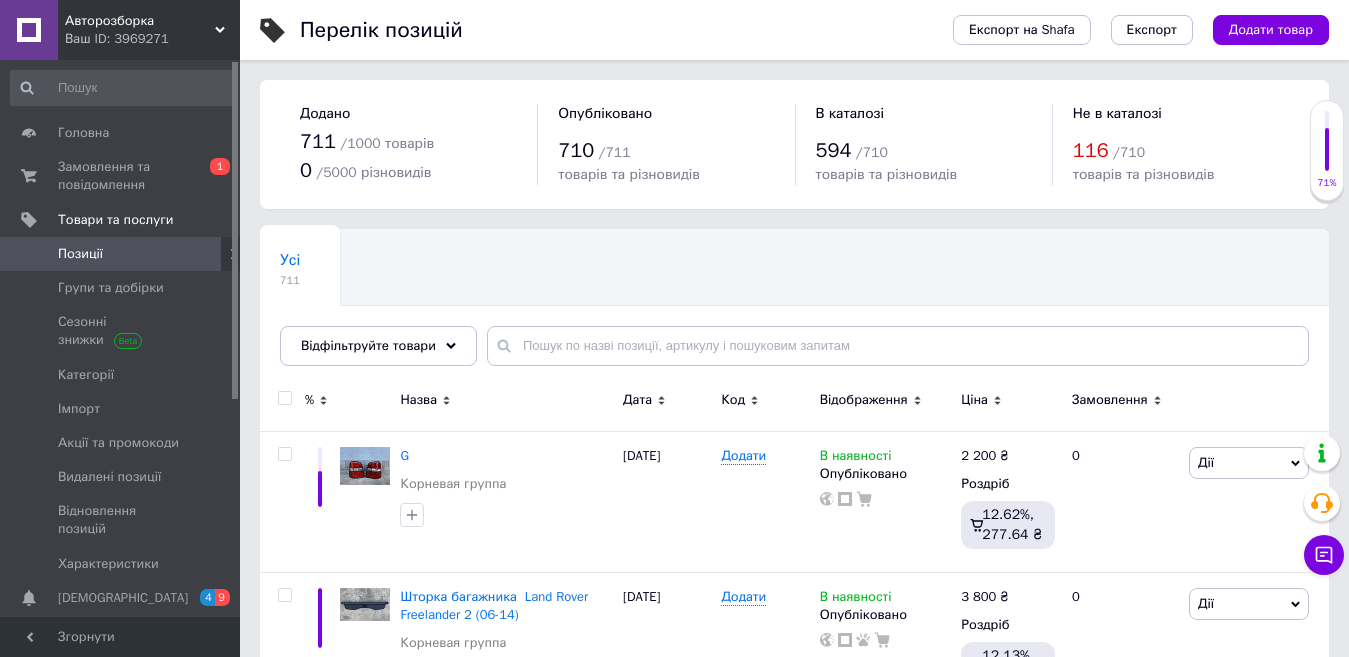 drag, startPoint x: 235, startPoint y: 421, endPoint x: 260, endPoint y: 321, distance: 103.077644 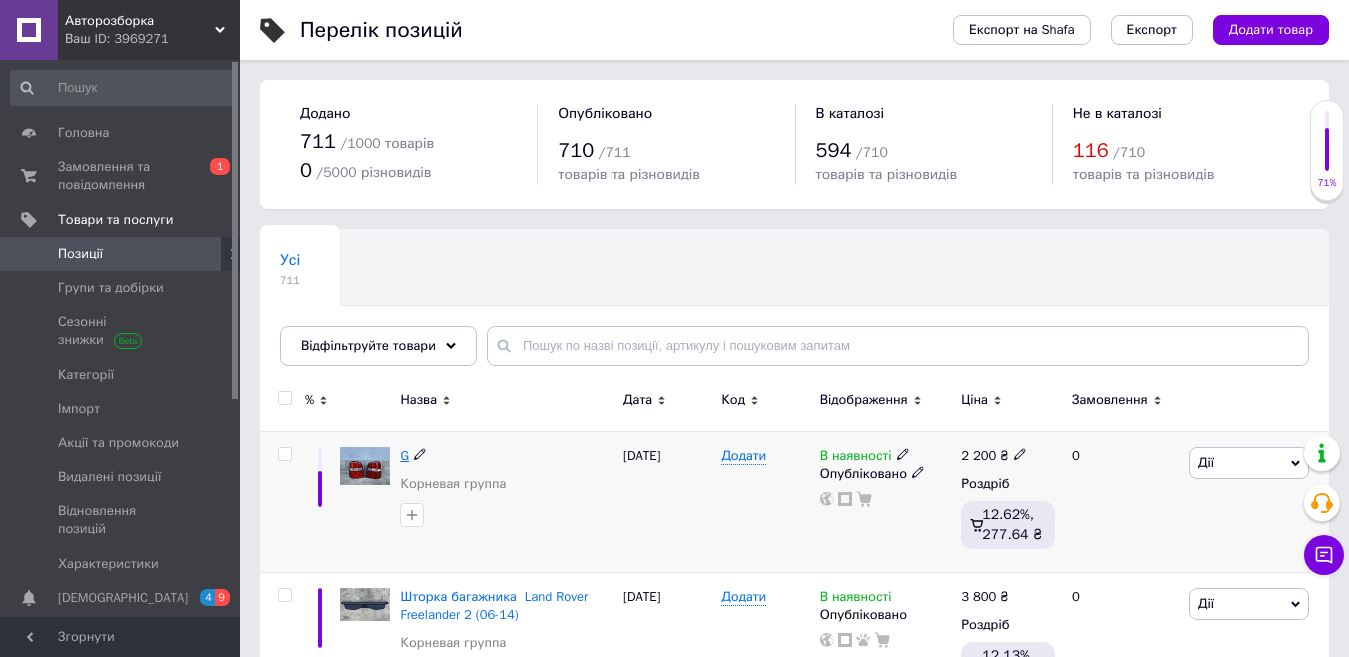 click on "G" at bounding box center (404, 455) 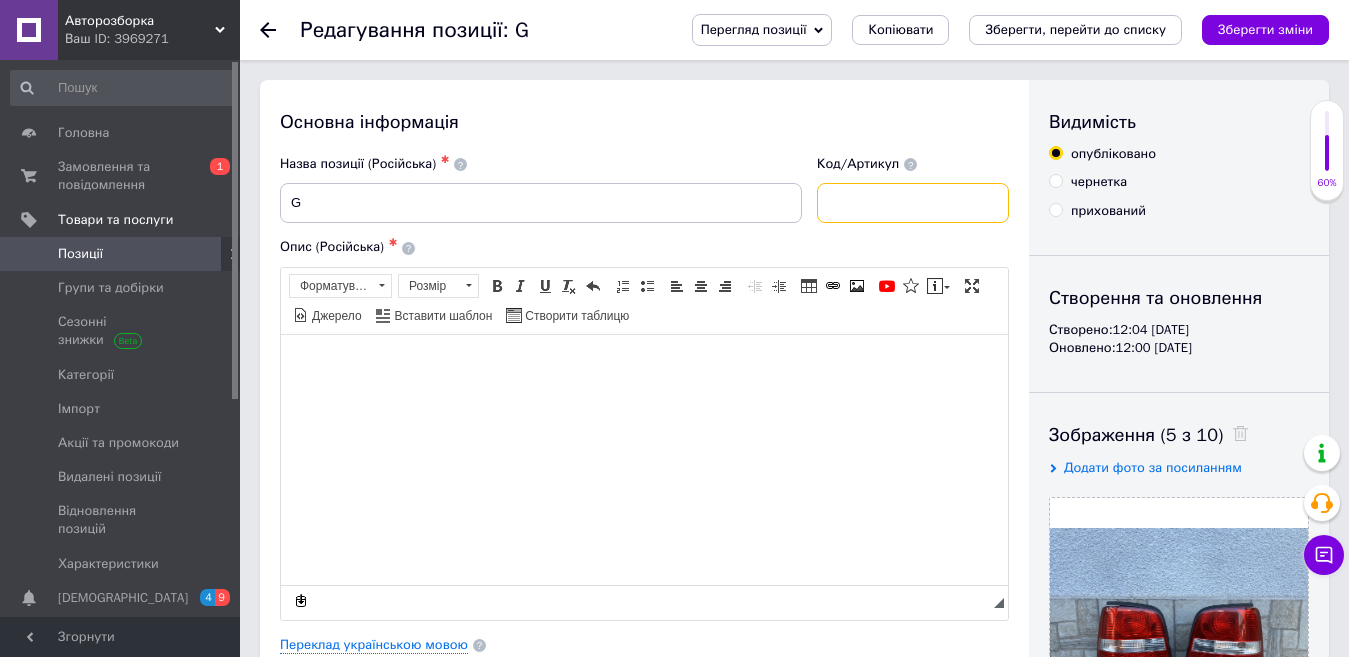 click at bounding box center (913, 203) 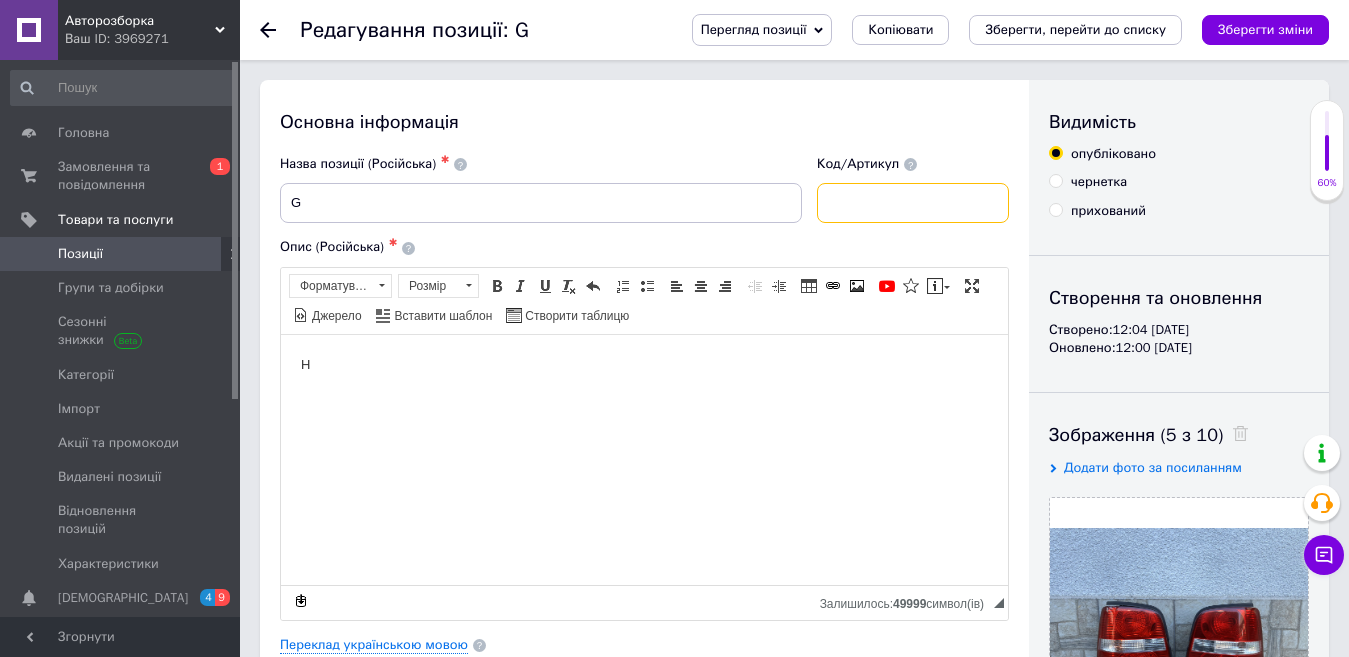 scroll, scrollTop: 0, scrollLeft: 0, axis: both 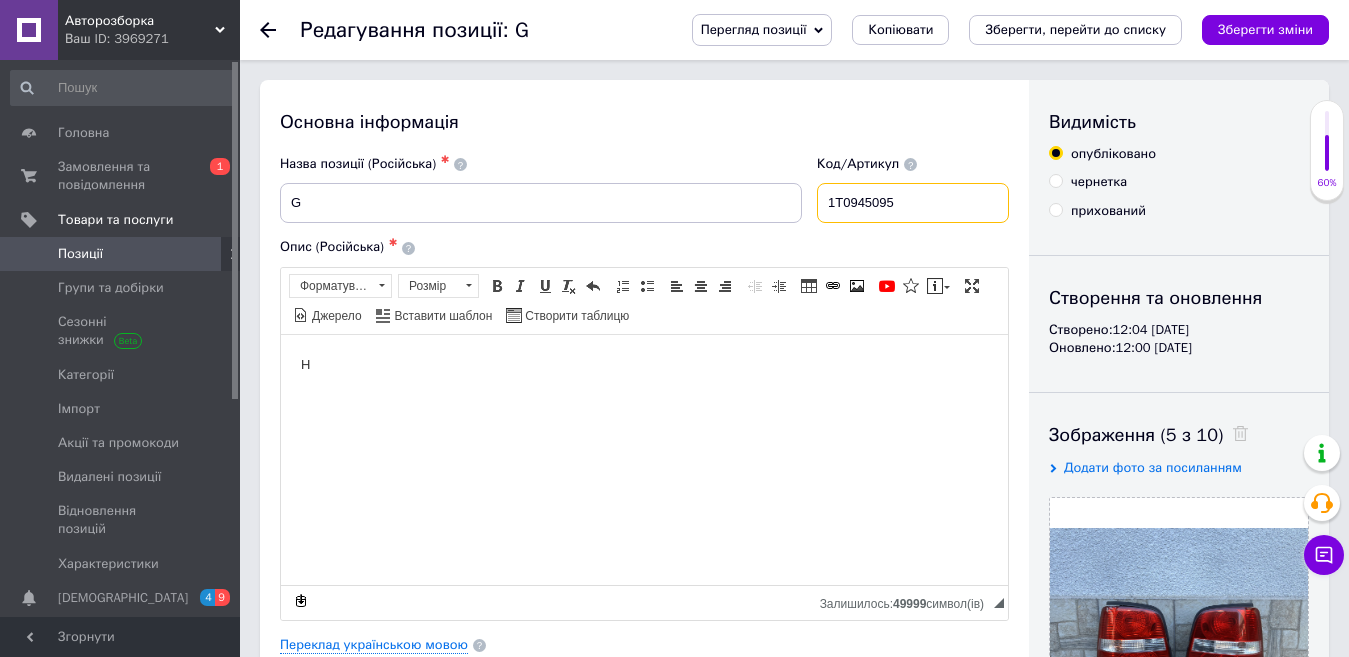 drag, startPoint x: 910, startPoint y: 193, endPoint x: 821, endPoint y: 206, distance: 89.94443 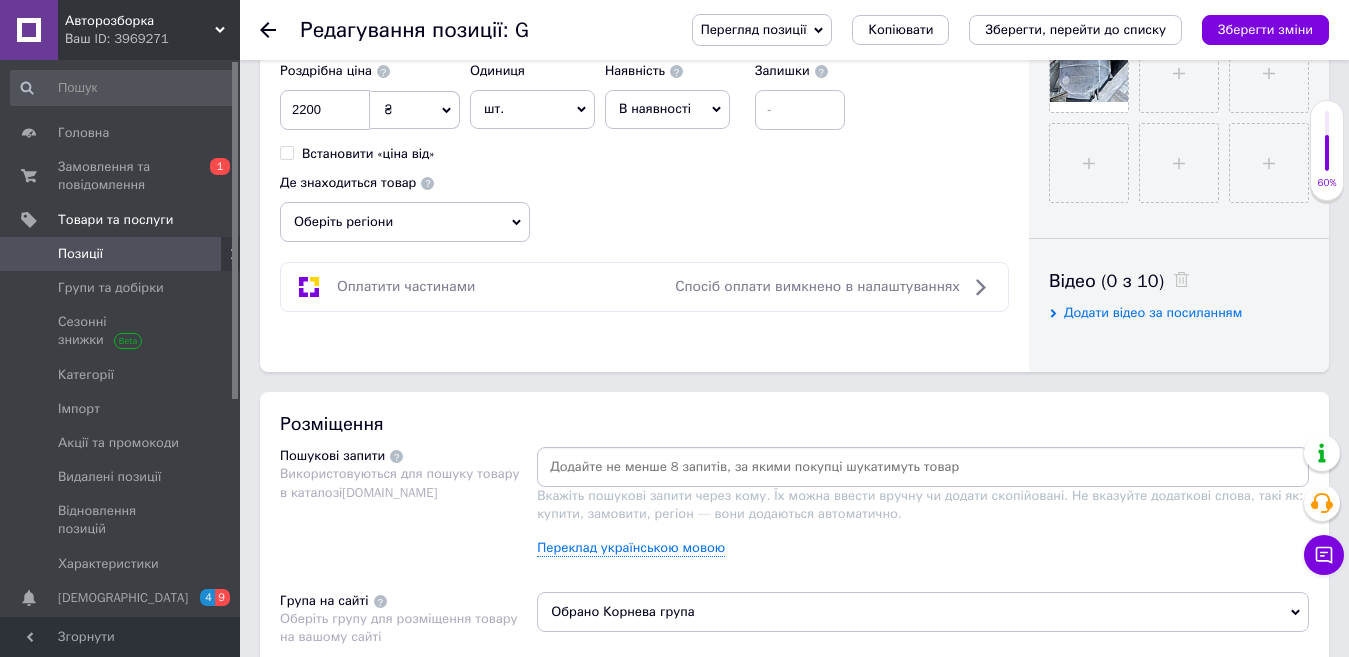 scroll, scrollTop: 869, scrollLeft: 0, axis: vertical 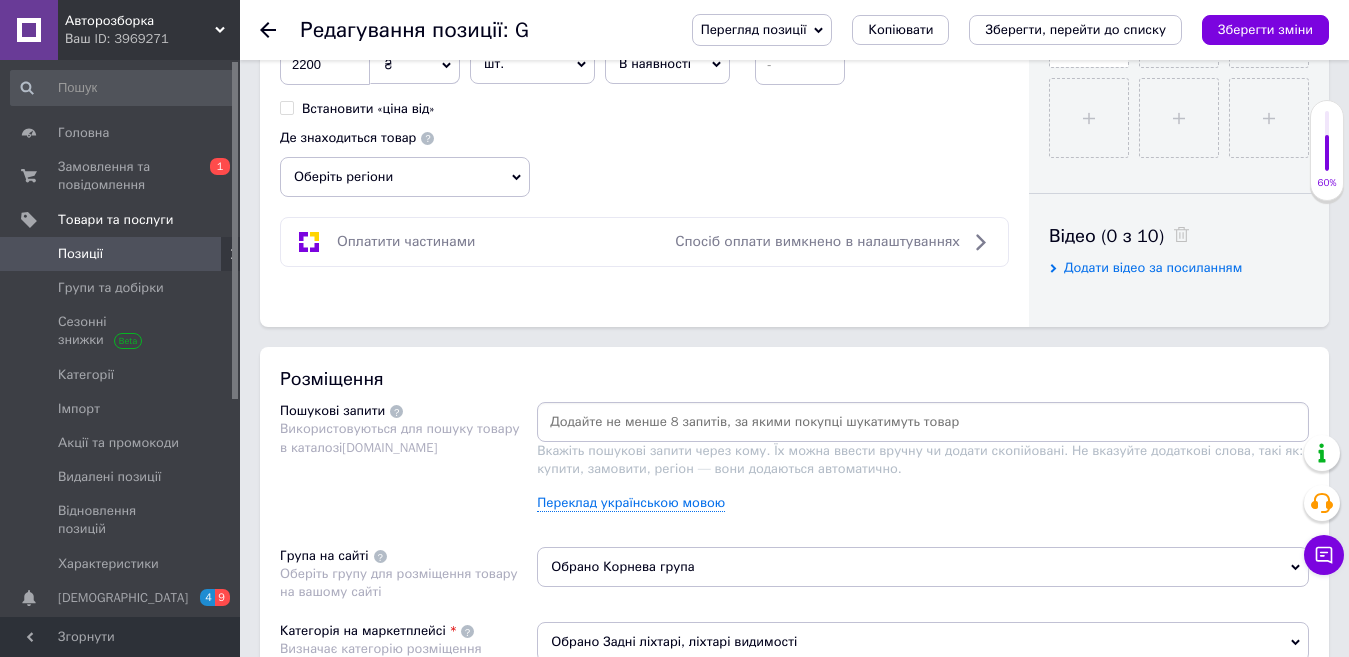 type on "1T0945095" 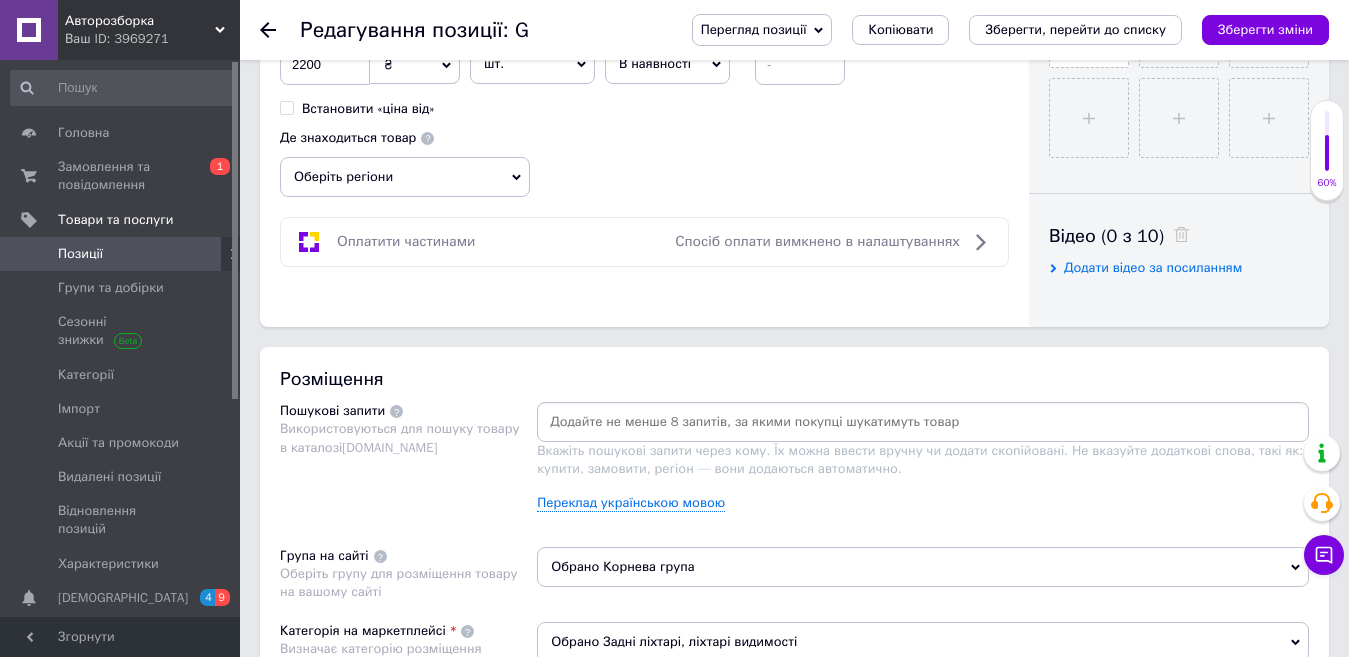 paste on "1T0945095" 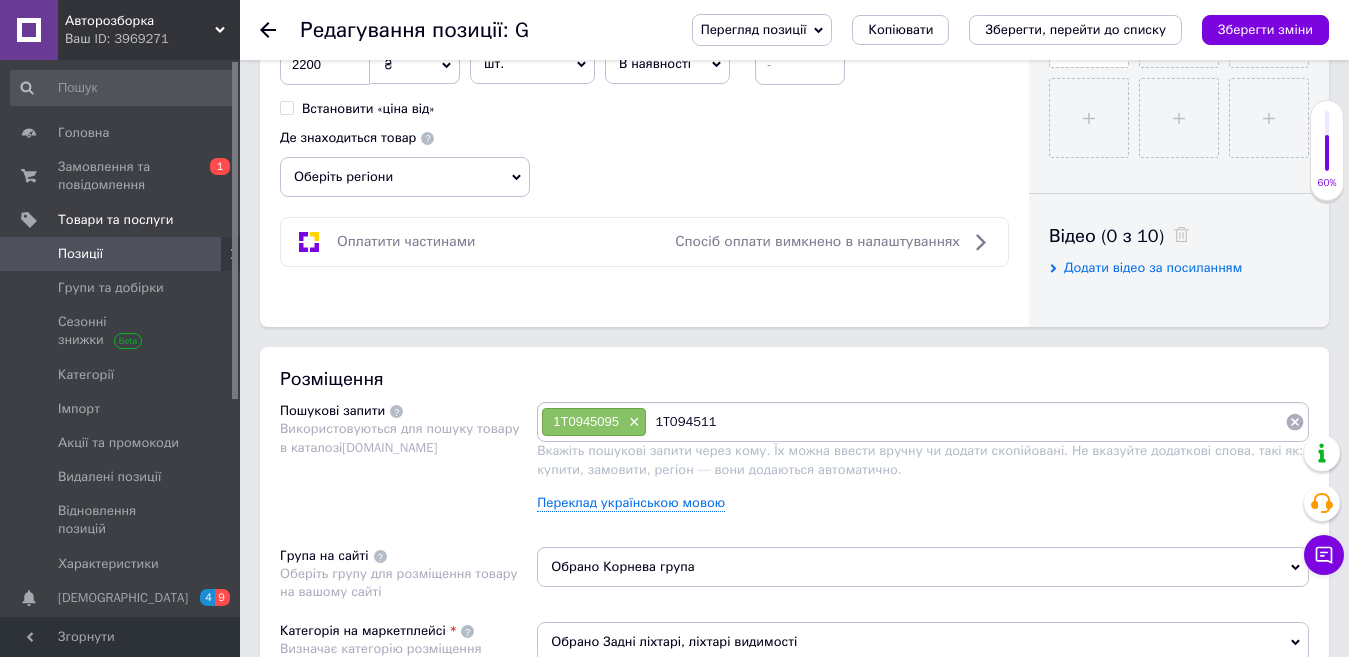 type on "1T0945111" 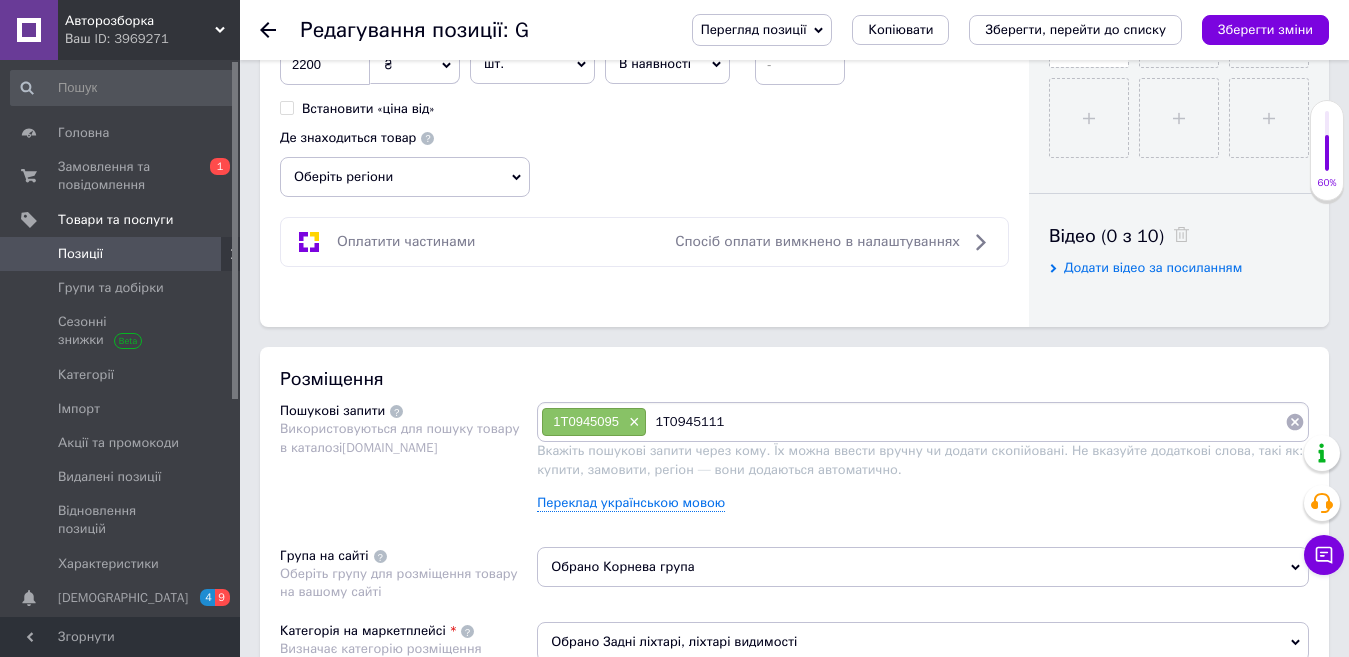type 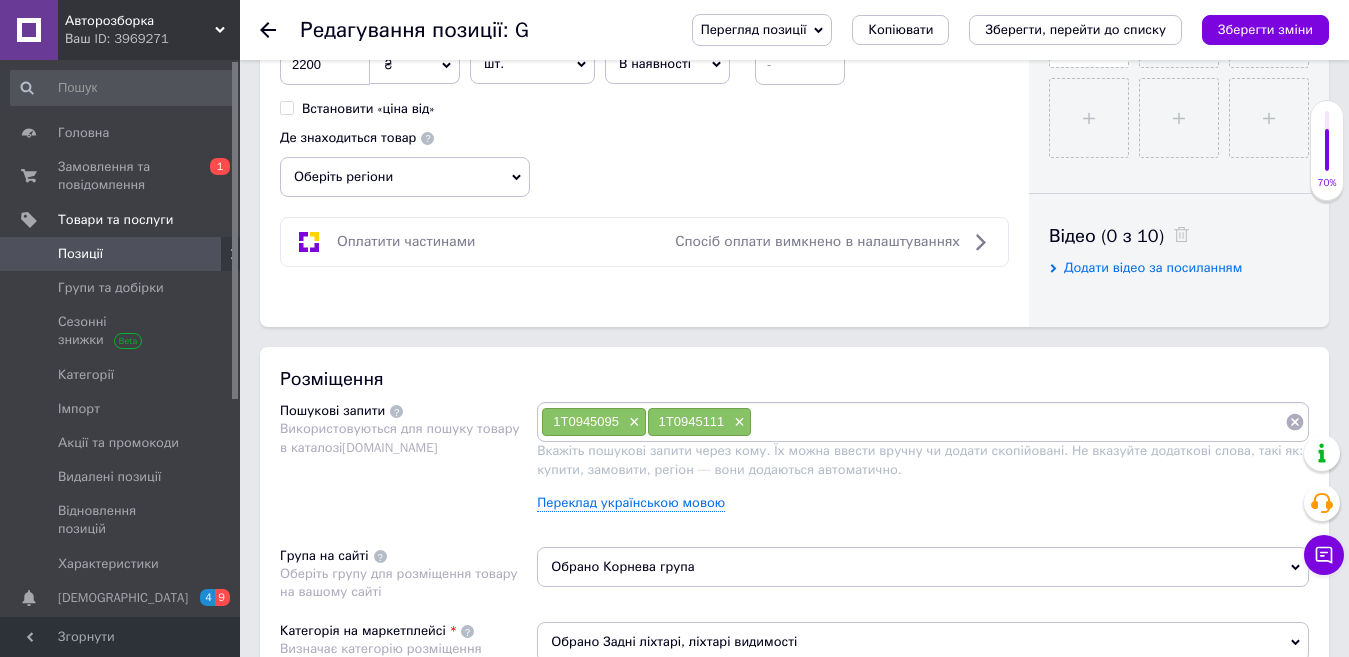 click on "Оберіть регіони" at bounding box center (405, 177) 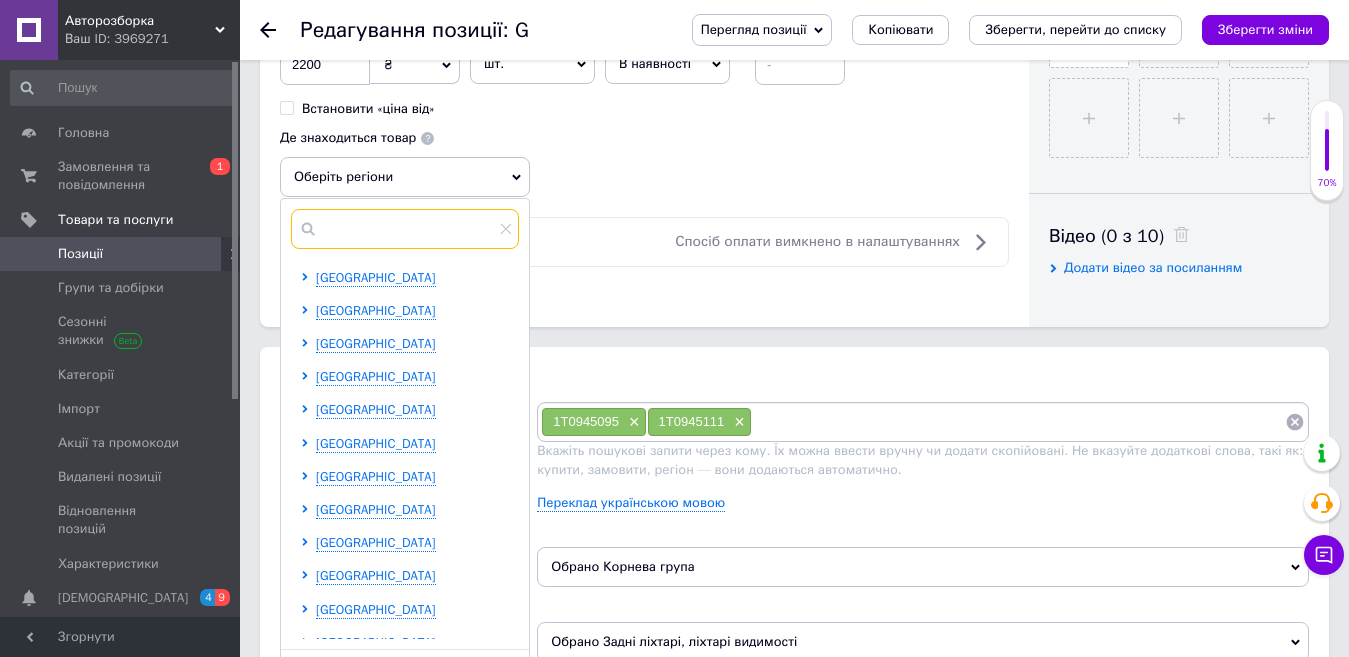 click at bounding box center [405, 229] 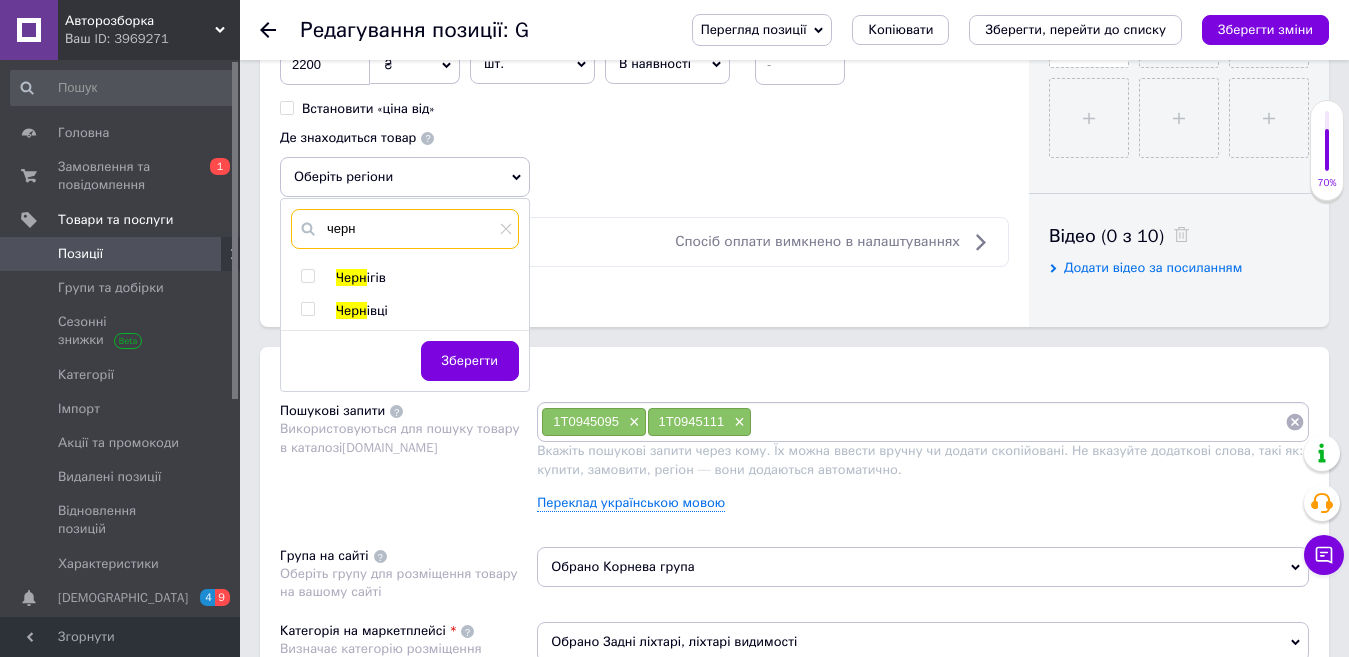 type on "черн" 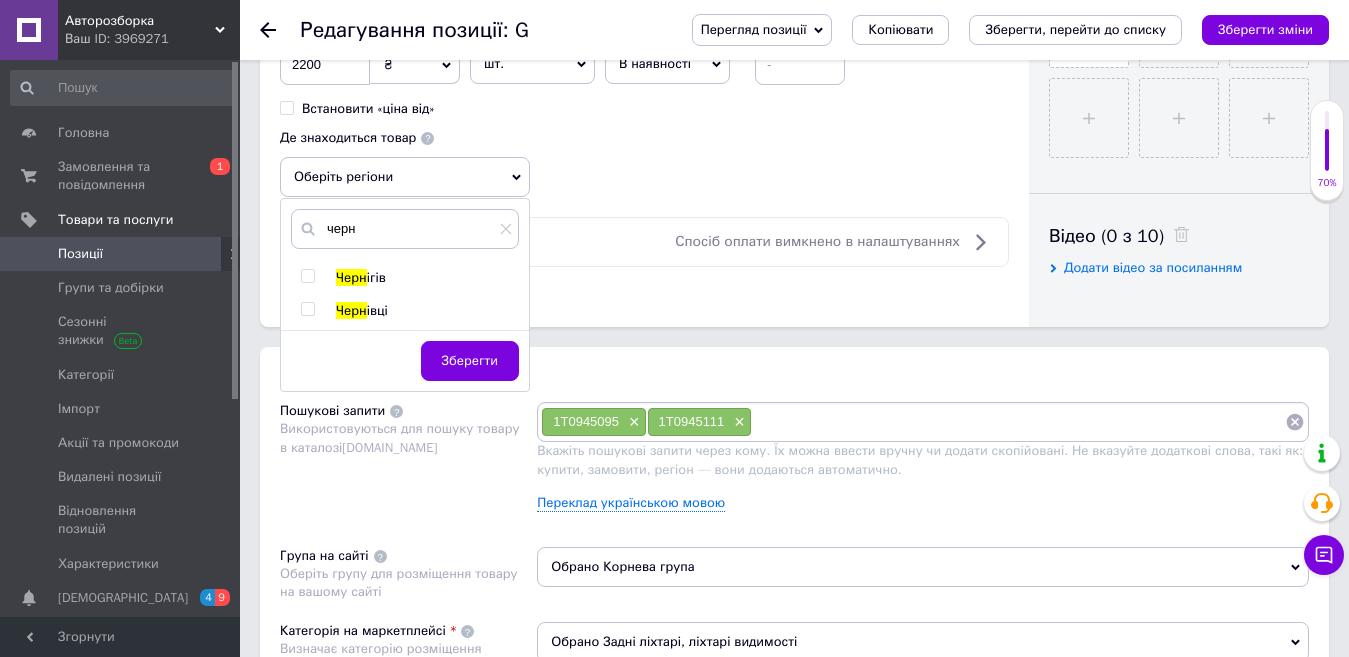click on "Черн івці" at bounding box center (427, 311) 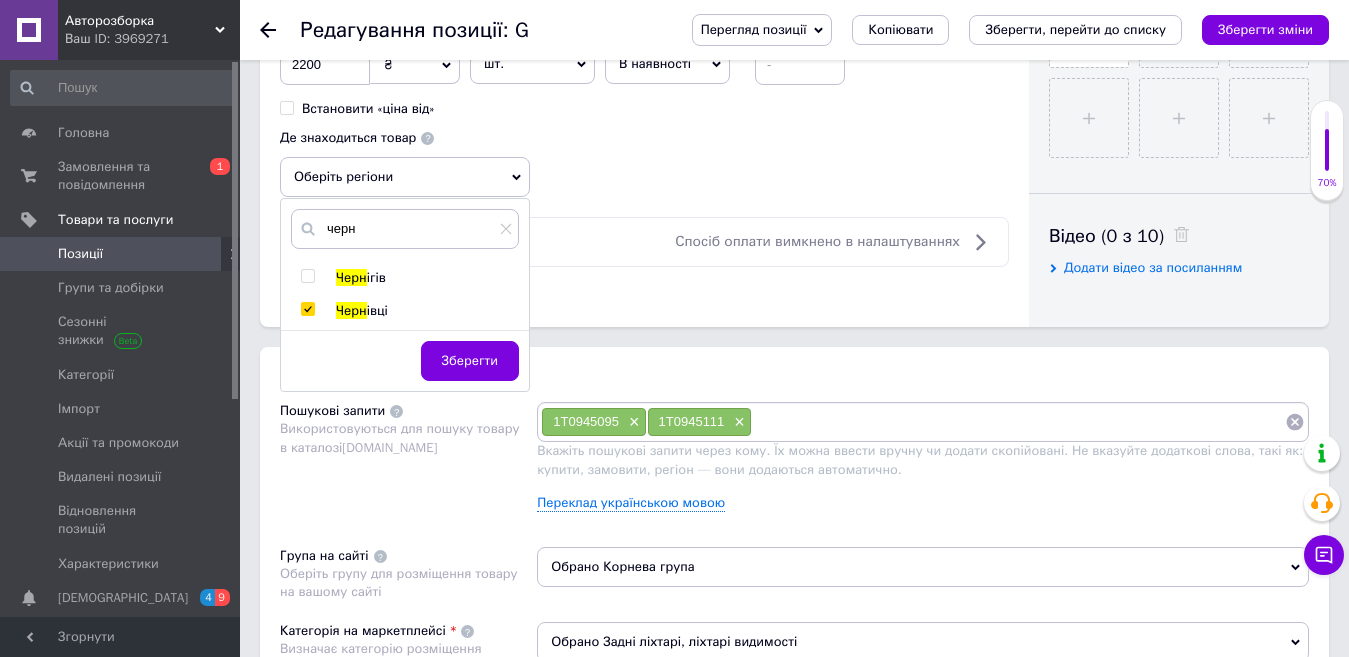 checkbox on "true" 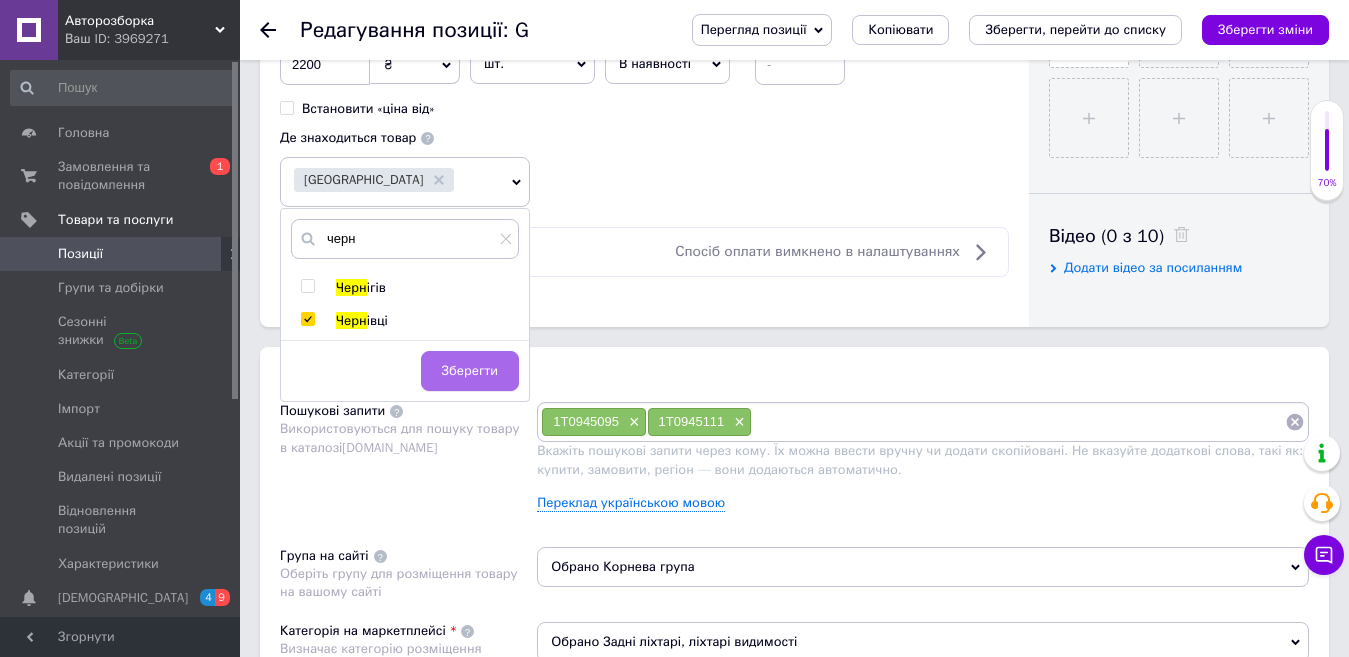 click on "Зберегти" at bounding box center (470, 371) 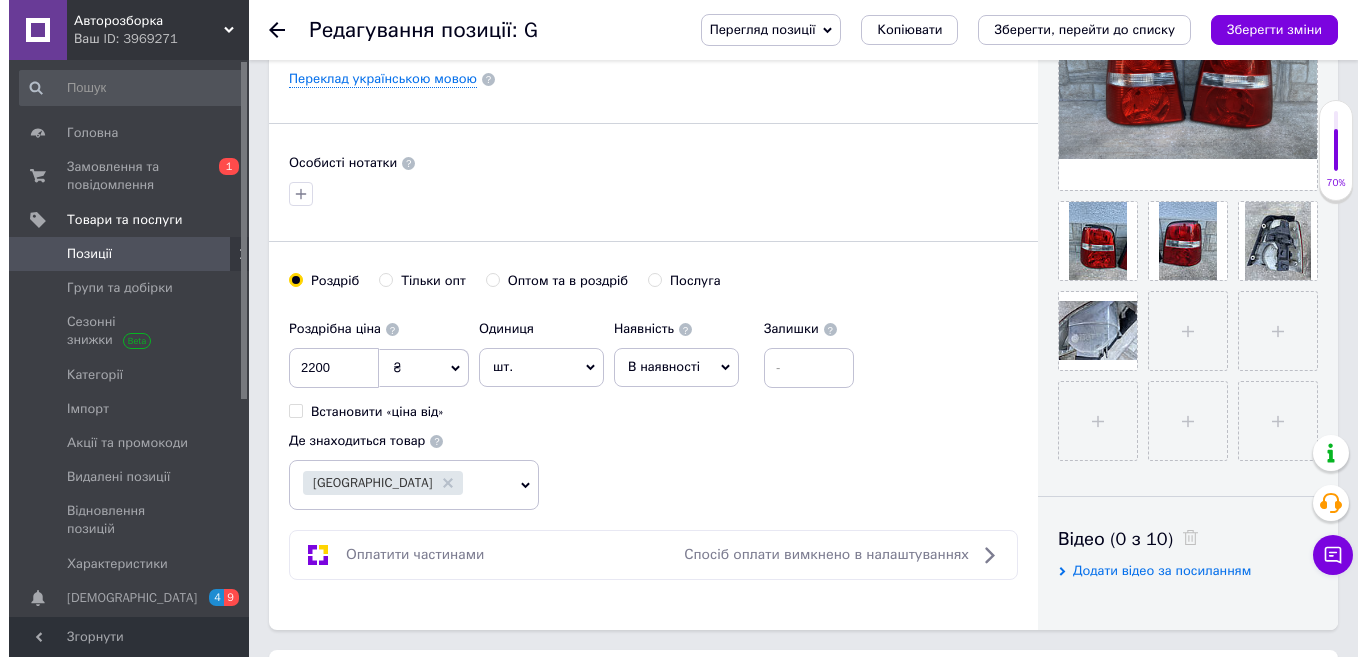 scroll, scrollTop: 556, scrollLeft: 0, axis: vertical 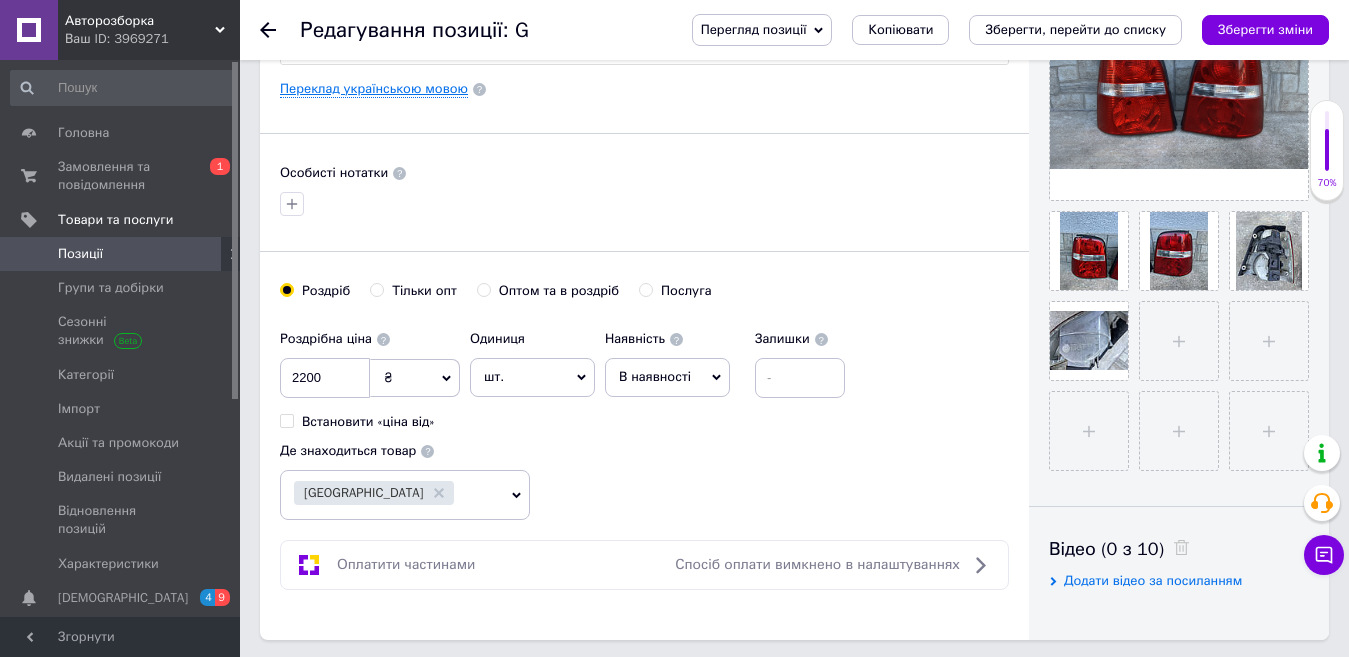 click on "Переклад українською мовою" at bounding box center (374, 89) 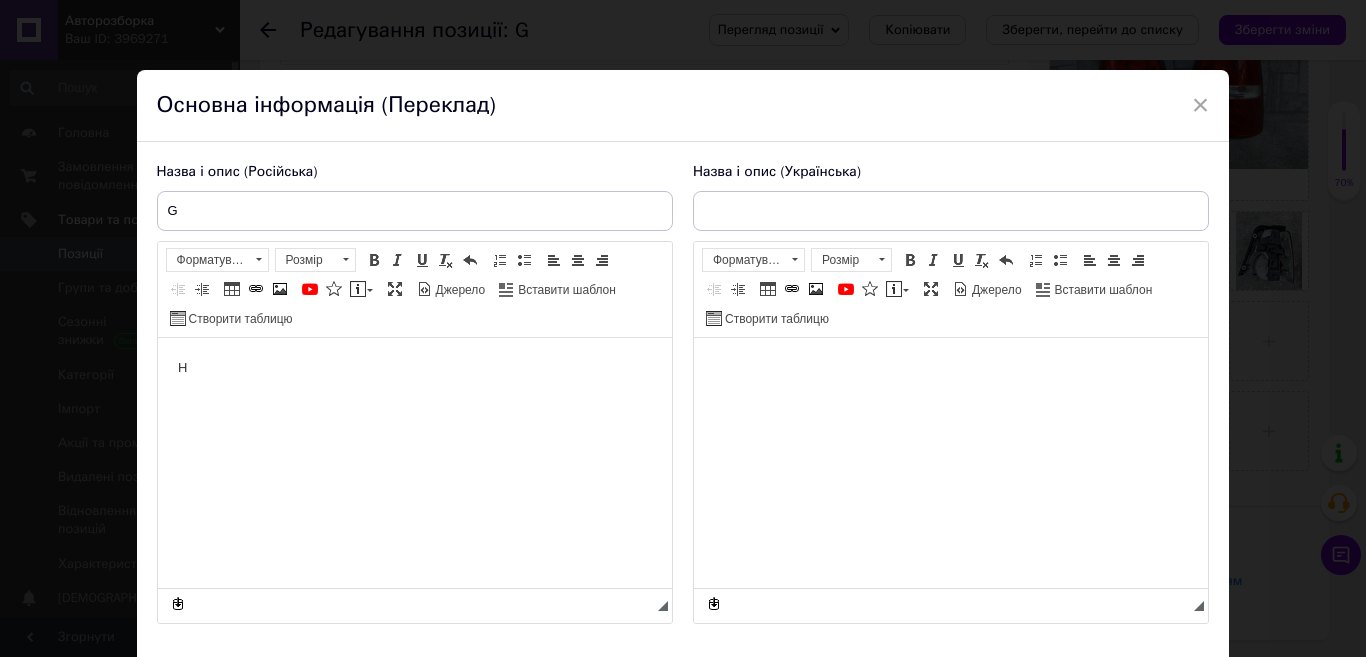 scroll, scrollTop: 0, scrollLeft: 0, axis: both 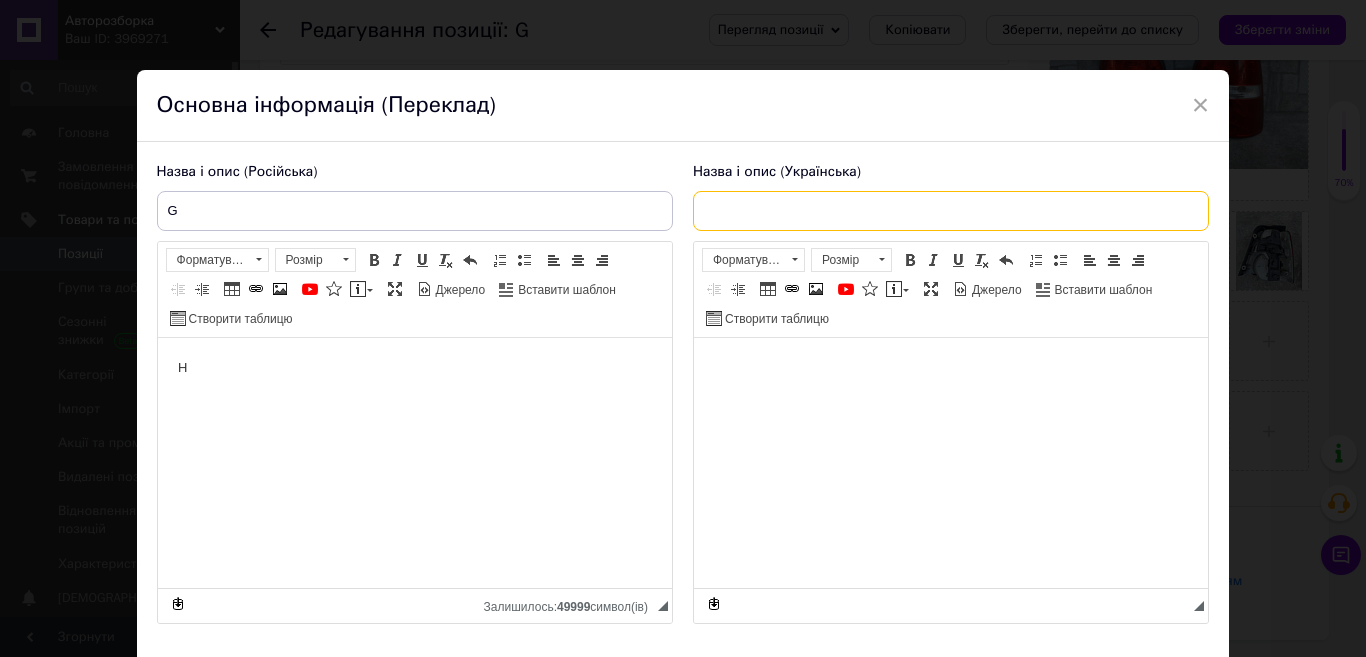click at bounding box center [951, 211] 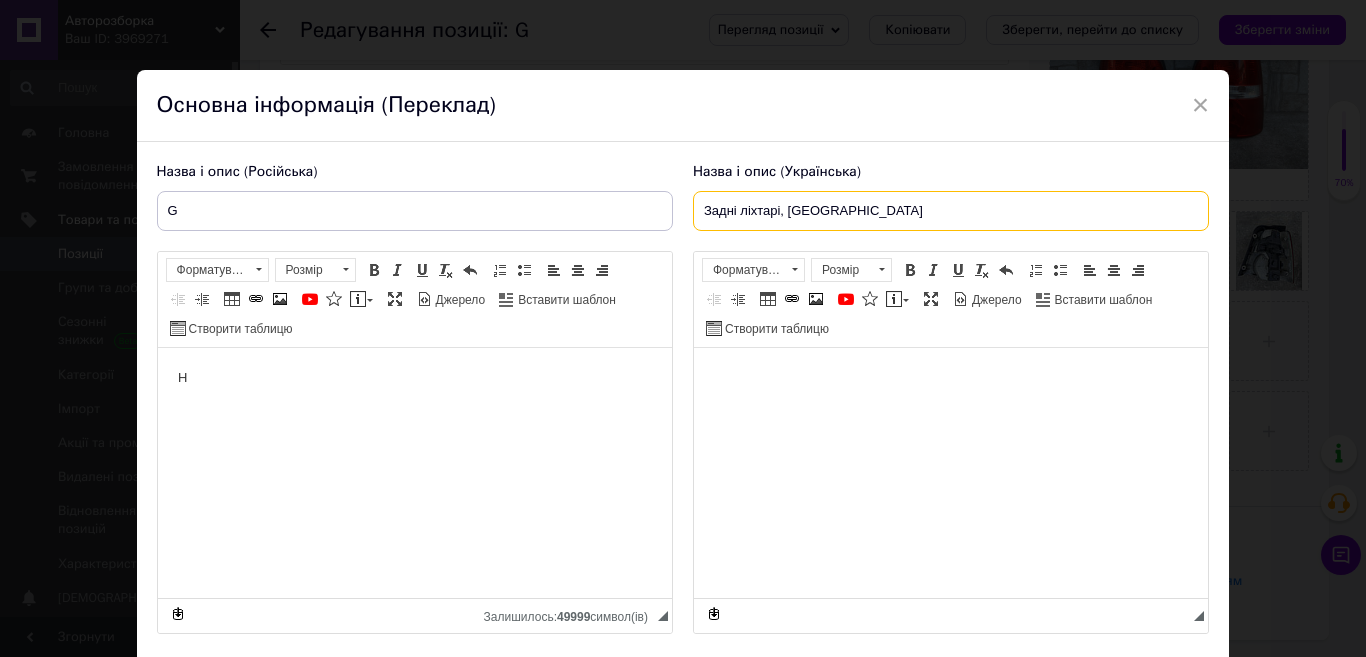 paste on "Volkswagen Touran" 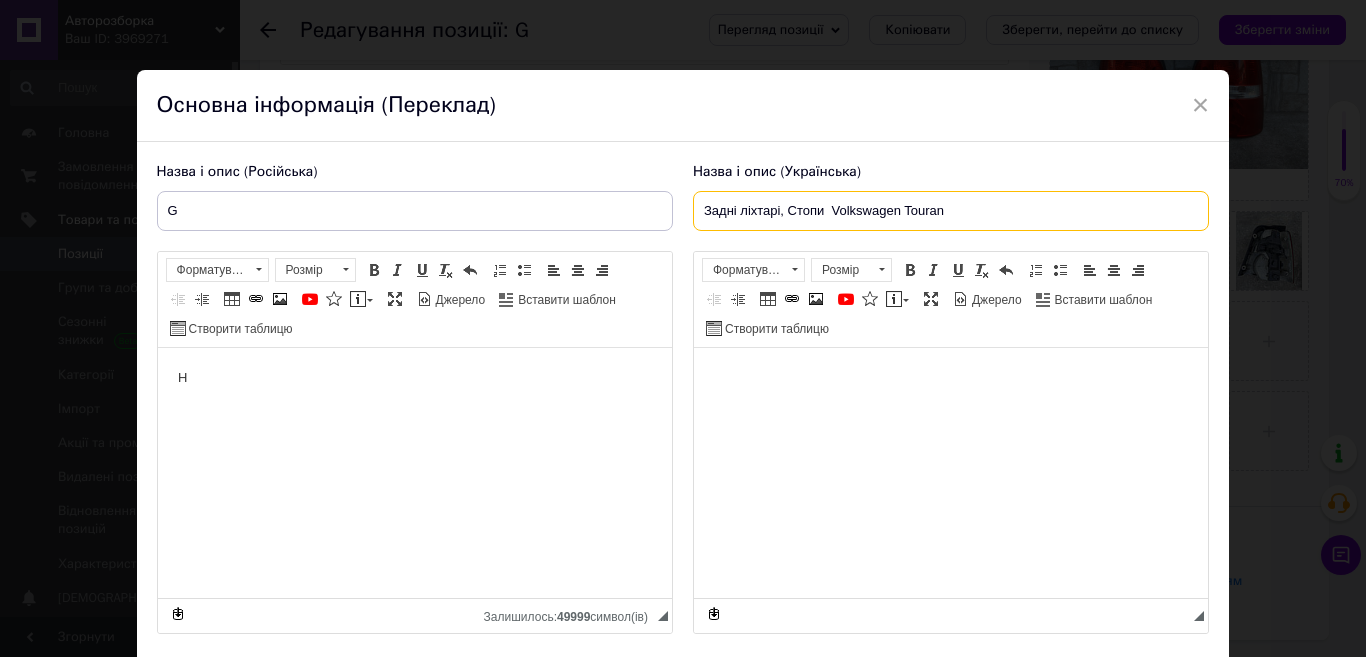 drag, startPoint x: 943, startPoint y: 204, endPoint x: 690, endPoint y: 197, distance: 253.09682 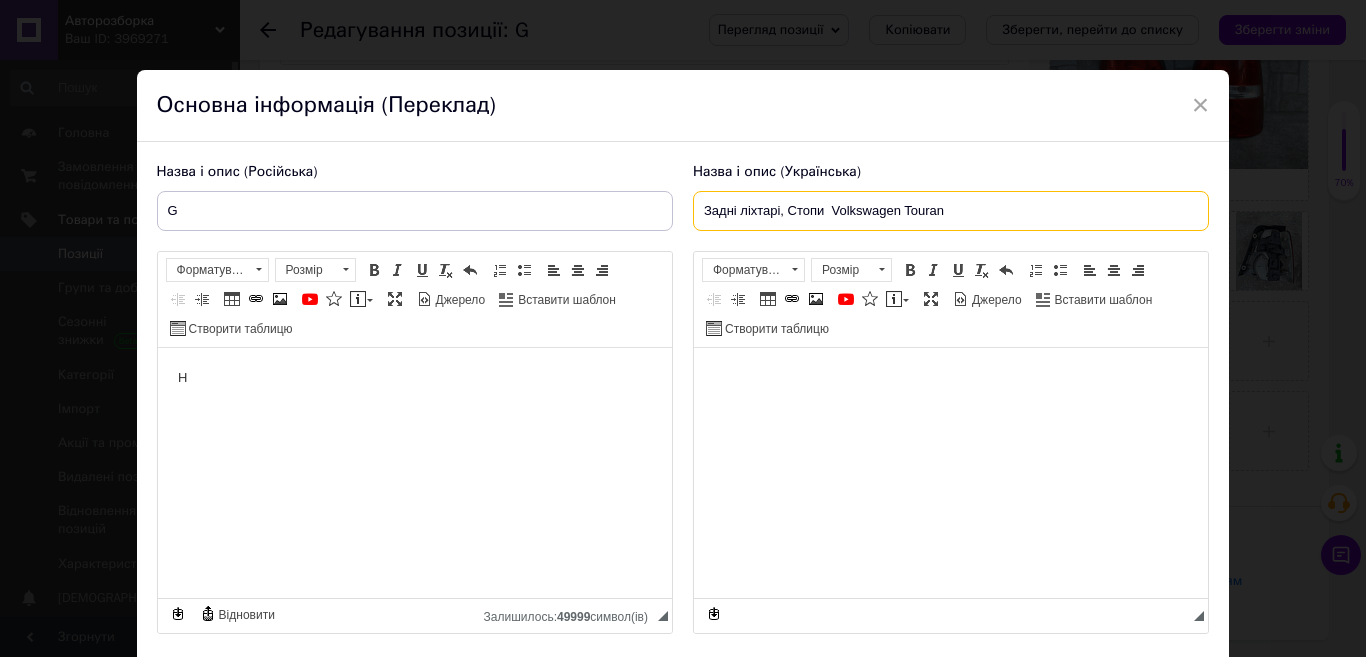 type on "Задні ліхтарі, Стопи  Volkswagen Touran" 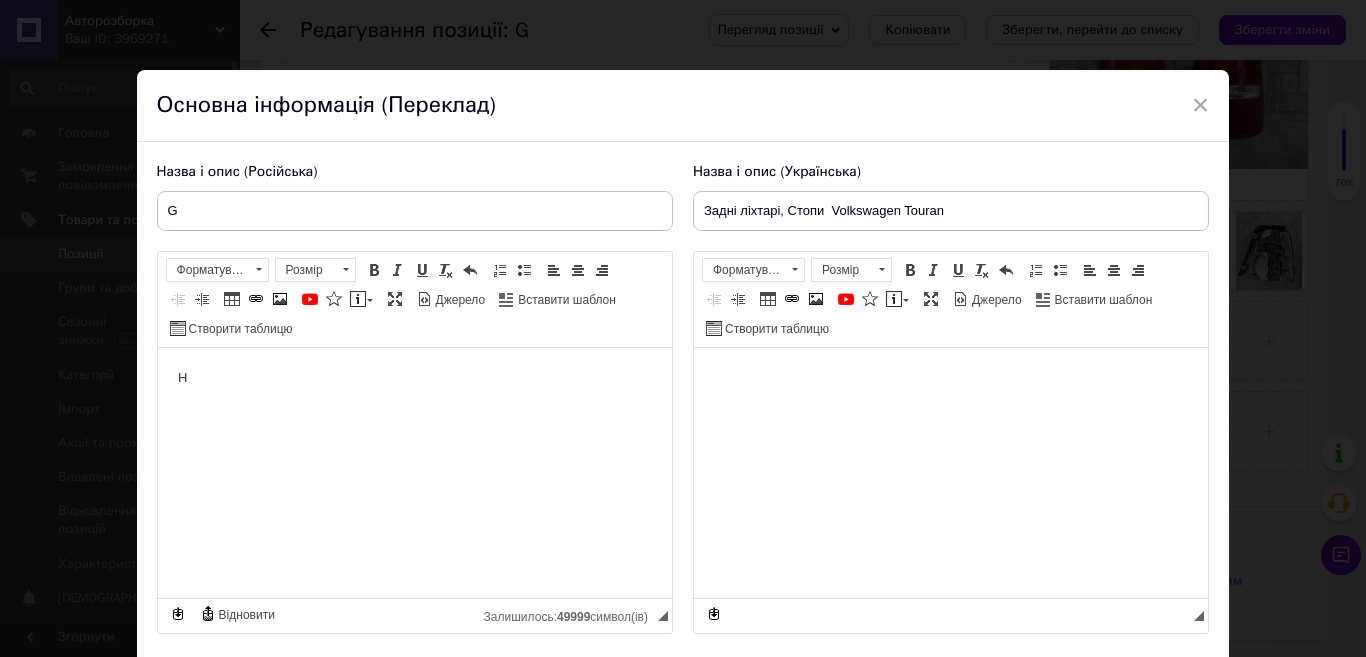 click at bounding box center [950, 378] 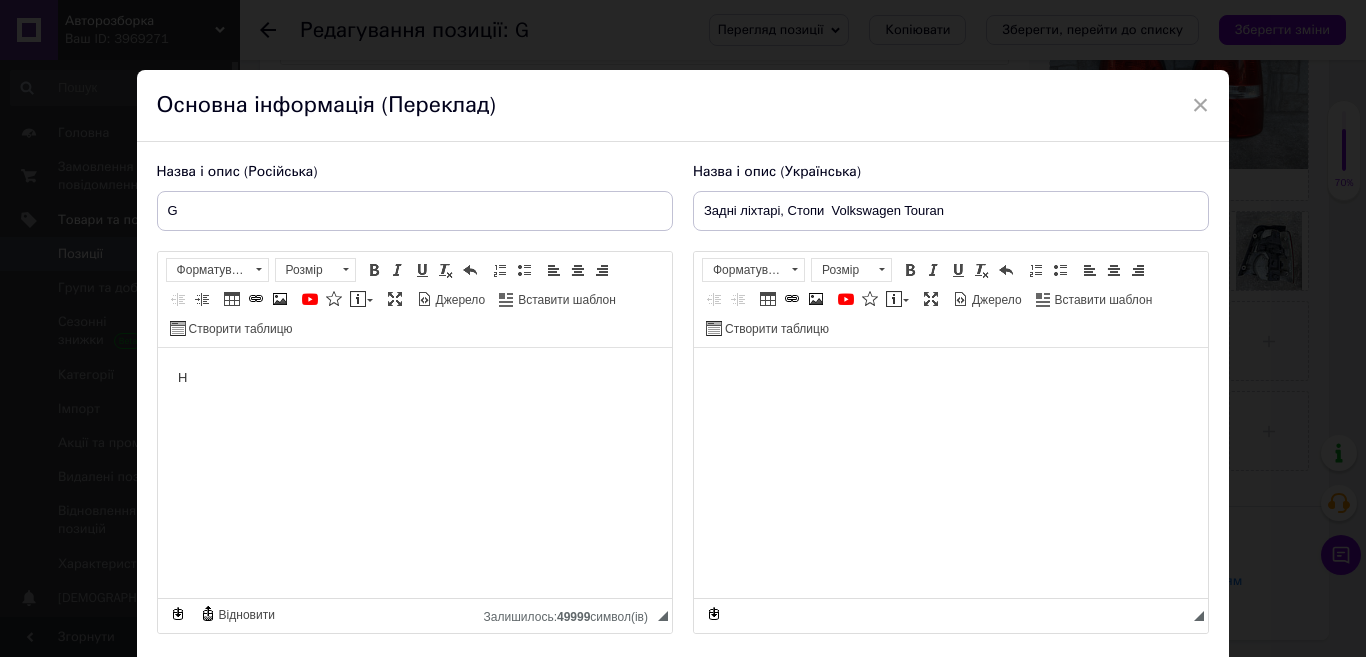 type 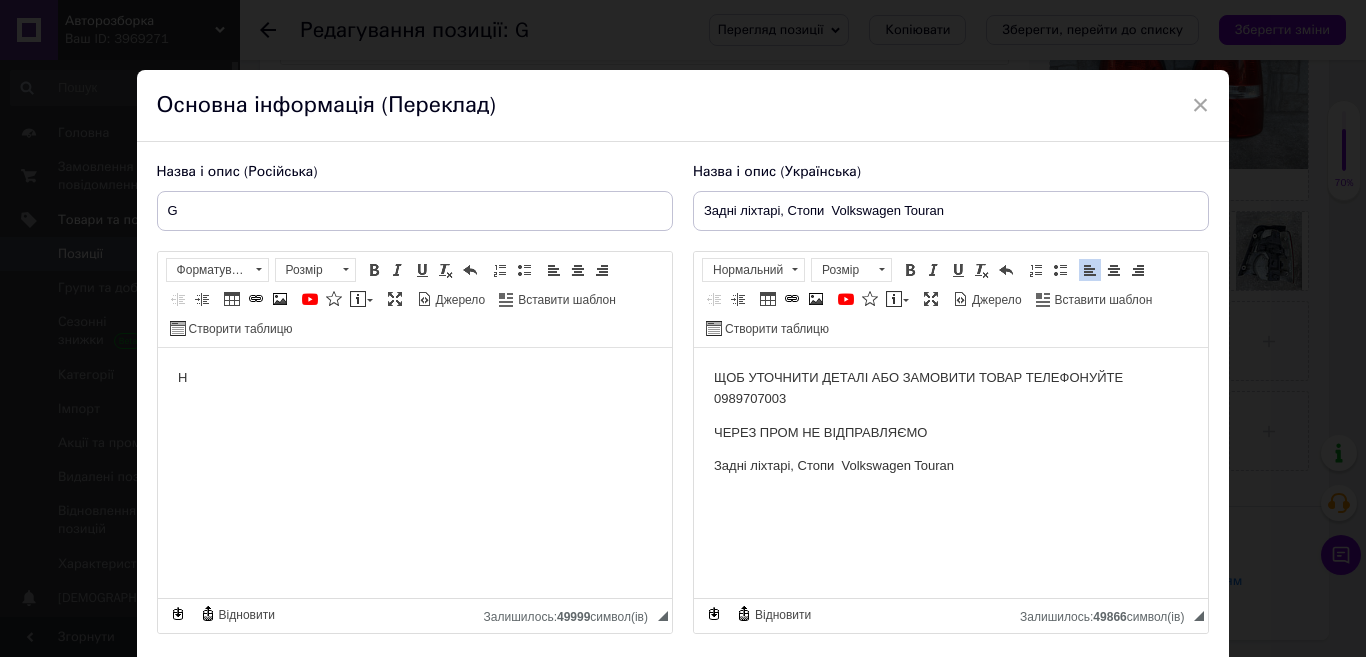 click on "ЩОБ УТОЧНИТИ ДЕТАЛІ АБО ЗАМОВИТИ ТОВАР ТЕЛЕФОНУЙТЕ 0989707003 ЧЕРЕЗ ПРОМ НЕ ВІДПРАВЛЯЄМО  Задні ліхтарі, Стопи  Volkswagen Touran" at bounding box center [950, 422] 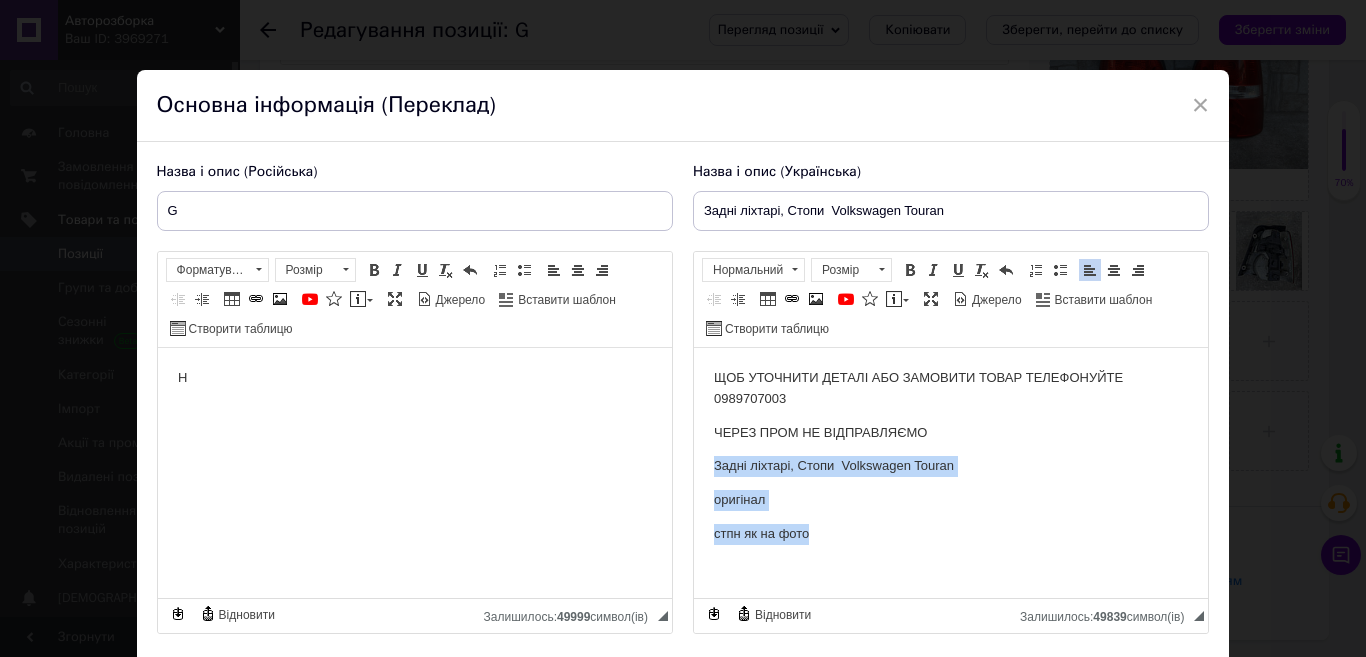 drag, startPoint x: 837, startPoint y: 541, endPoint x: 715, endPoint y: 489, distance: 132.61975 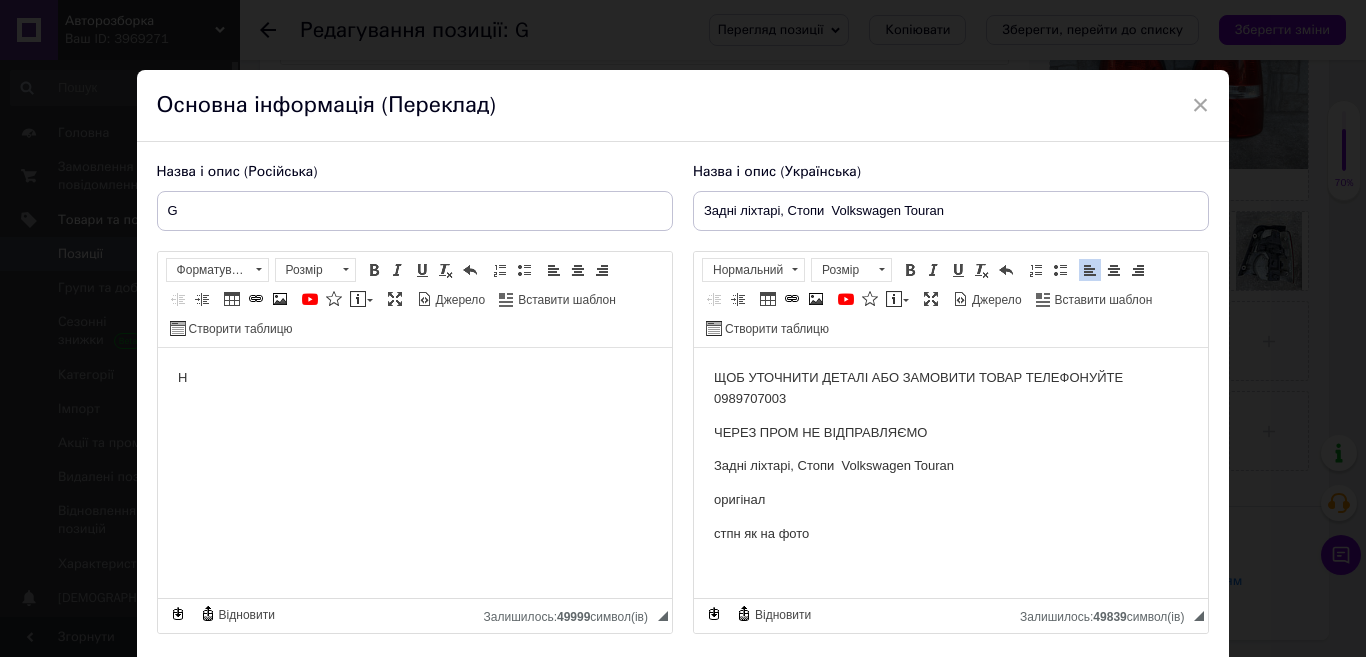 click on "стпн як на фото" at bounding box center [950, 534] 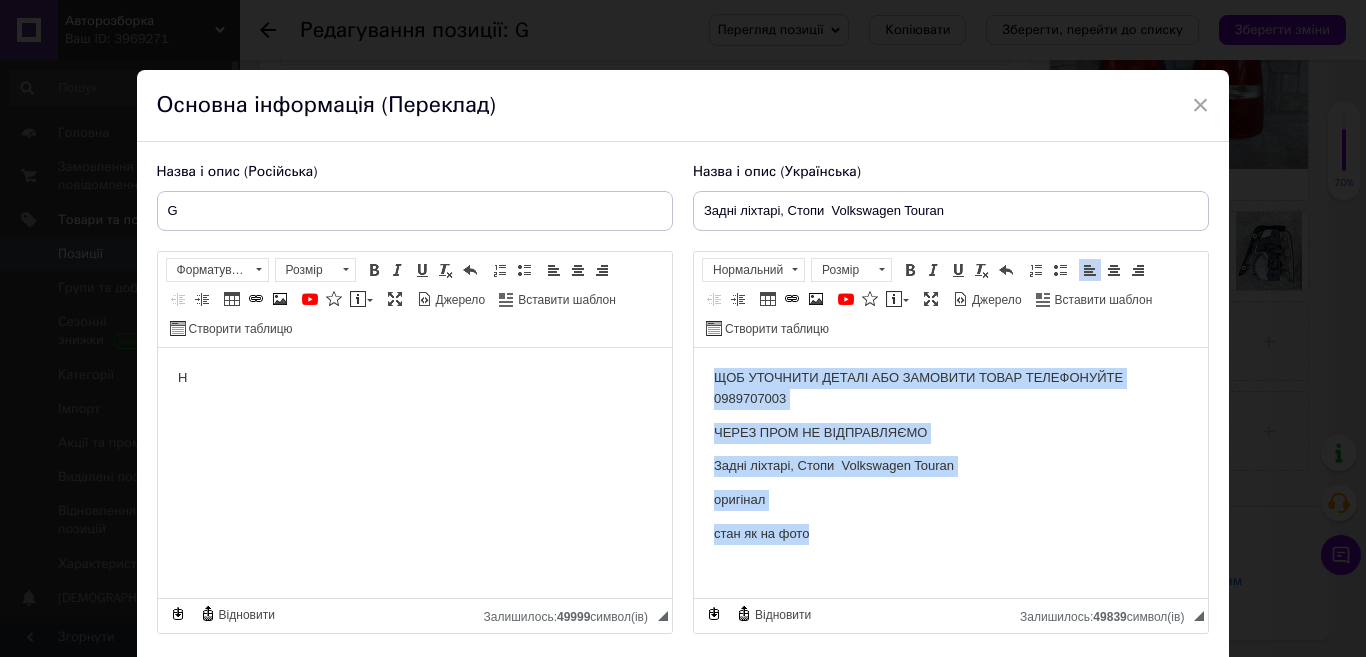 drag, startPoint x: 818, startPoint y: 526, endPoint x: 689, endPoint y: 354, distance: 215 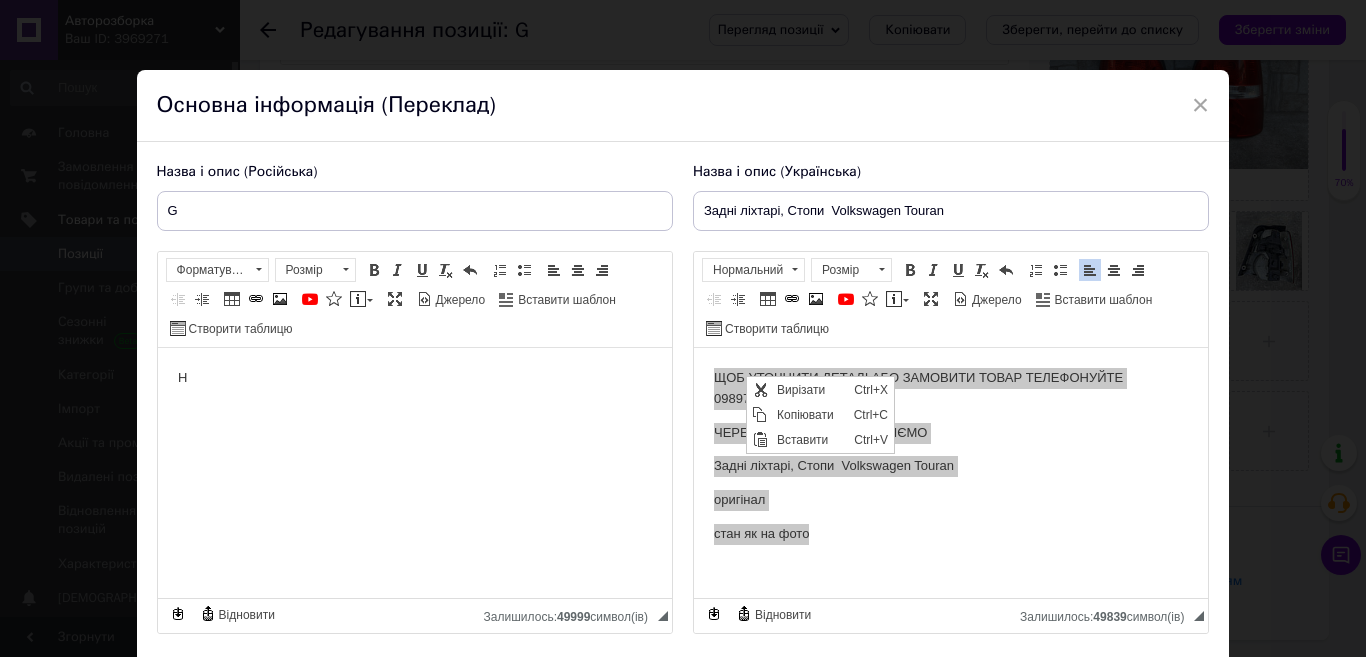 scroll, scrollTop: 0, scrollLeft: 0, axis: both 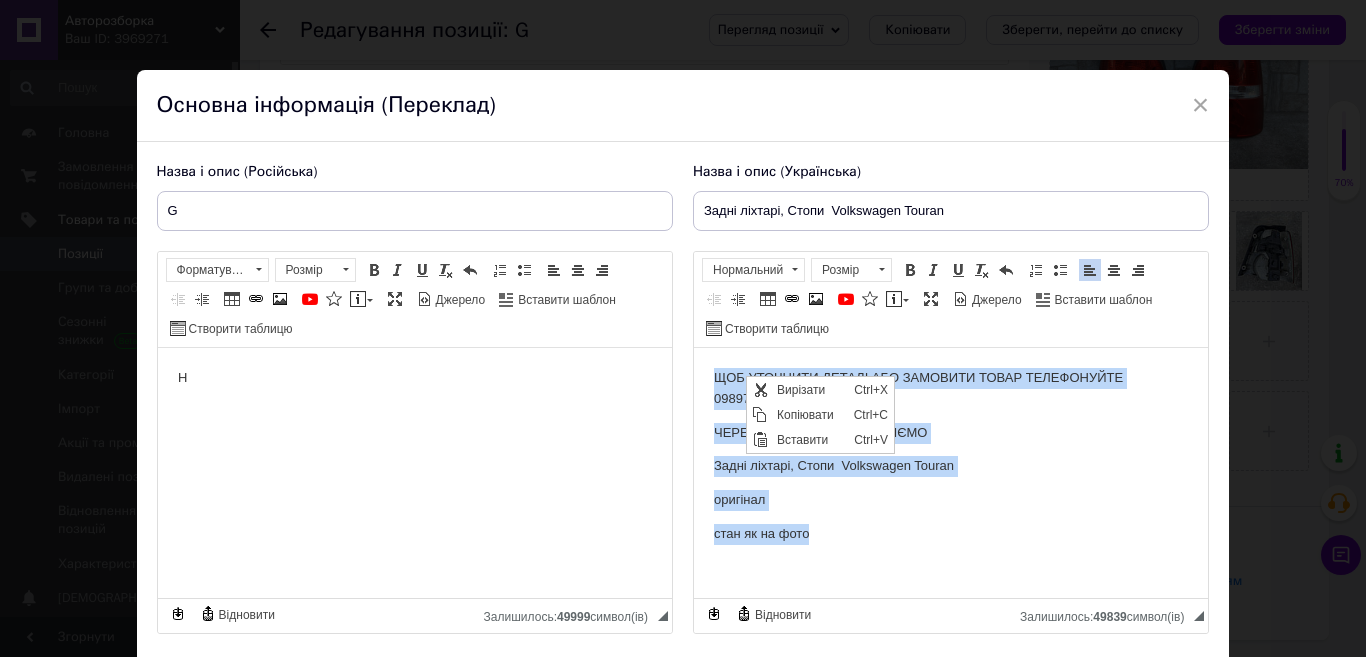 click on "Задні ліхтарі, Стопи  Volkswagen Touran" at bounding box center (950, 466) 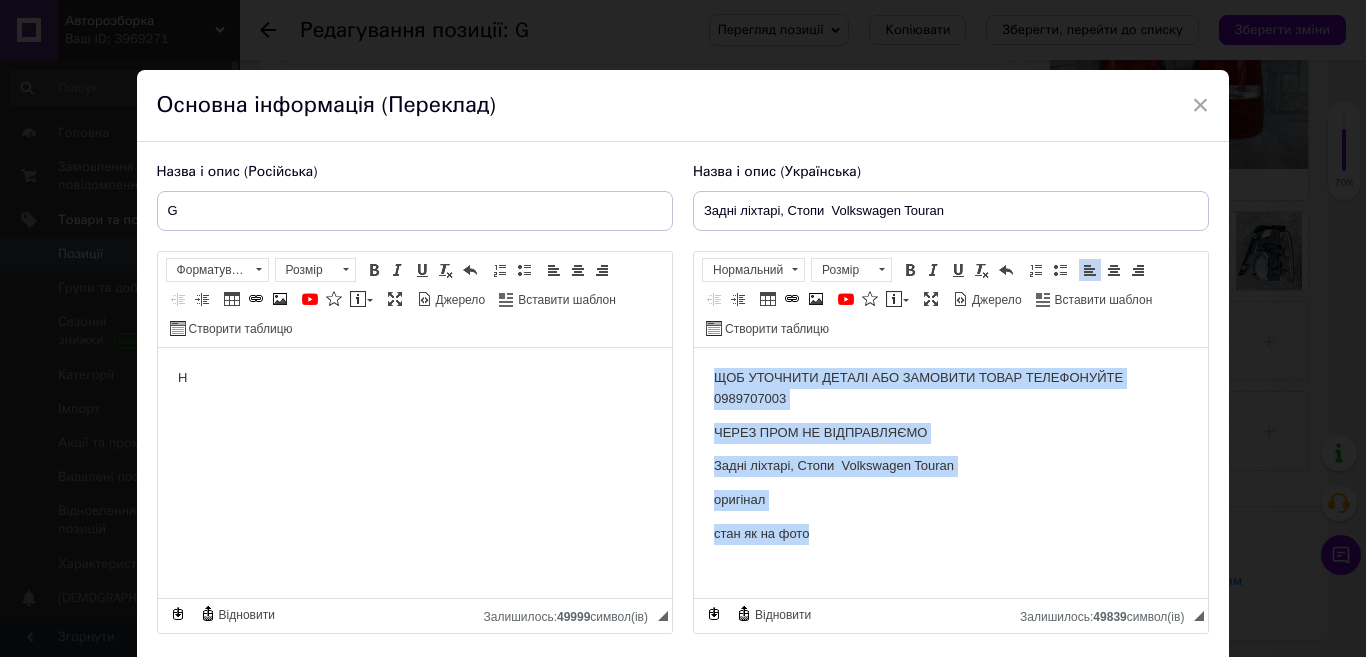 drag, startPoint x: 1383, startPoint y: 726, endPoint x: 700, endPoint y: 374, distance: 768.37036 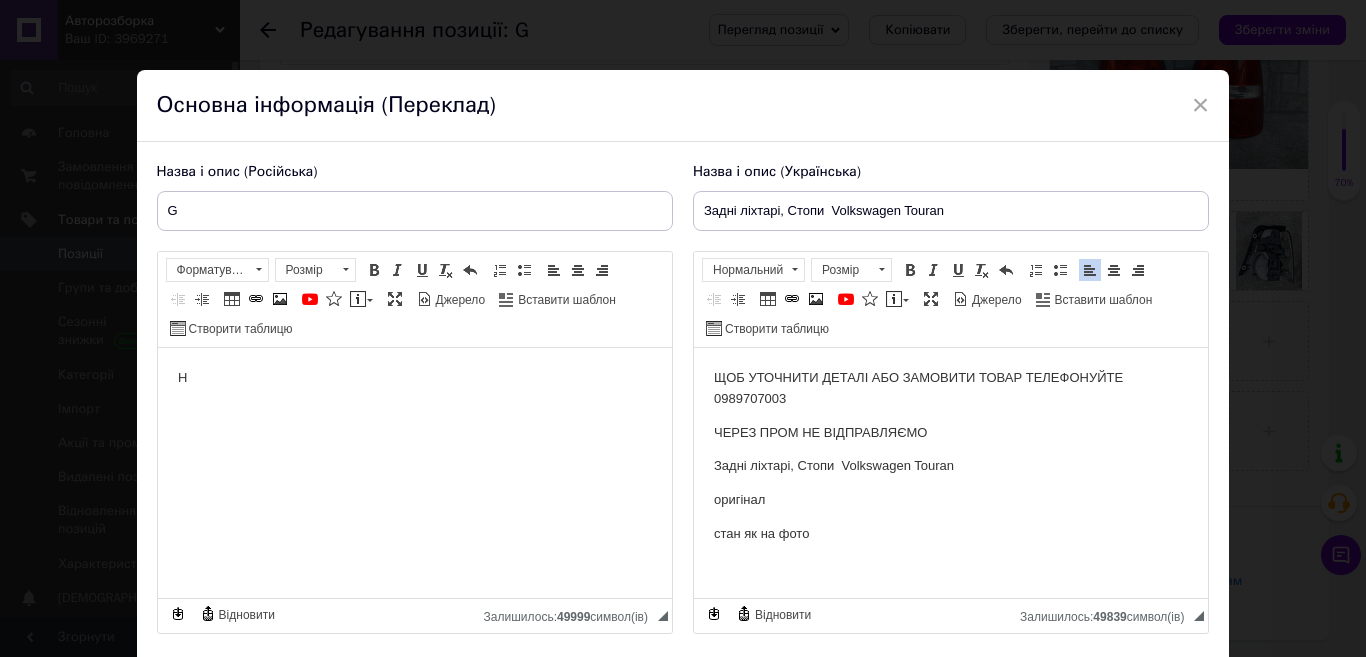 click on "ЩОБ УТОЧНИТИ ДЕТАЛІ АБО ЗАМОВИТИ ТОВАР ТЕЛЕФОНУЙТЕ 0989707003 ЧЕРЕЗ ПРОМ НЕ ВІДПРАВЛЯЄМО  Задні ліхтарі, Стопи  Volkswagen Touran  оригінал стан як на фото" at bounding box center [950, 456] 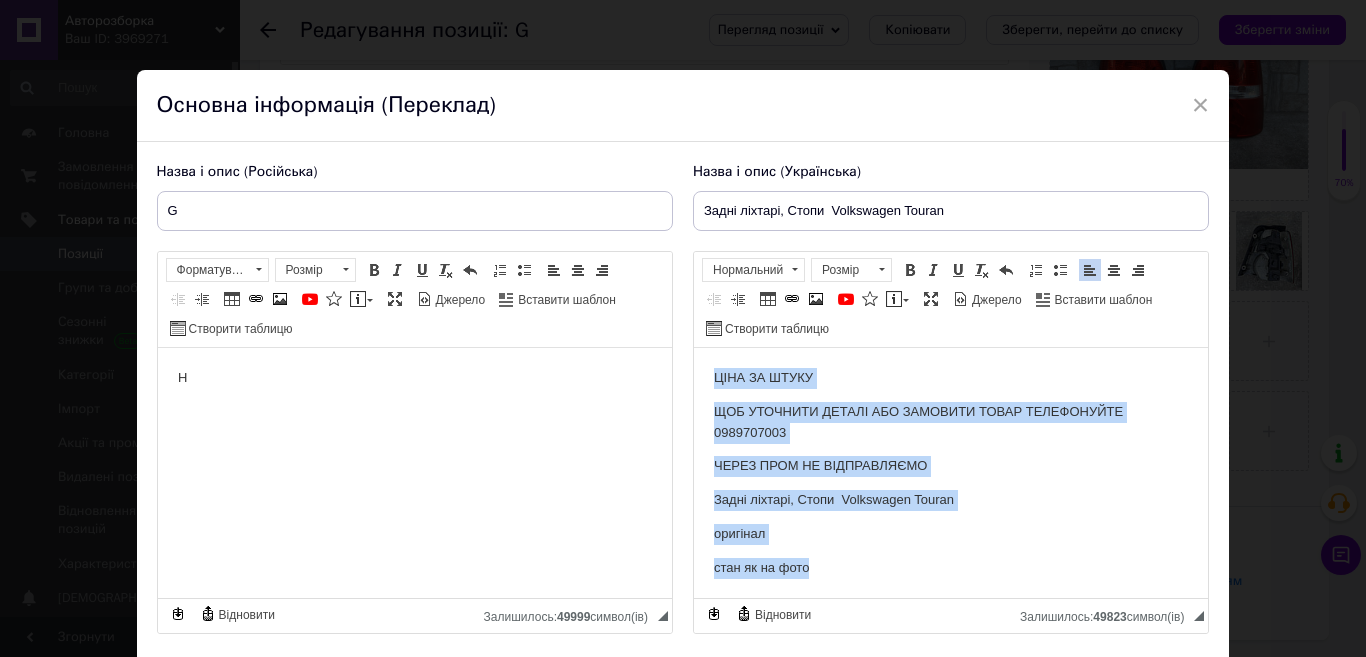 scroll, scrollTop: 1, scrollLeft: 0, axis: vertical 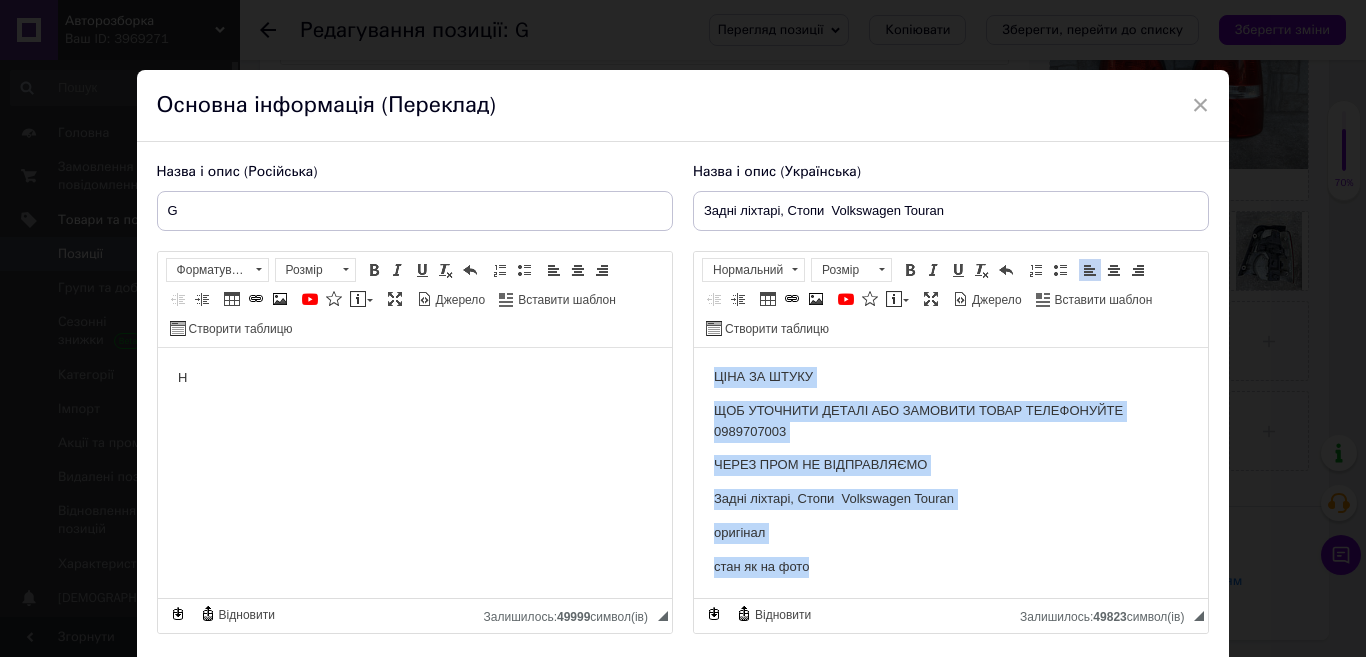drag, startPoint x: 708, startPoint y: 374, endPoint x: 1541, endPoint y: 947, distance: 1011.048 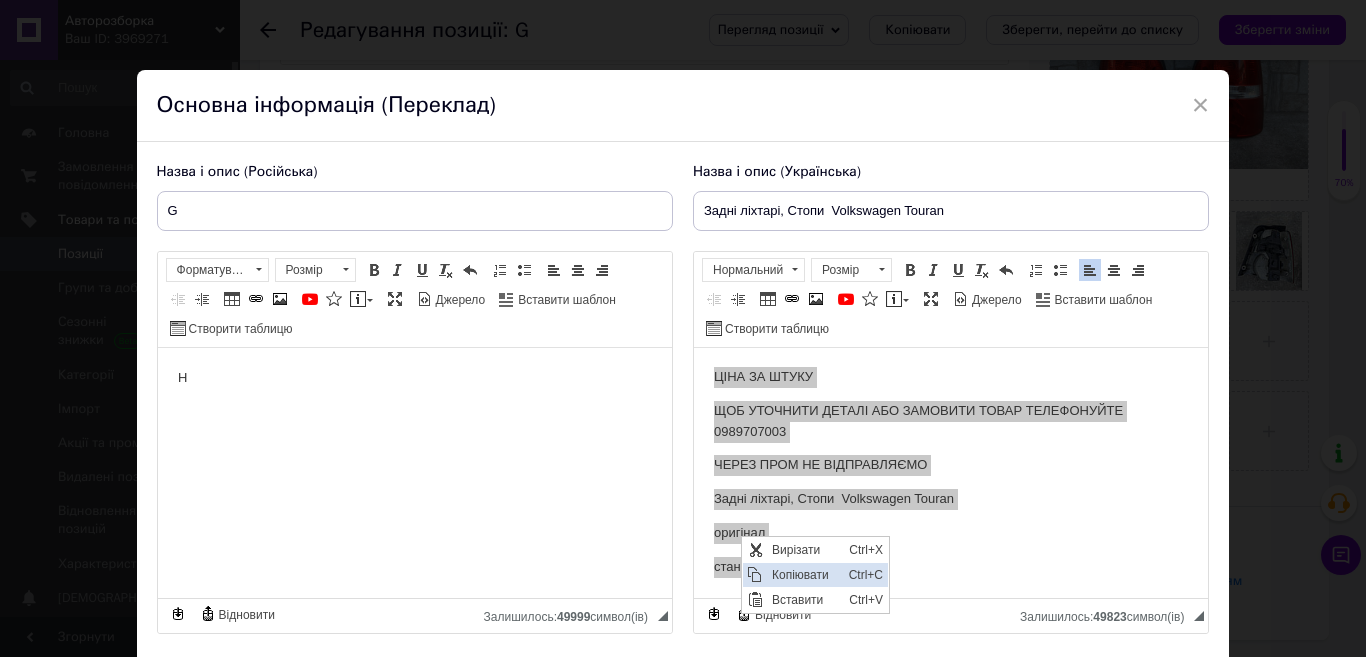 click on "Копіювати" at bounding box center [805, 575] 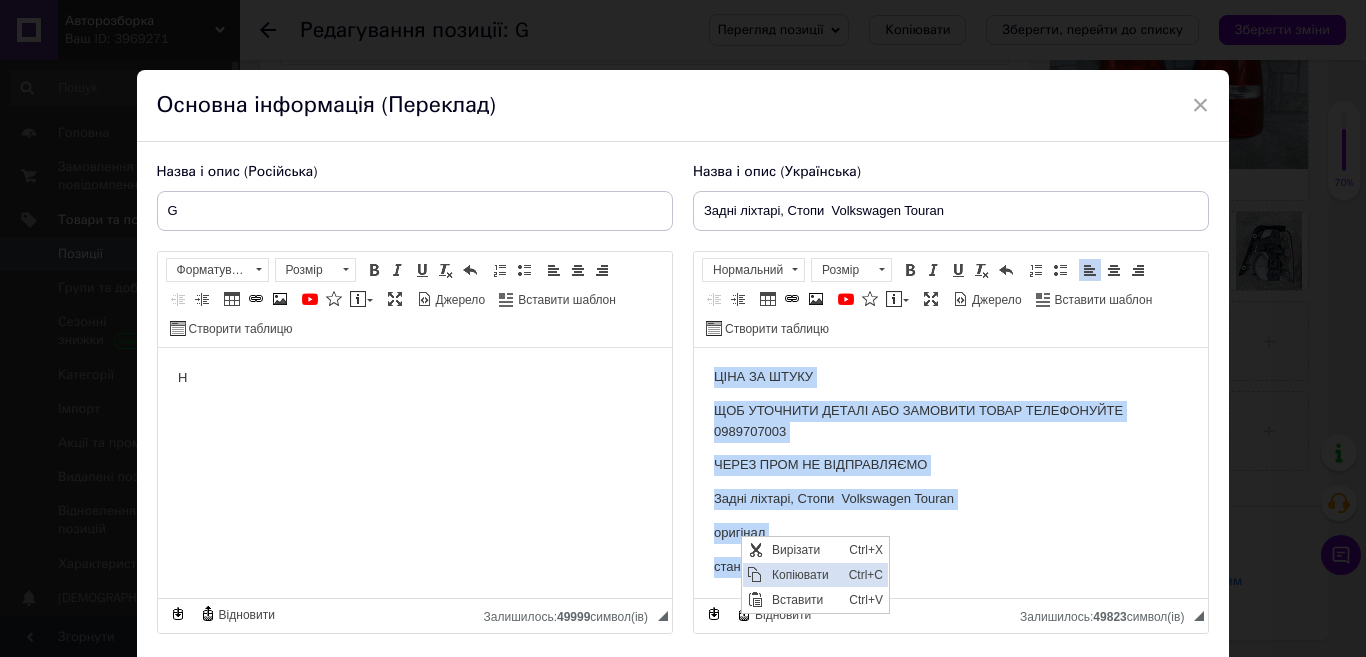 copy on "ЦІНА ЗА ШТУКУ ЩОБ УТОЧНИТИ ДЕТАЛІ АБО ЗАМОВИТИ ТОВАР ТЕЛЕФОНУЙТЕ 0989707003 ЧЕРЕЗ ПРОМ НЕ ВІДПРАВЛЯЄМО  Задні ліхтарі, Стопи  Volkswagen Touran  оригінал стан як на фото" 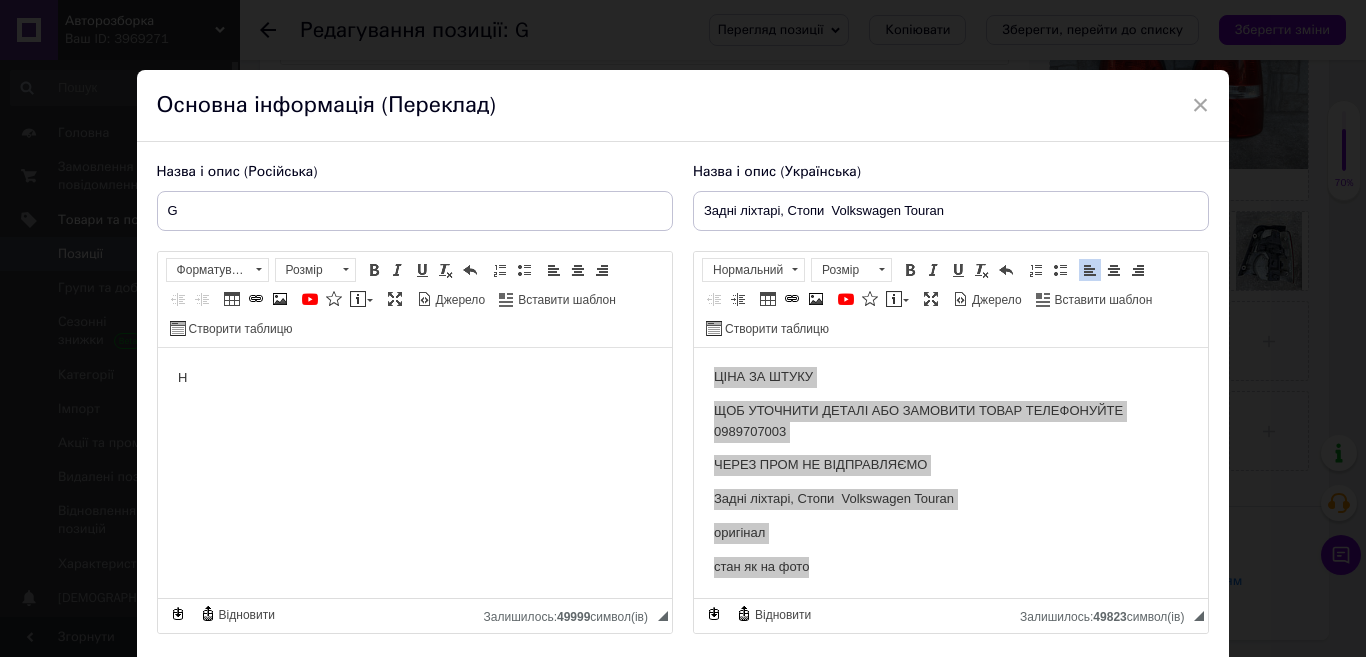 click on "H" at bounding box center [414, 378] 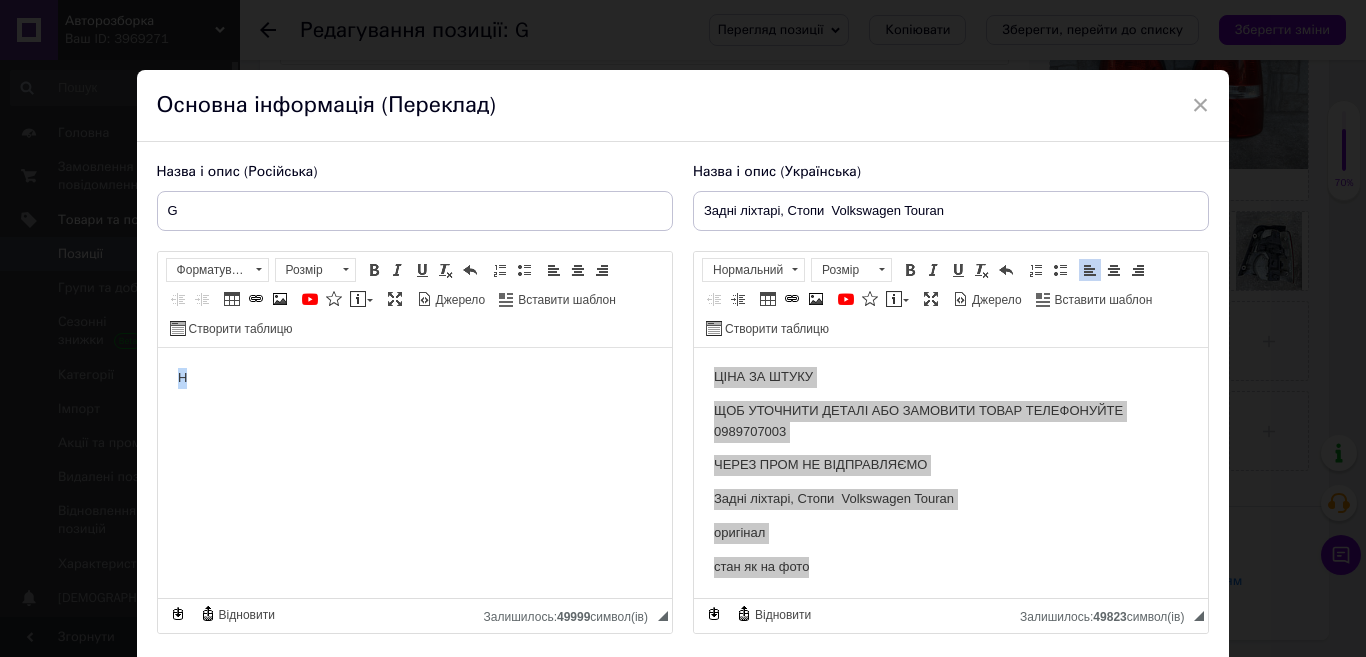 click on "H" at bounding box center [414, 378] 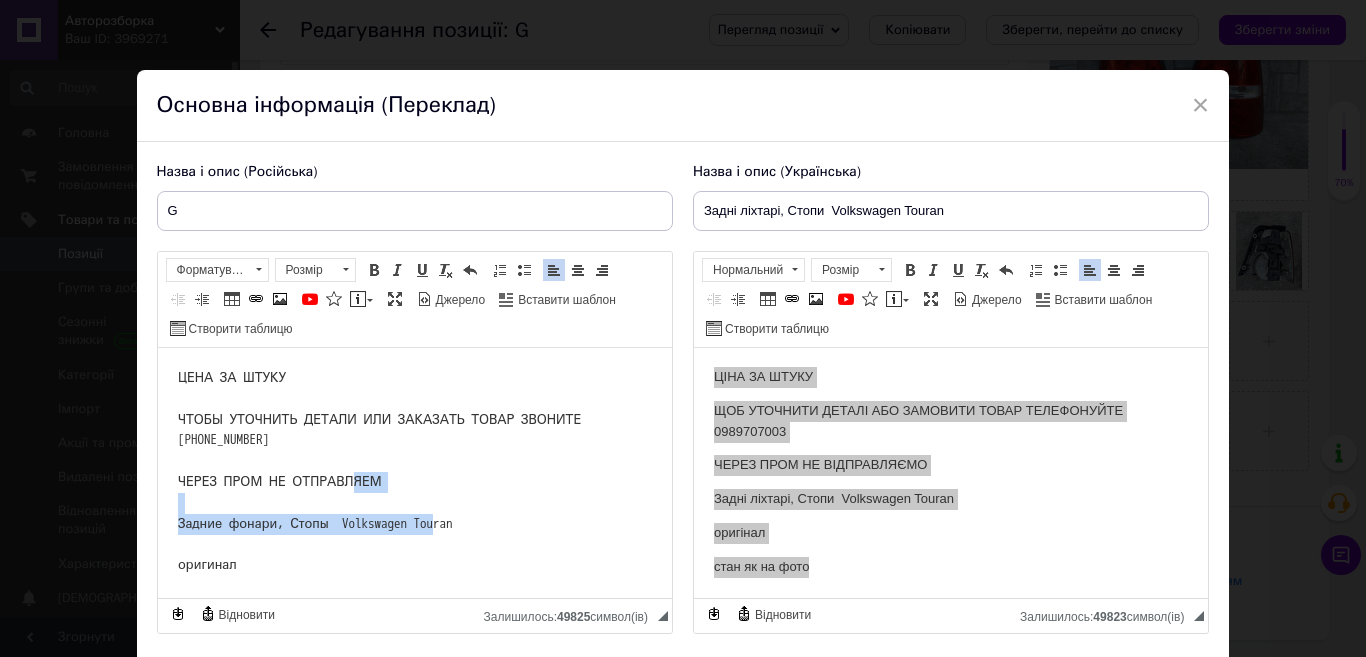 drag, startPoint x: 460, startPoint y: 500, endPoint x: 183, endPoint y: 490, distance: 277.18045 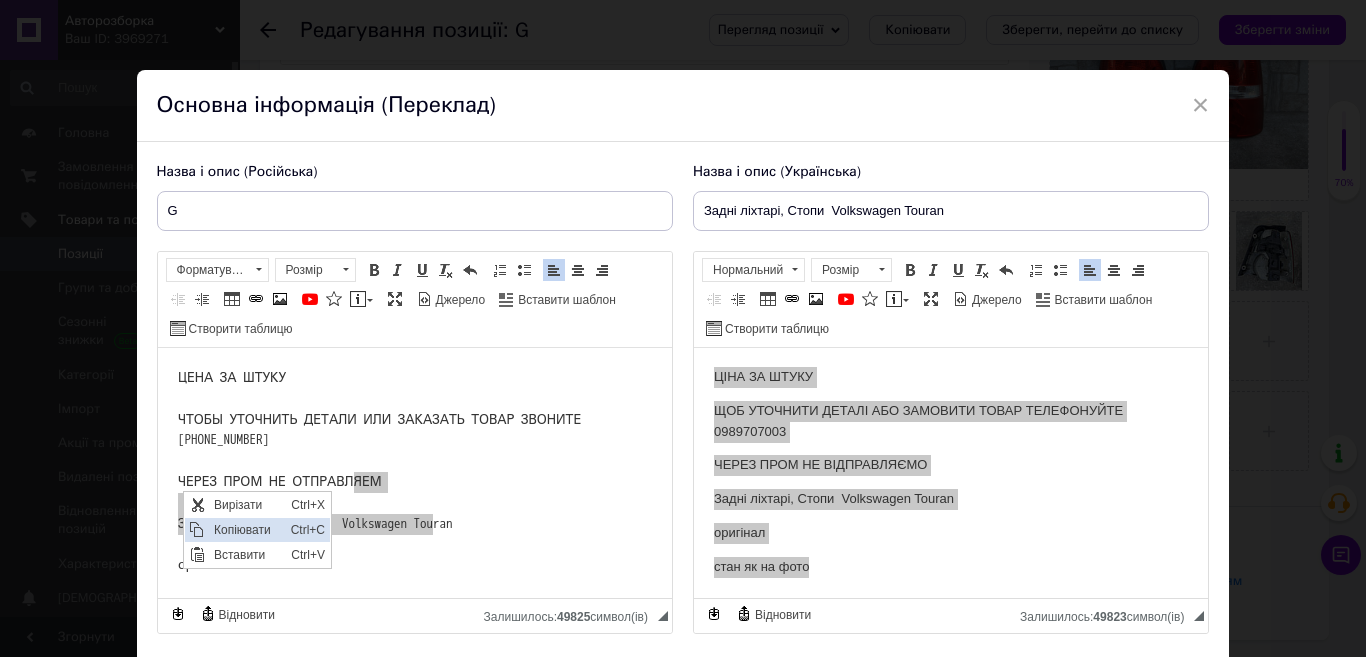 click on "Копіювати" at bounding box center [247, 530] 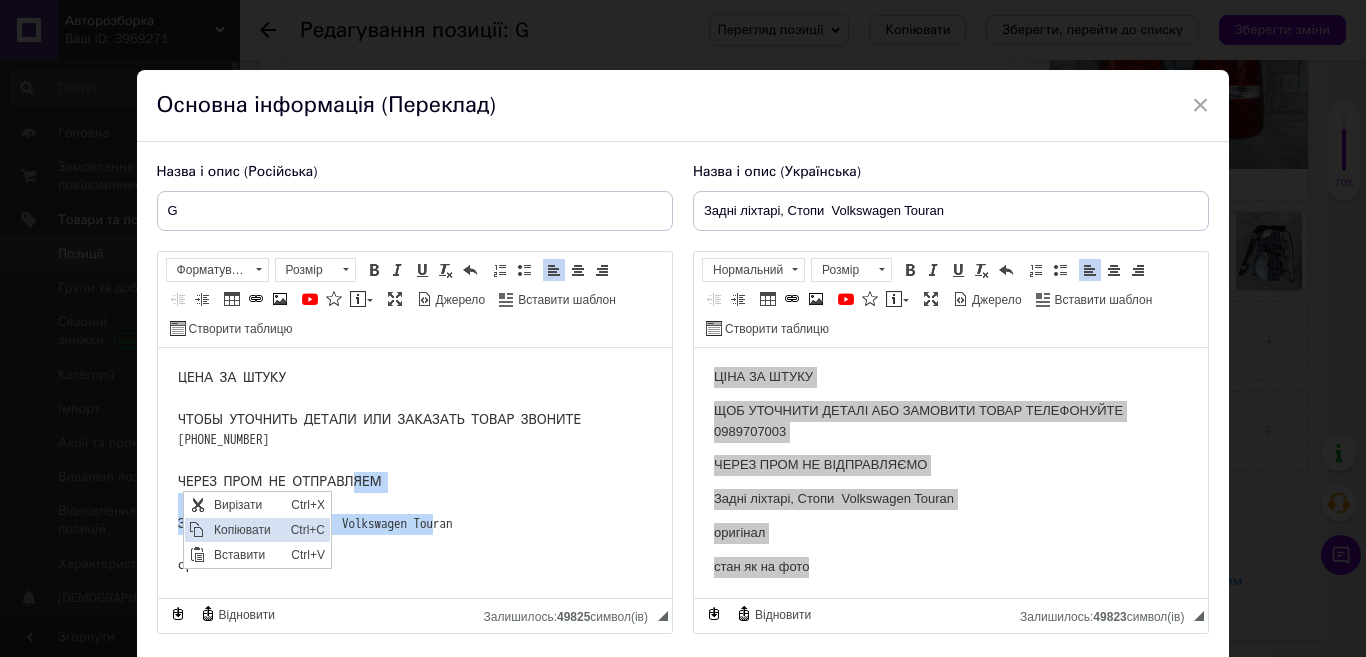 copy on "Задние фонари, Стопы  Volkswagen Touran" 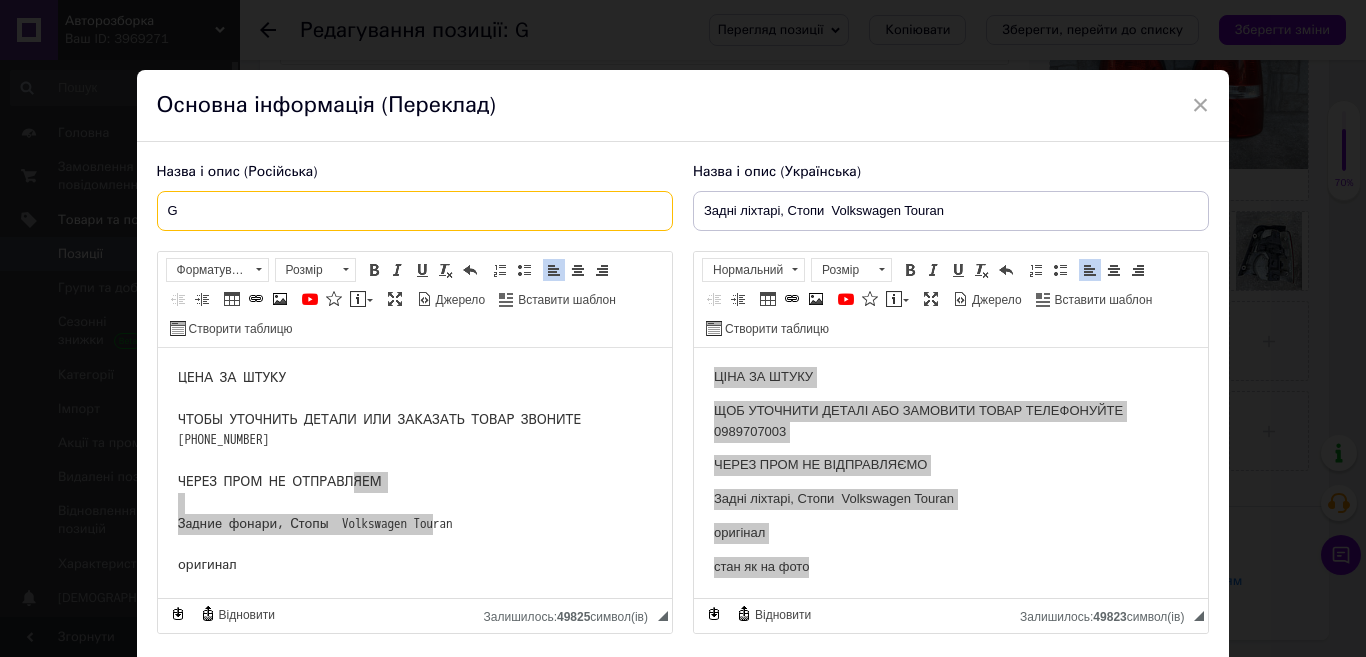 click on "G" at bounding box center [415, 211] 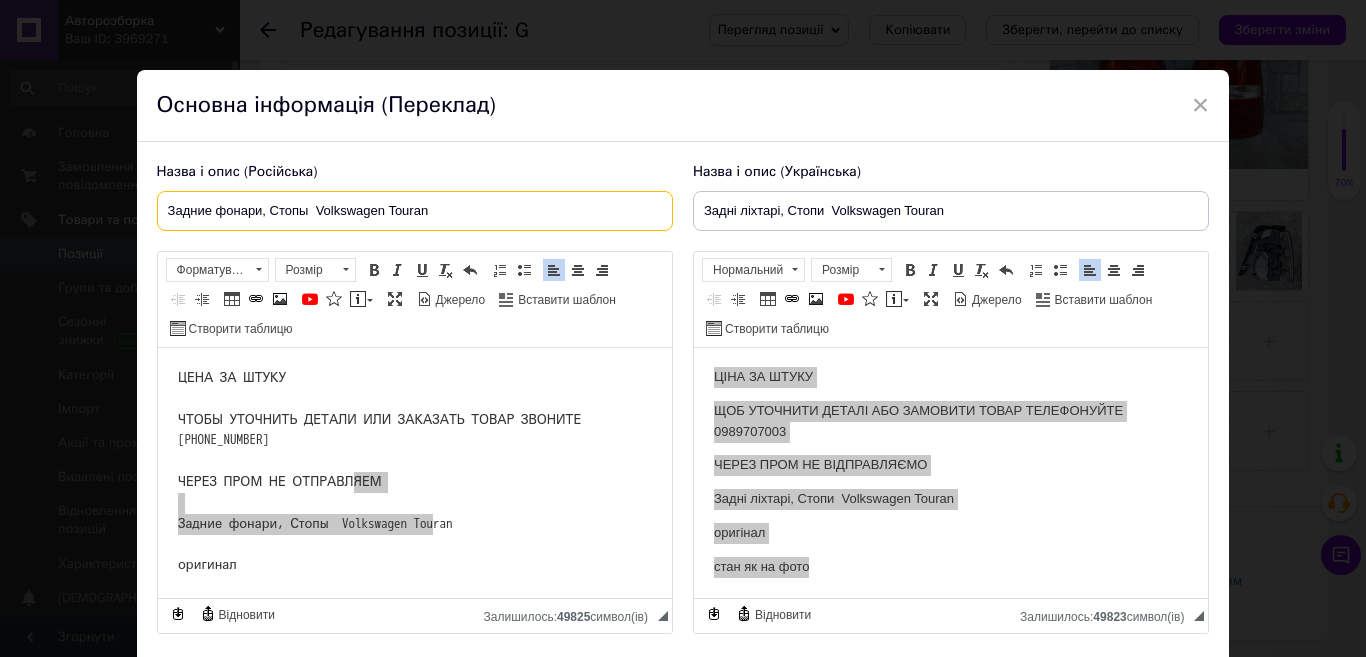 type on "Задние фонари, Стопы  Volkswagen Touran" 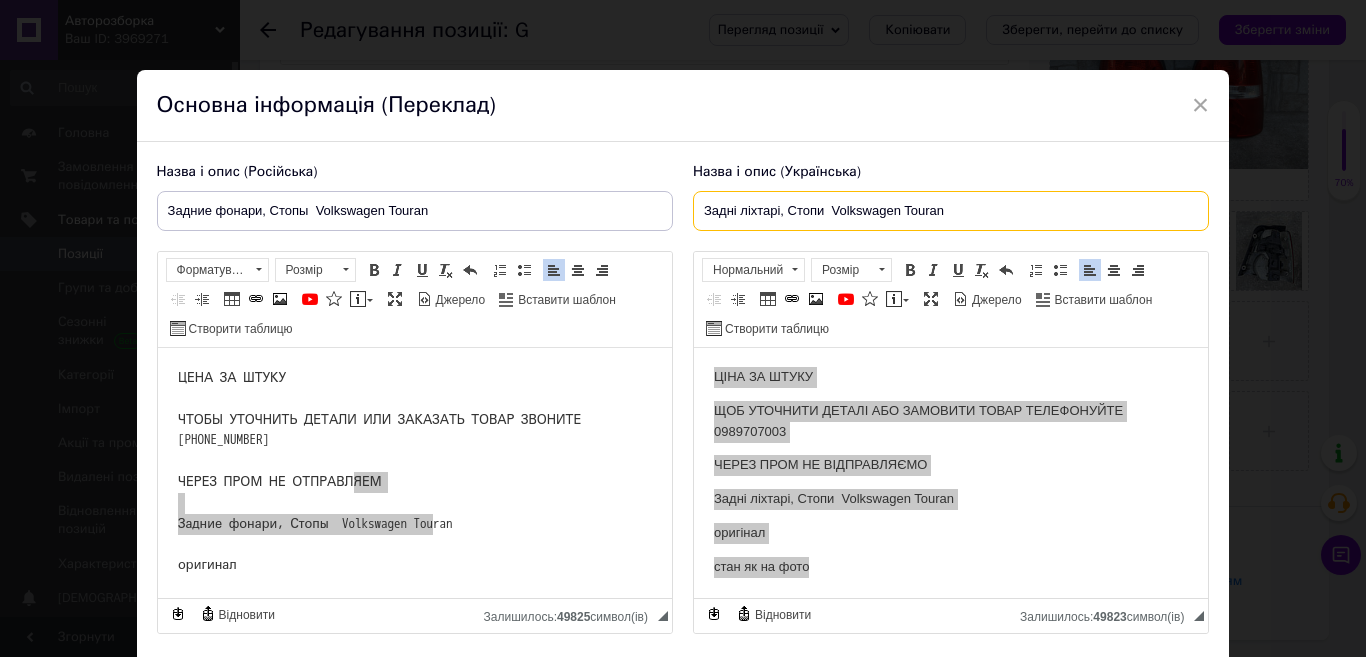 drag, startPoint x: 692, startPoint y: 203, endPoint x: 969, endPoint y: 205, distance: 277.00723 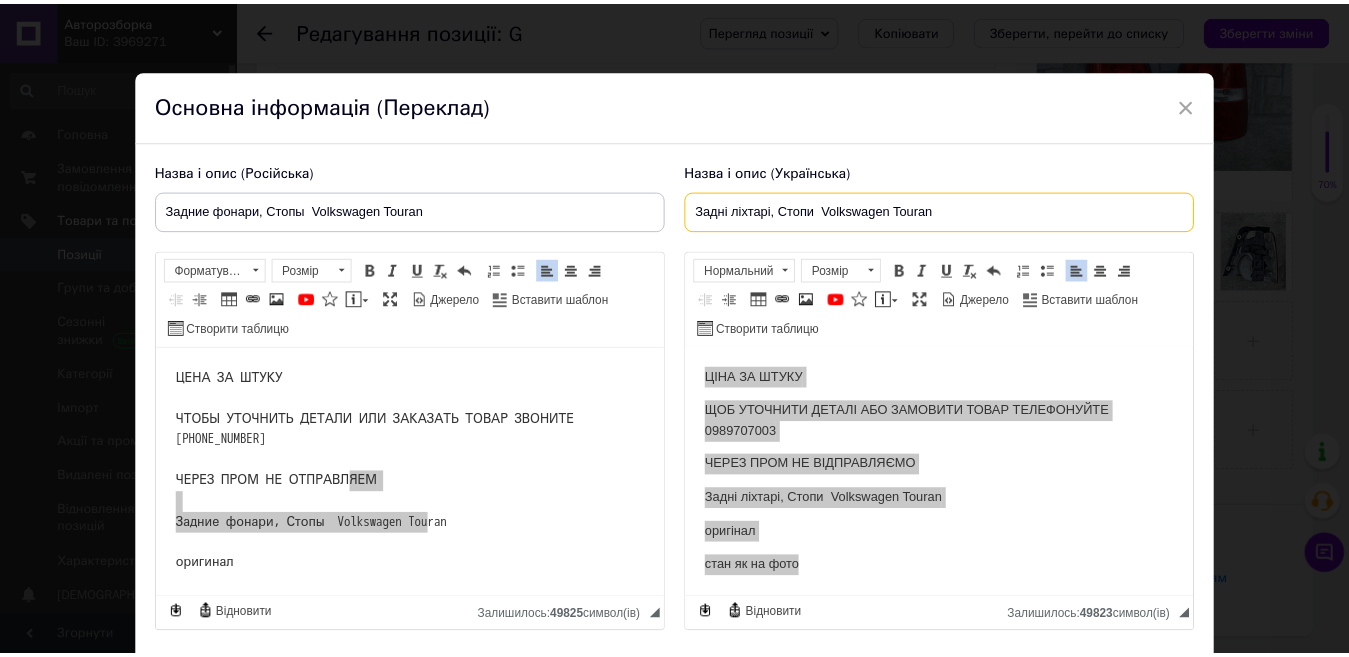 scroll, scrollTop: 141, scrollLeft: 0, axis: vertical 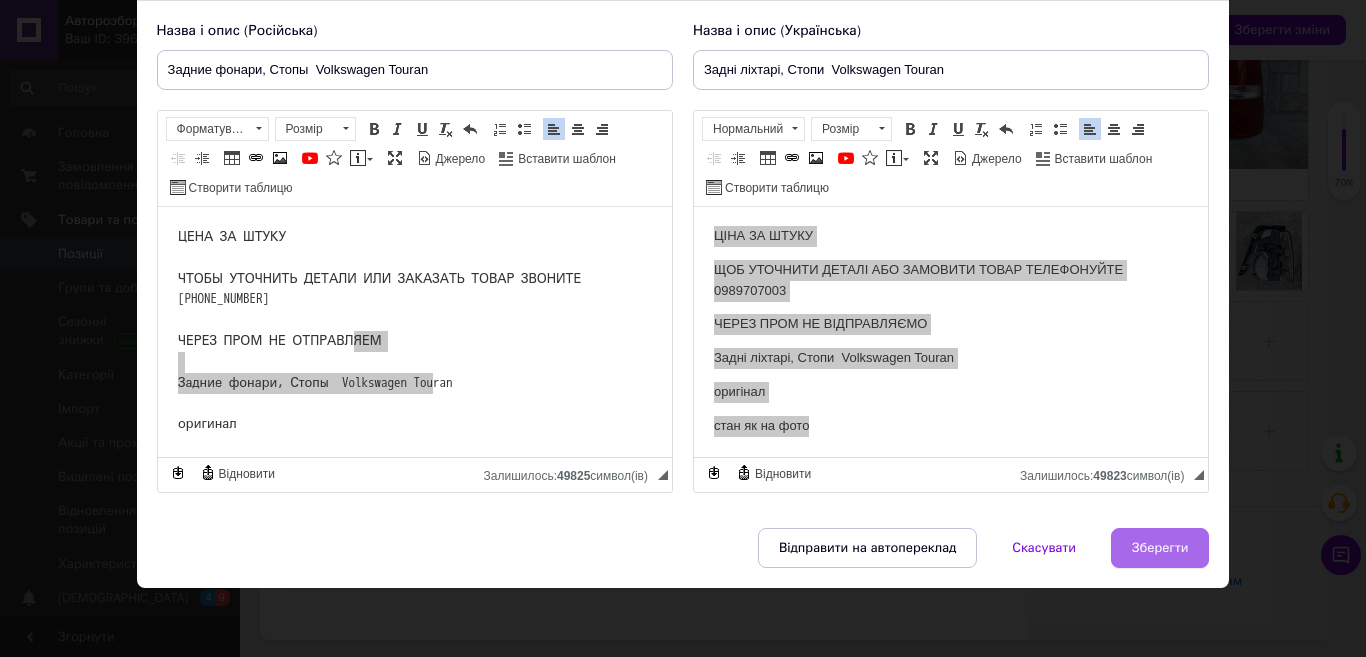 click on "Зберегти" at bounding box center [1160, 548] 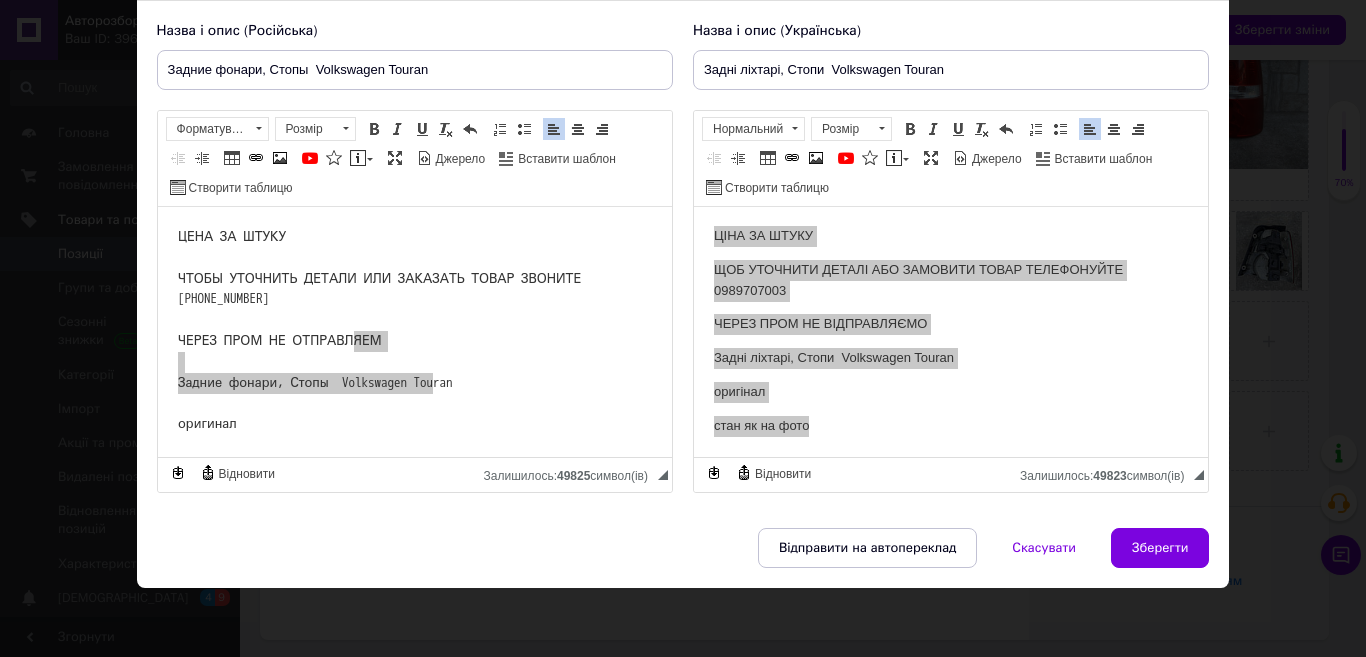type on "Задние фонари, Стопы  Volkswagen Touran" 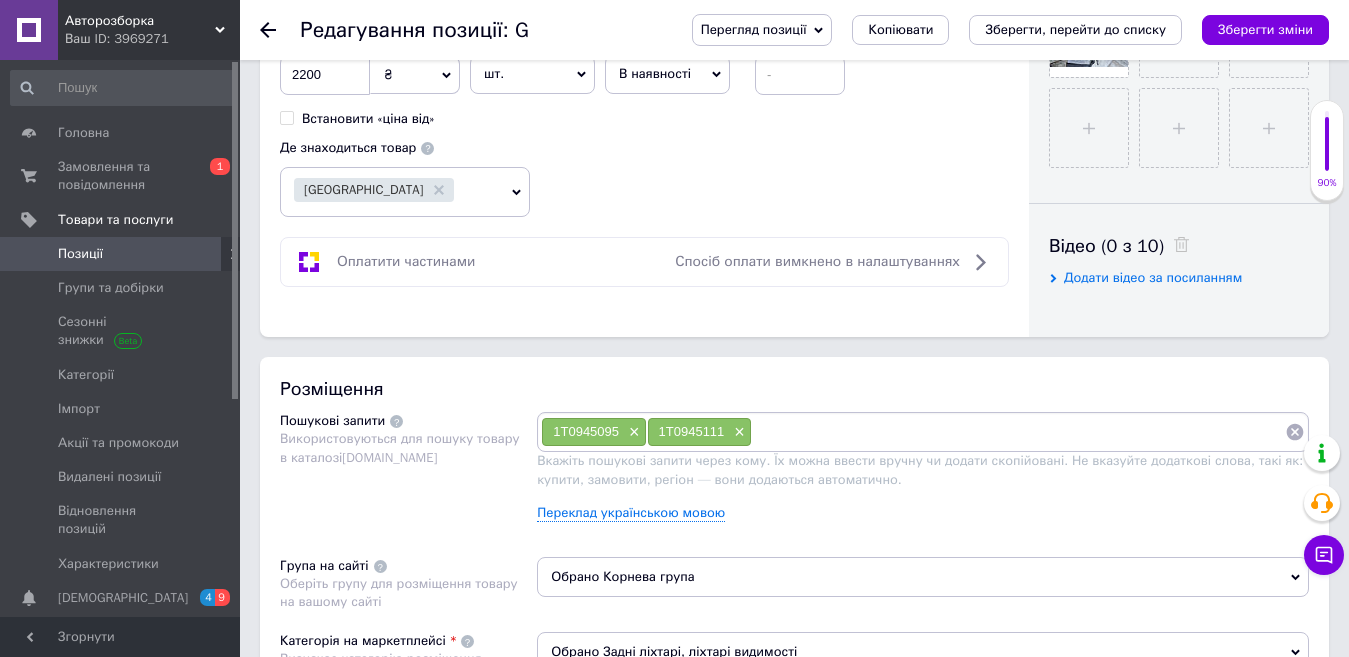 scroll, scrollTop: 914, scrollLeft: 0, axis: vertical 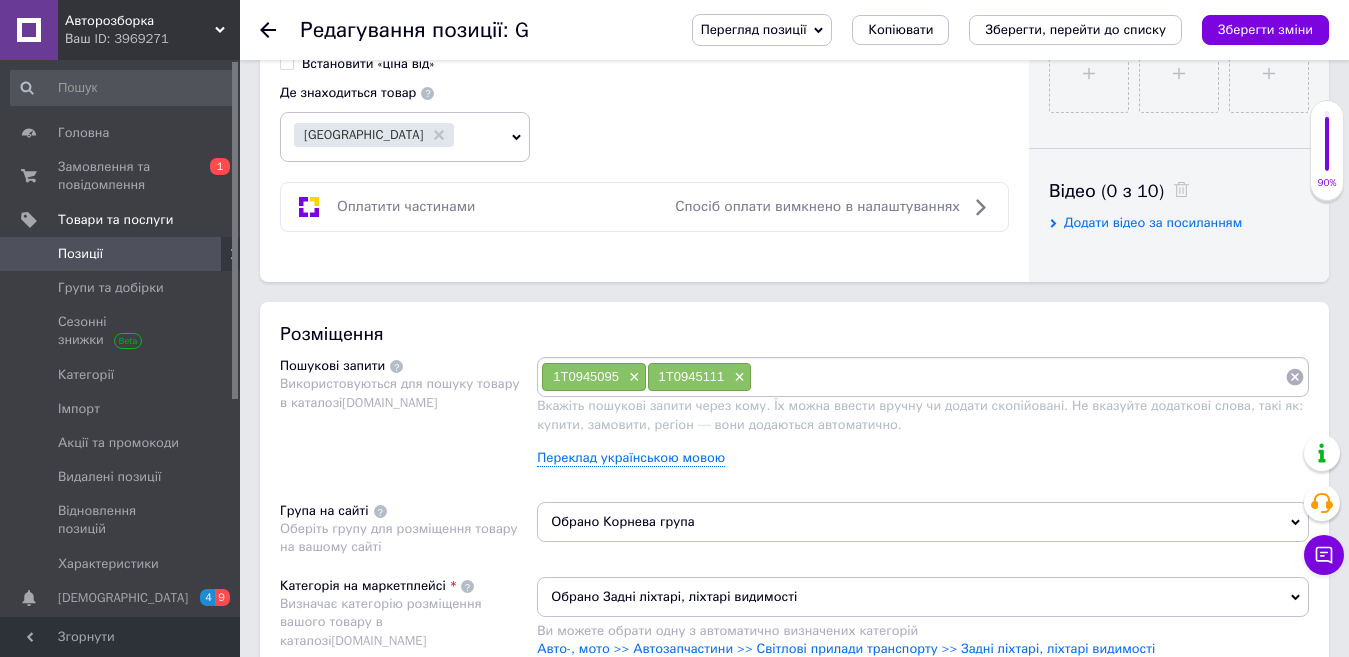 click at bounding box center [1018, 377] 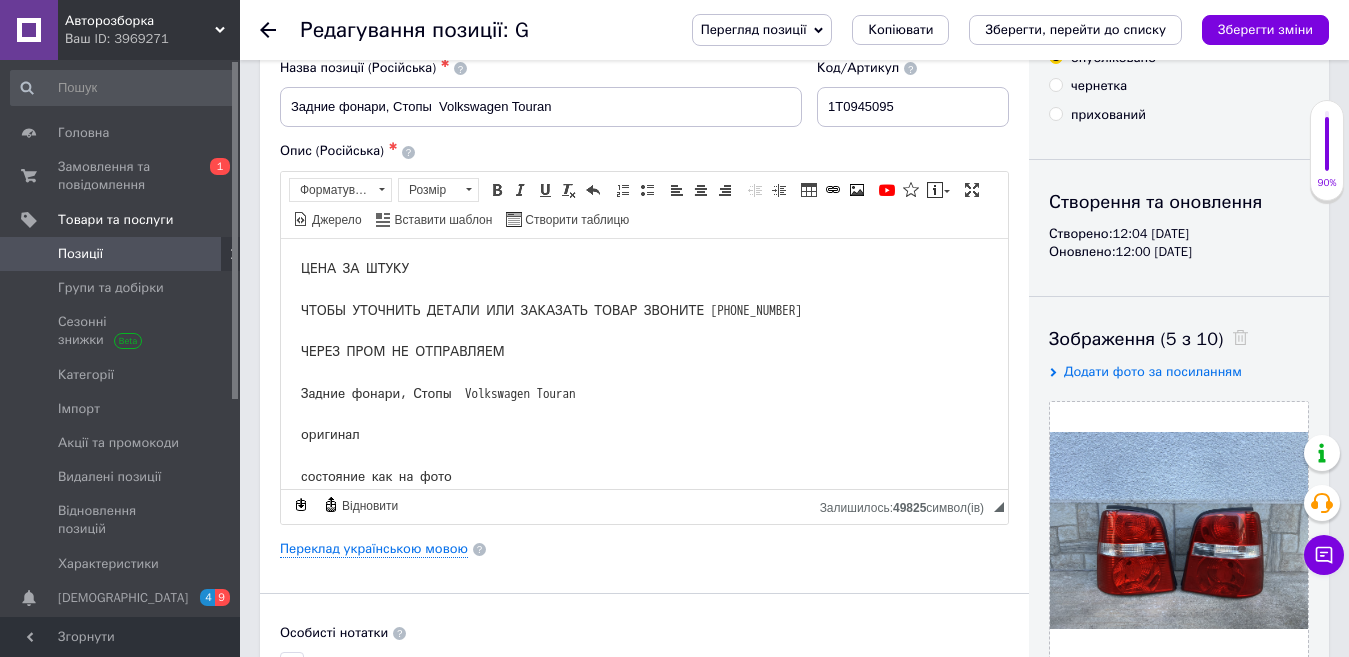 scroll, scrollTop: 91, scrollLeft: 0, axis: vertical 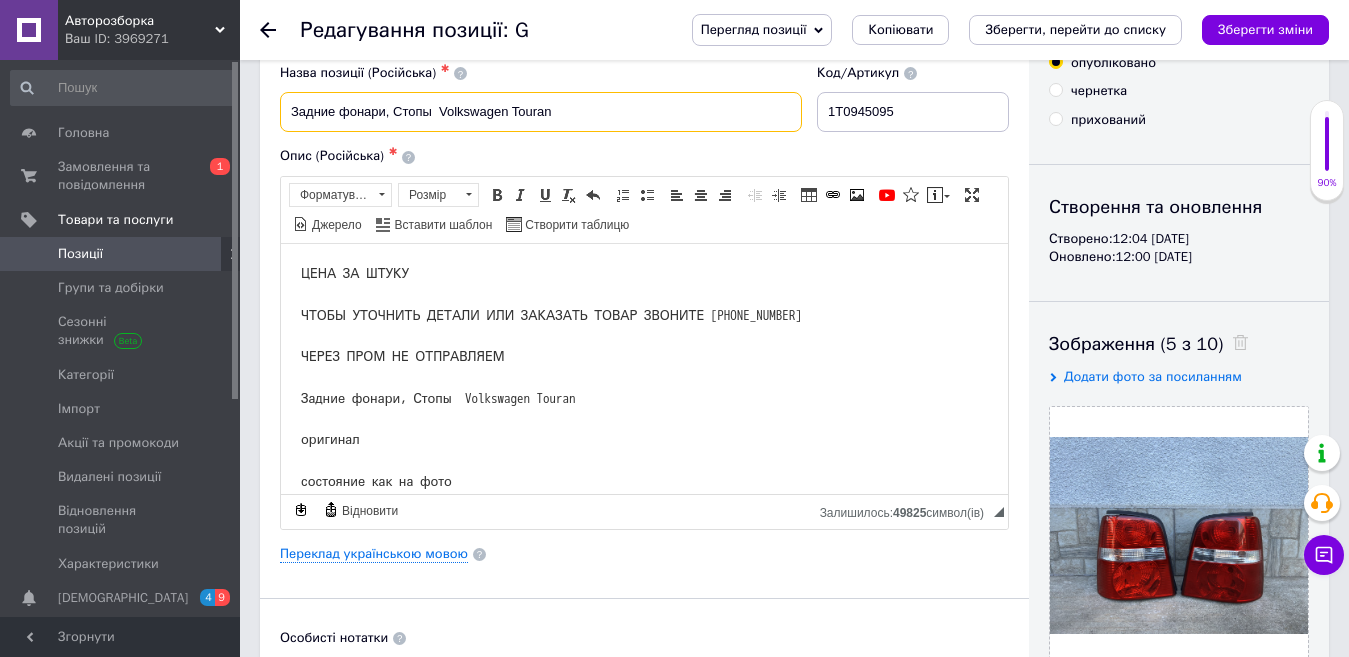 drag, startPoint x: 561, startPoint y: 106, endPoint x: 287, endPoint y: 121, distance: 274.41028 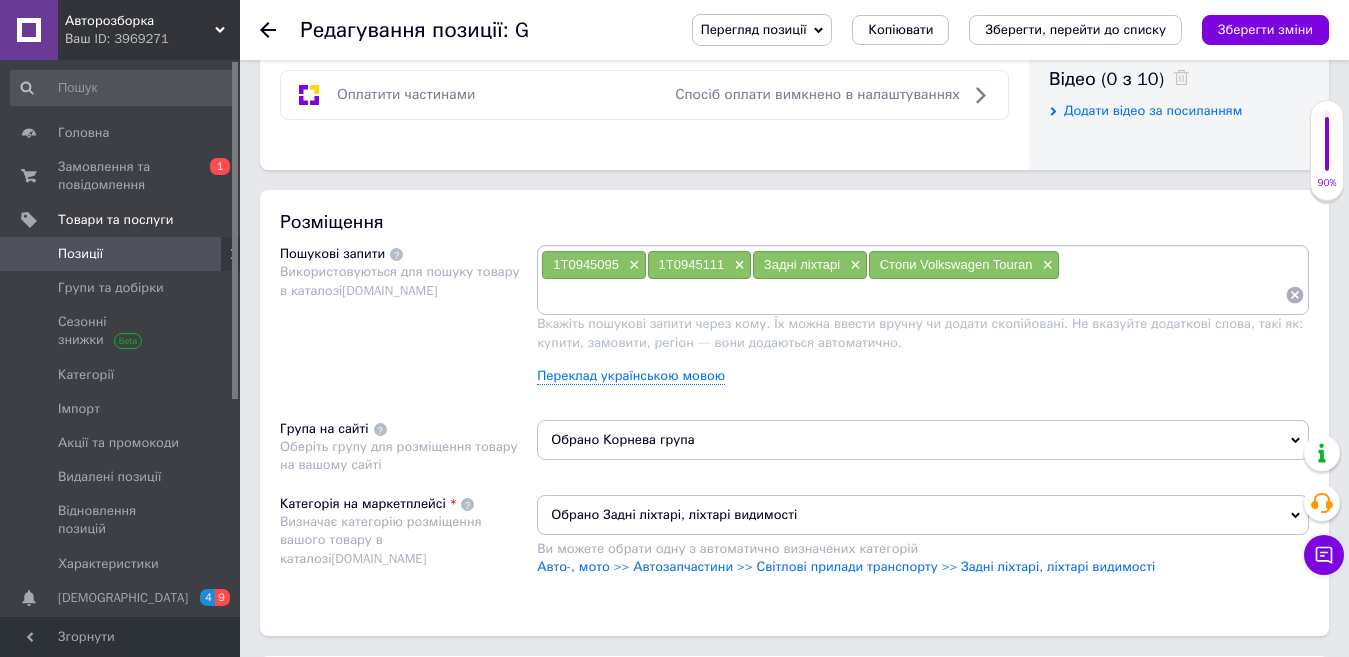scroll, scrollTop: 1041, scrollLeft: 0, axis: vertical 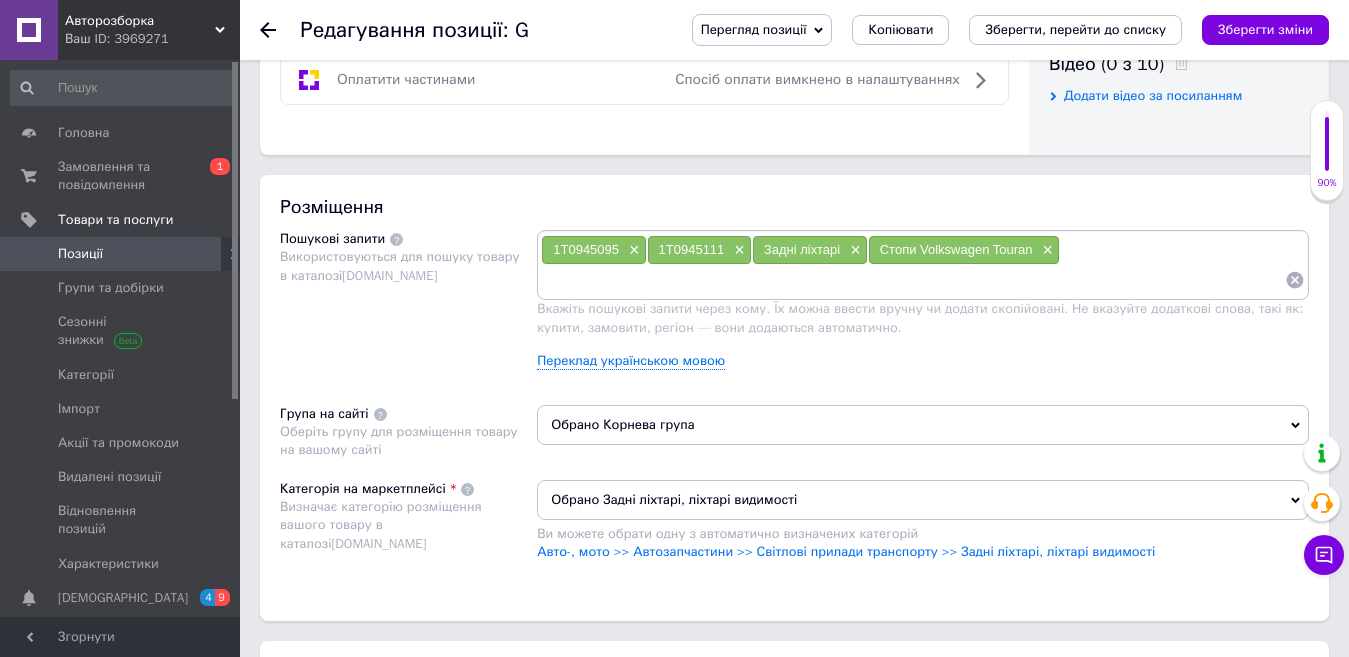 click at bounding box center [913, 280] 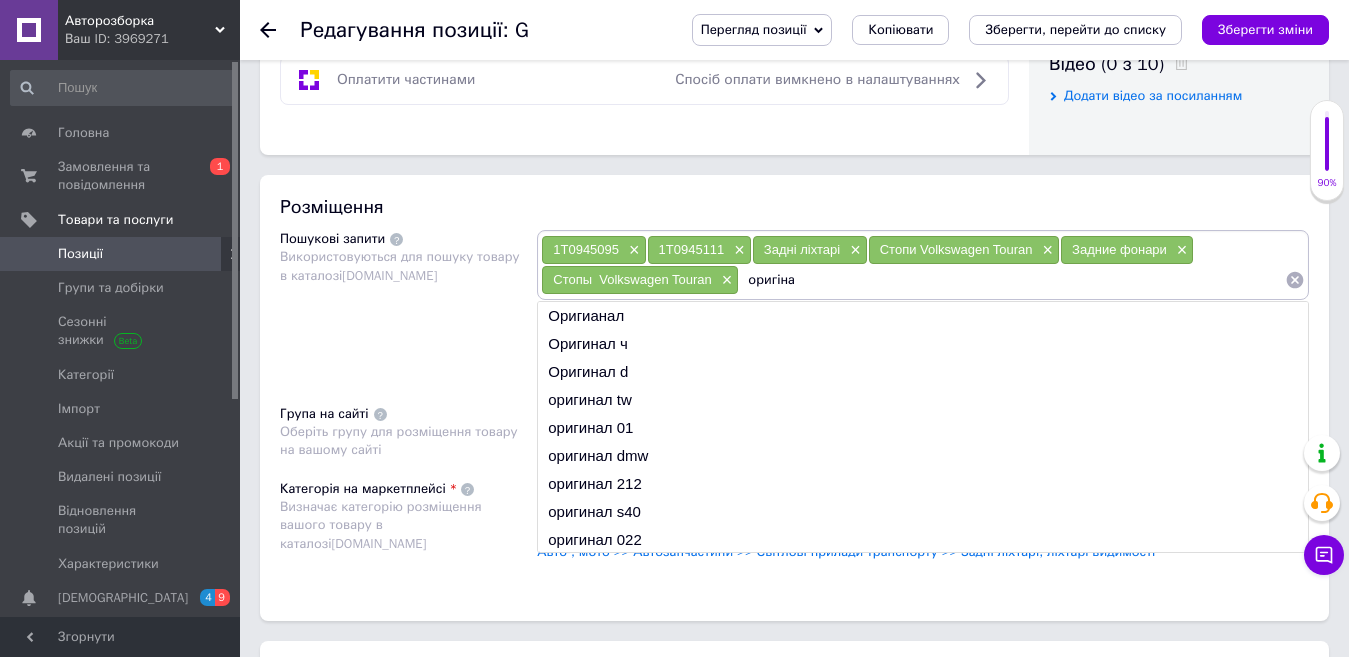 type on "оригінал" 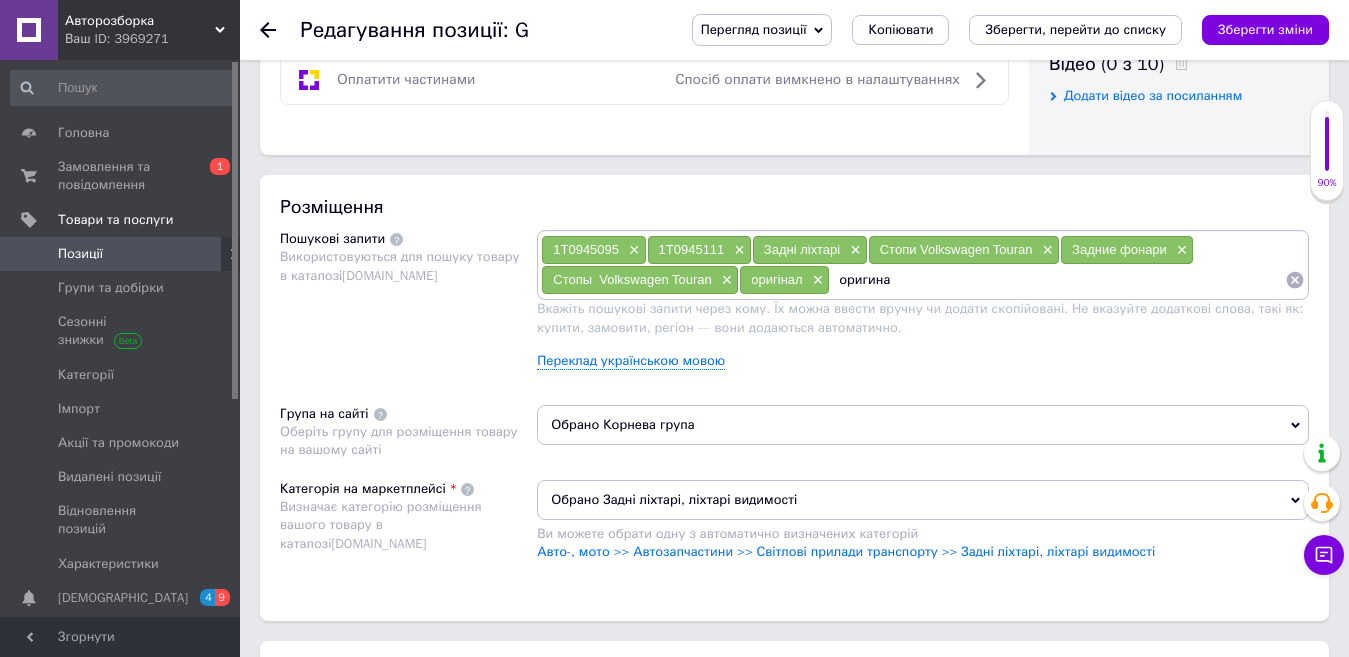 type on "оригинал" 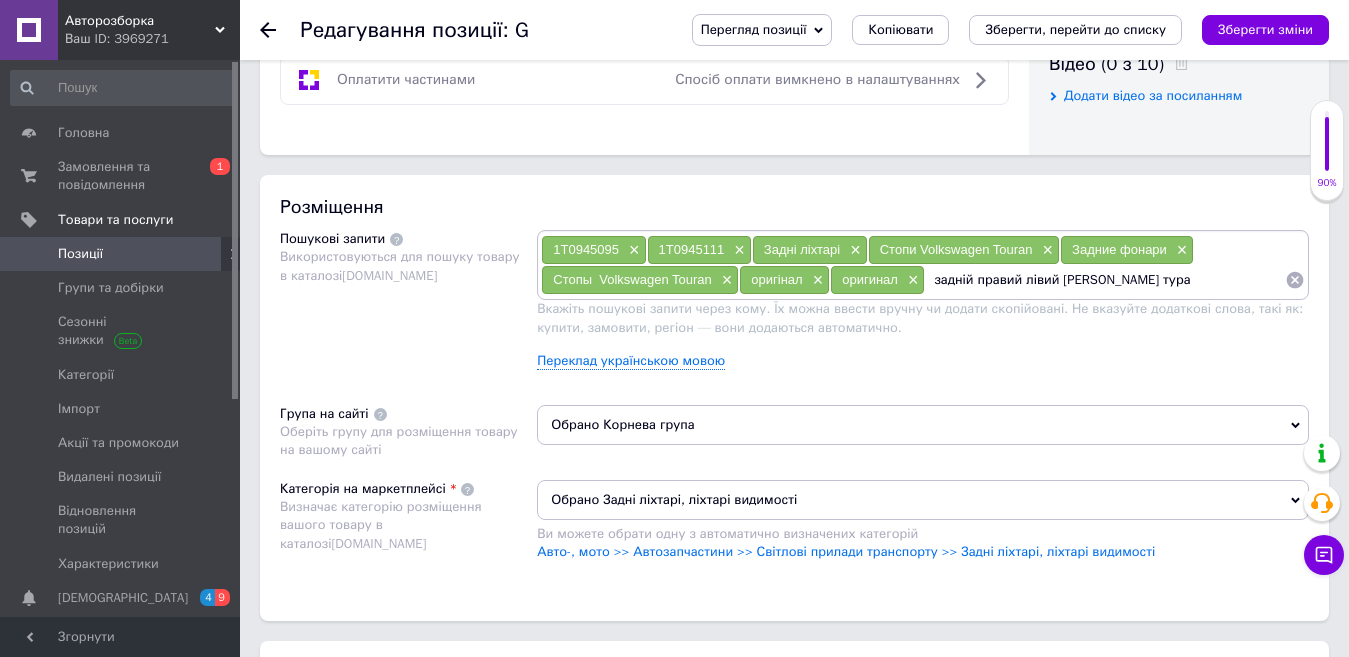 type on "задній правий лівий [PERSON_NAME]" 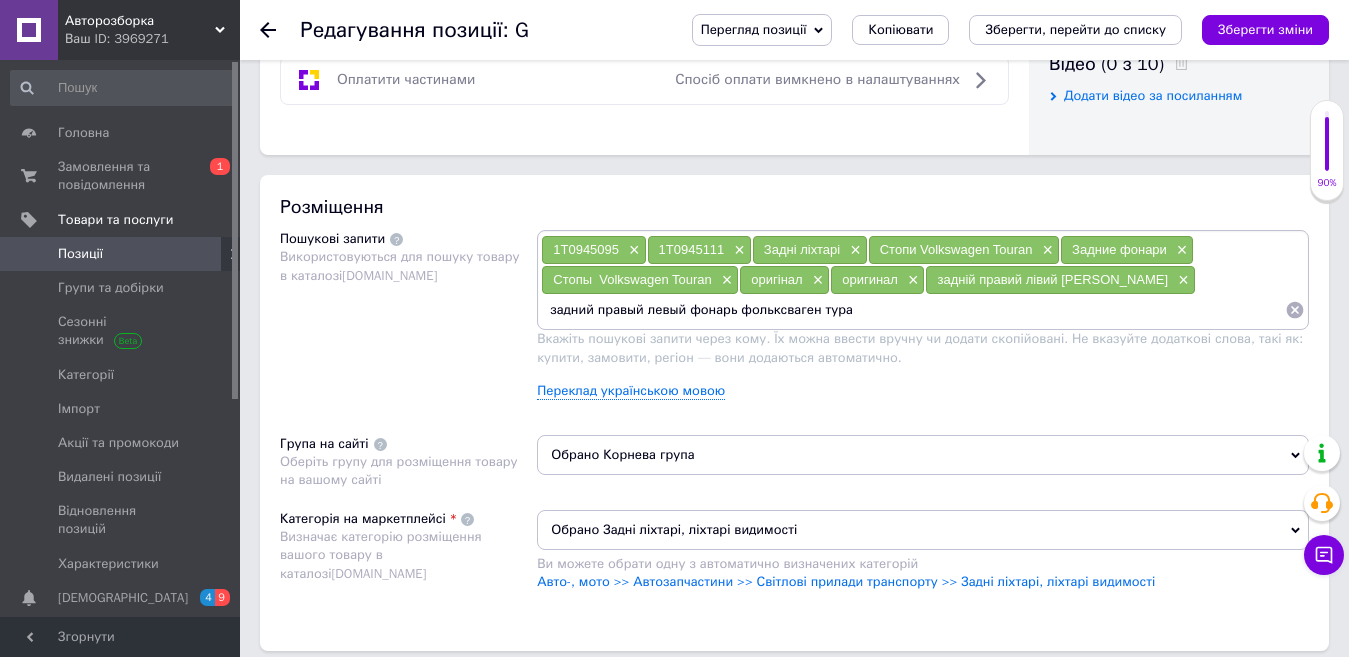 type on "задний правый левый фонарь фольксваген туран" 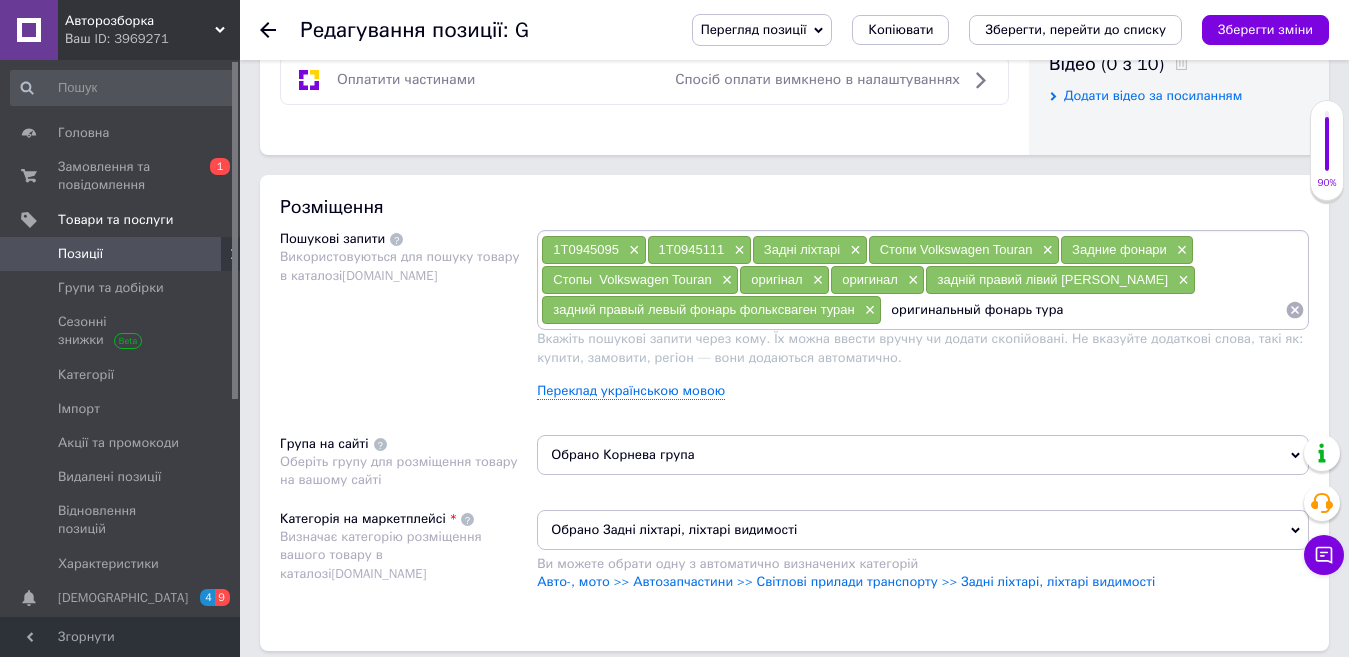 type on "оригинальный [PERSON_NAME]" 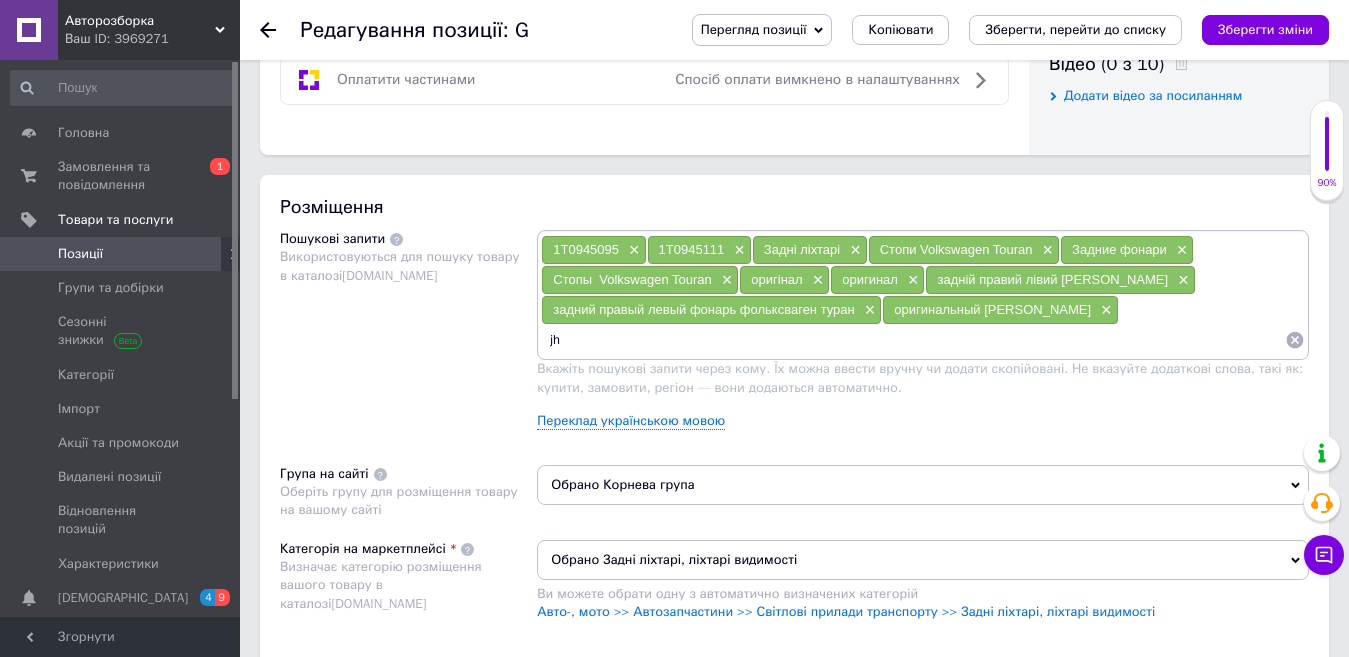 type on "j" 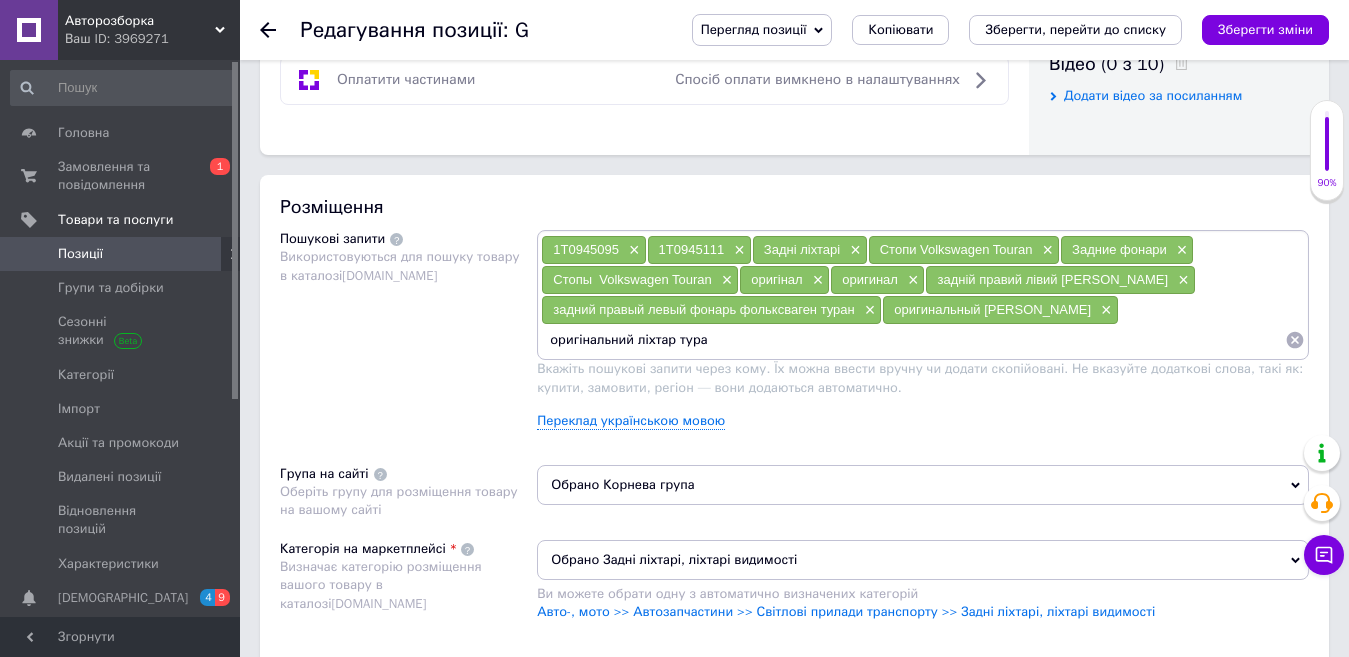 type on "оригінальний [PERSON_NAME]" 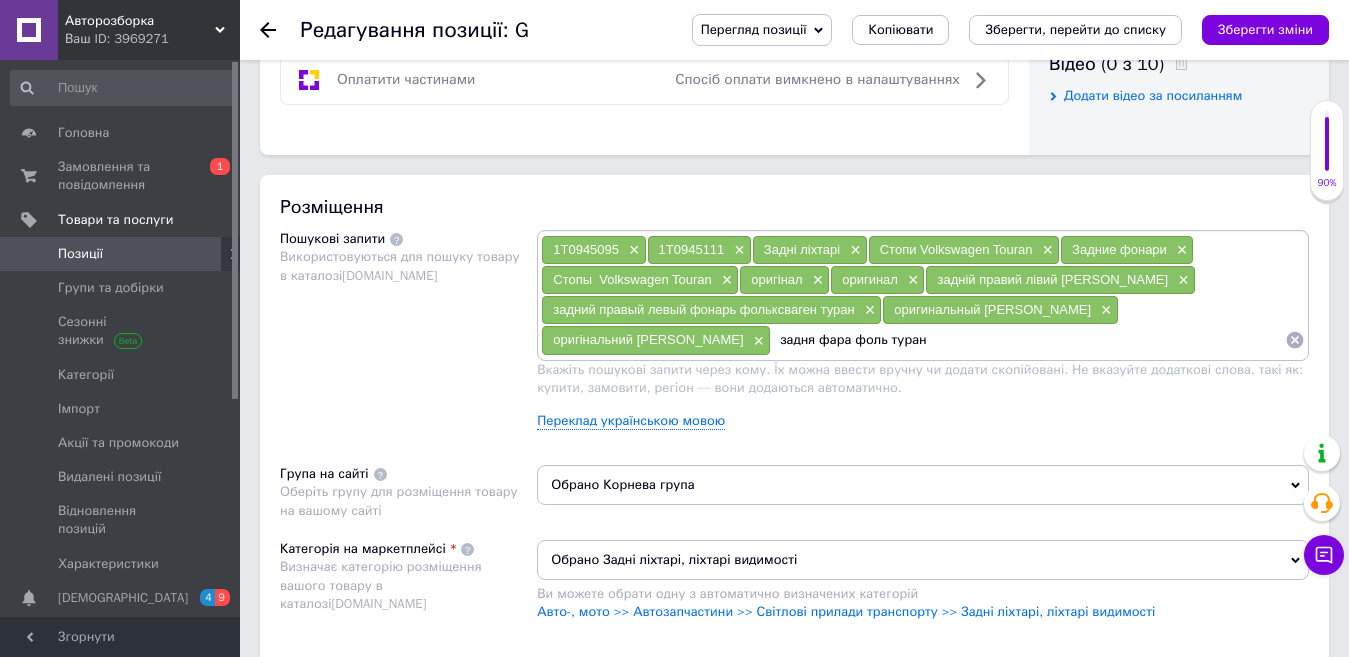 type on "задня фара фольц туран" 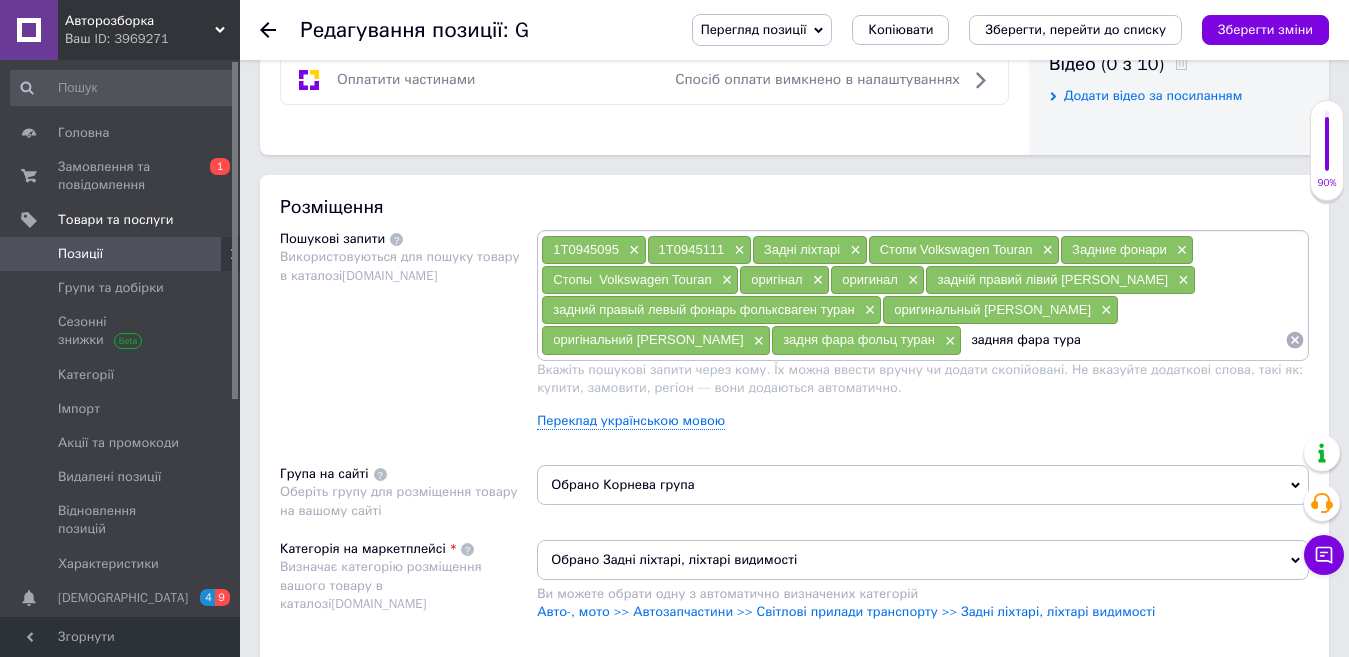type on "задняя [PERSON_NAME]" 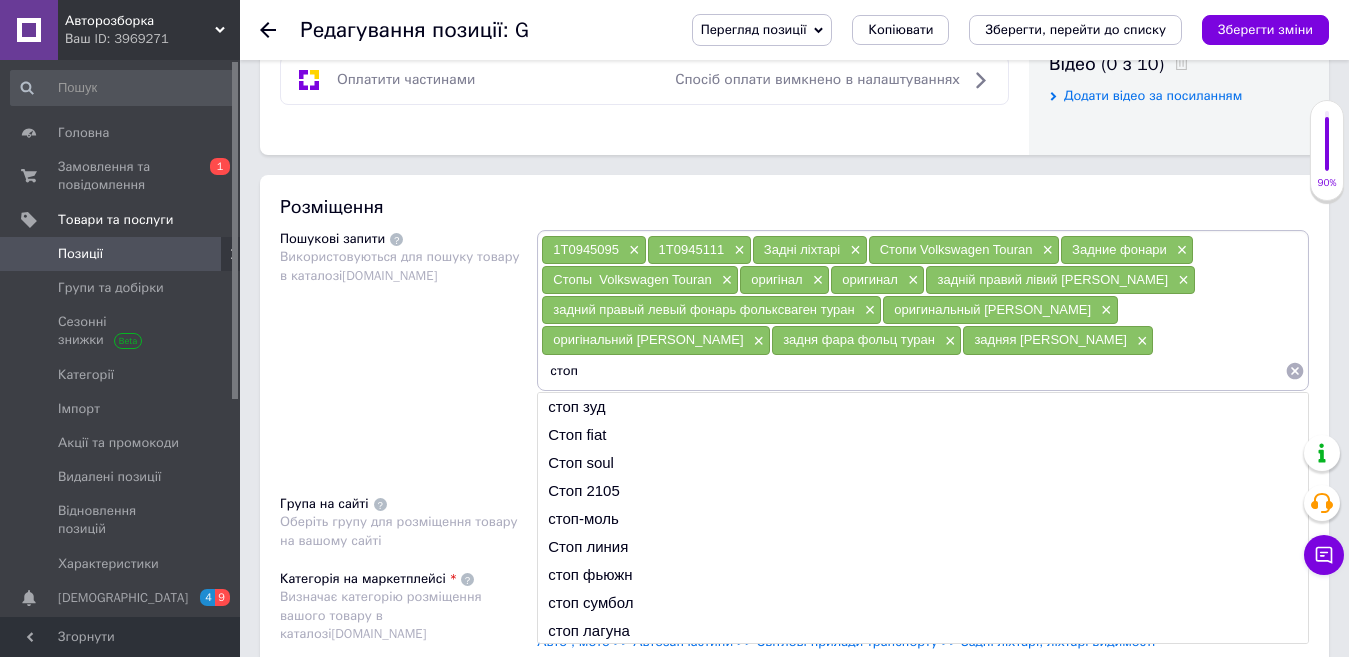 paste on "VW TOURAN" 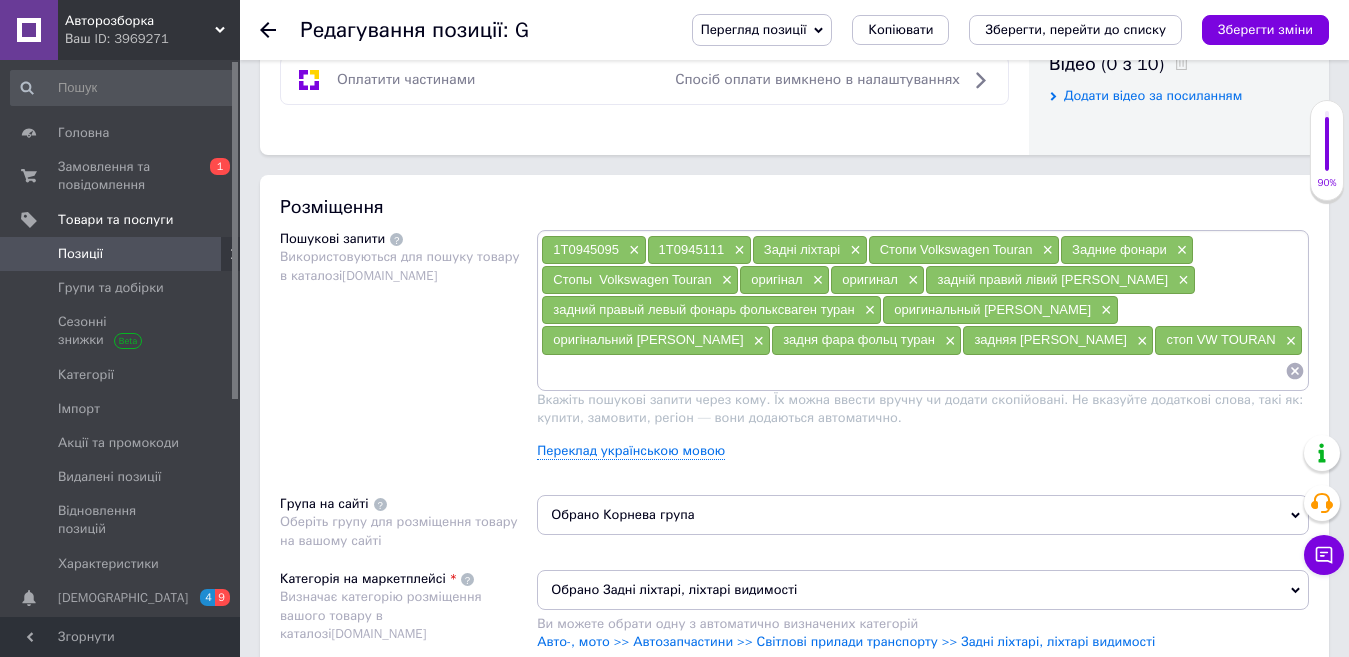 paste on "Задние фонари фольксваген touran в [GEOGRAPHIC_DATA]" 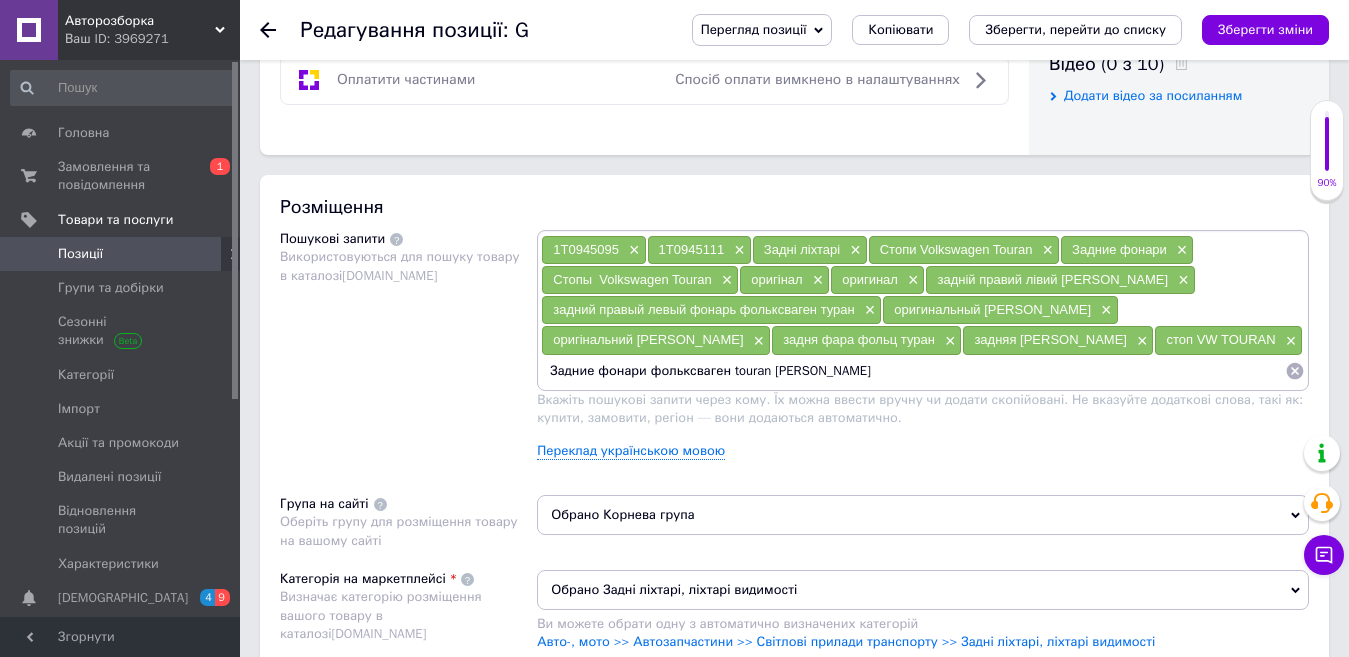 type on "Задние фонари фольксваген touran" 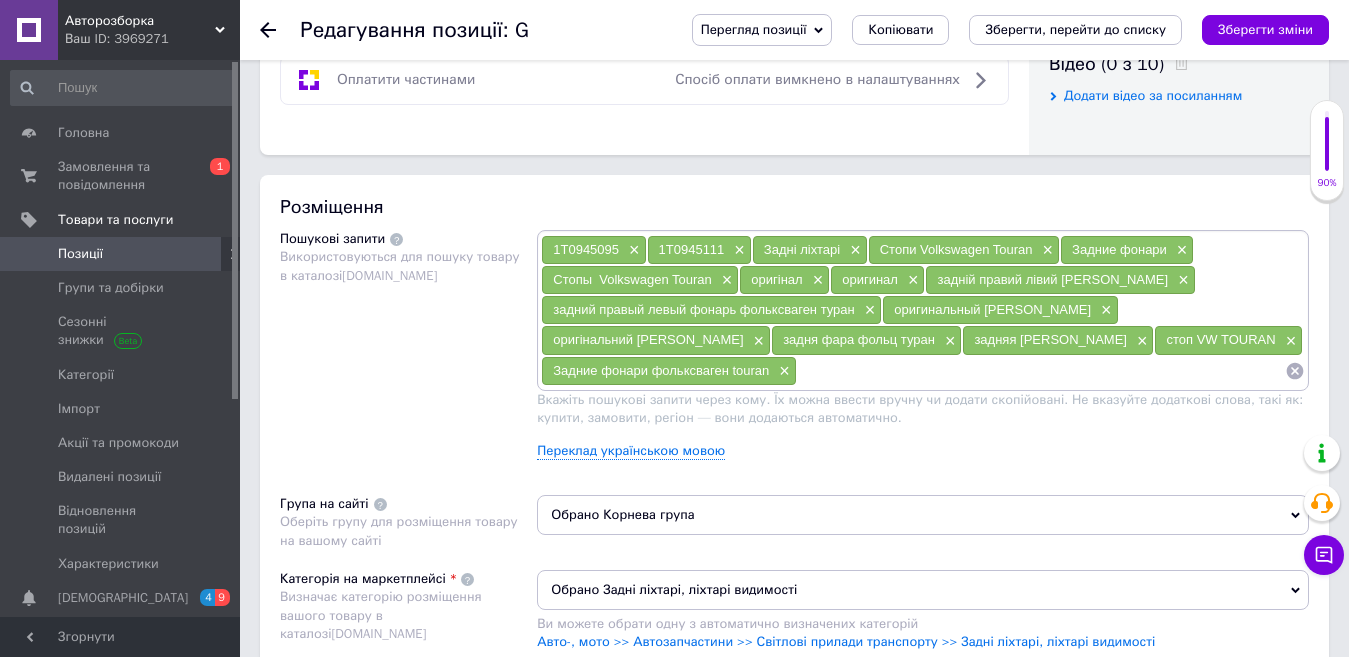 paste on "Оригинальные стопы для volkswagen touran в [GEOGRAPHIC_DATA]" 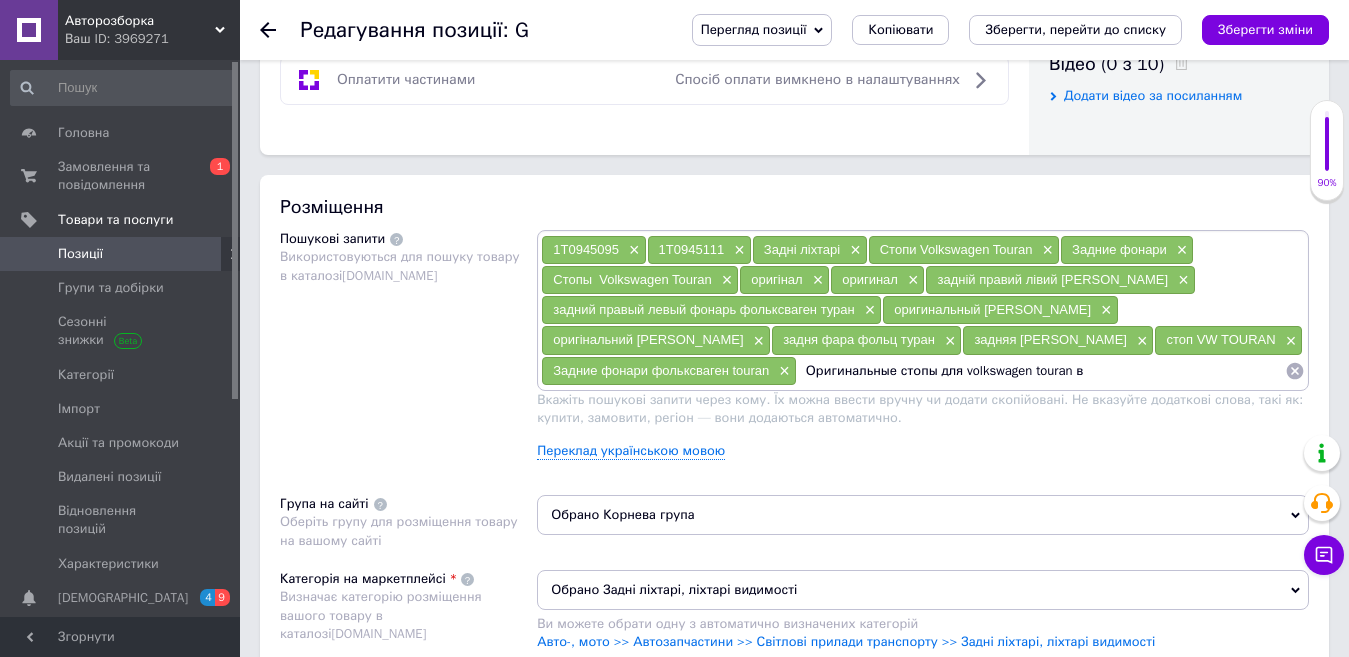 type on "Оригинальные стопы для volkswagen touran" 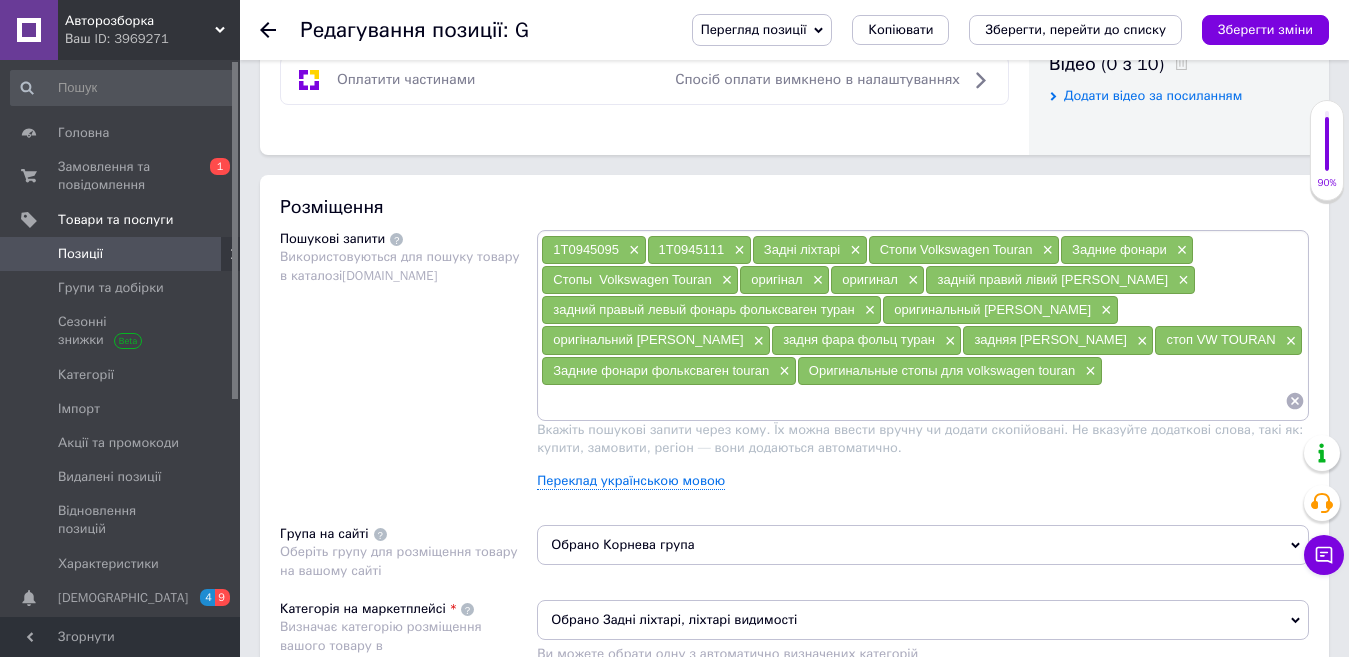 paste on "Touran фонари задние в [GEOGRAPHIC_DATA]" 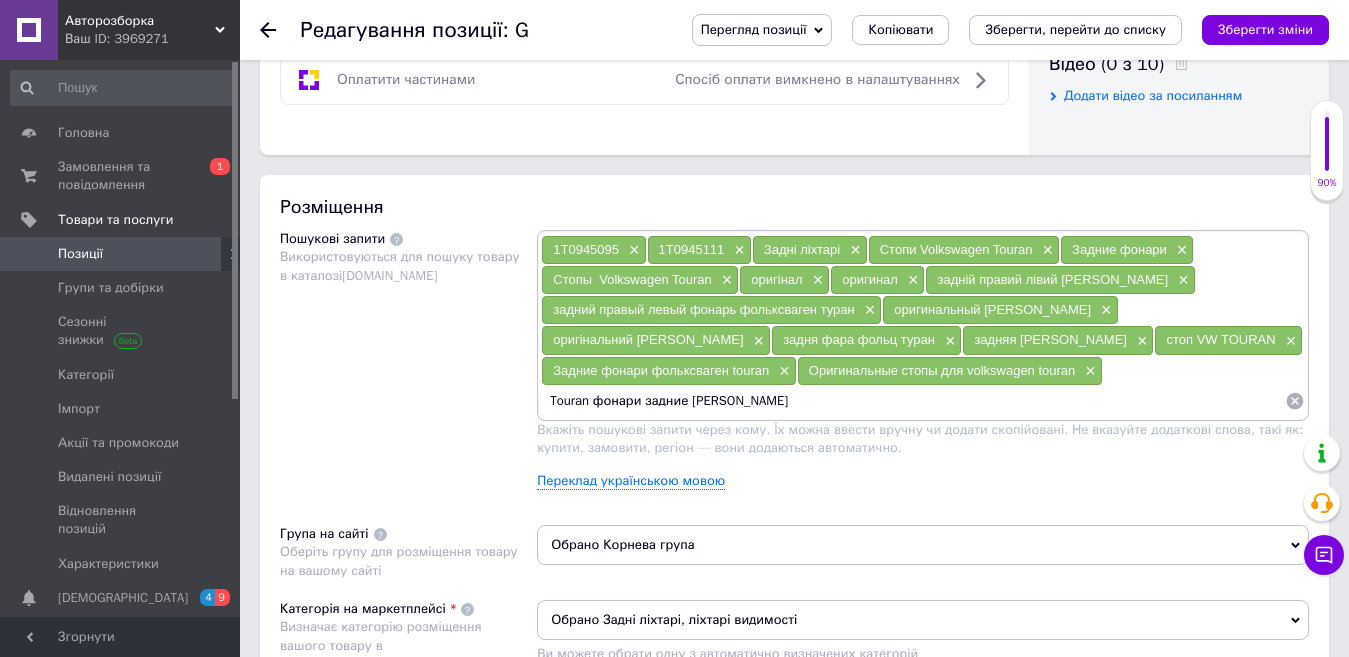 type on "Touran фонари задние" 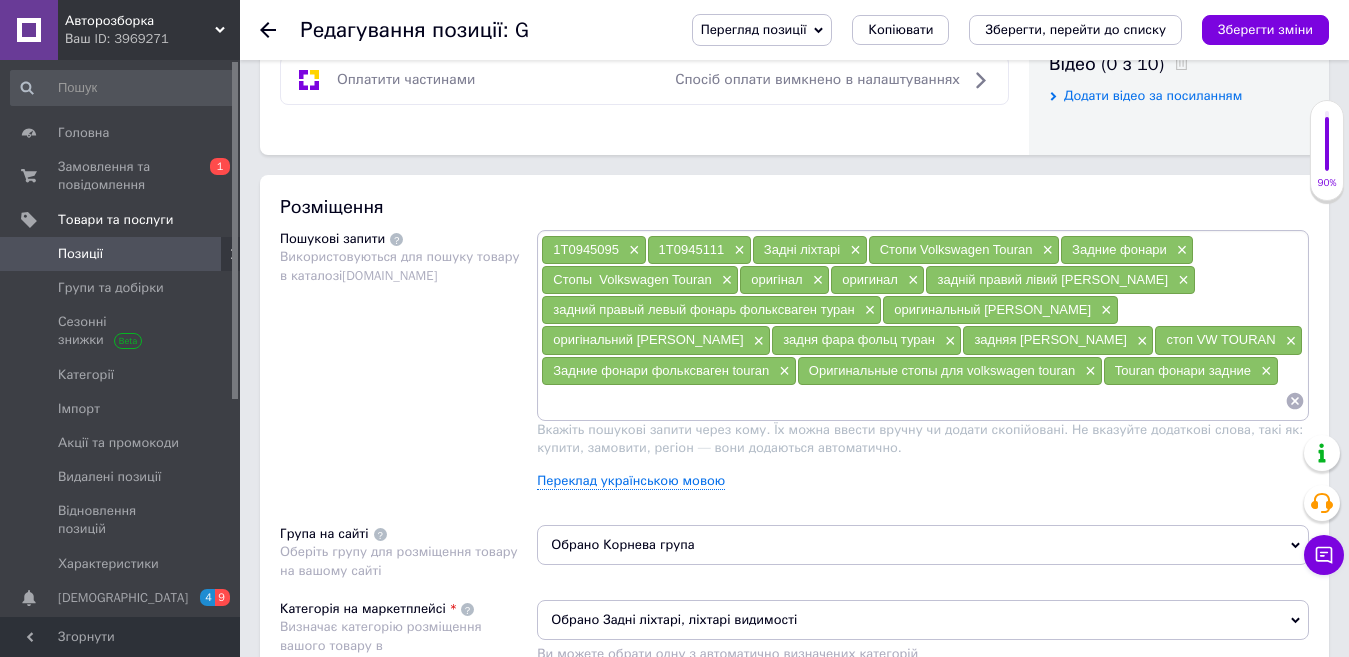 paste on "Фонарь volkswagen touran в [GEOGRAPHIC_DATA]" 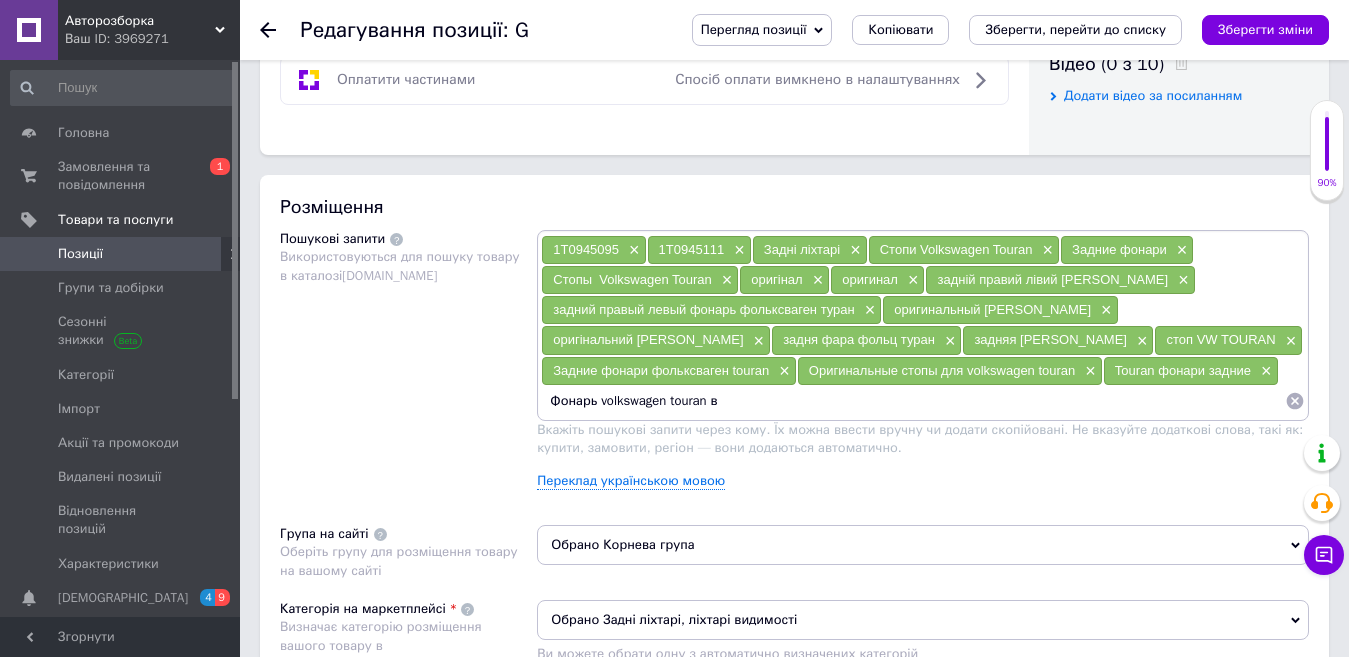 type on "Фонарь volkswagen touran" 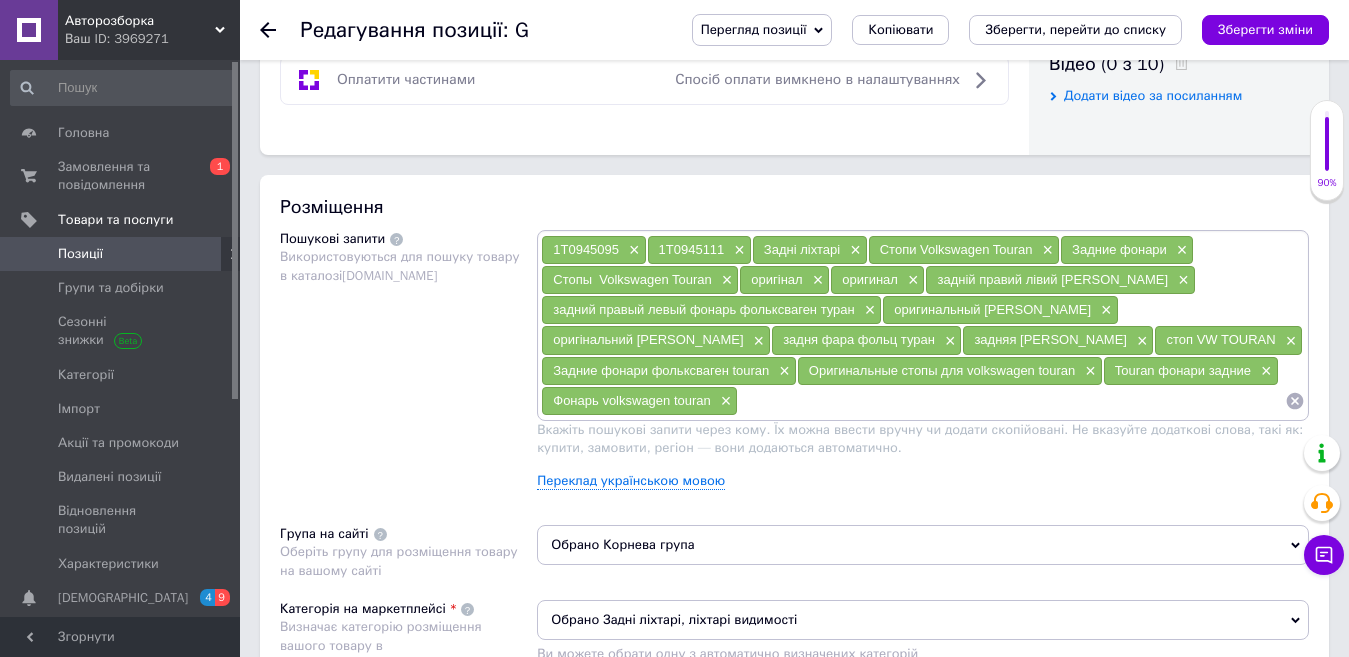 click at bounding box center [1011, 401] 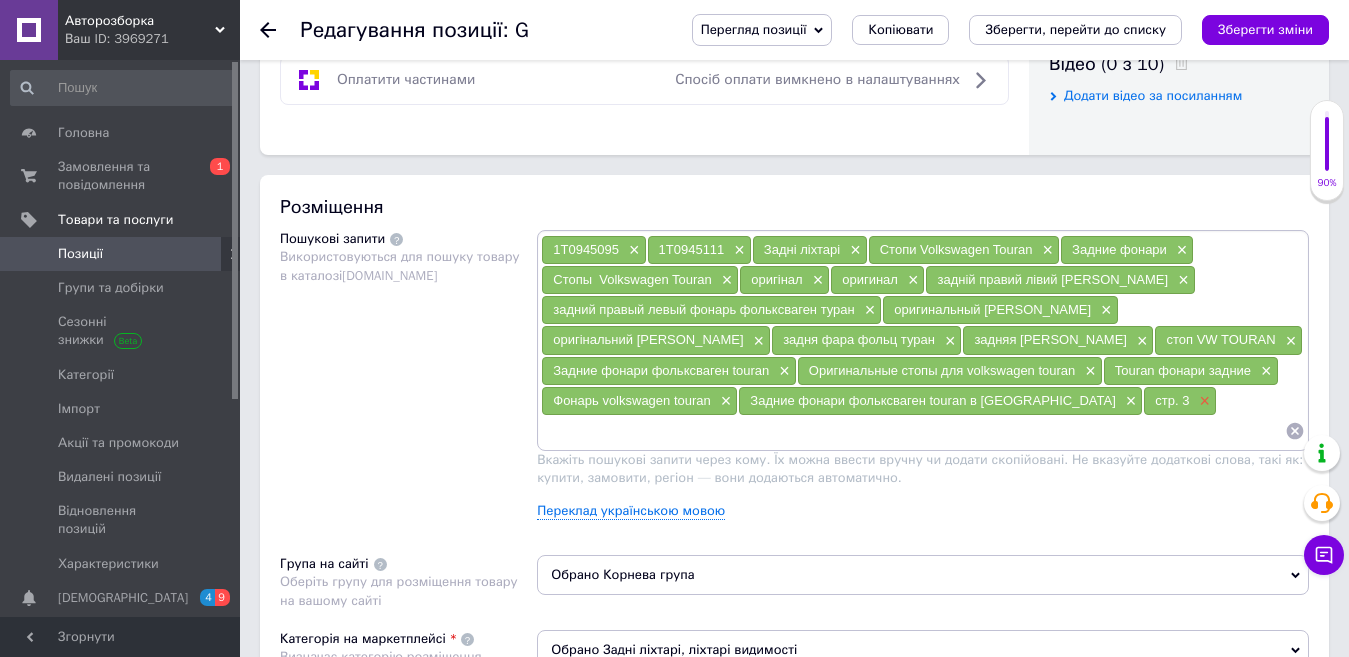 click on "×" at bounding box center (1202, 401) 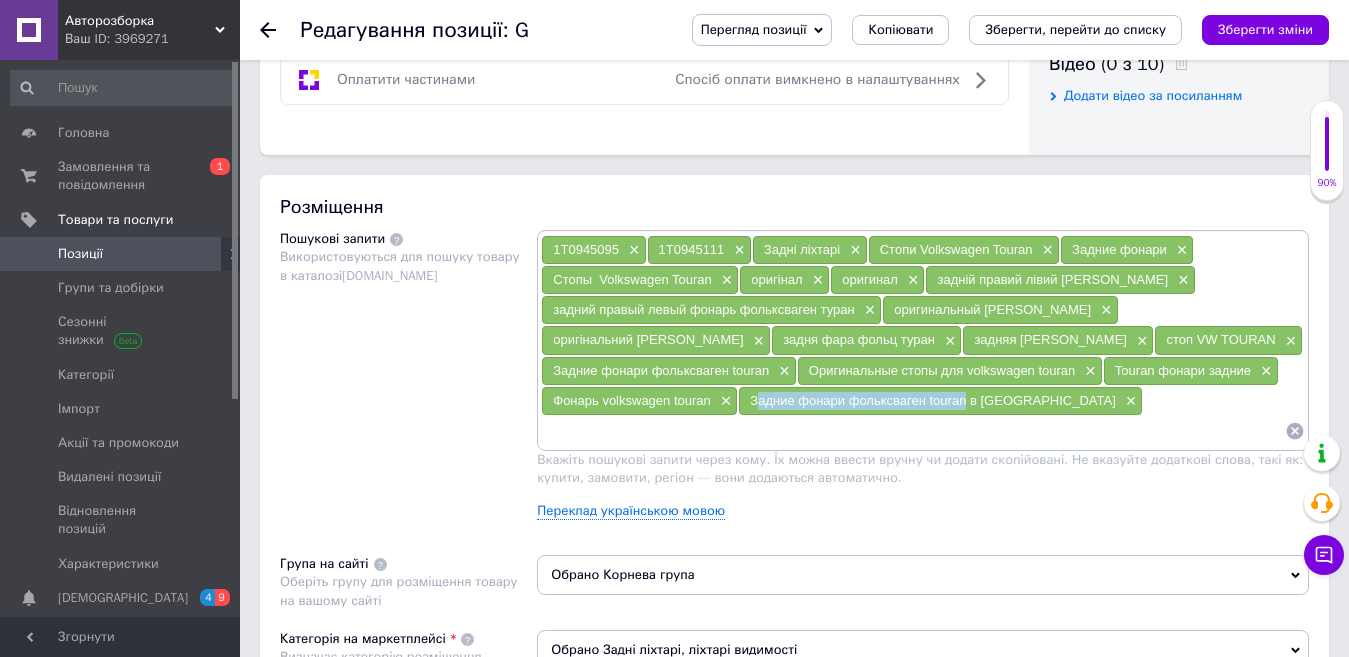 drag, startPoint x: 770, startPoint y: 404, endPoint x: 559, endPoint y: 392, distance: 211.34096 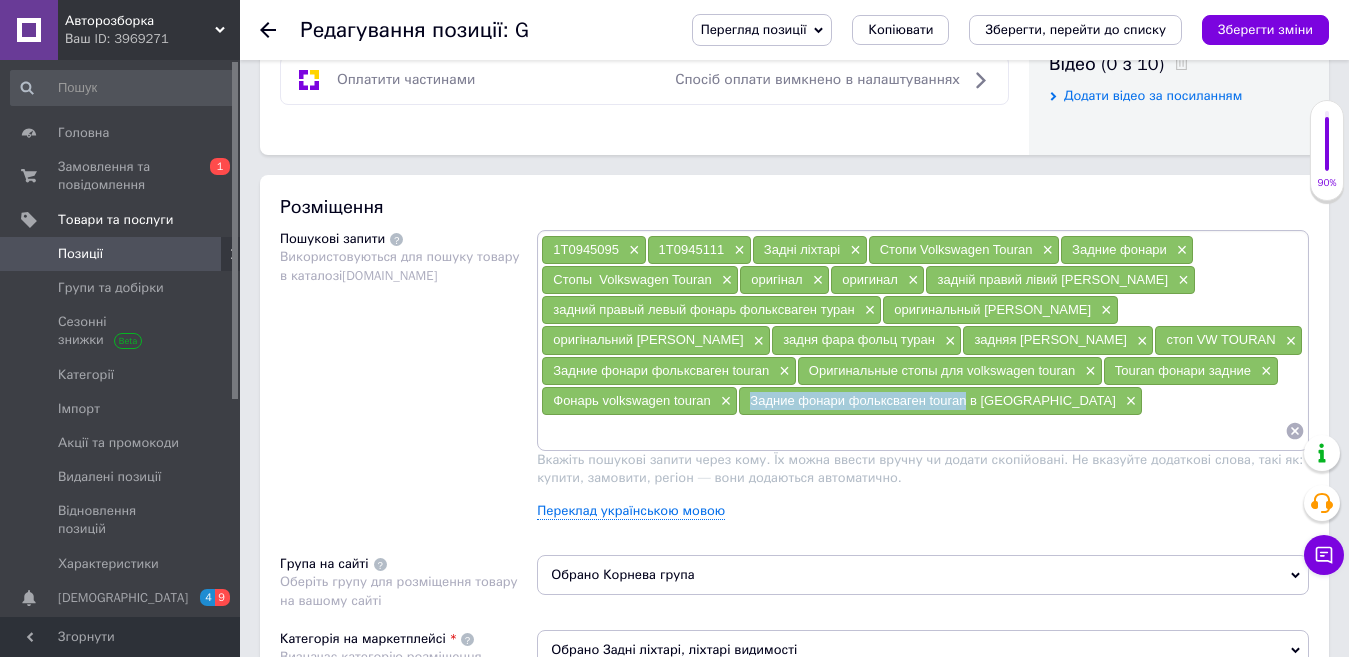 drag, startPoint x: 553, startPoint y: 395, endPoint x: 768, endPoint y: 403, distance: 215.14879 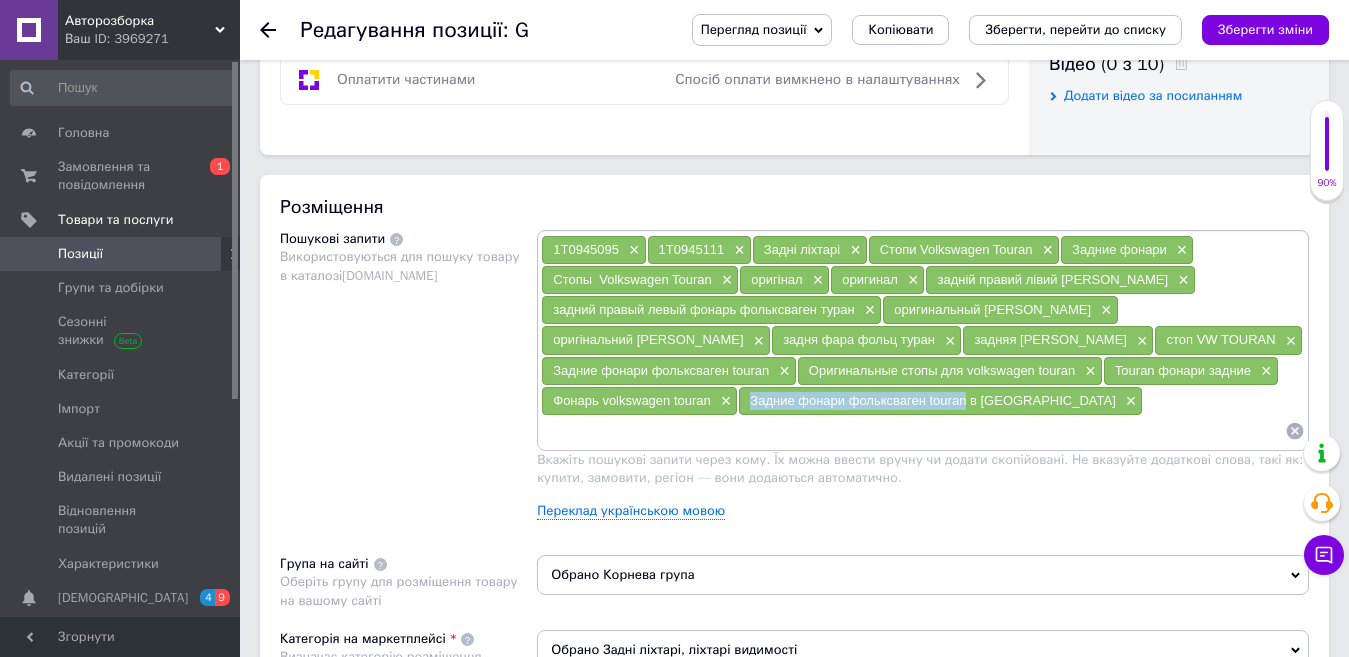 copy on "Задние фонари фольксваген touran" 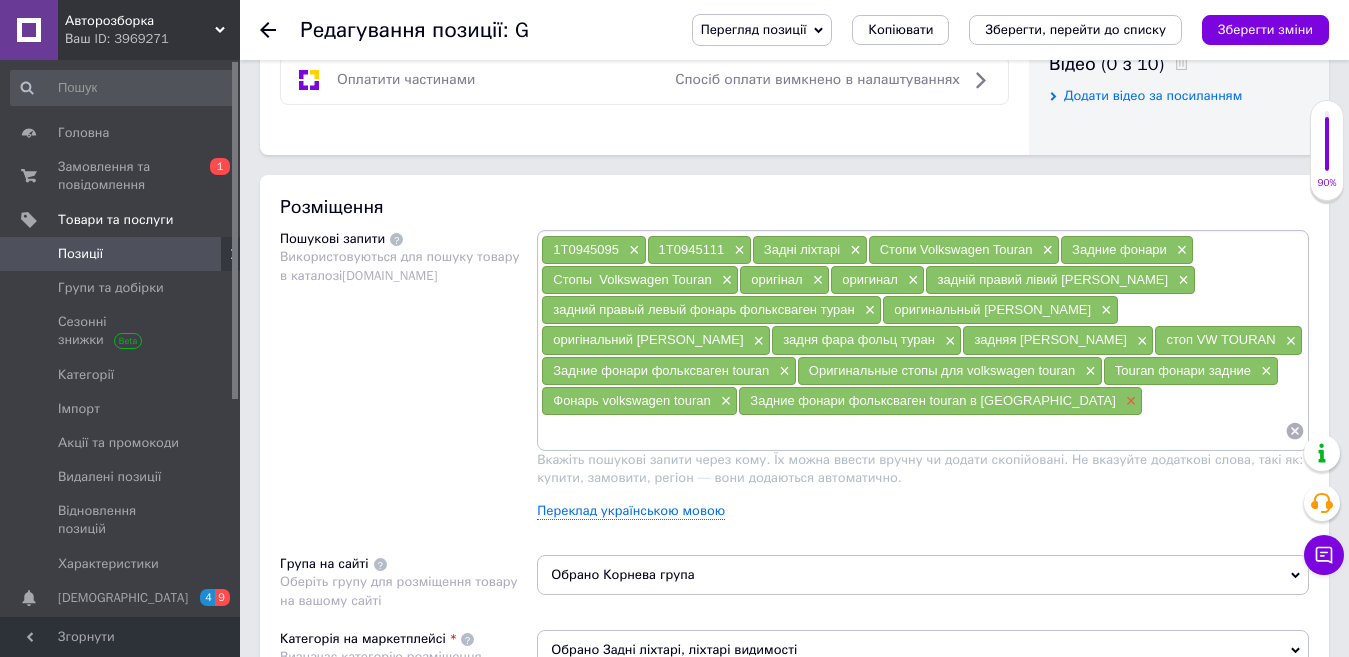 click on "×" at bounding box center (1129, 401) 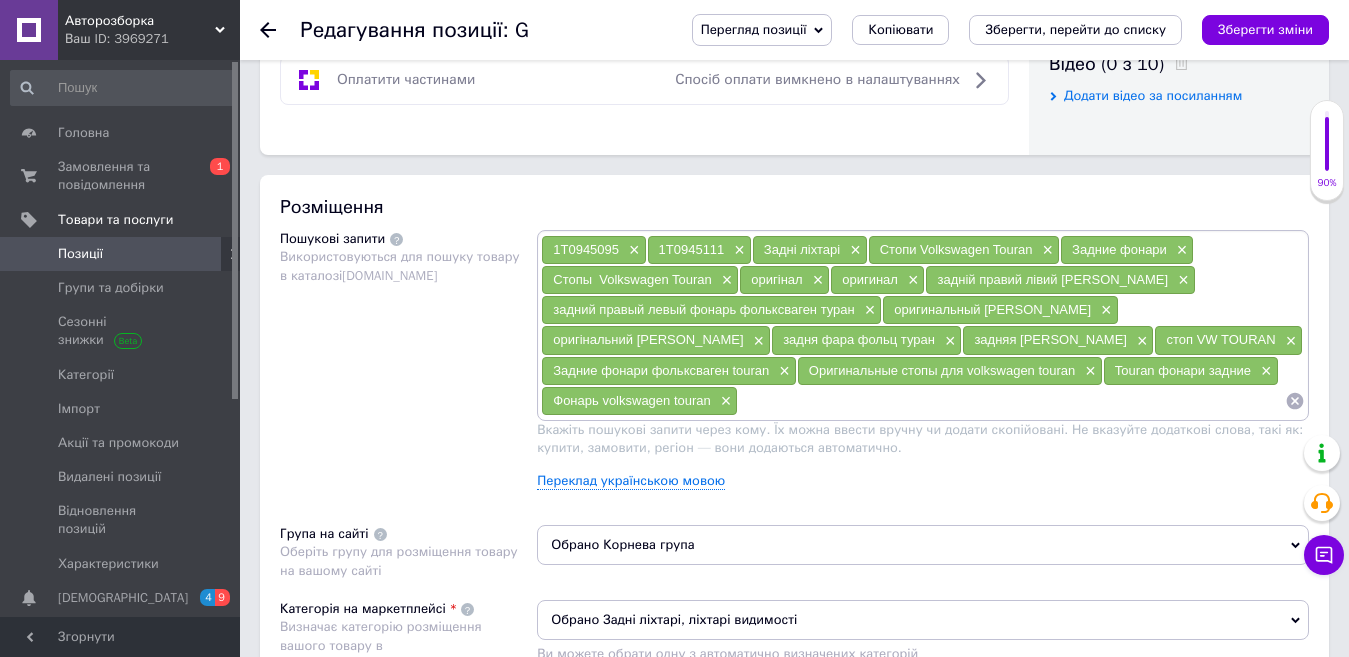 paste on "Задние фонари фольксваген touran" 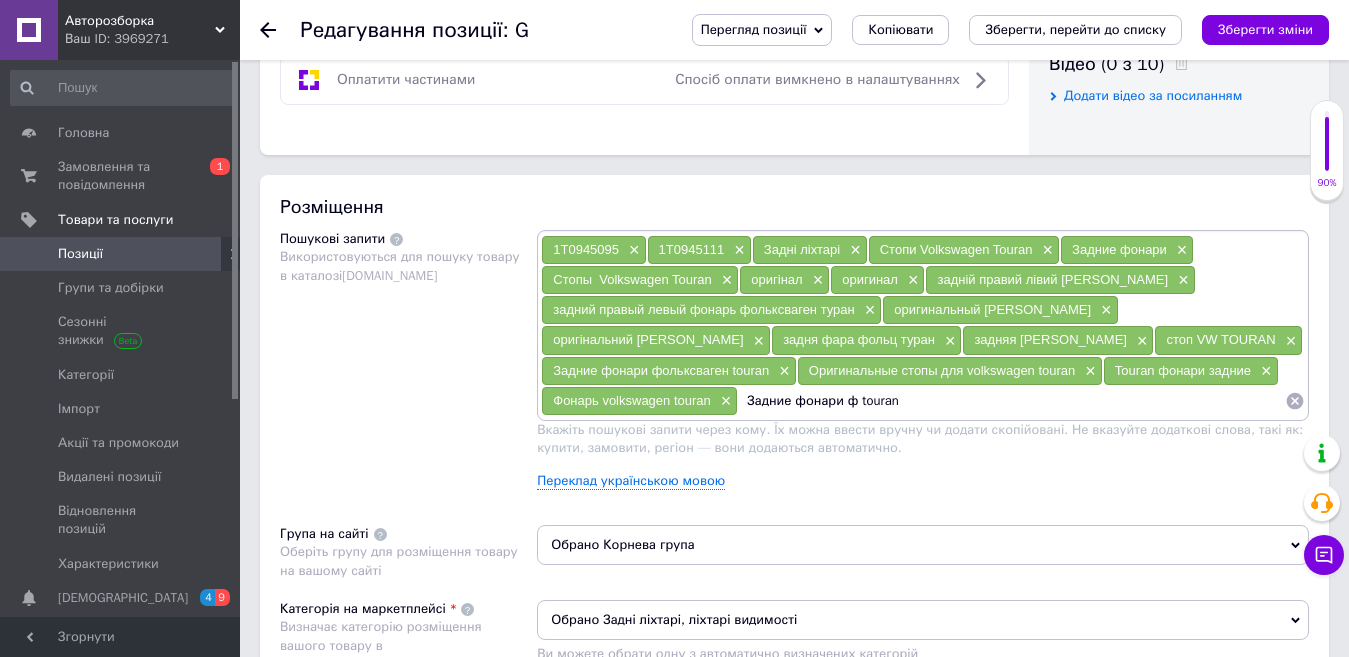 type on "[PERSON_NAME]" 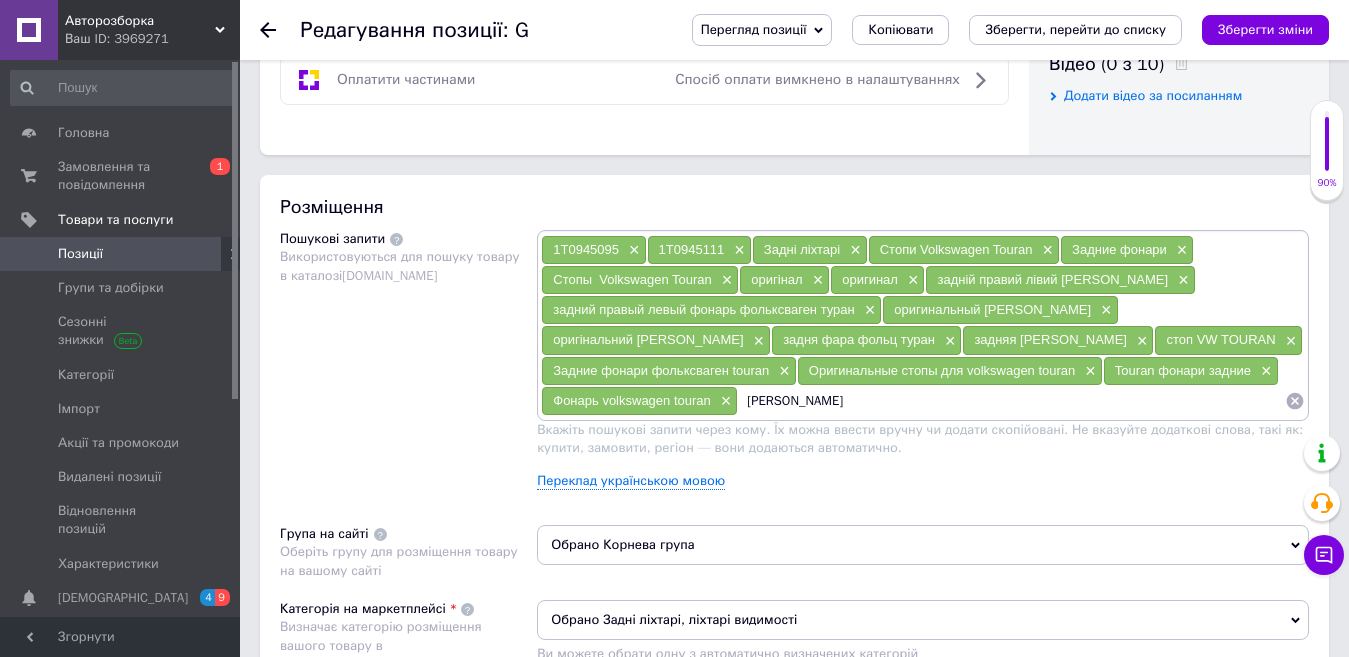 type 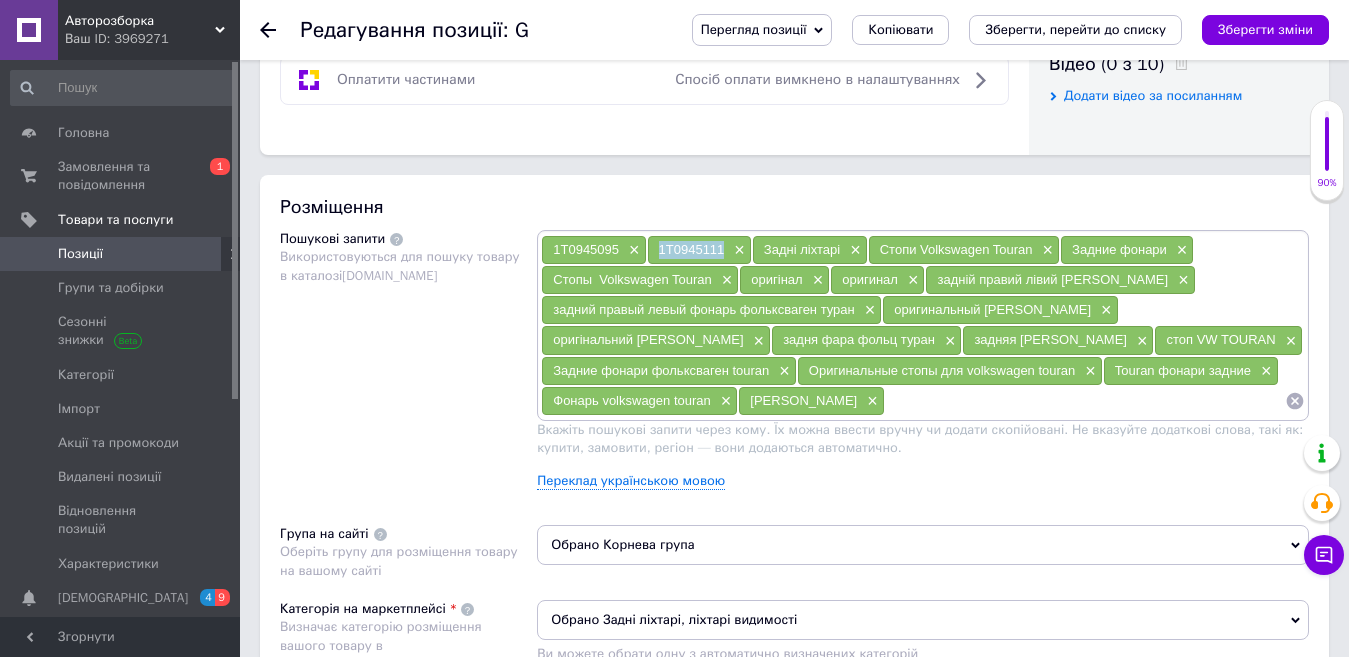 drag, startPoint x: 653, startPoint y: 243, endPoint x: 720, endPoint y: 256, distance: 68.24954 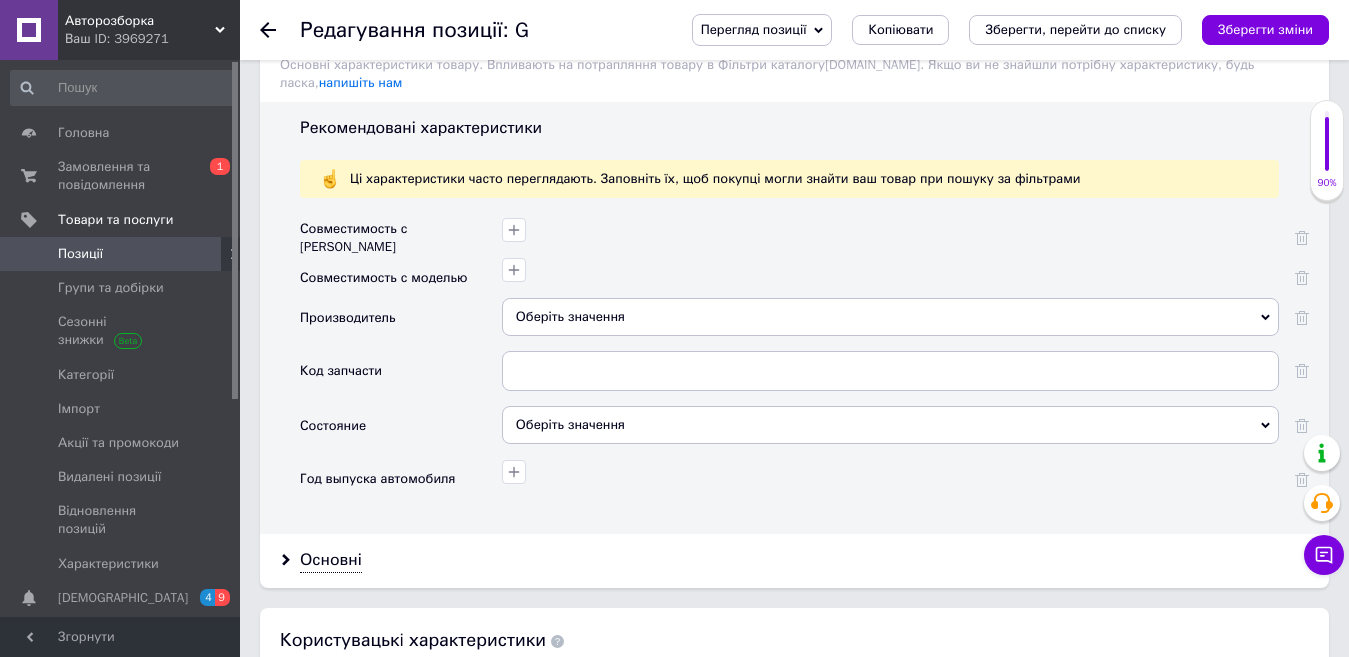 scroll, scrollTop: 1833, scrollLeft: 0, axis: vertical 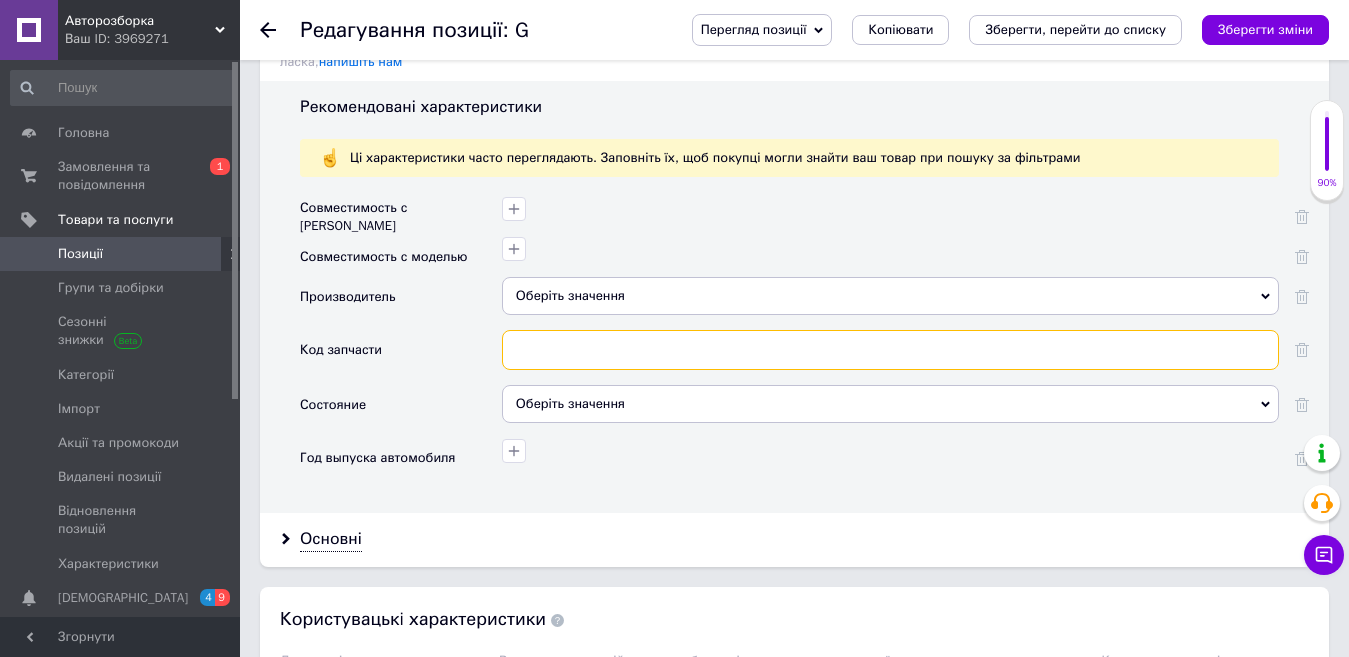 click at bounding box center (890, 350) 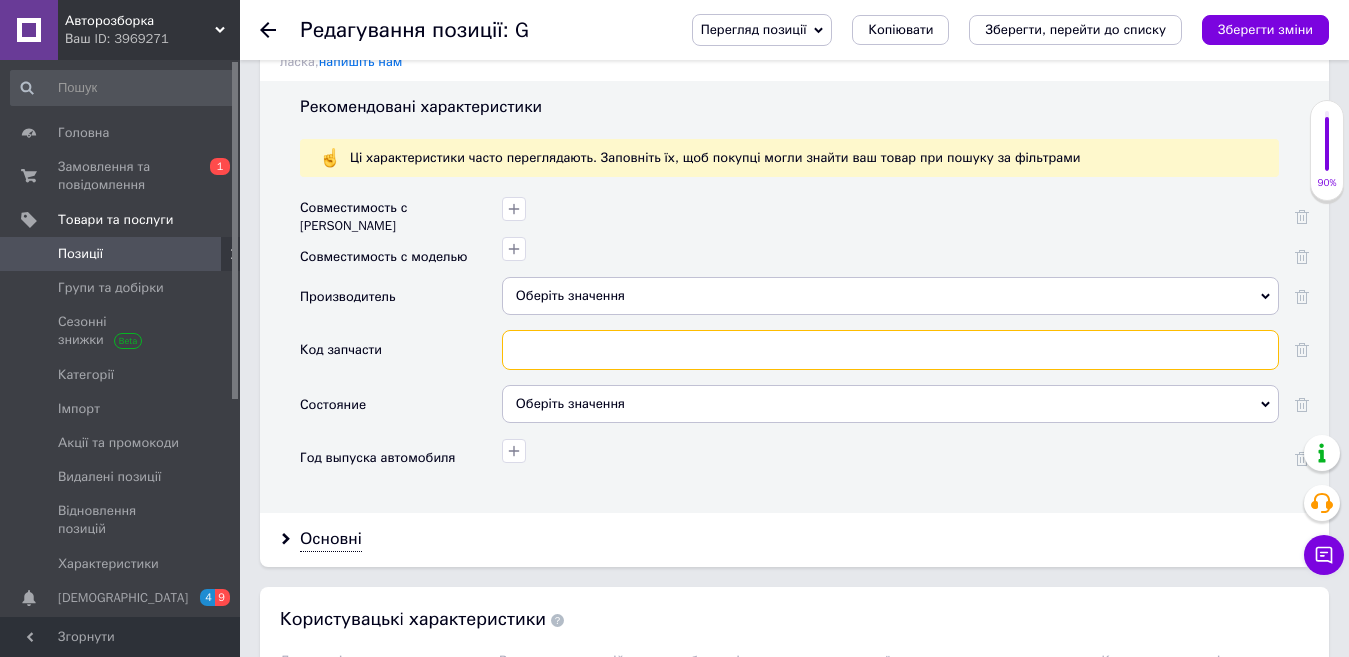 paste on "1T0945111" 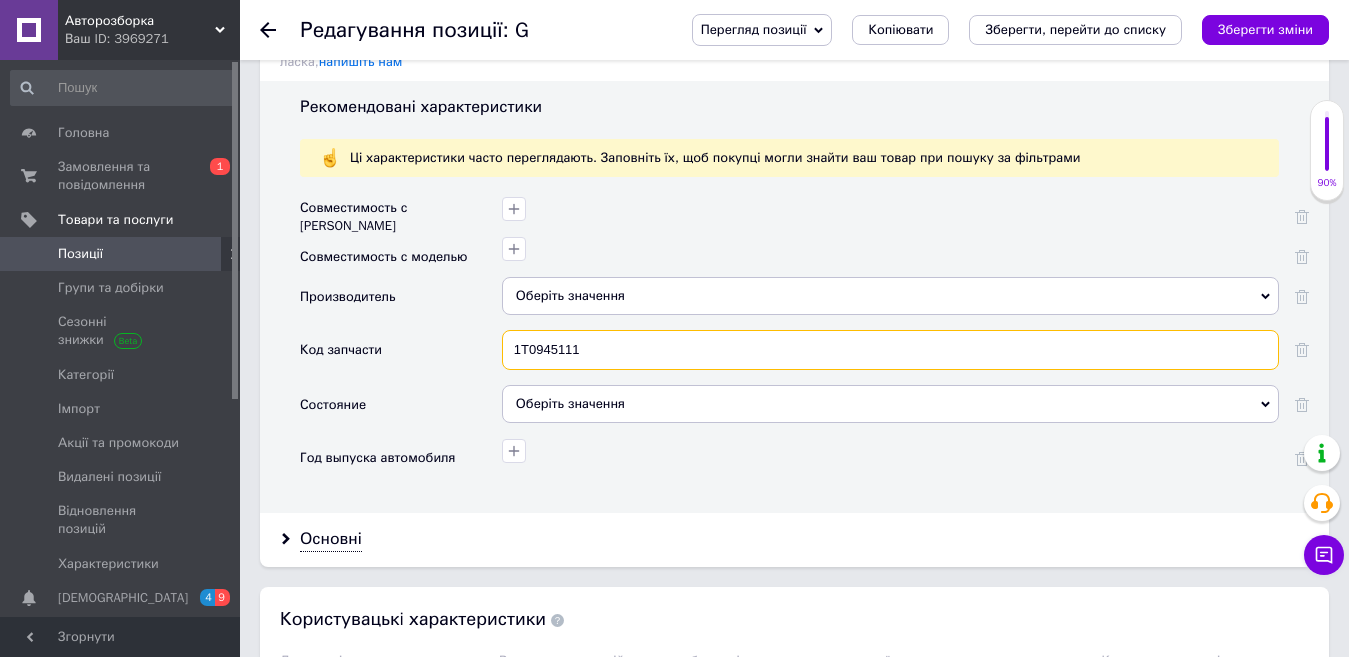 type on "1T0945111" 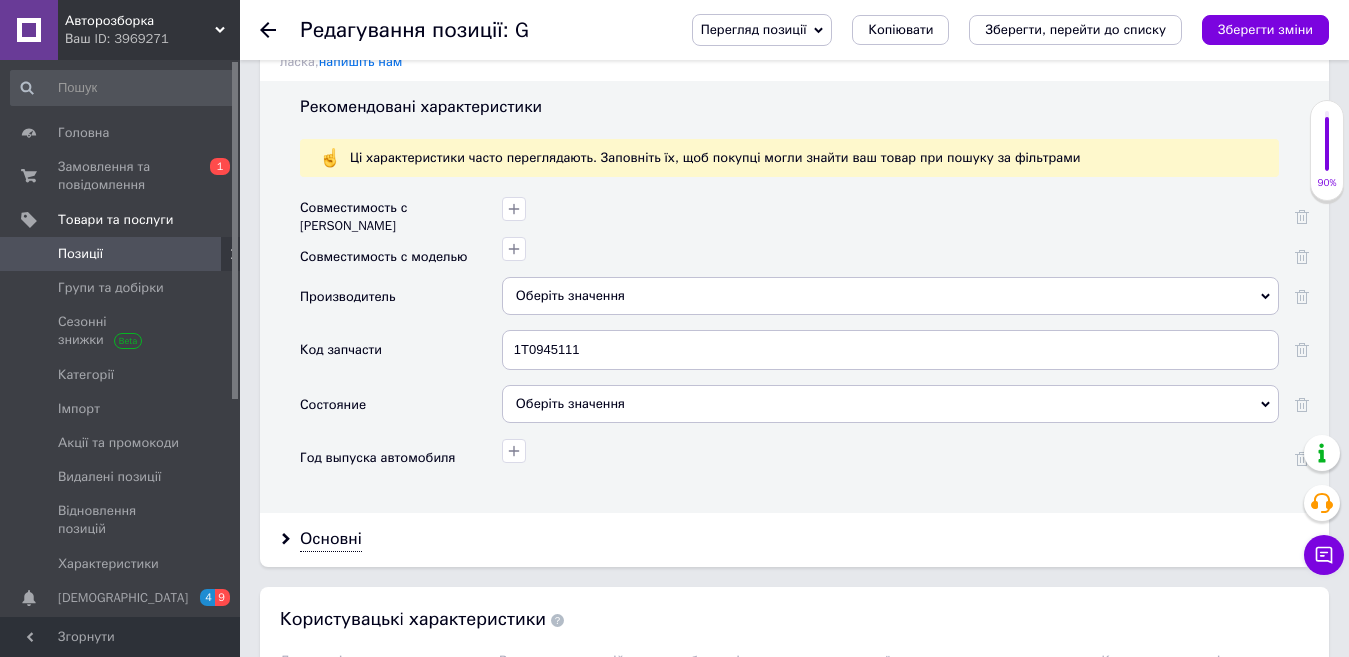 click on "Оберіть значення" at bounding box center [890, 404] 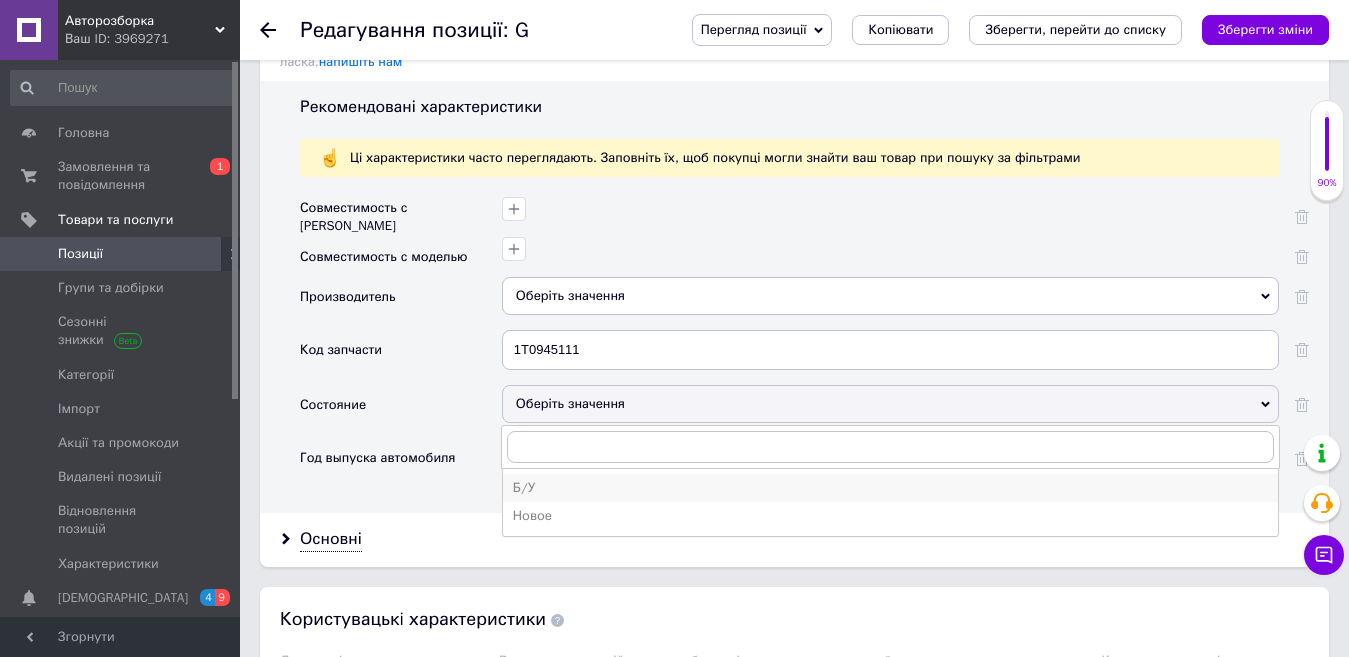 click on "Б/У" at bounding box center [890, 488] 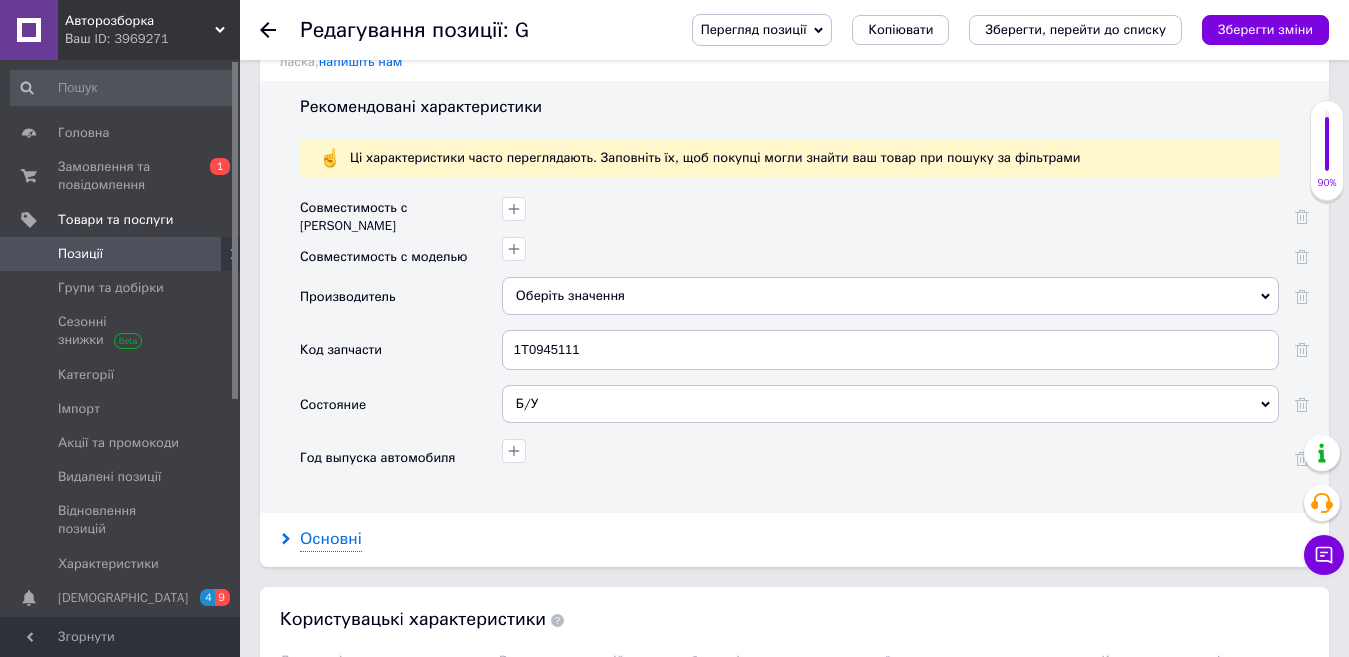 click on "Основні" at bounding box center [331, 539] 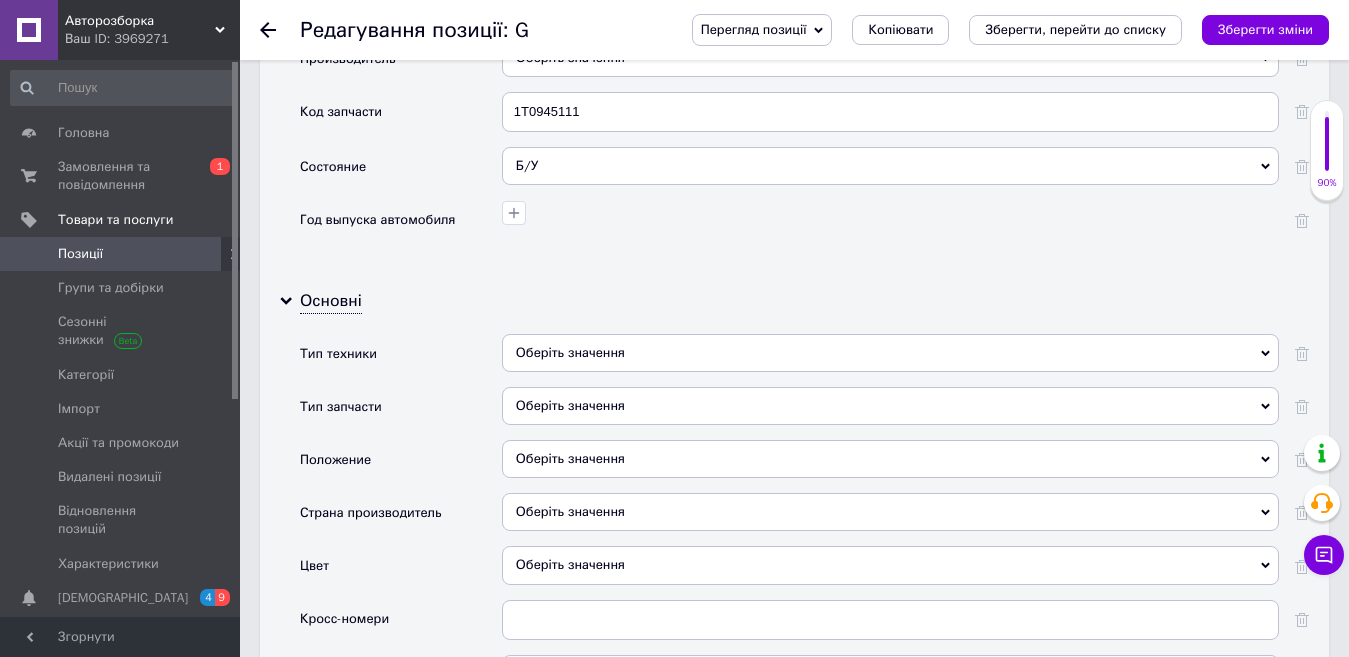 scroll, scrollTop: 2118, scrollLeft: 0, axis: vertical 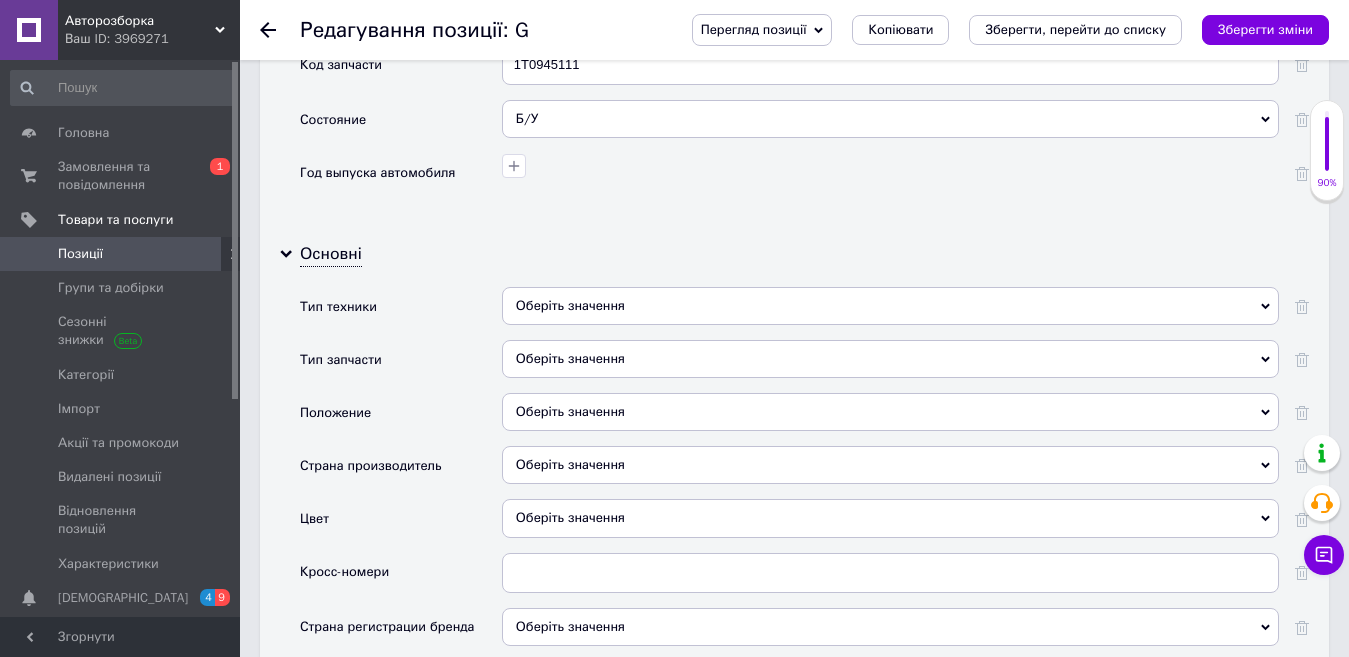 click on "Оберіть значення" at bounding box center (890, 306) 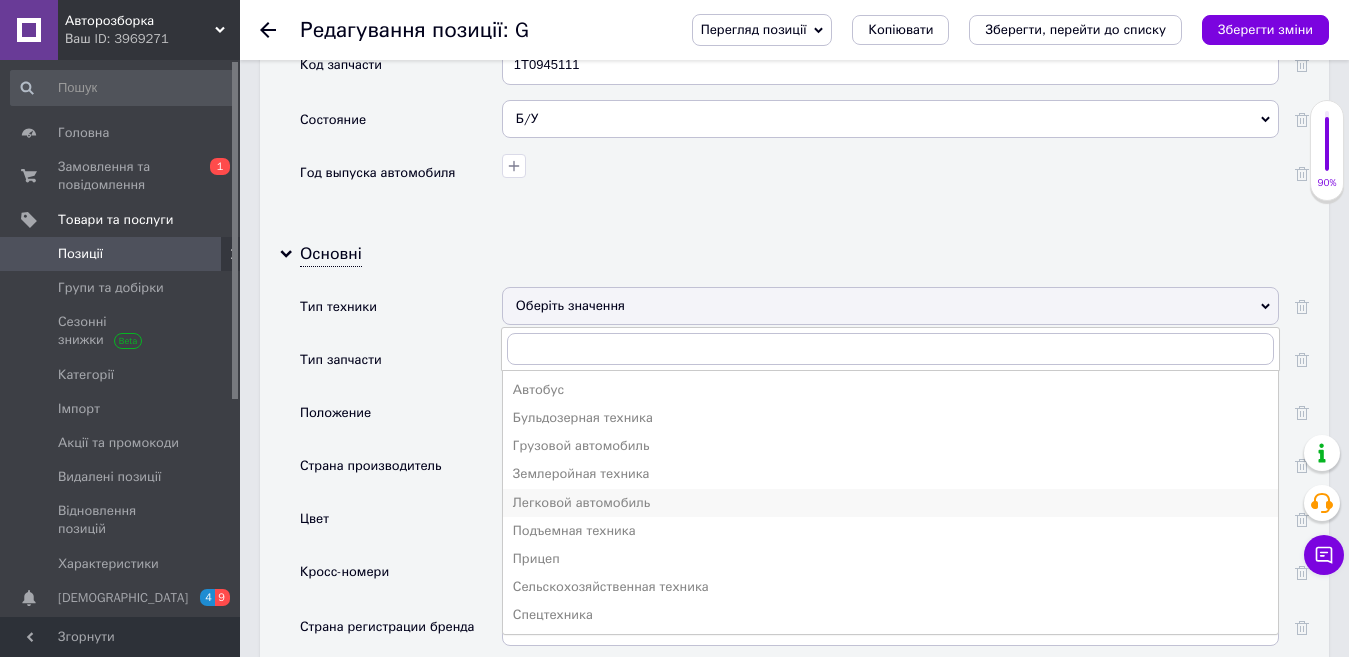 click on "Легковой автомобиль" at bounding box center [890, 503] 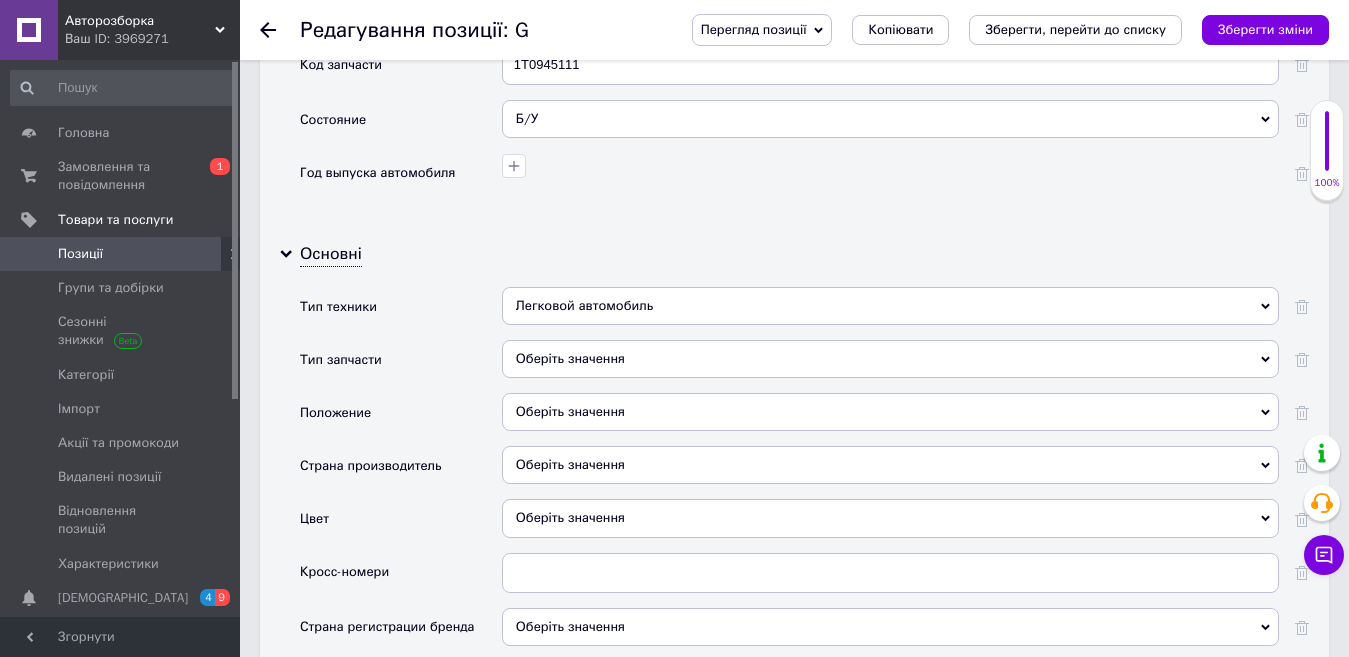 click on "Оберіть значення" at bounding box center (890, 359) 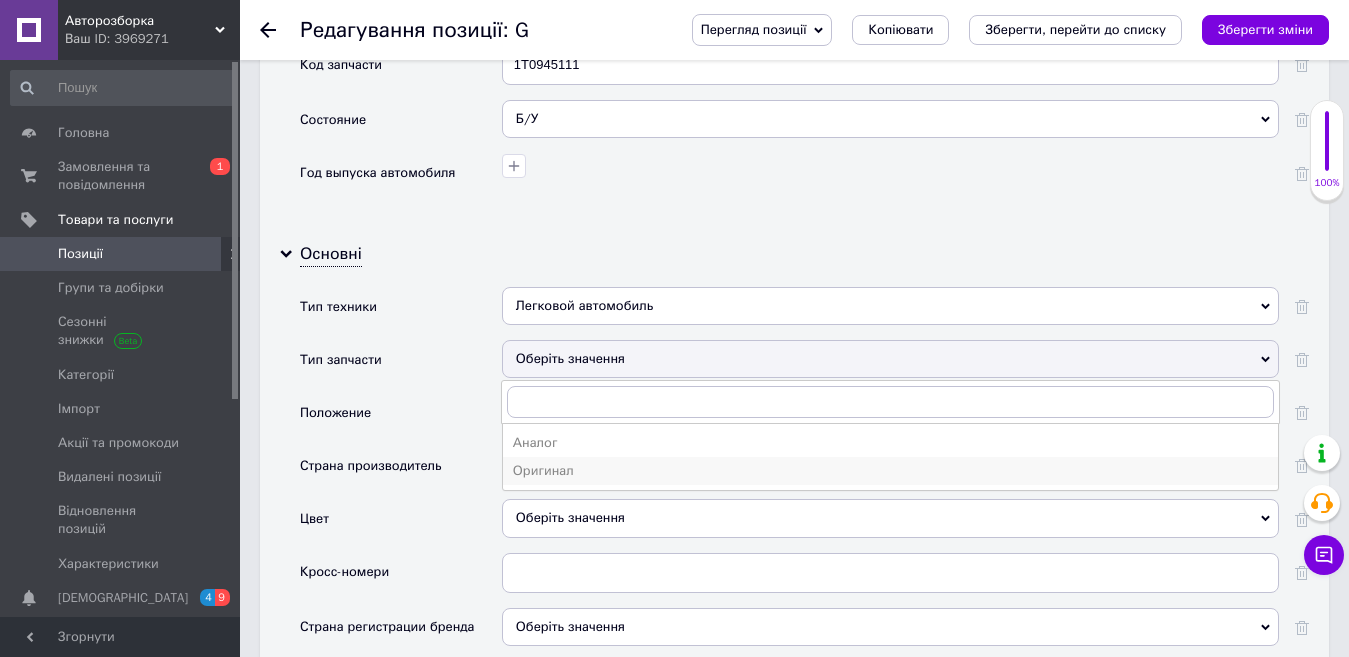 click on "Оригинал" at bounding box center [890, 471] 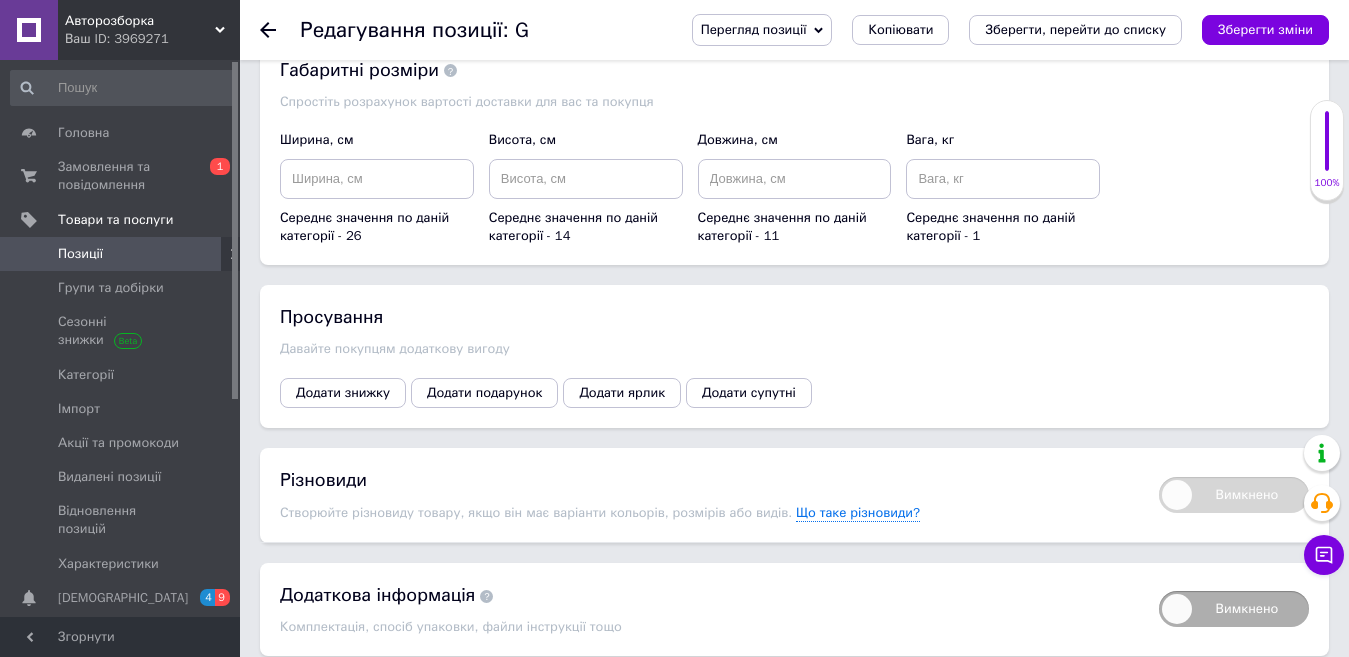scroll, scrollTop: 3044, scrollLeft: 0, axis: vertical 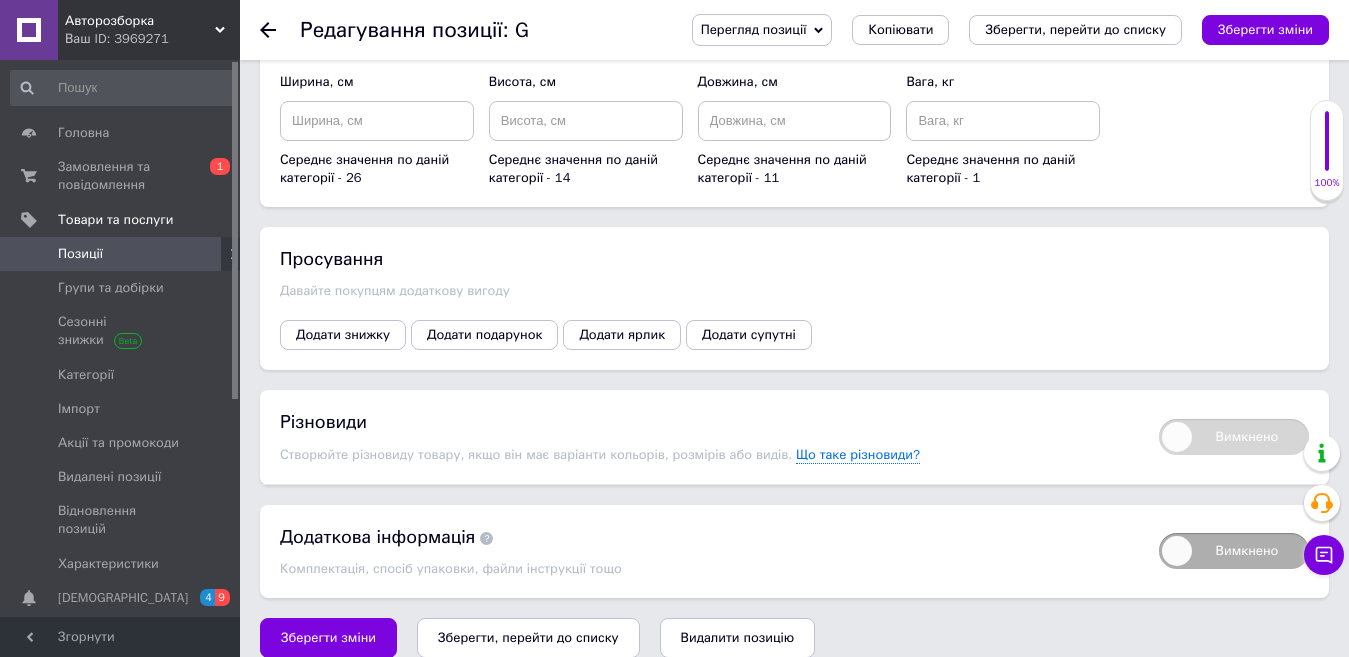 click on "Зберегти, перейти до списку" at bounding box center (528, 638) 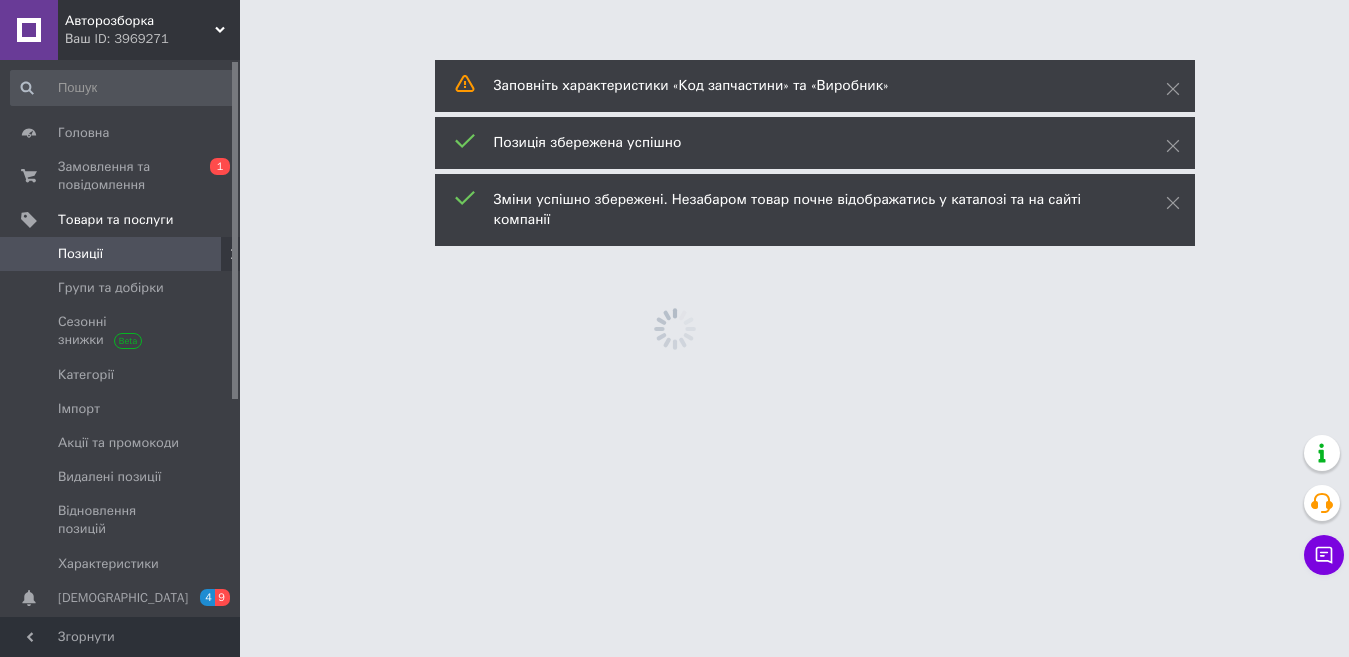scroll, scrollTop: 0, scrollLeft: 0, axis: both 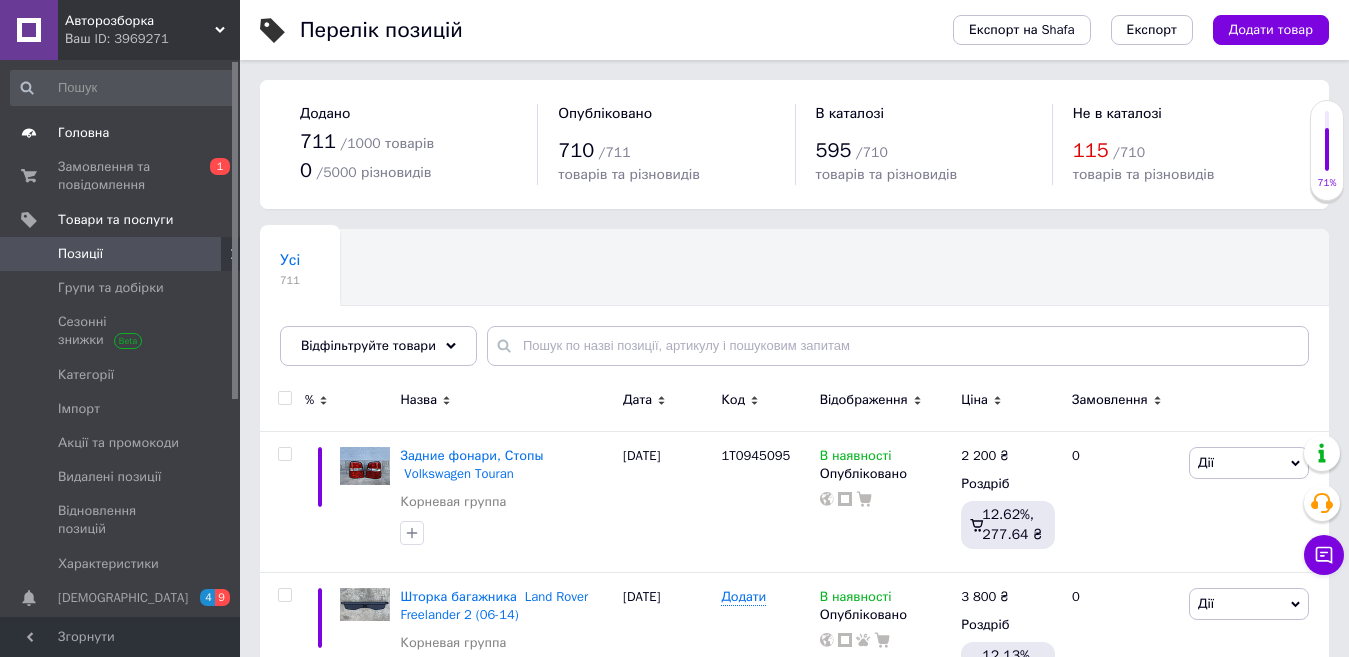click on "Головна" at bounding box center [123, 133] 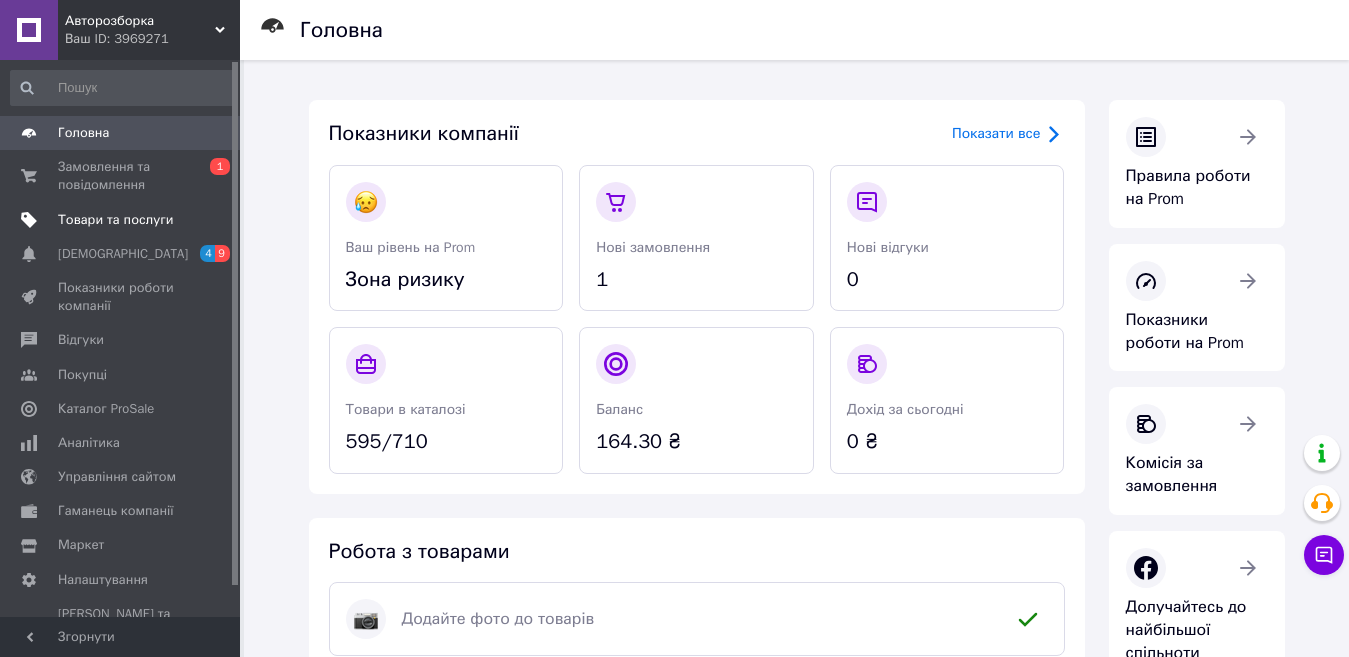 click on "Товари та послуги" at bounding box center (115, 220) 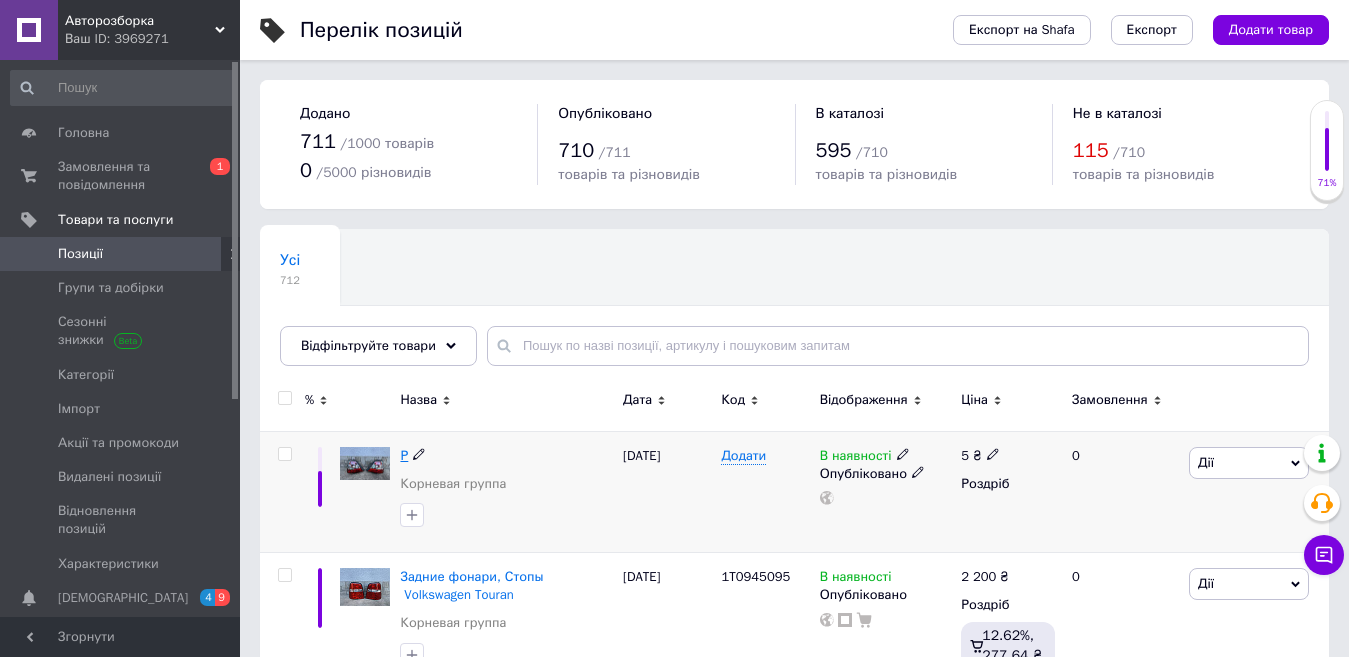 click on "Р" at bounding box center (404, 455) 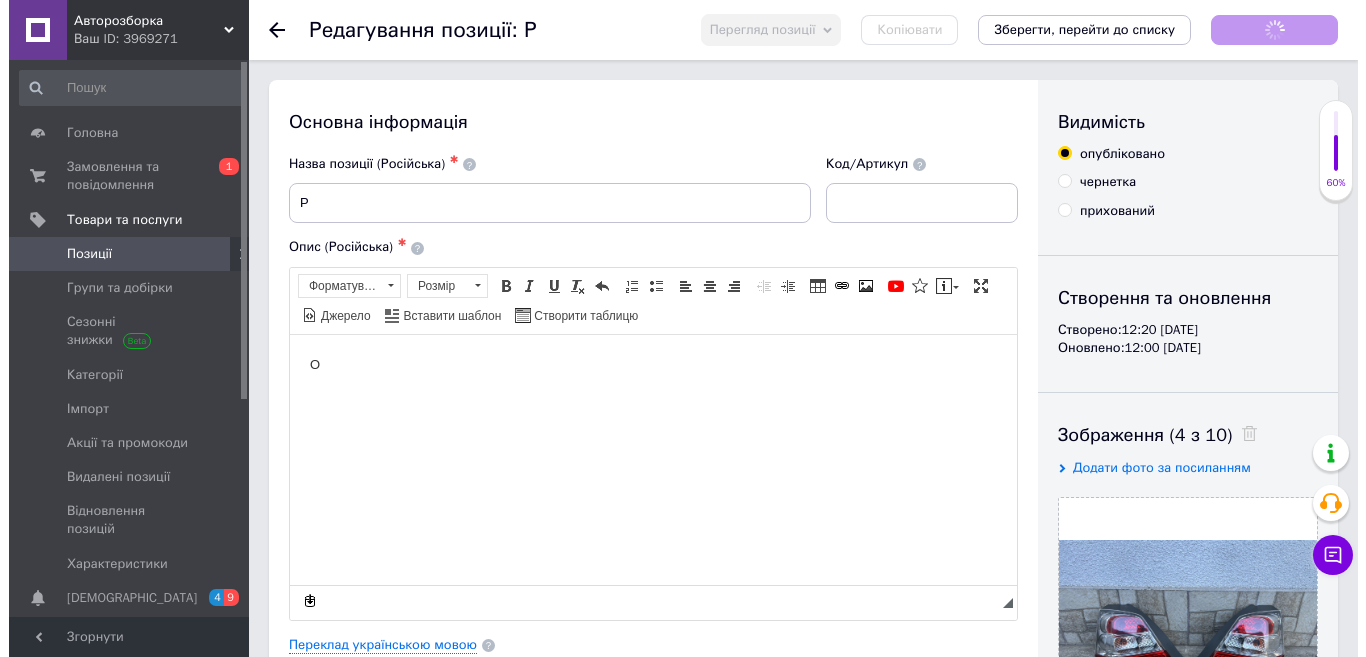 scroll, scrollTop: 0, scrollLeft: 0, axis: both 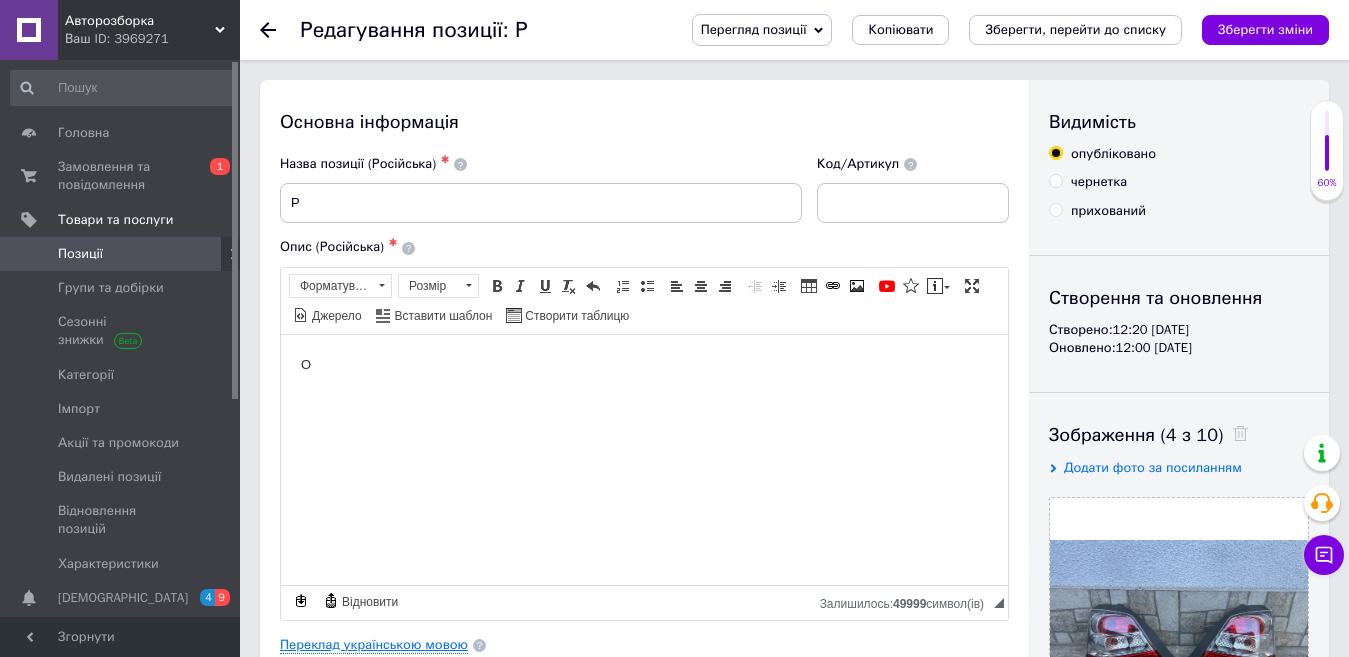 click on "Переклад українською мовою" at bounding box center (374, 645) 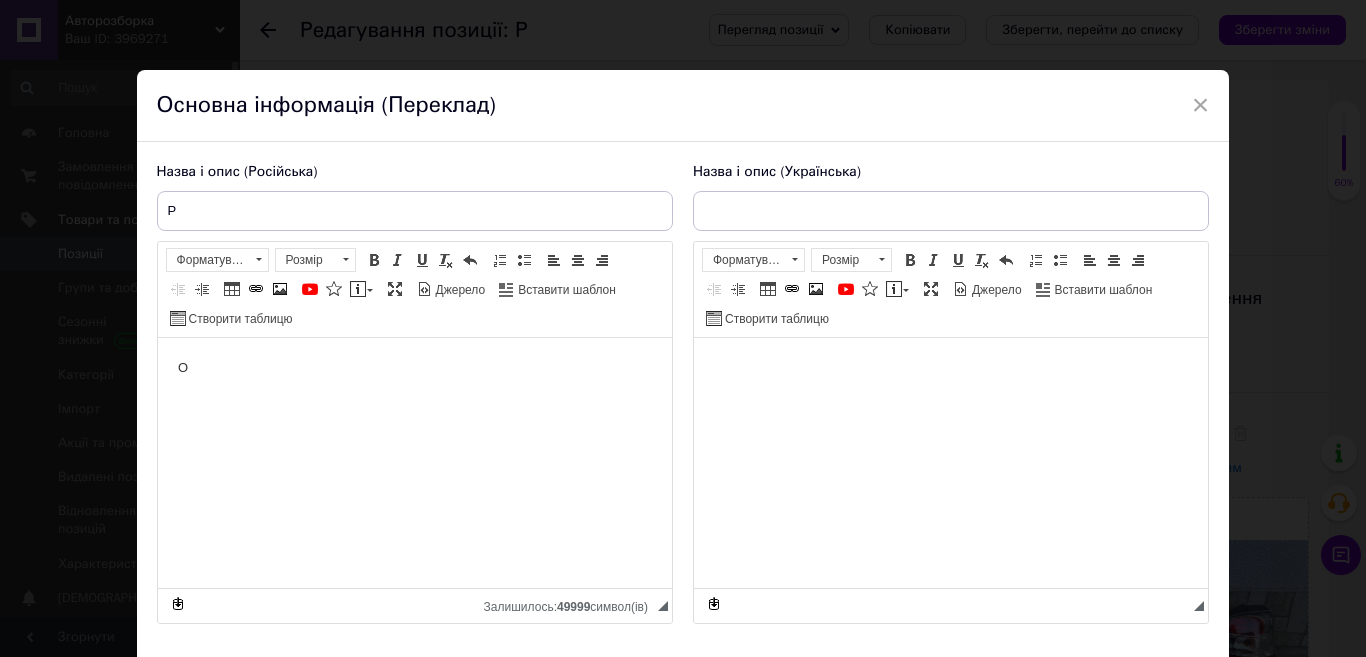 scroll, scrollTop: 0, scrollLeft: 0, axis: both 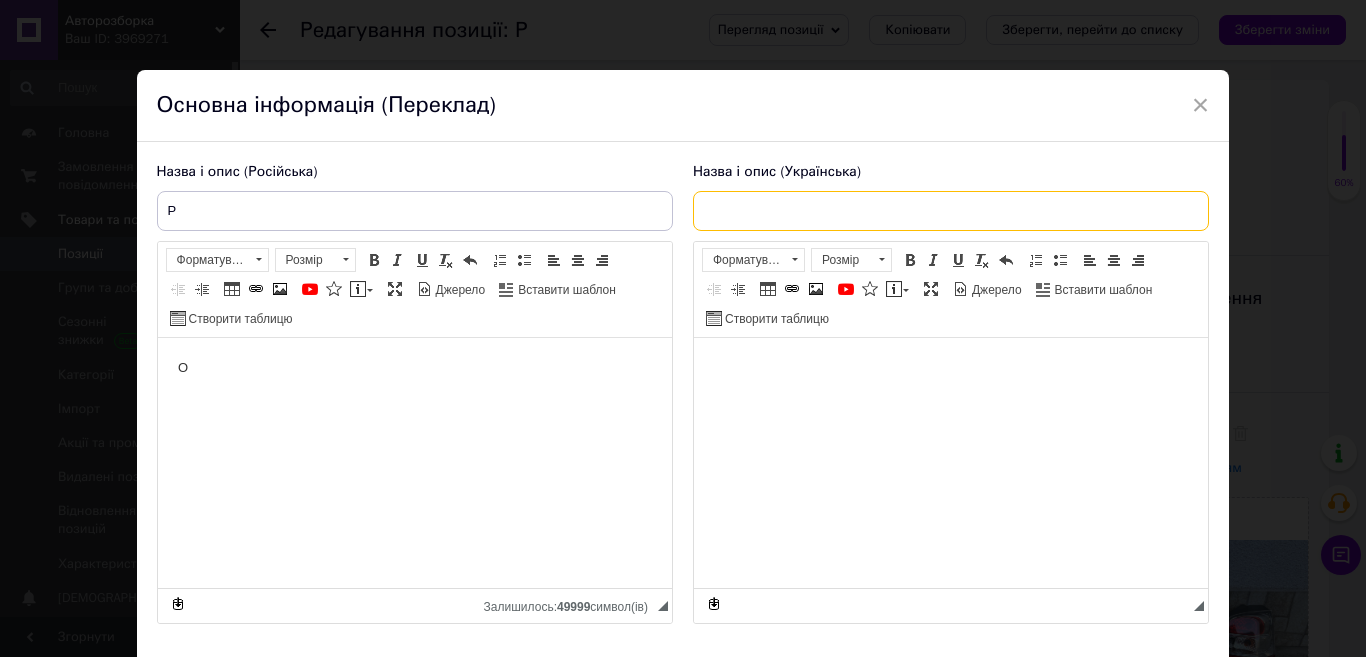 click at bounding box center [951, 211] 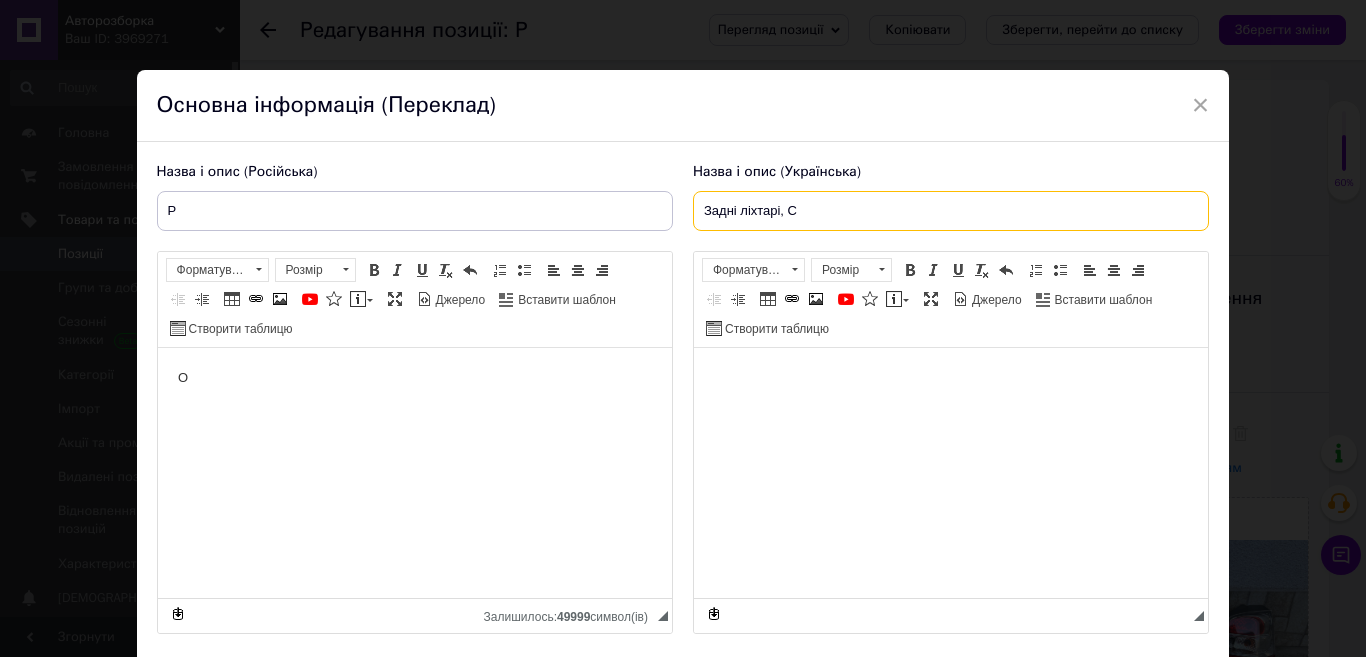 click on "Задні ліхтарі, С" at bounding box center [951, 211] 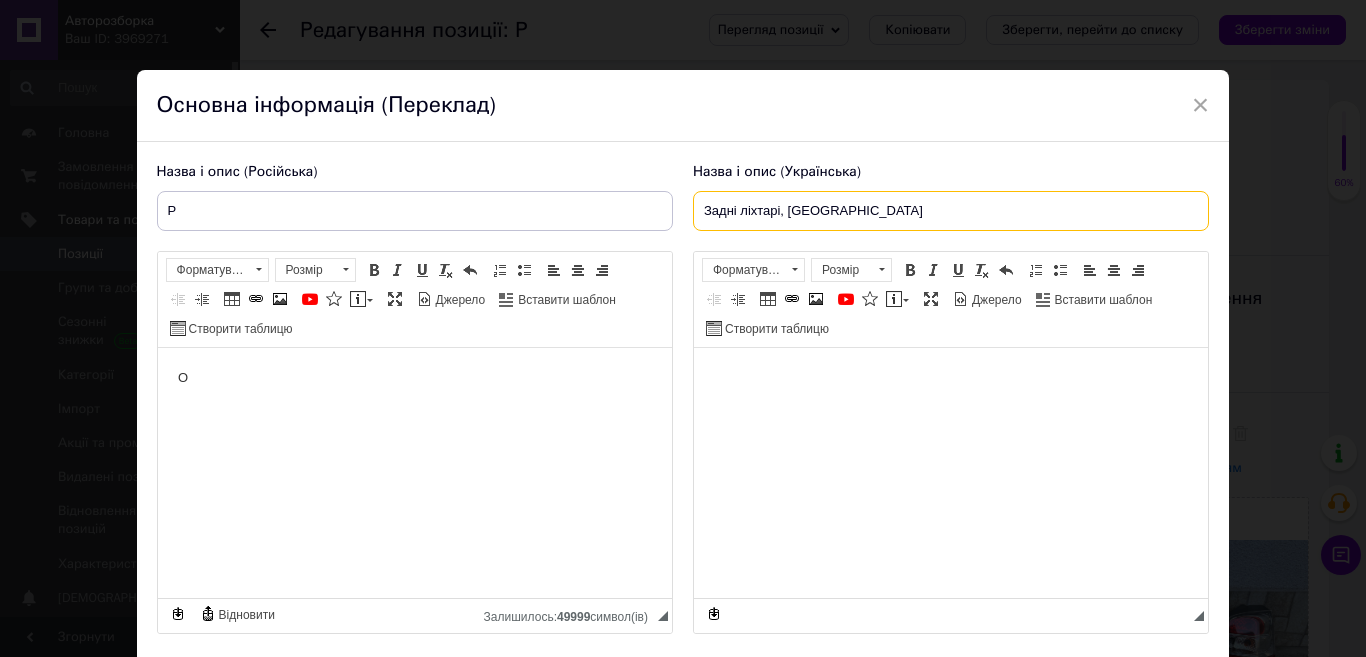 paste on "Honda Civic 7 5дв. хетчбек" 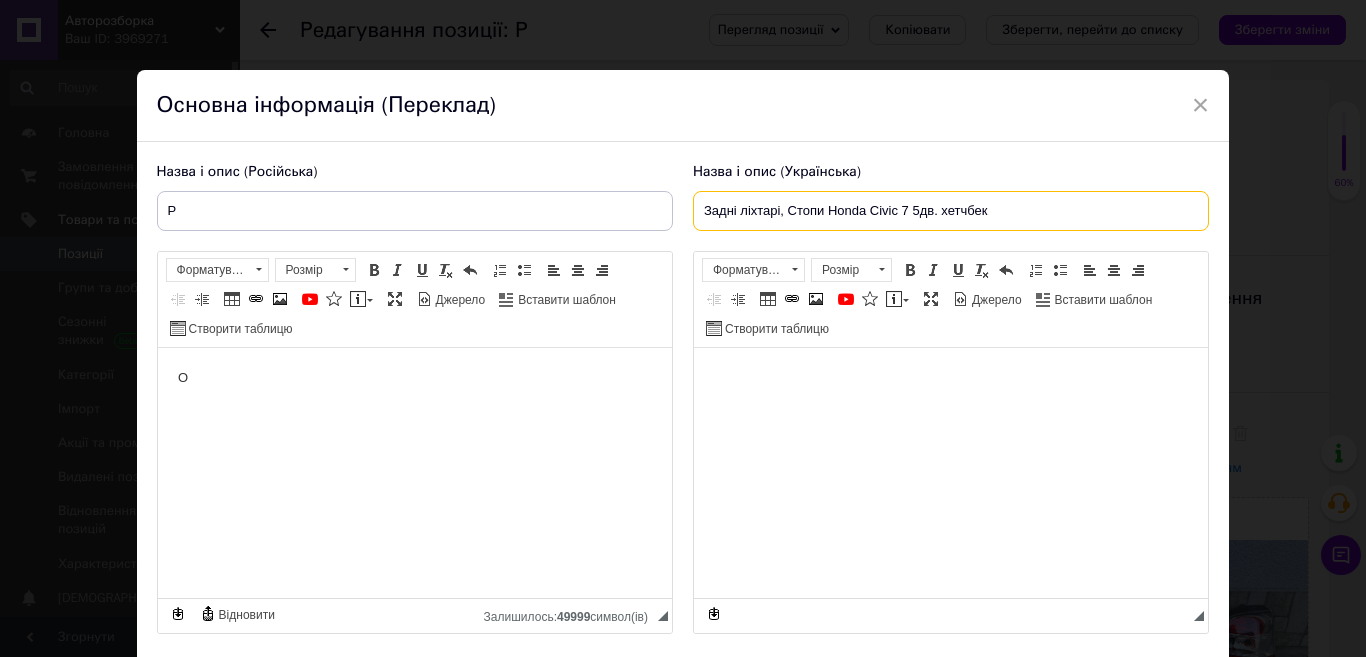 type on "Задні ліхтарі, Стопи Honda Civic 7 5дв. хетчбек" 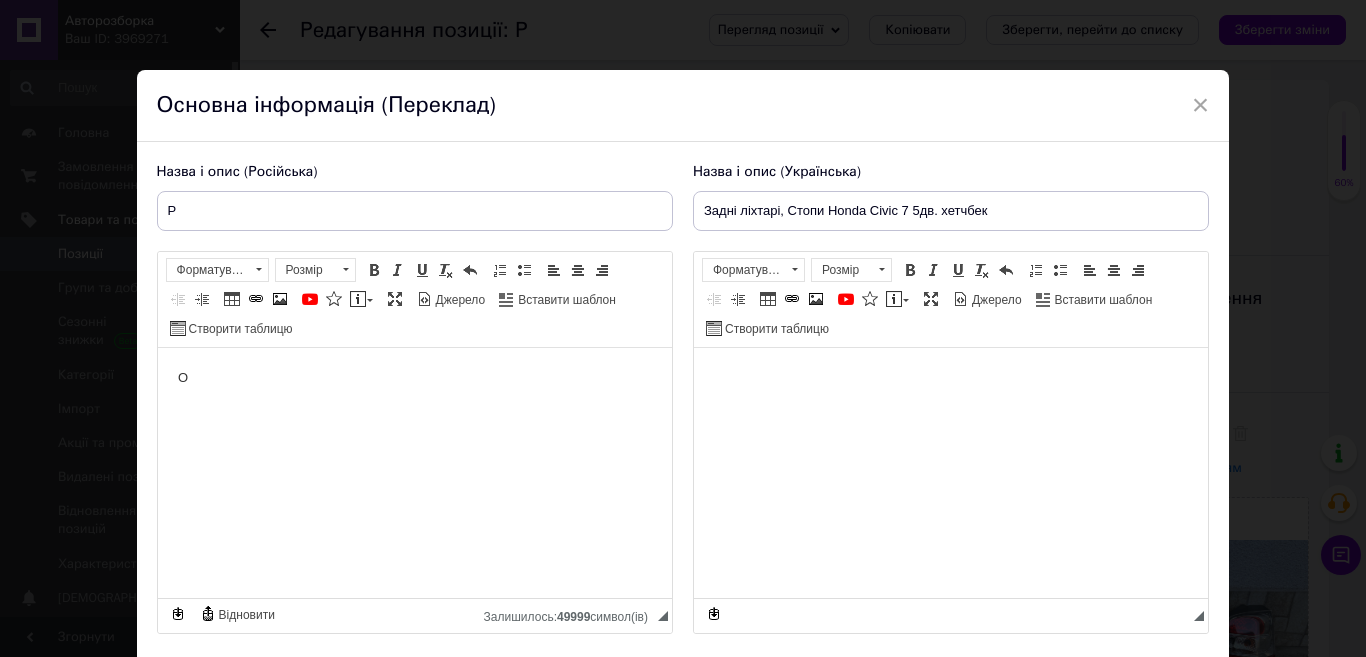 click at bounding box center [950, 378] 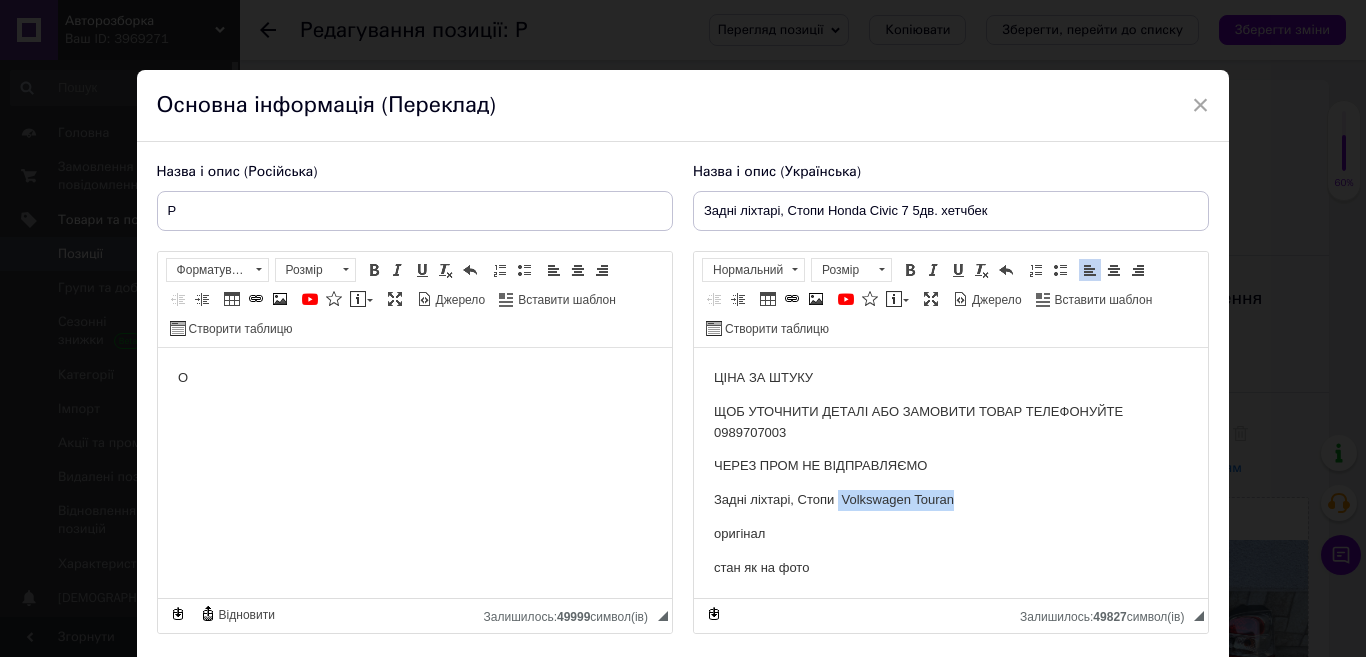 drag, startPoint x: 837, startPoint y: 497, endPoint x: 952, endPoint y: 495, distance: 115.01739 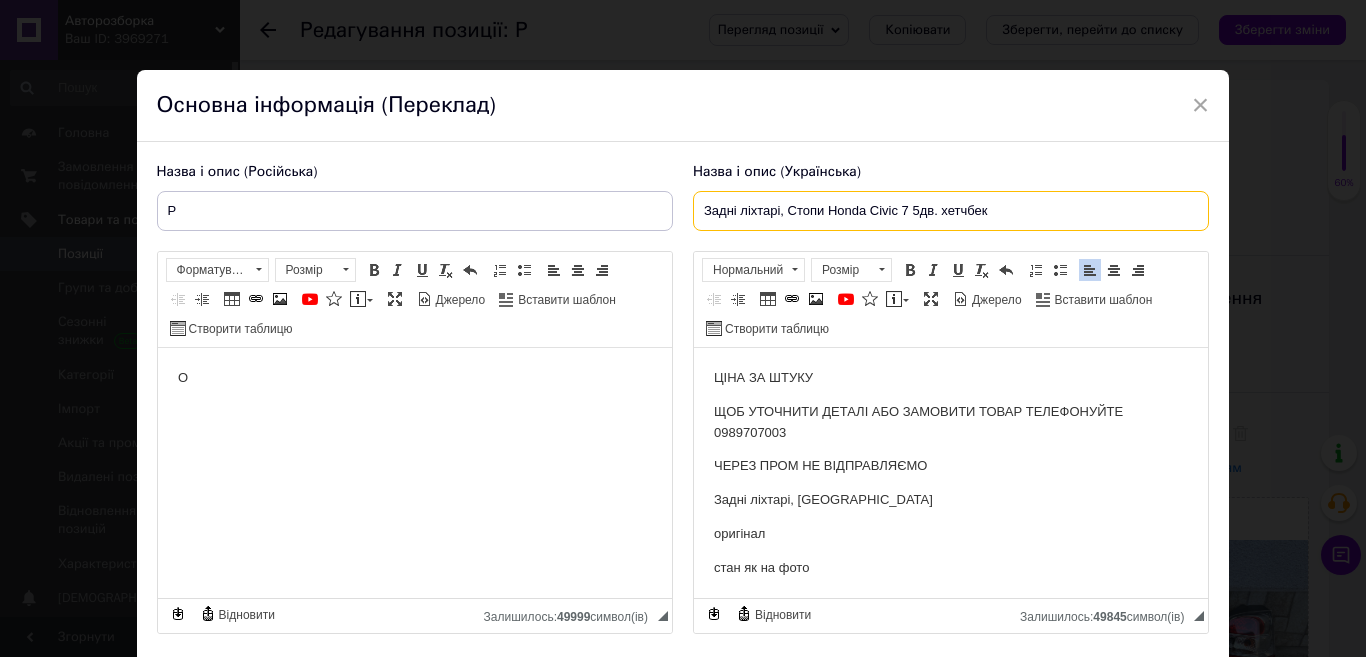 drag, startPoint x: 993, startPoint y: 212, endPoint x: 829, endPoint y: 216, distance: 164.04877 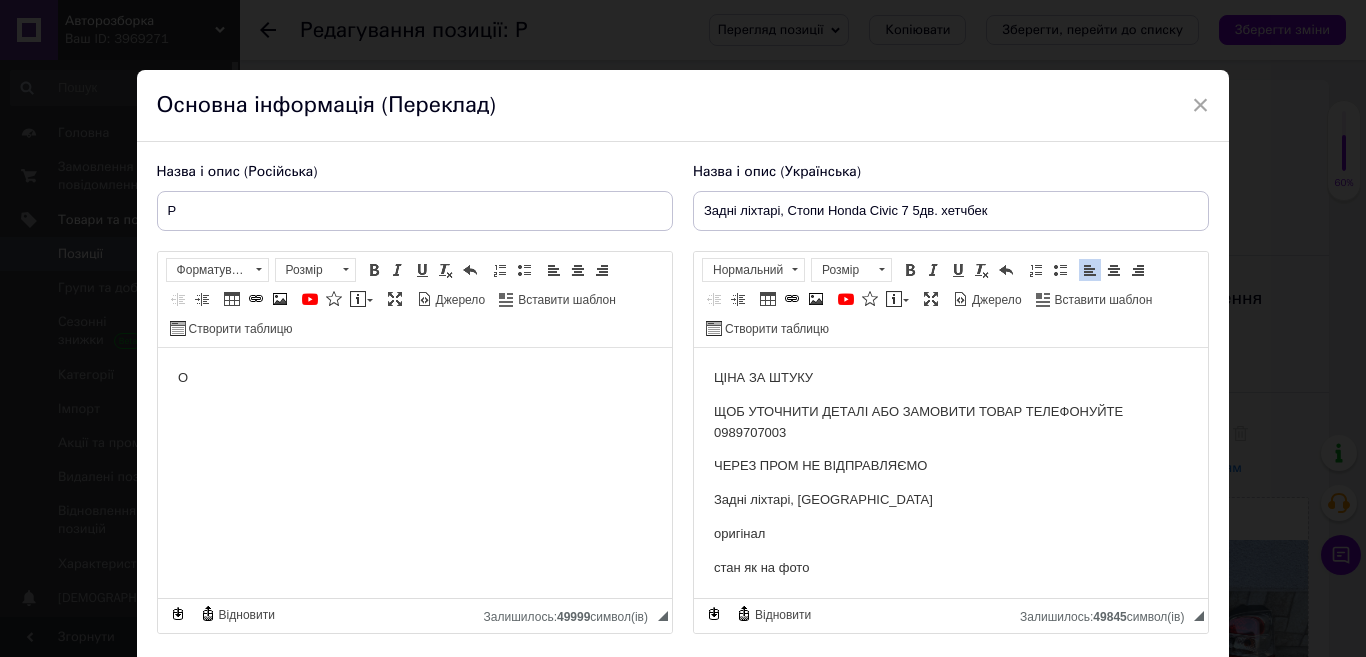click on "оригінал" at bounding box center (950, 534) 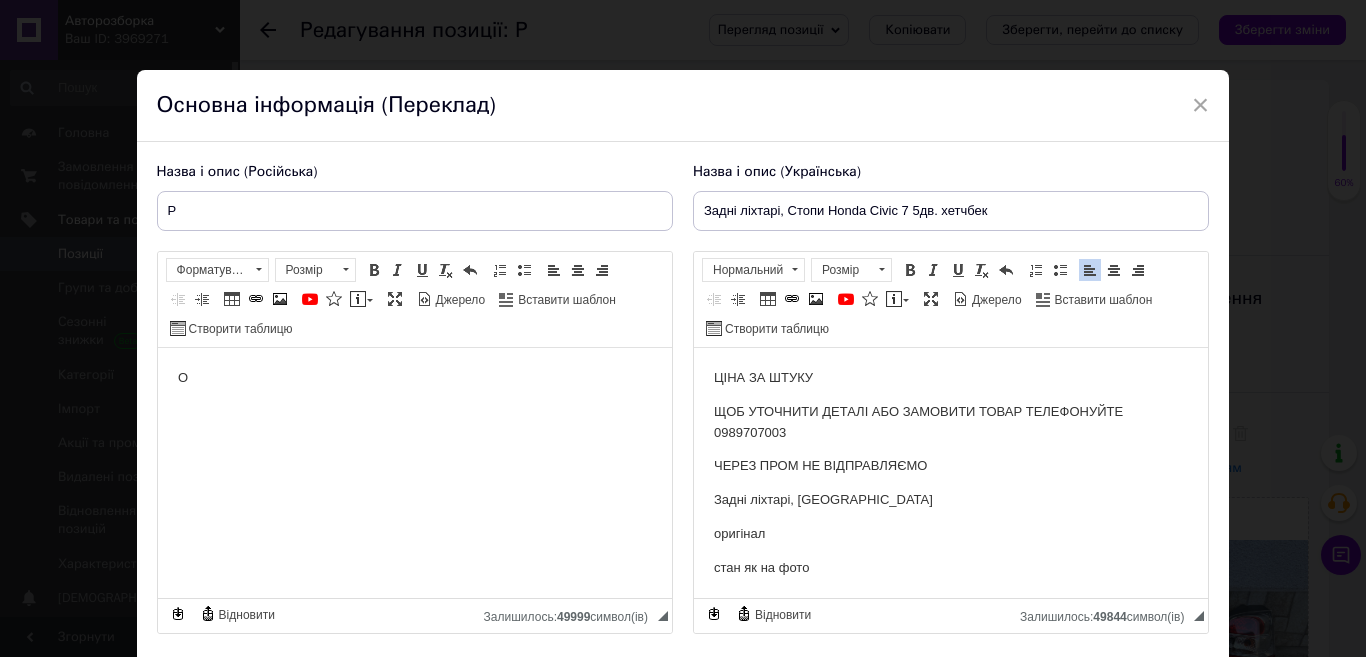 click on "Задні ліхтарі, [GEOGRAPHIC_DATA]" at bounding box center (950, 500) 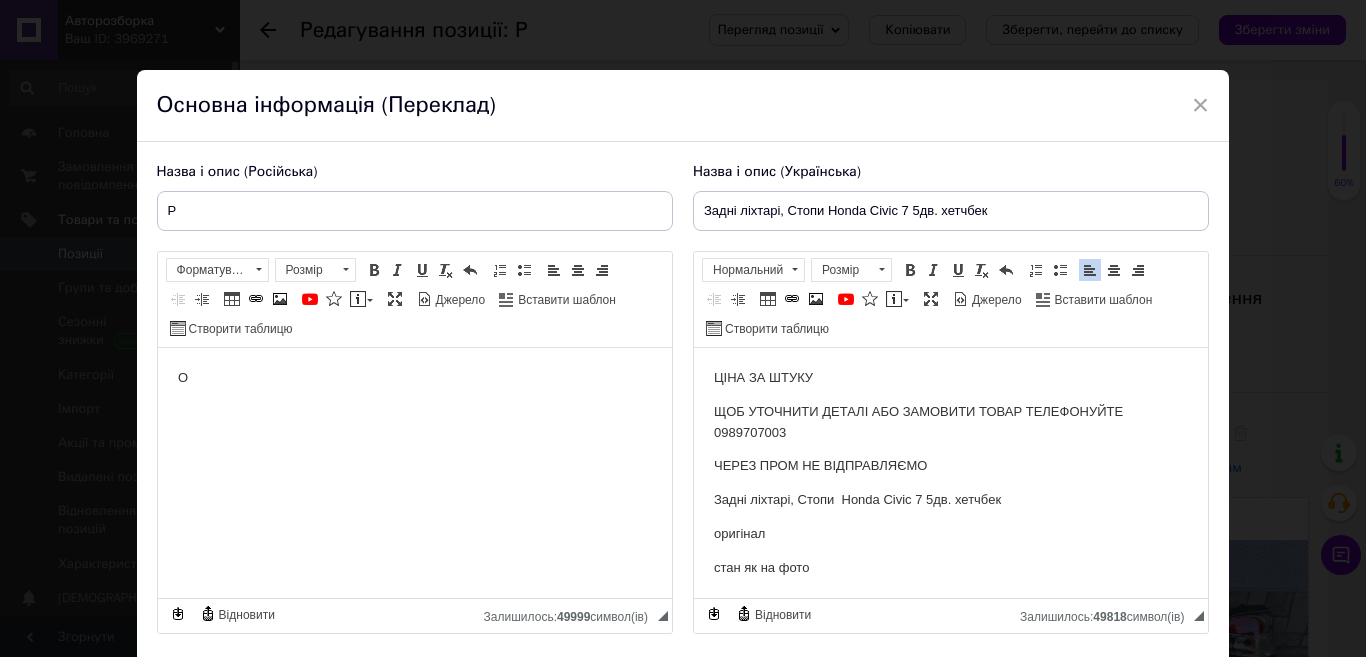 click on "стан як на фото" at bounding box center [950, 568] 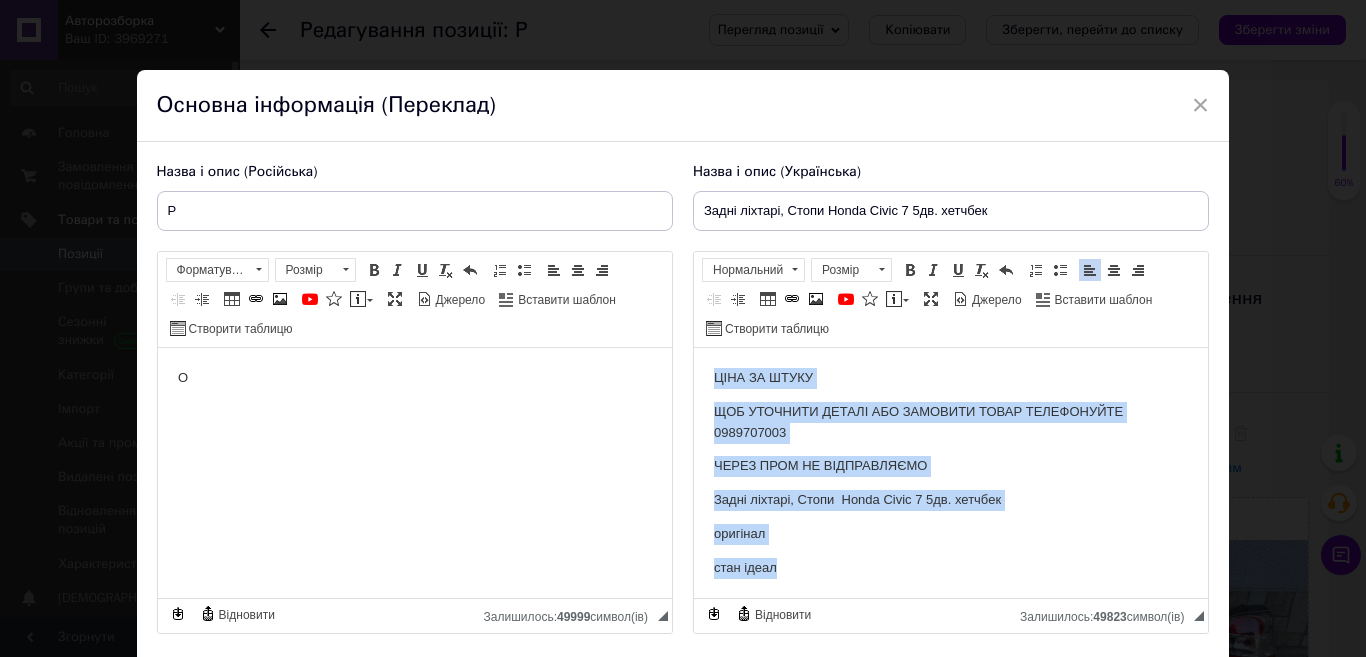 drag, startPoint x: 804, startPoint y: 572, endPoint x: 693, endPoint y: 373, distance: 227.864 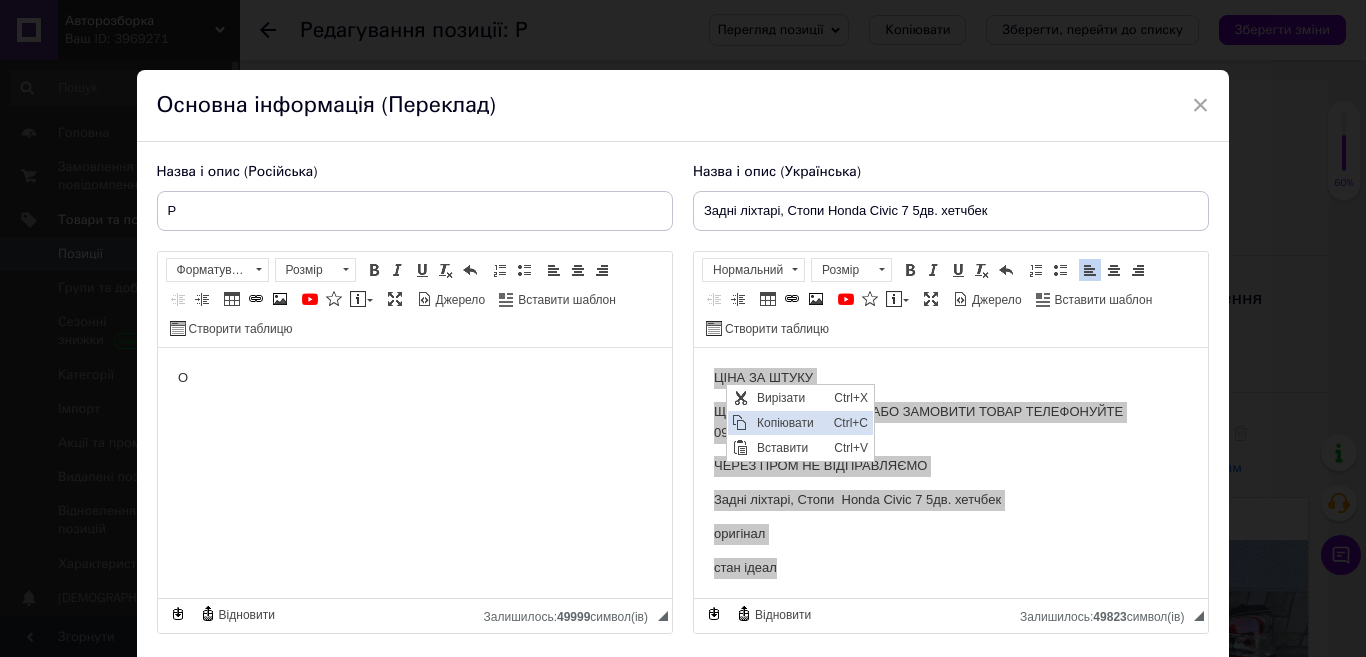 scroll, scrollTop: 0, scrollLeft: 0, axis: both 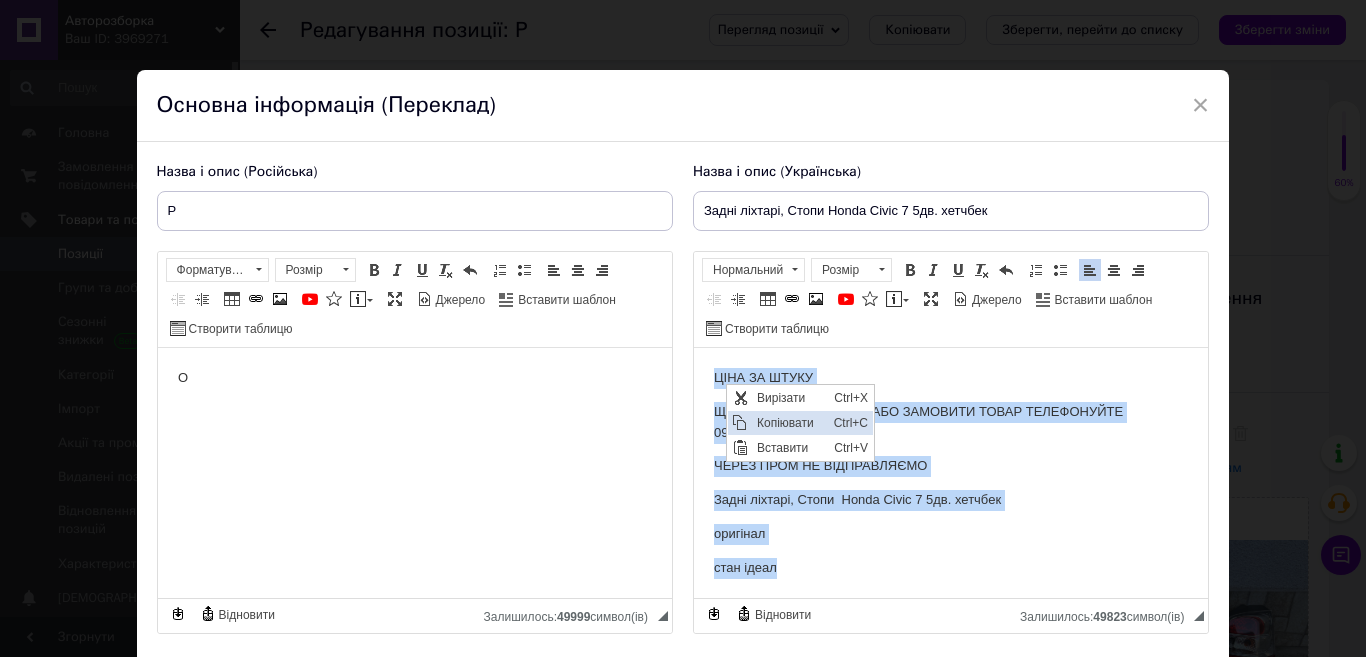 copy on "ЦІНА ЗА ШТУКУ ЩОБ УТОЧНИТИ ДЕТАЛІ АБО ЗАМОВИТИ ТОВАР ТЕЛЕФОНУЙТЕ 0989707003 ЧЕРЕЗ ПРОМ НЕ ВІДПРАВЛЯЄМО Задні ліхтарі, Стопи  Honda Civic 7 5дв. [PERSON_NAME]  стан ідеал" 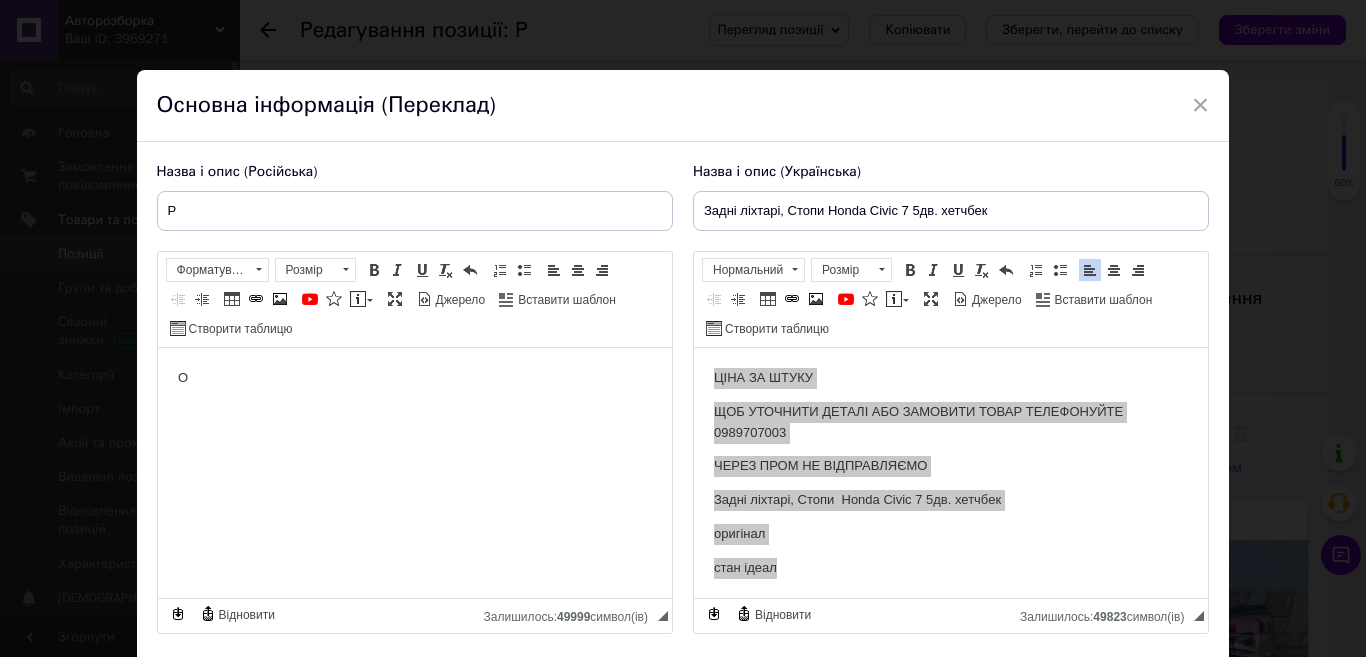 click on "О" at bounding box center (414, 378) 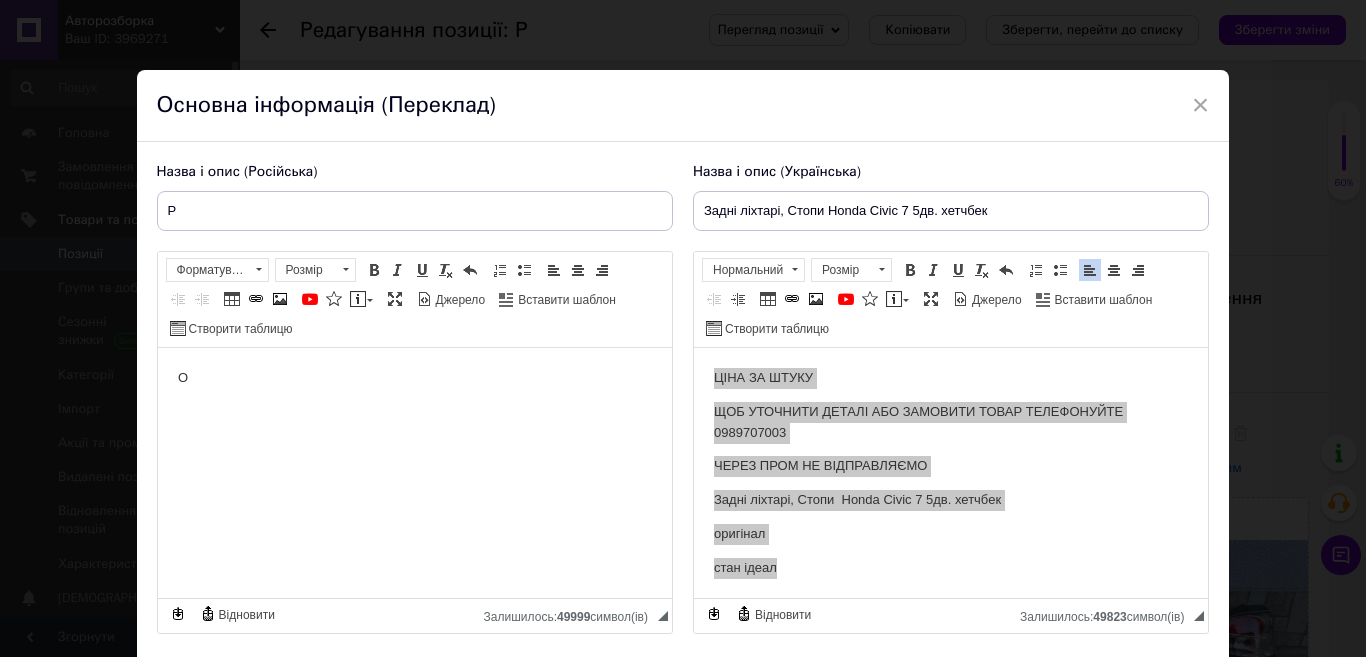 type 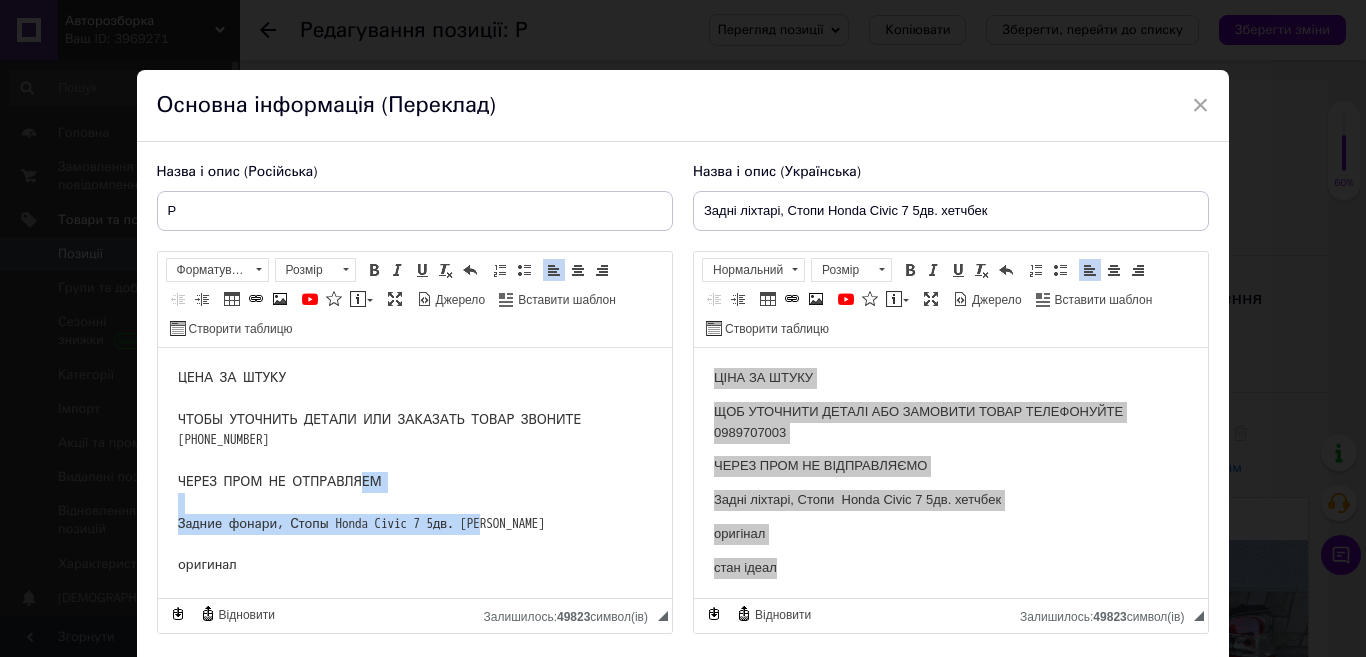 drag, startPoint x: 177, startPoint y: 504, endPoint x: 514, endPoint y: 511, distance: 337.0727 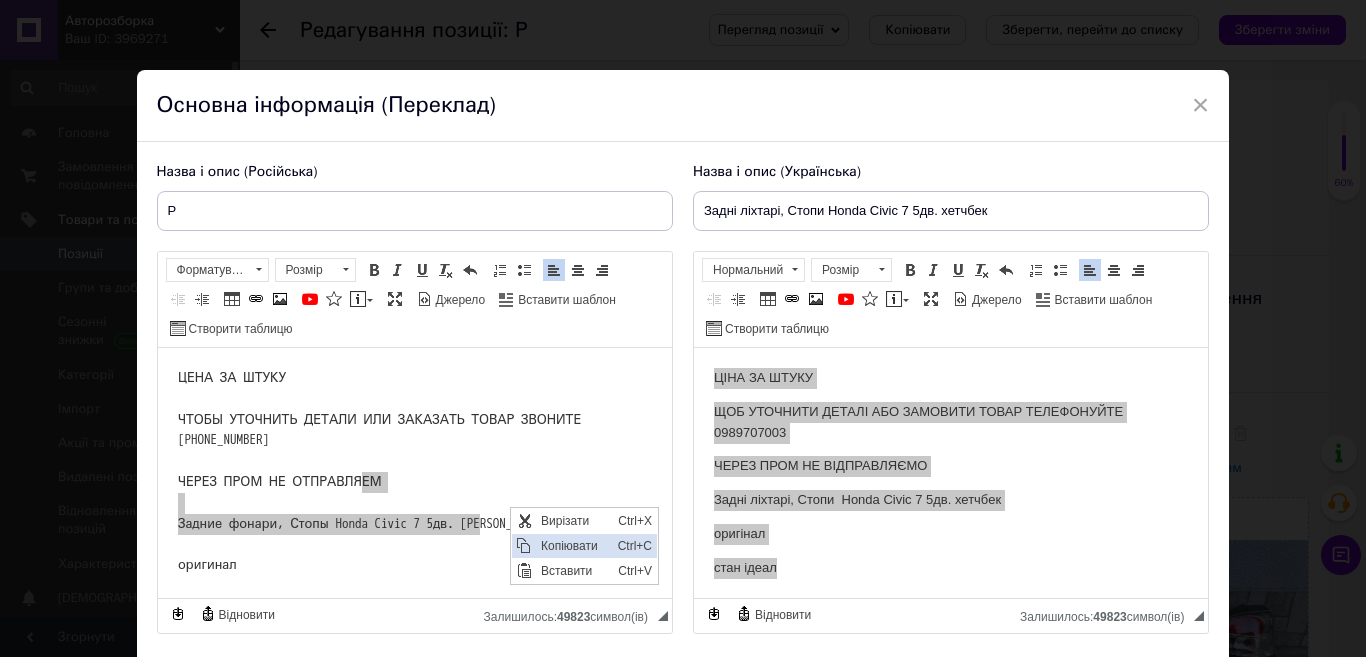 click on "Копіювати" at bounding box center (574, 546) 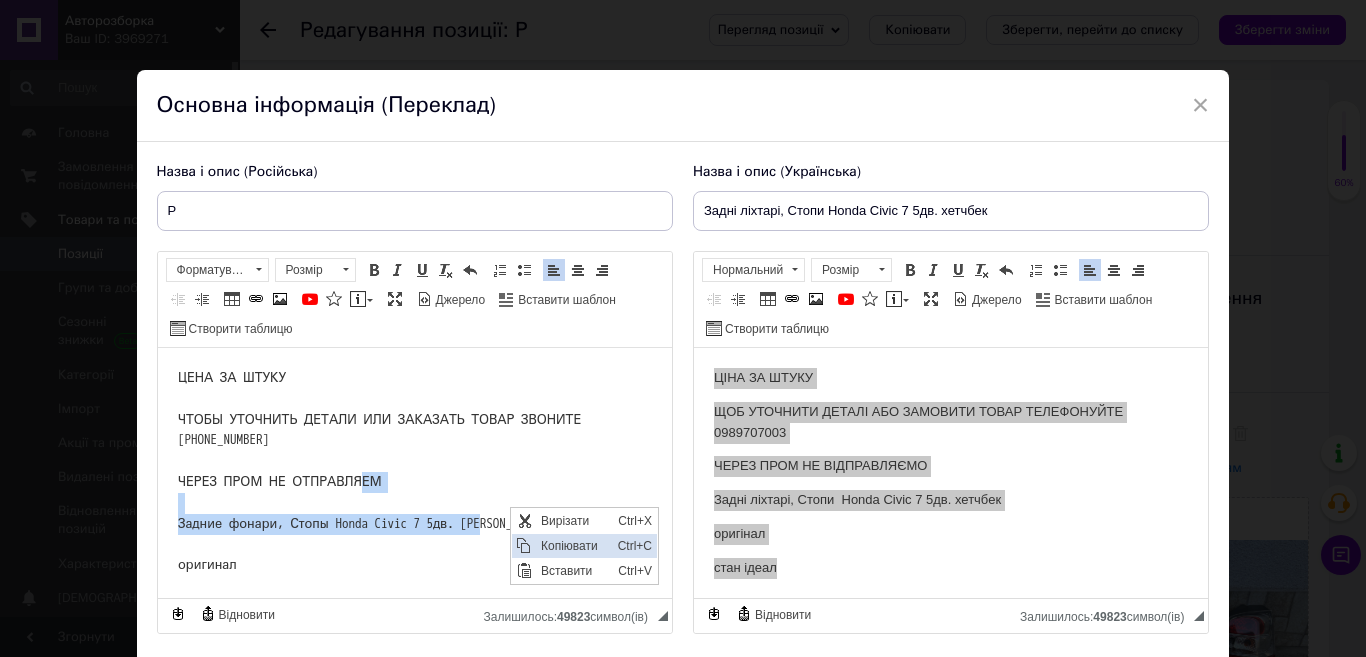 copy on "Задние фонари, Стопы Honda Civic 7 5дв. [PERSON_NAME]" 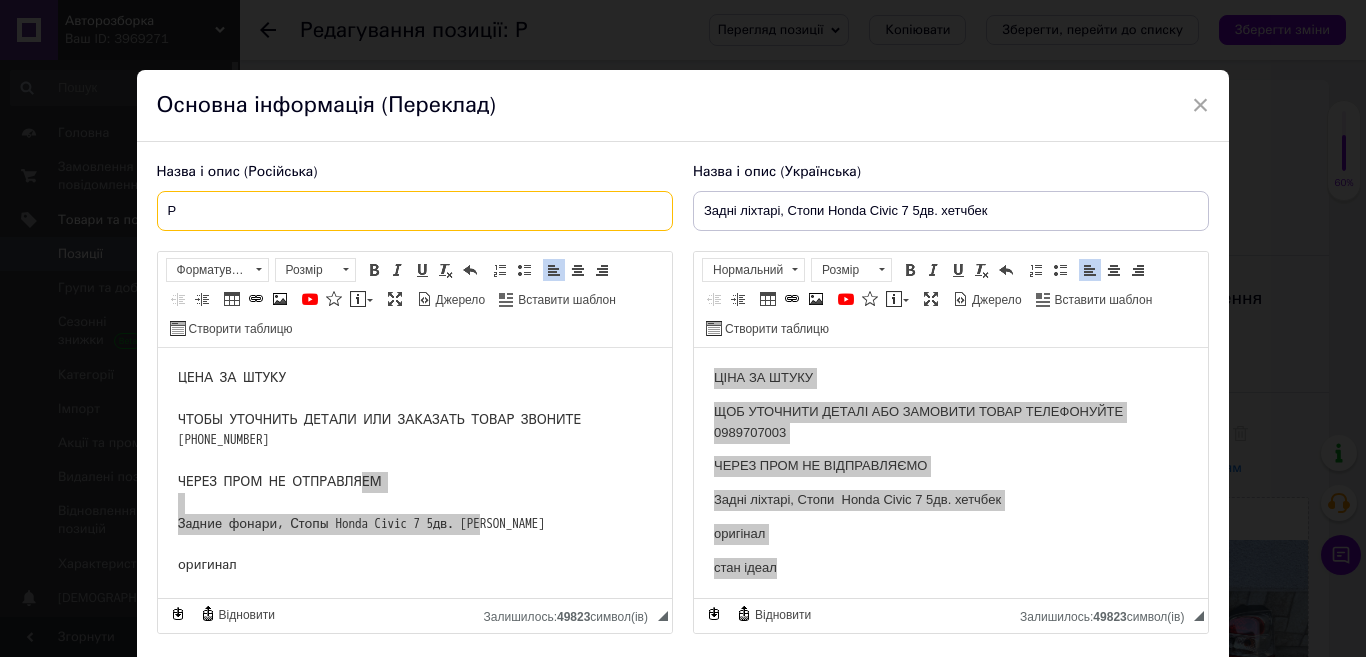 click on "Р" at bounding box center [415, 211] 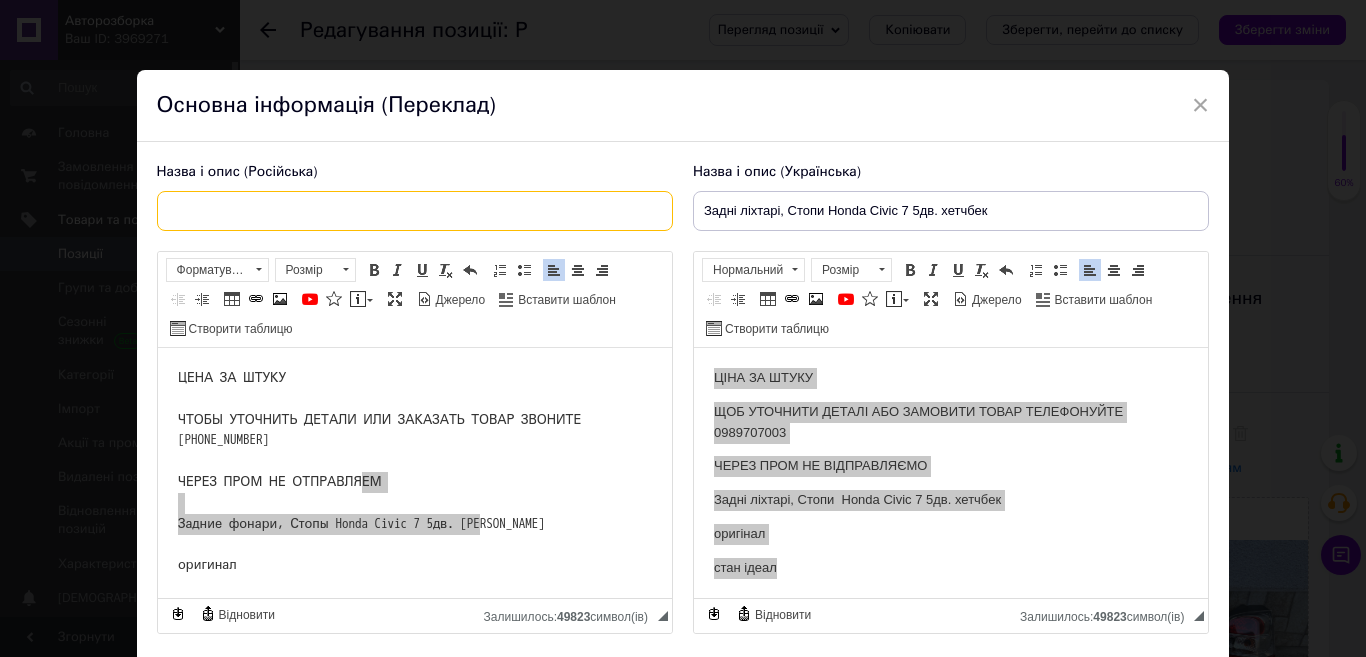 paste on "Задние фонари, Стопы Honda Civic 7 5дв. [PERSON_NAME]" 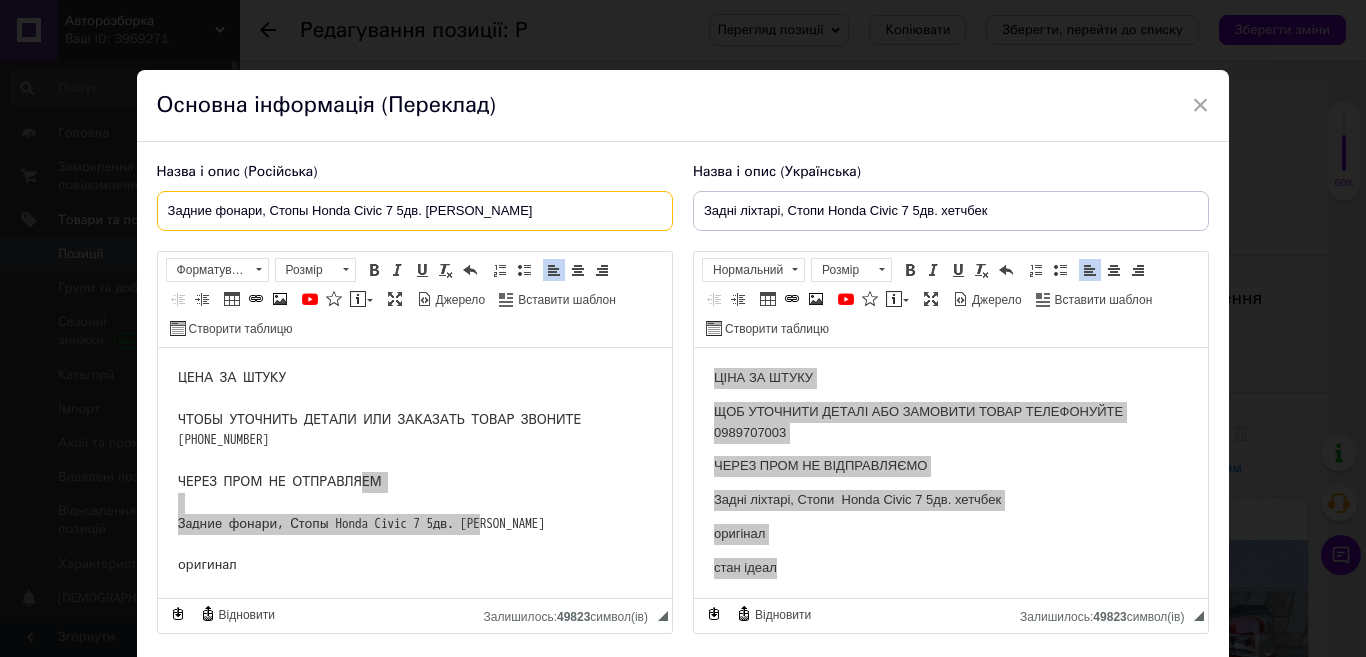 type on "Задние фонари, Стопы Honda Civic 7 5дв. [PERSON_NAME]" 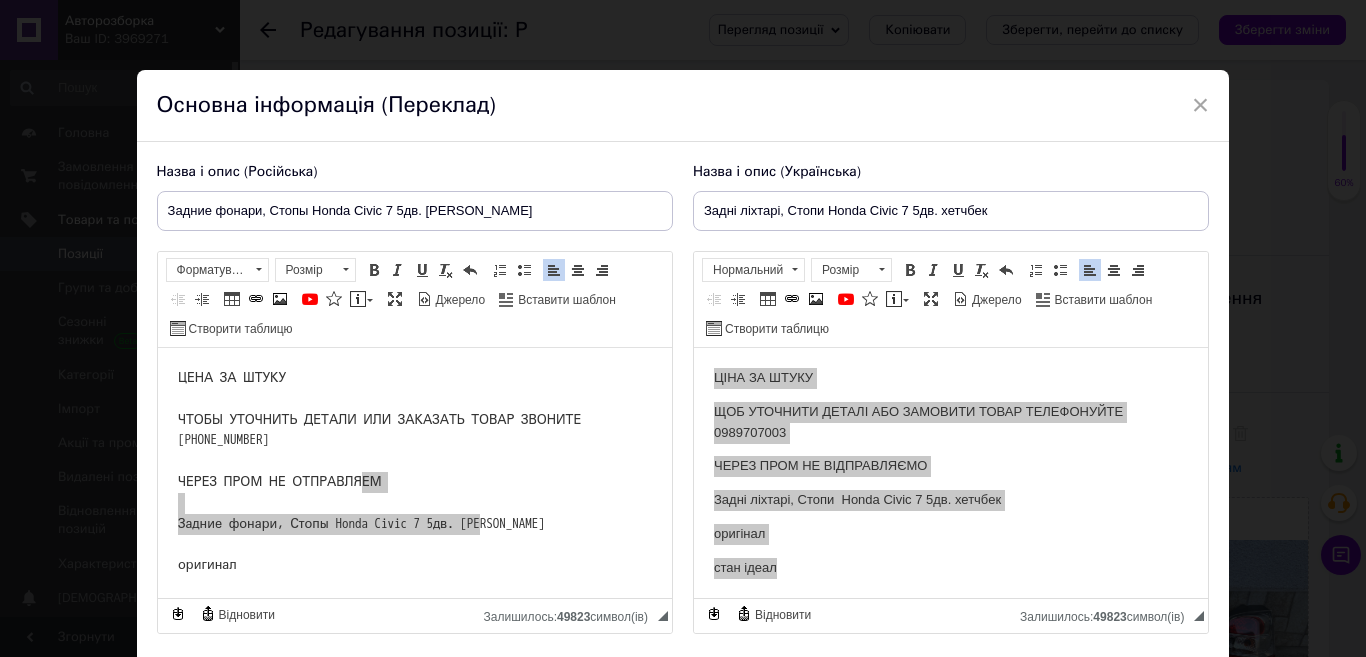 drag, startPoint x: 751, startPoint y: 197, endPoint x: 781, endPoint y: 205, distance: 31.04835 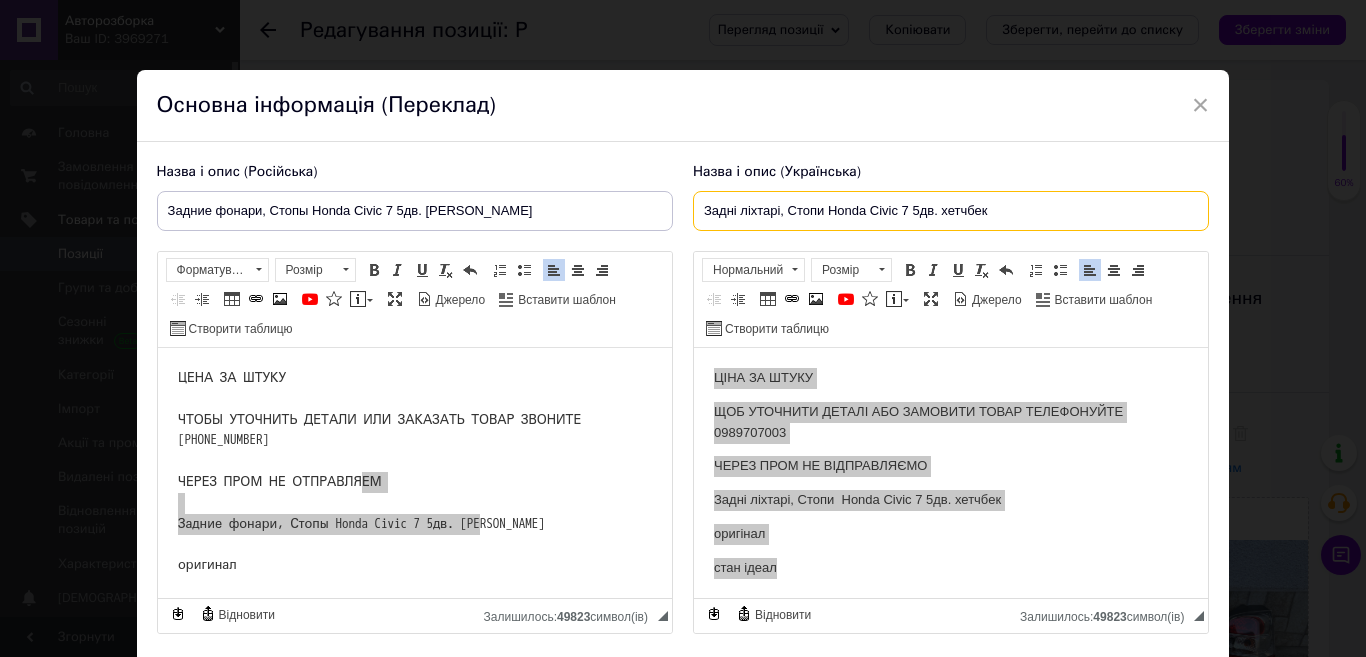drag, startPoint x: 1006, startPoint y: 213, endPoint x: 702, endPoint y: 208, distance: 304.0411 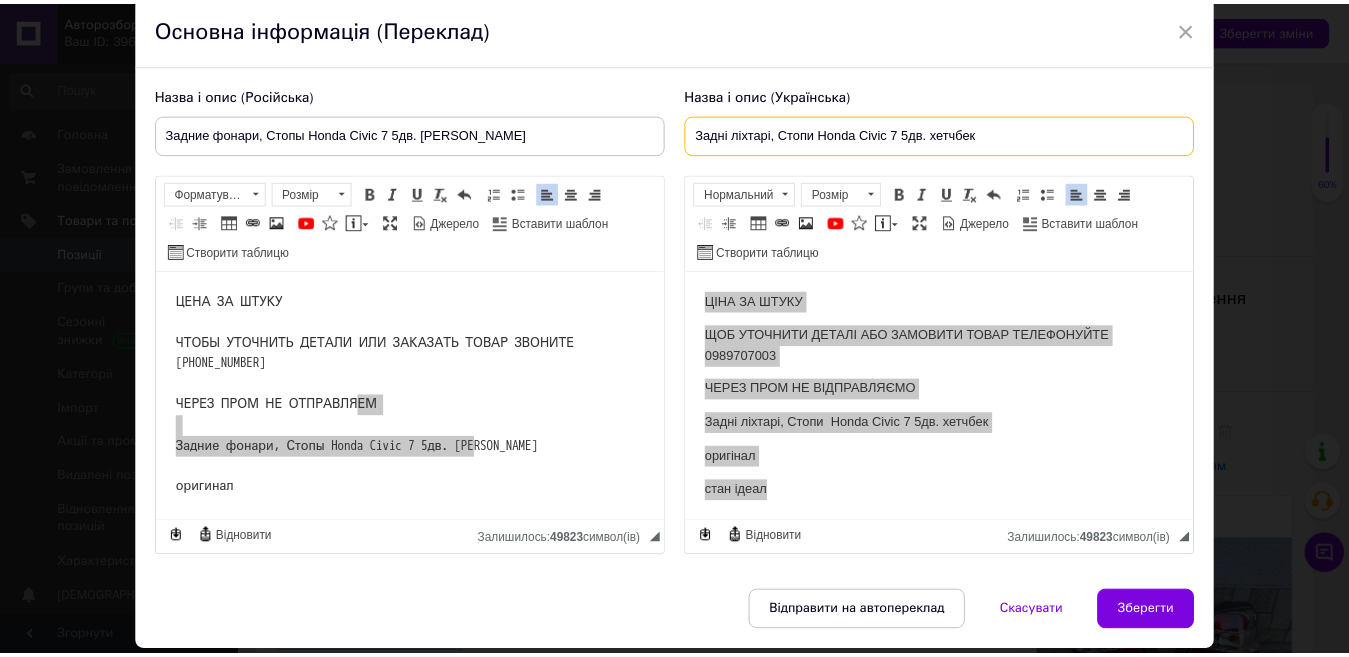 scroll, scrollTop: 142, scrollLeft: 0, axis: vertical 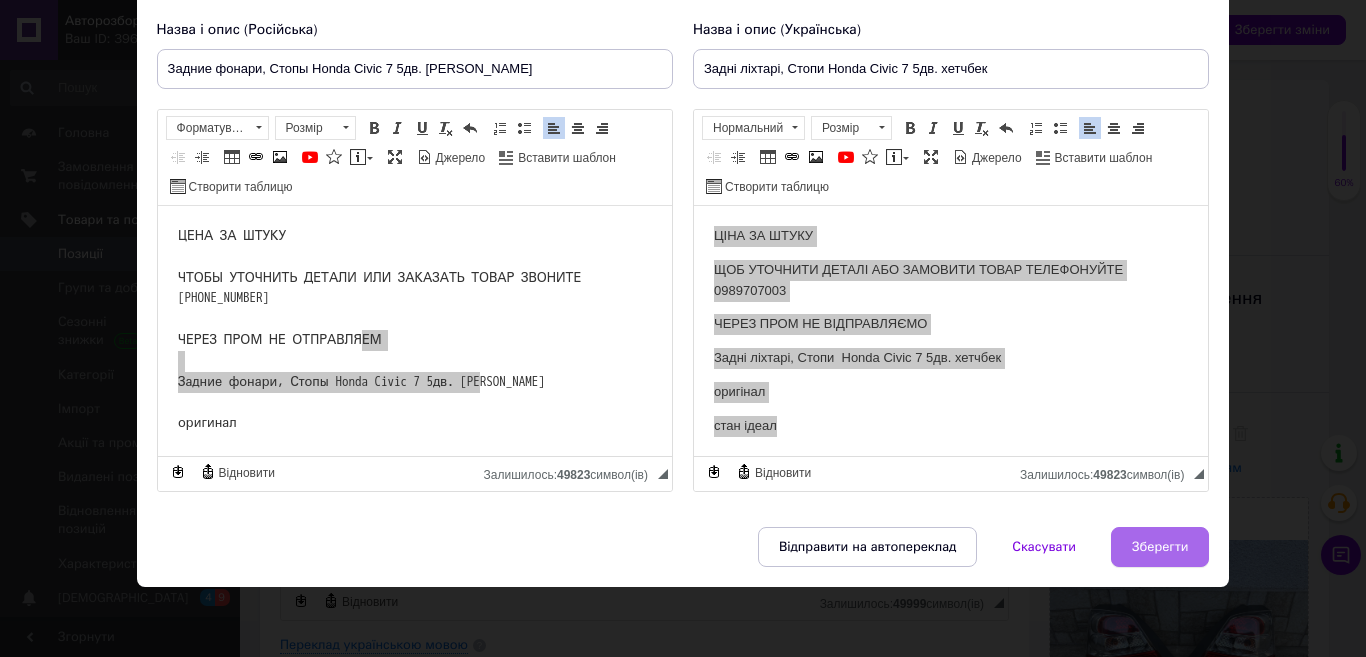 click on "Зберегти" at bounding box center [1160, 547] 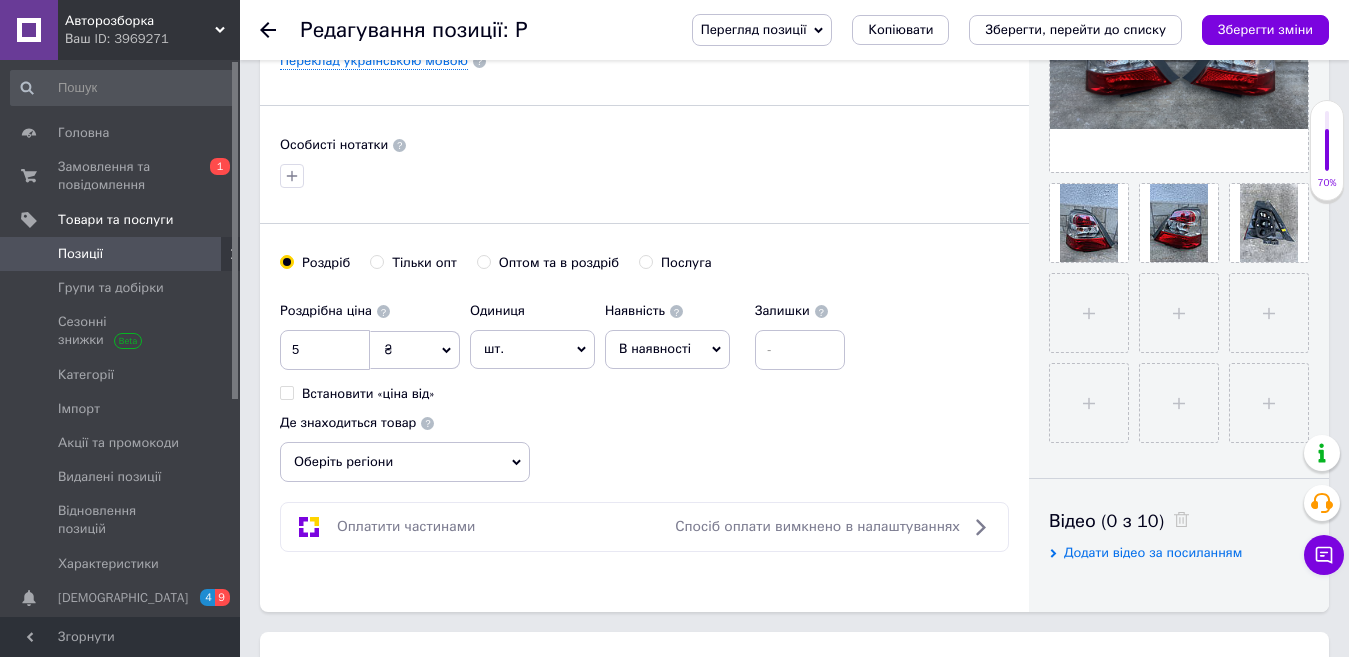 scroll, scrollTop: 605, scrollLeft: 0, axis: vertical 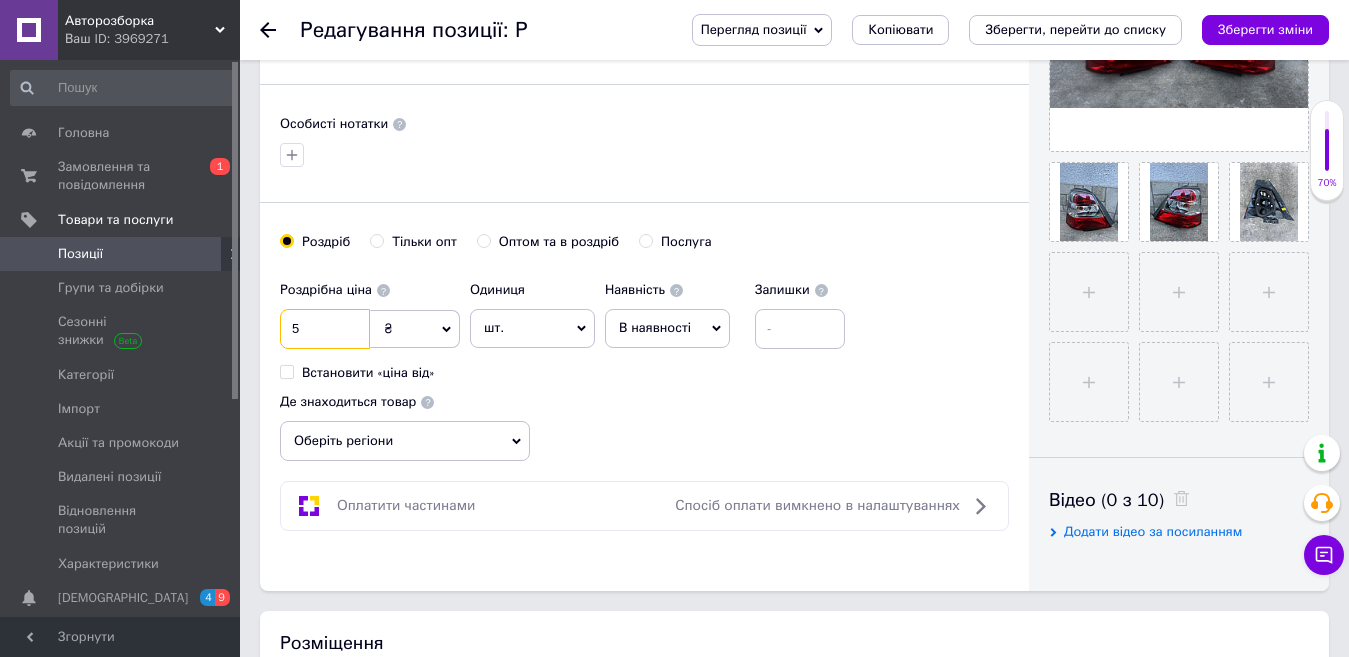 click on "5" at bounding box center [325, 329] 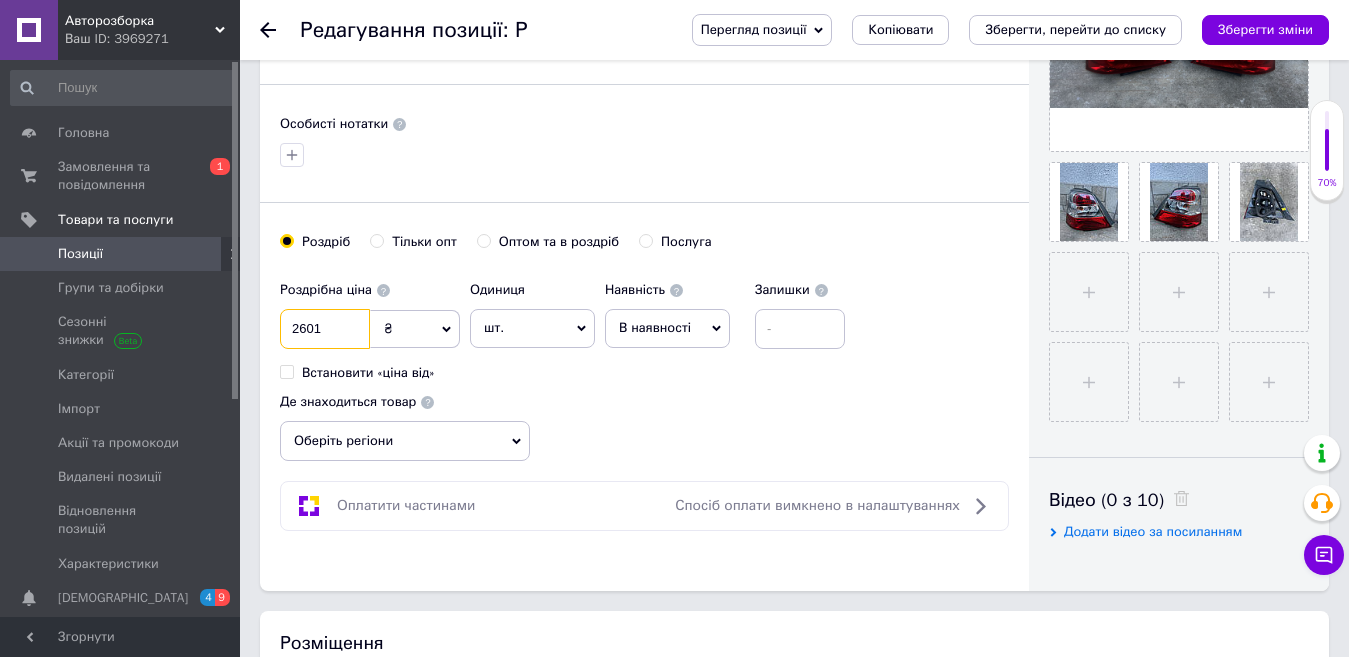 type on "2601" 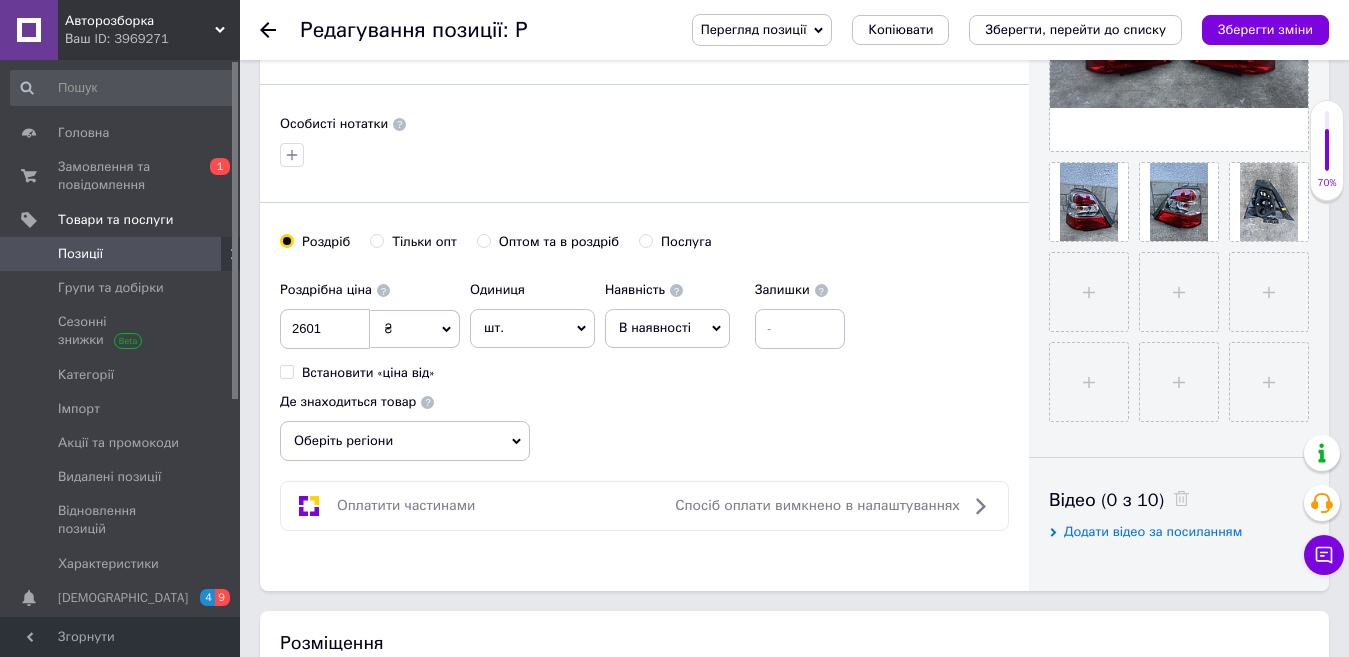 click on "Оберіть регіони" at bounding box center (405, 441) 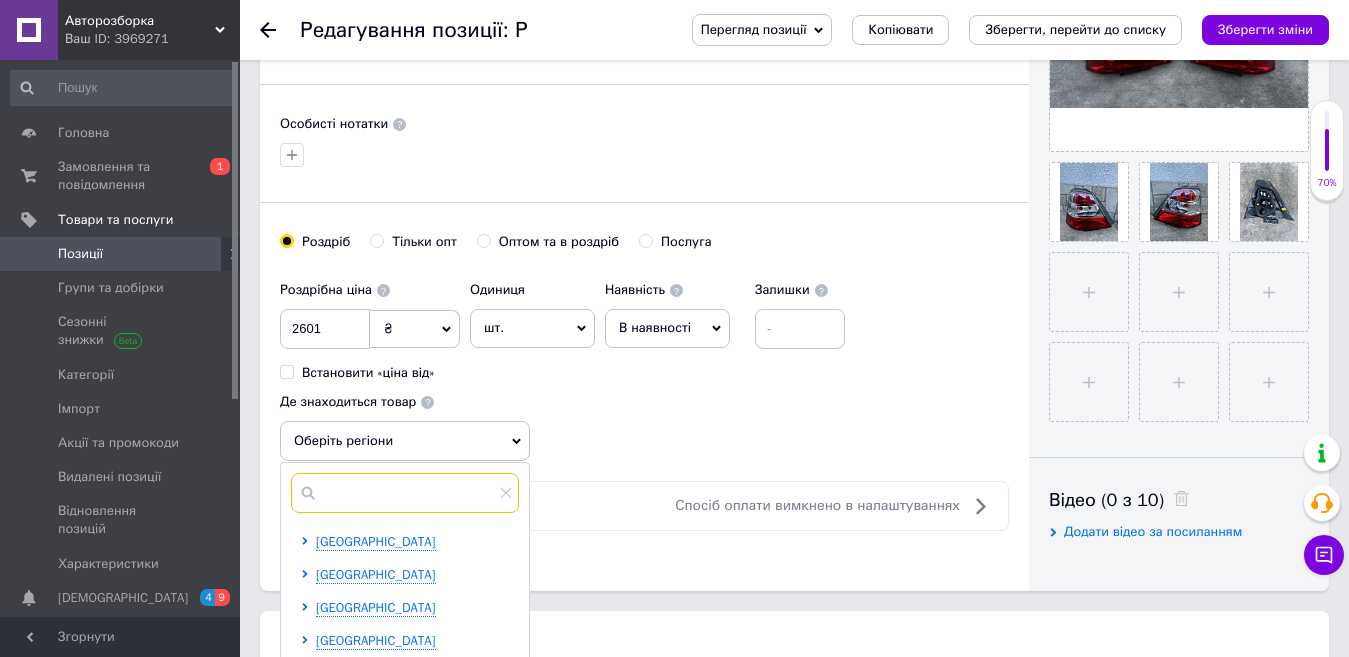 click at bounding box center [405, 493] 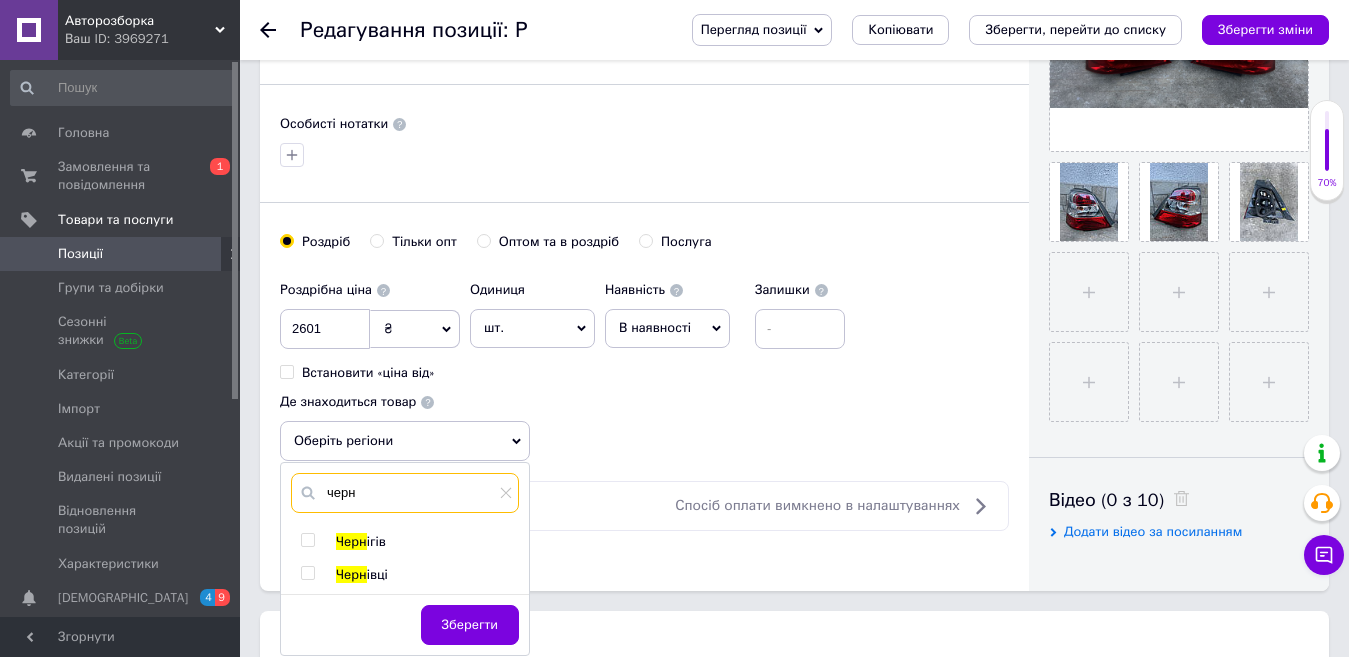 type on "черн" 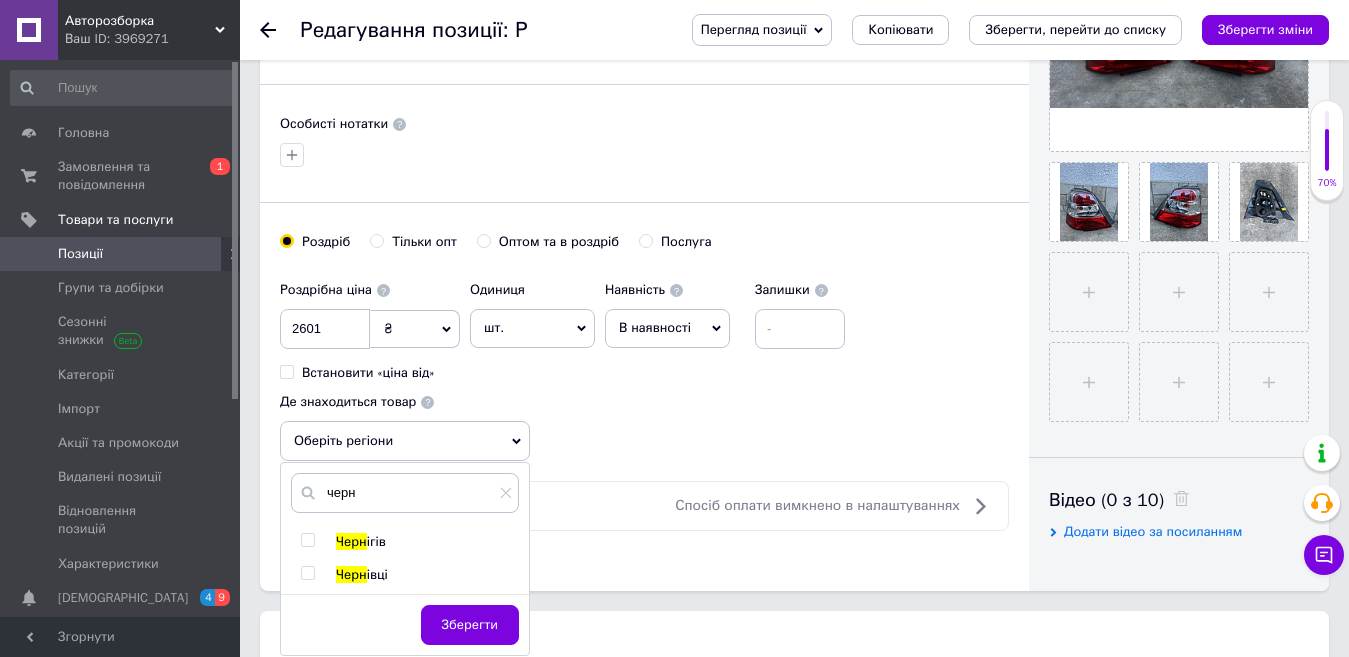 click on "івці" at bounding box center [377, 574] 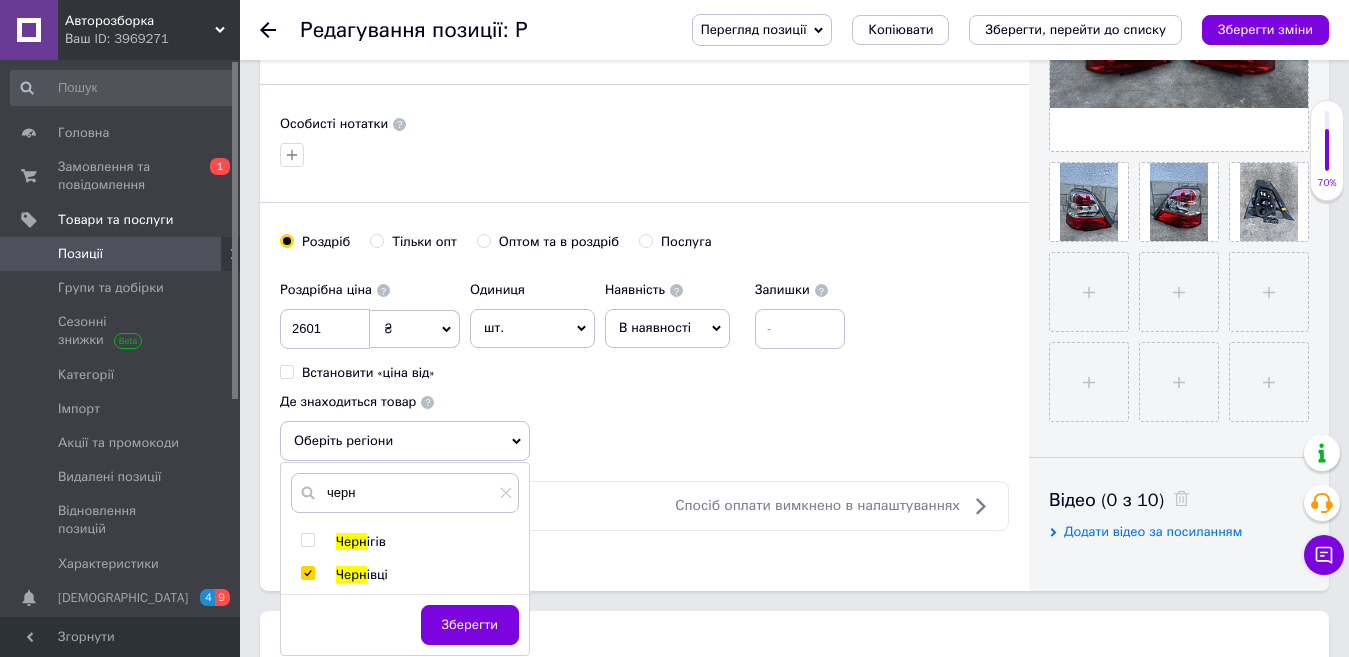 checkbox on "true" 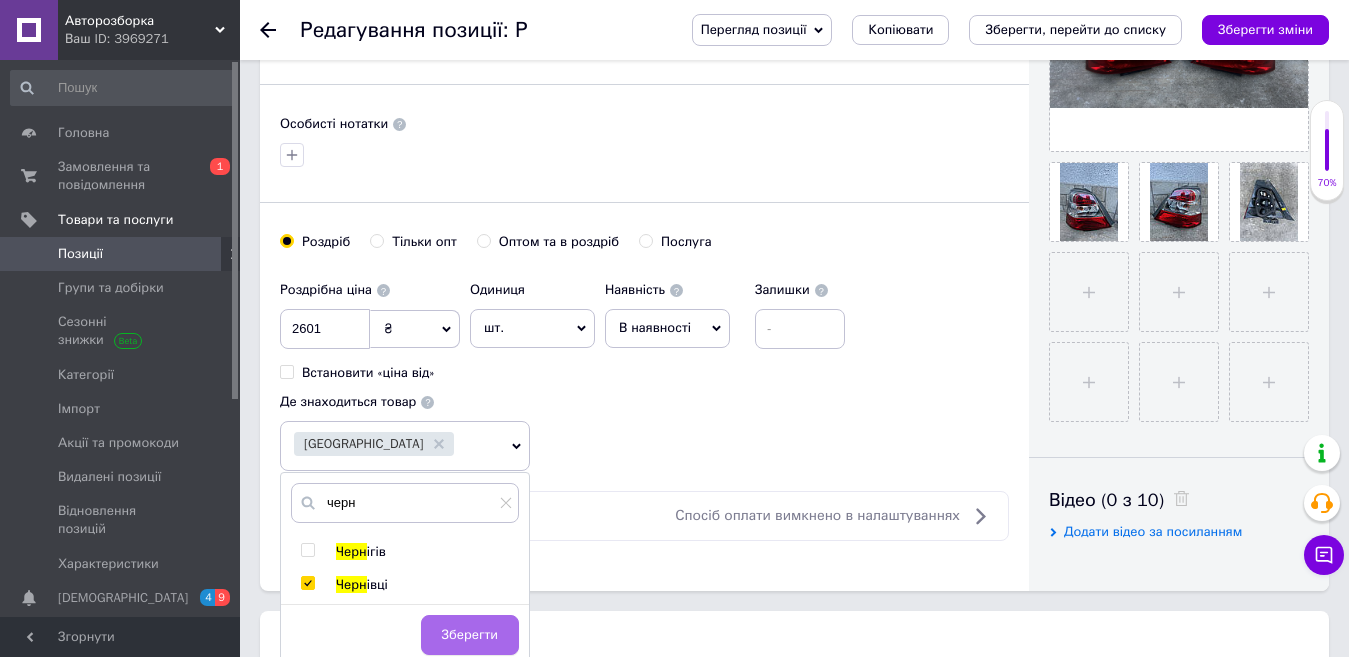 click on "Зберегти" at bounding box center (470, 635) 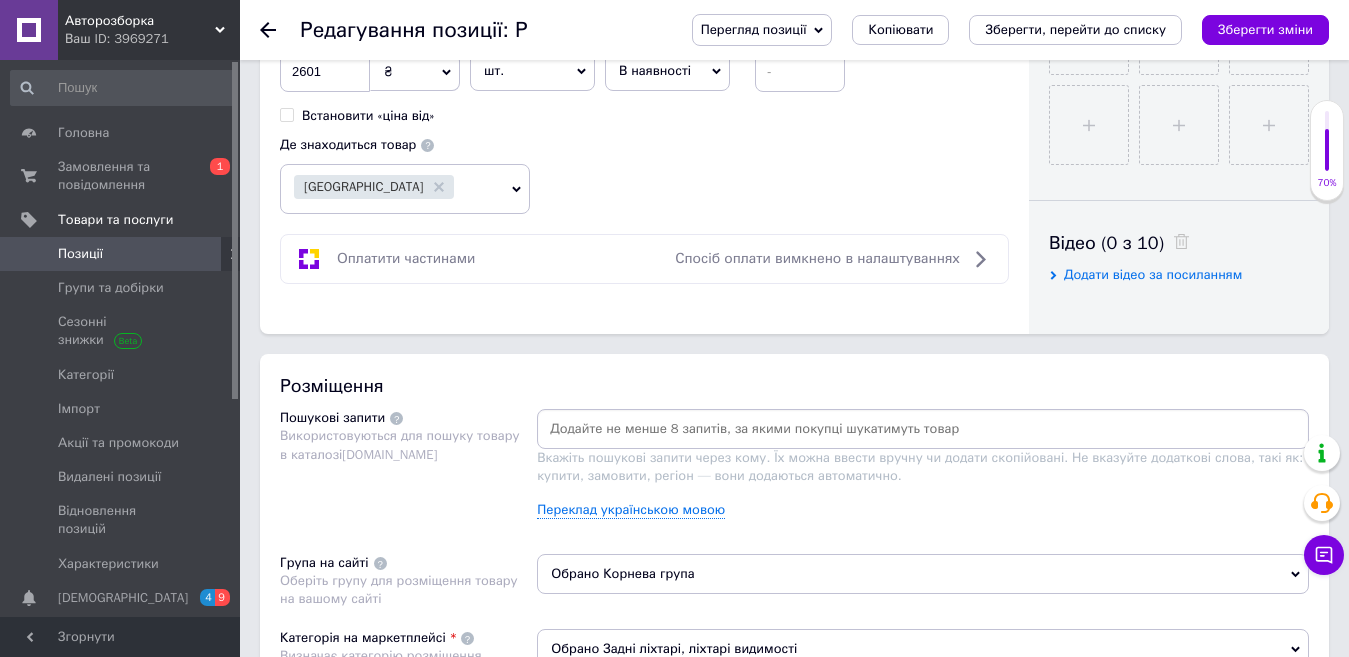 scroll, scrollTop: 867, scrollLeft: 0, axis: vertical 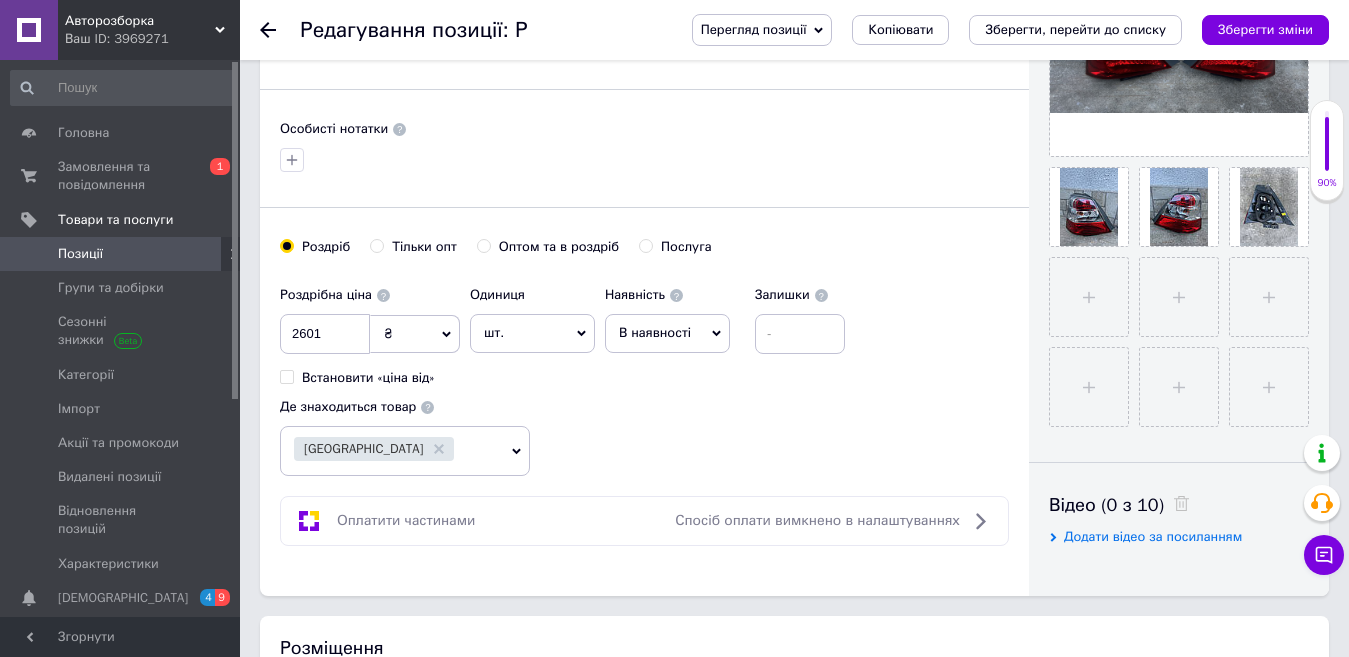 click on "В наявності" at bounding box center (655, 332) 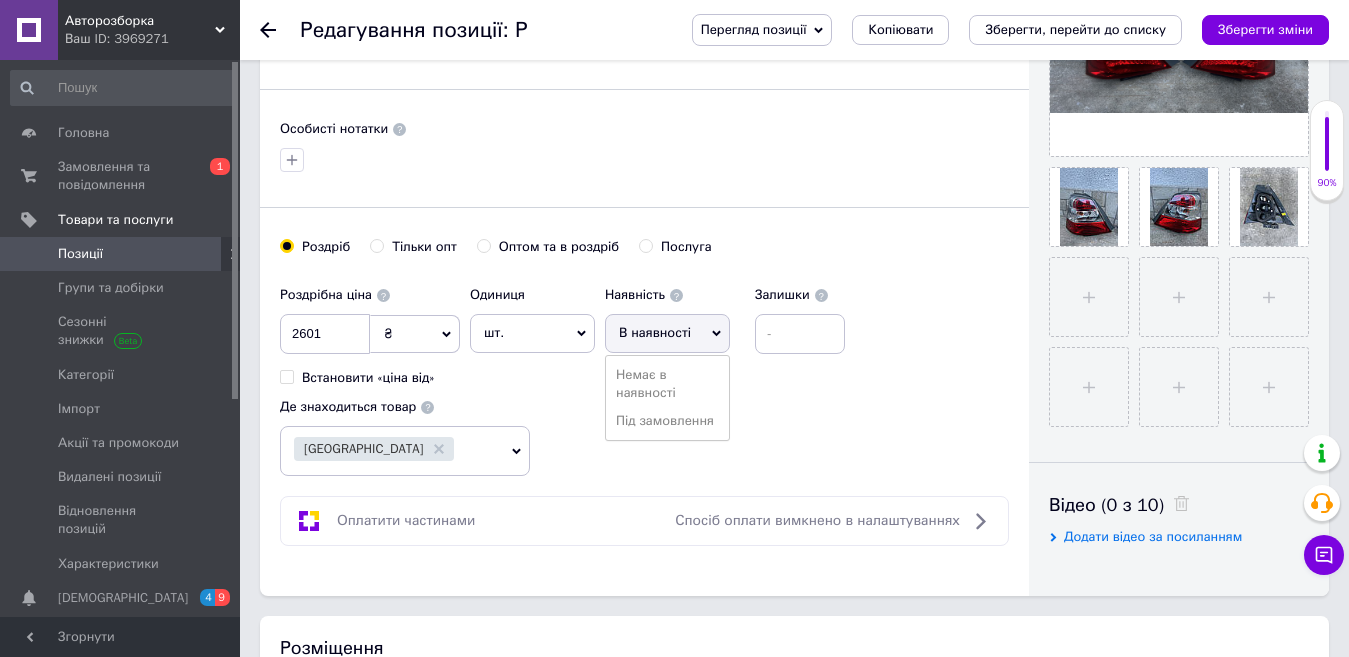 click on "В наявності" at bounding box center [667, 333] 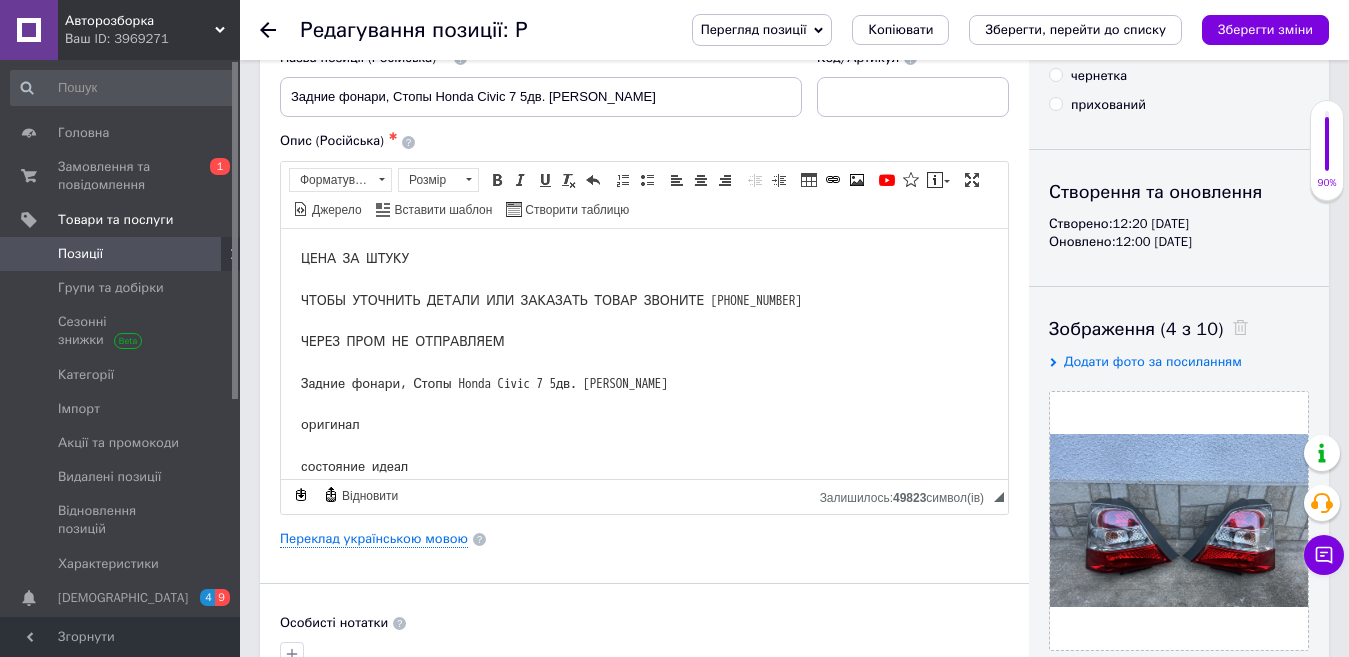 scroll, scrollTop: 0, scrollLeft: 0, axis: both 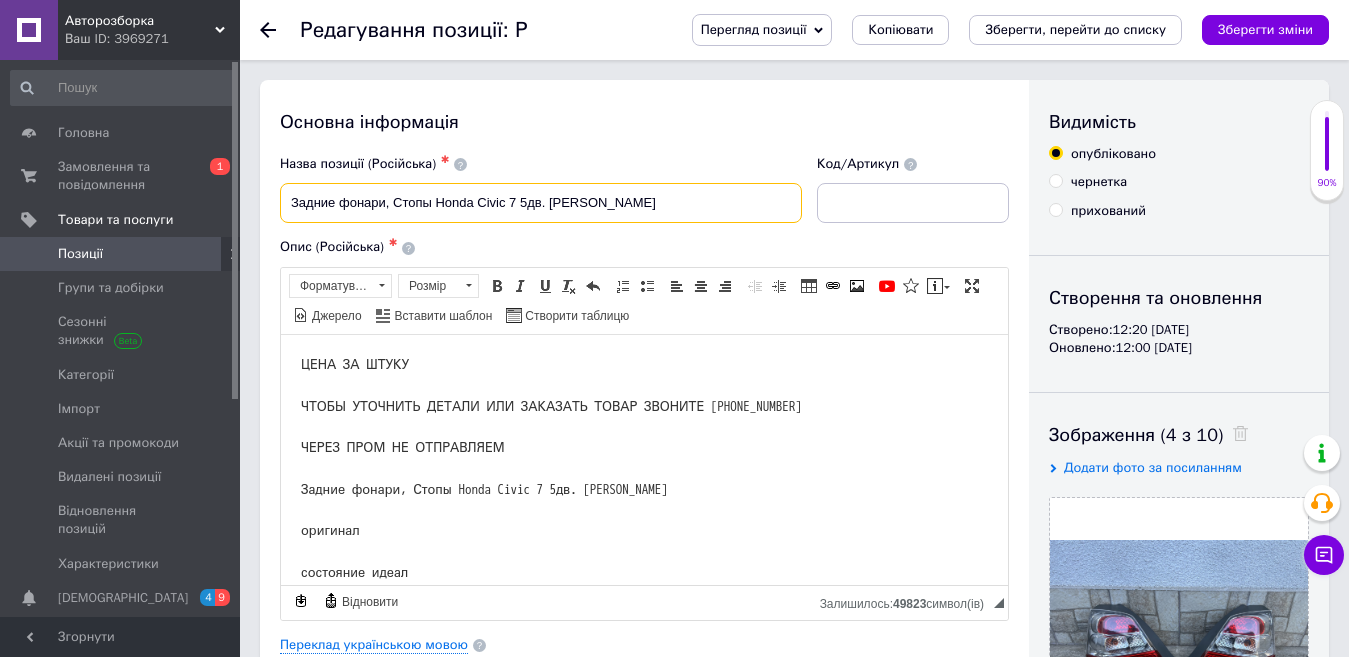 drag, startPoint x: 606, startPoint y: 206, endPoint x: 291, endPoint y: 174, distance: 316.62122 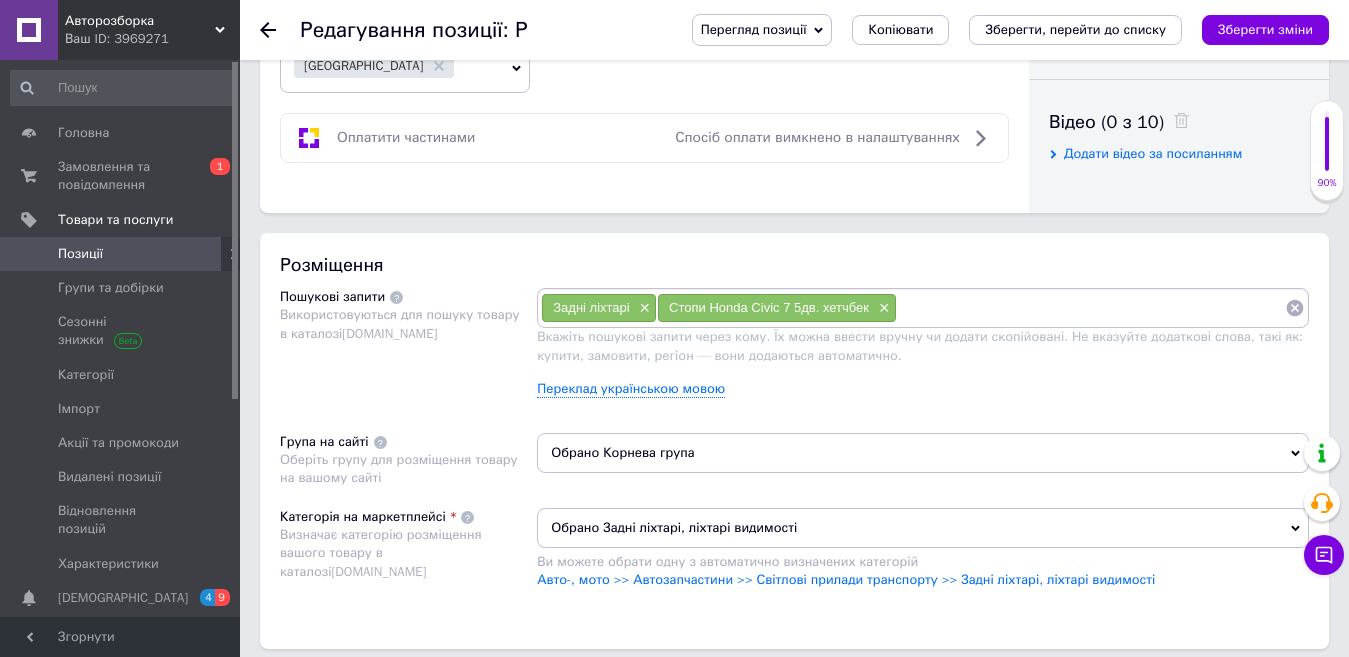 scroll, scrollTop: 998, scrollLeft: 0, axis: vertical 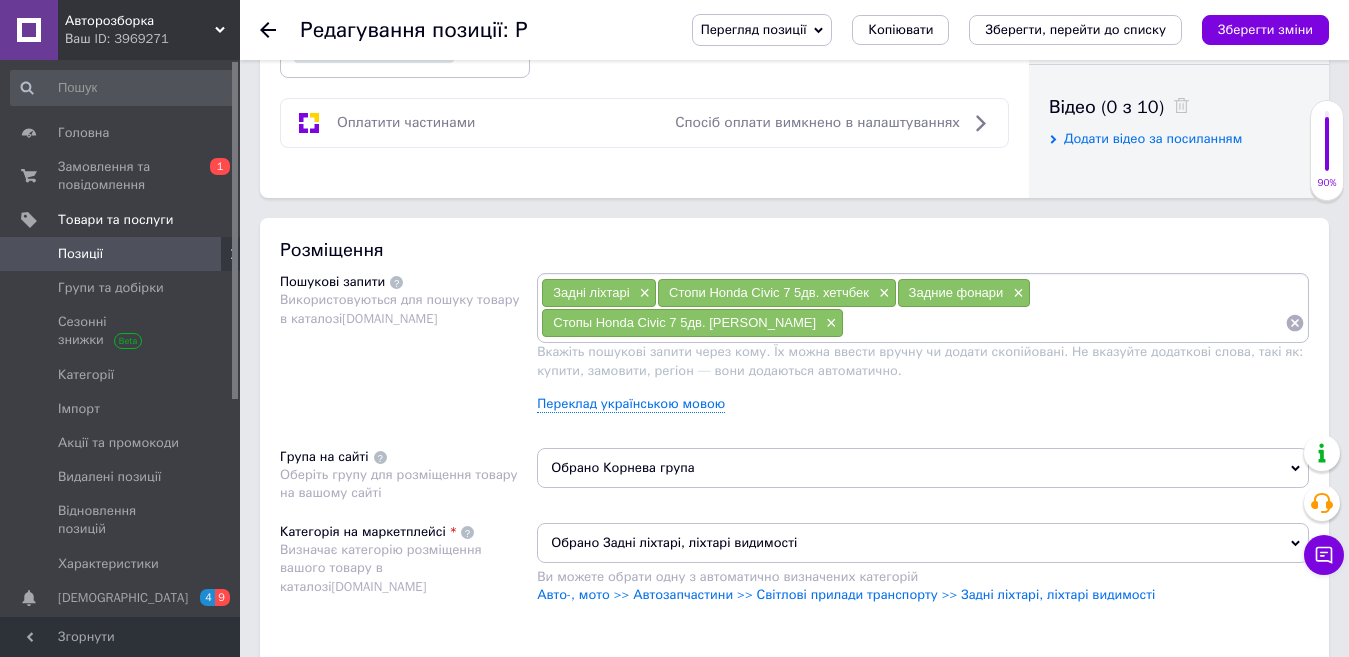 click on "Задні ліхтарі × Стопи Honda Civic 7 5дв. хетчбек × Задние фонари × Стопы Honda Civic 7 5дв. [PERSON_NAME] × Вкажіть пошукові запити через кому. Їх можна ввести вручну чи додати скопійовані. Не вказуйте додаткові слова, такі як: купити, замовити, регіон — вони додаються автоматично. Переклад українською мовою" at bounding box center (923, 350) 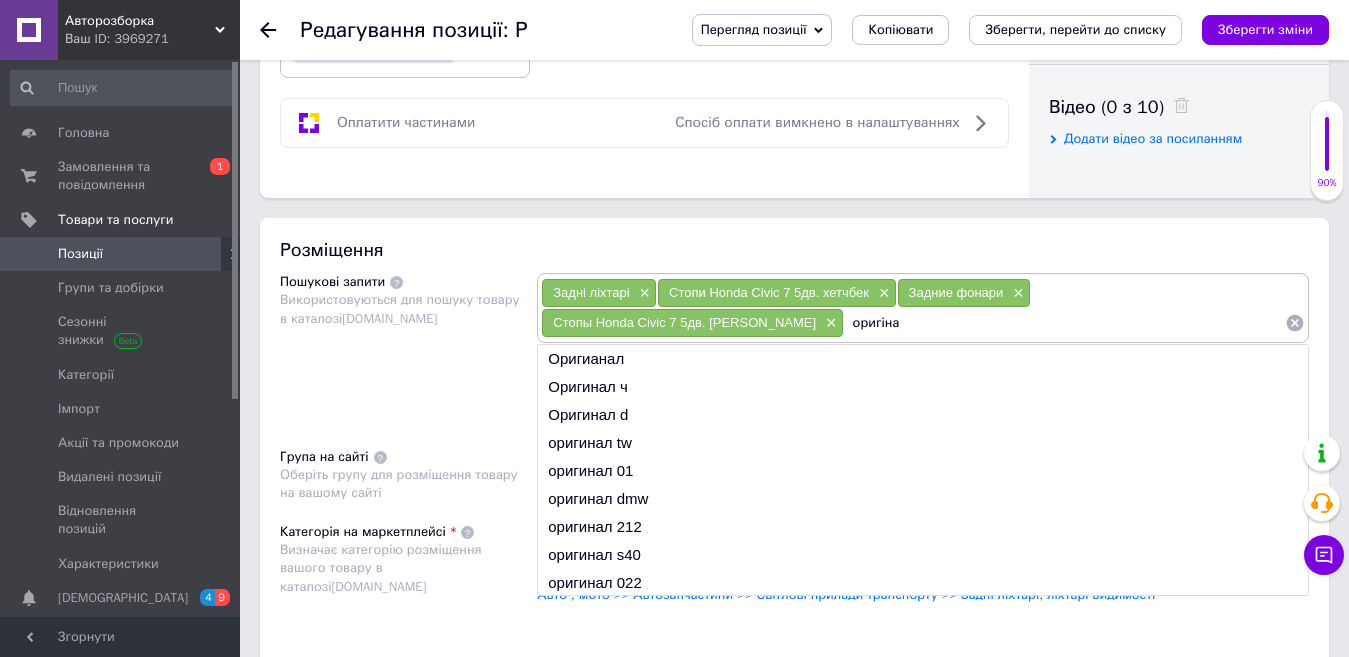type on "оригінал" 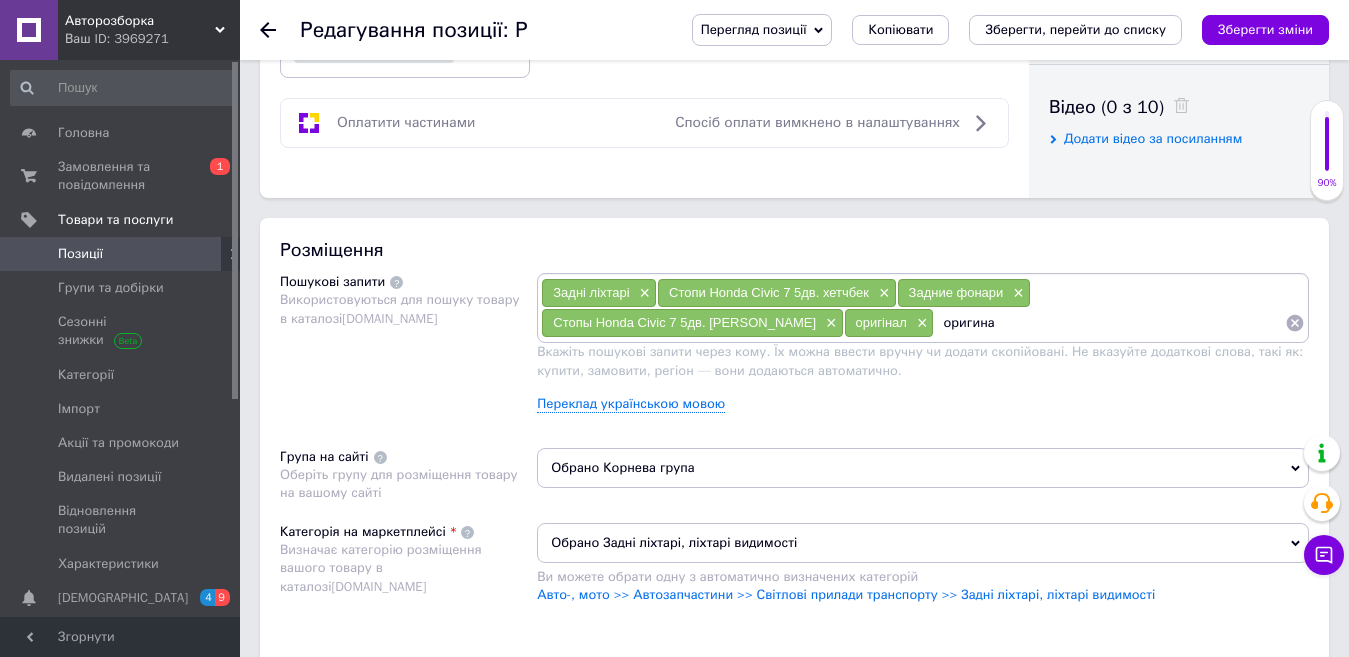 type on "оригинал" 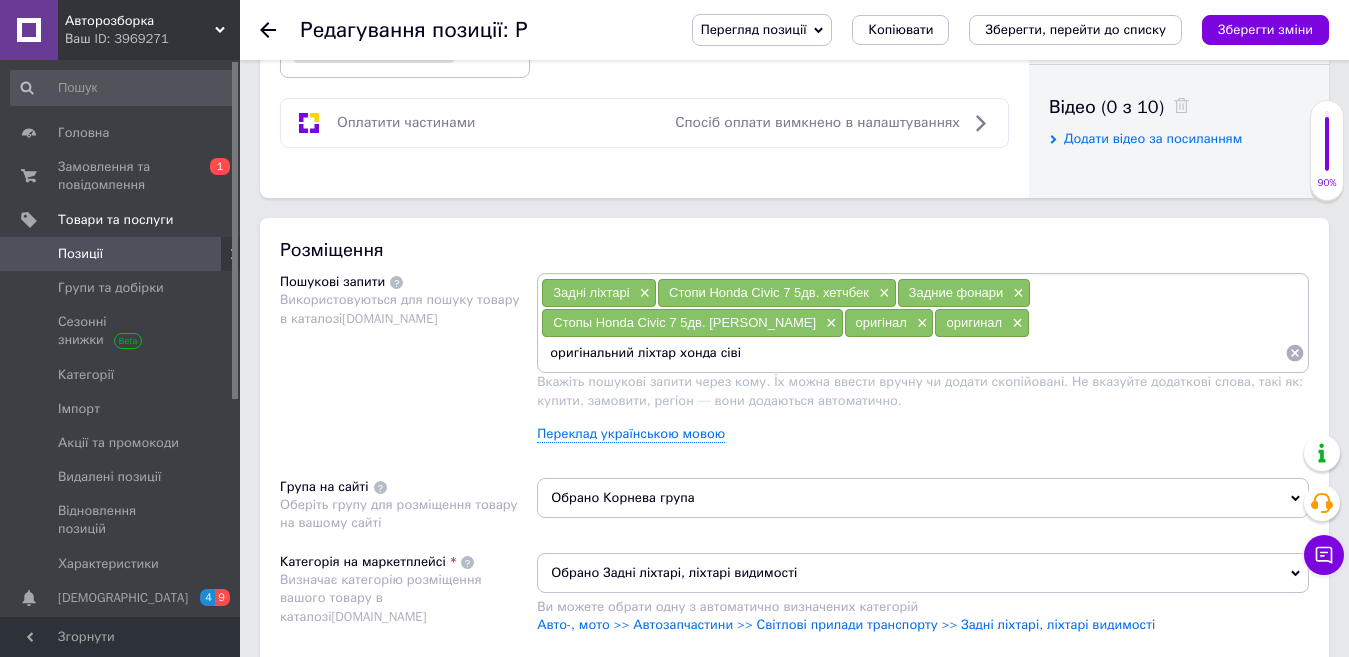 type on "оригінальний ліхтар хонда сівік" 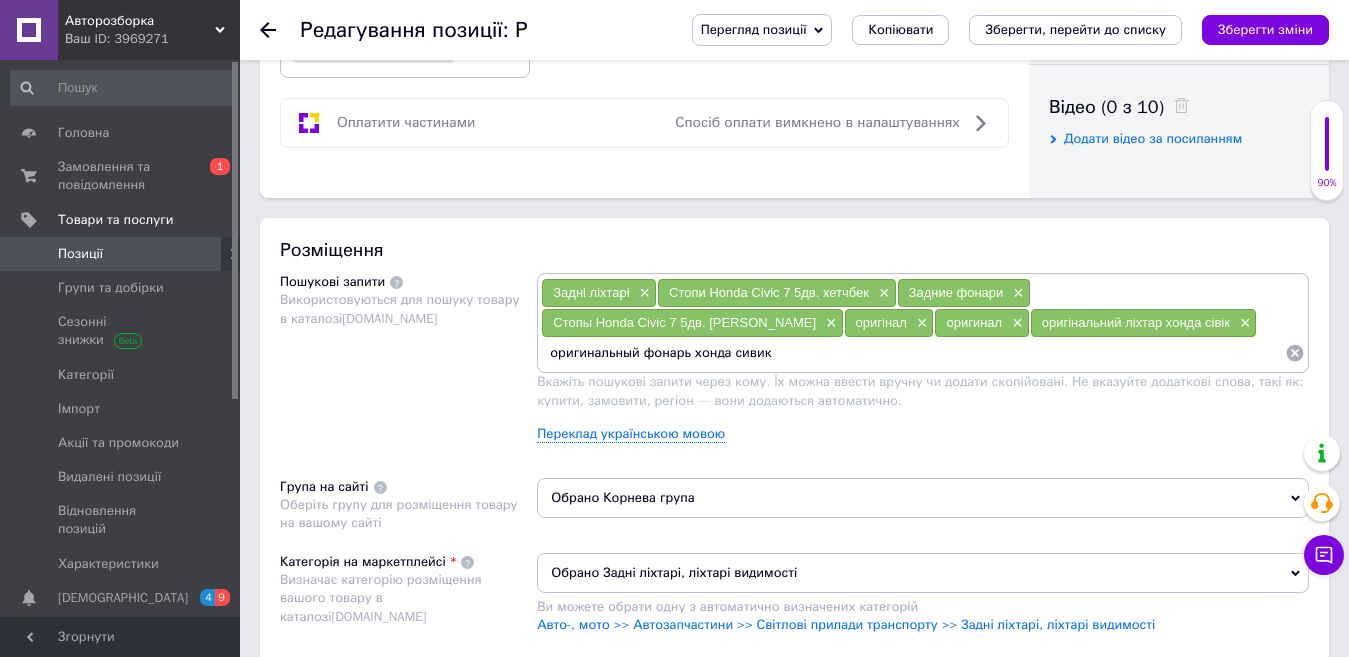 type on "оригинальный фонарь хонда сивик" 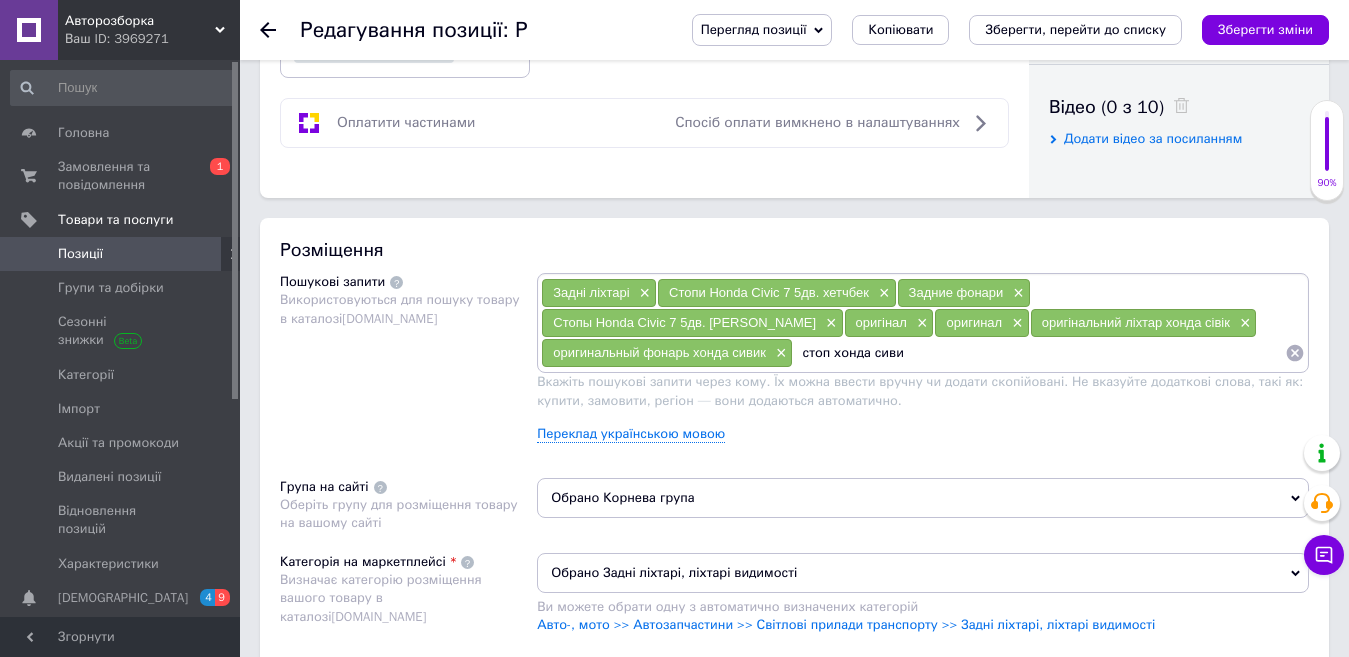 type on "стоп хонда сивик" 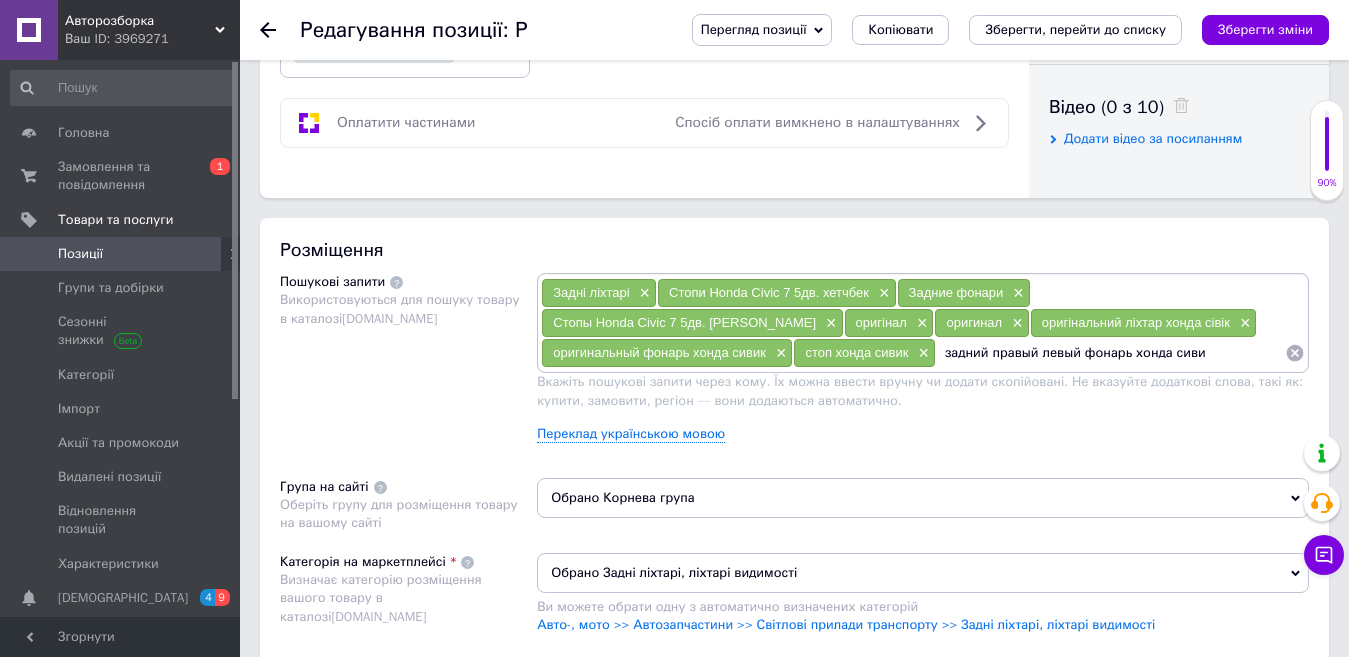 type on "задний правый левый фонарь хонда сивик" 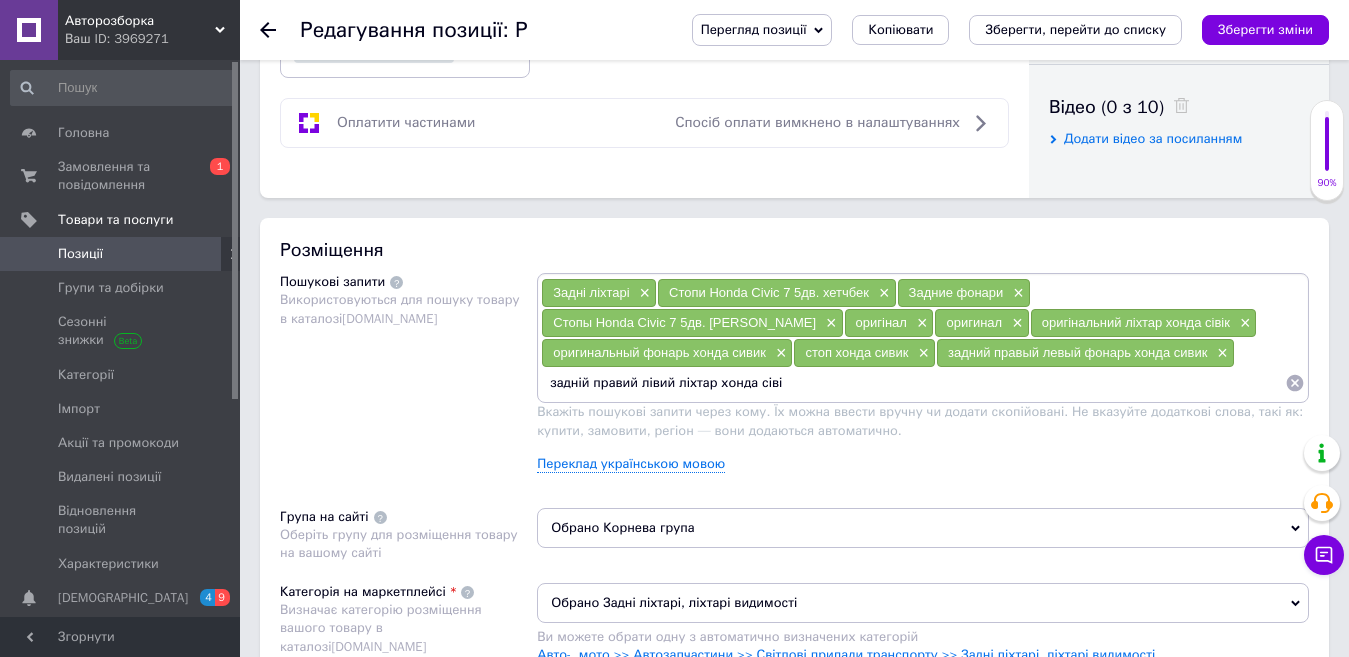 type on "задній правий лівий ліхтар хонда сівік" 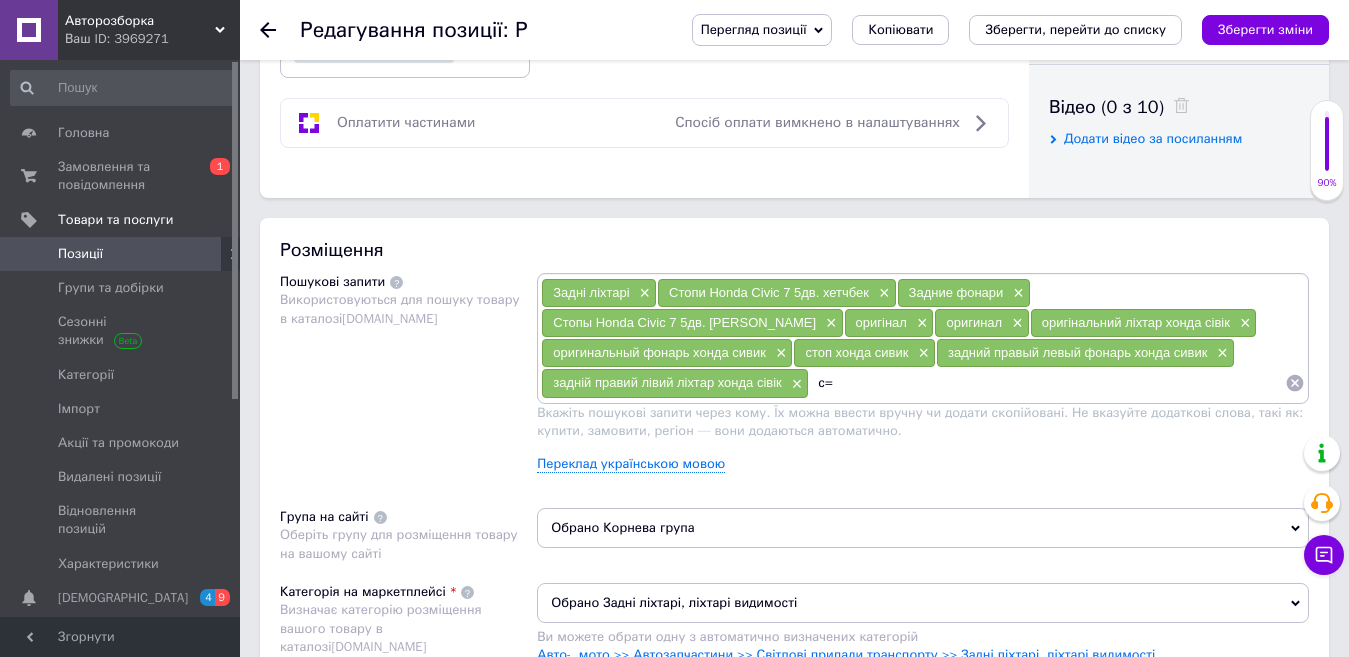 type on "с" 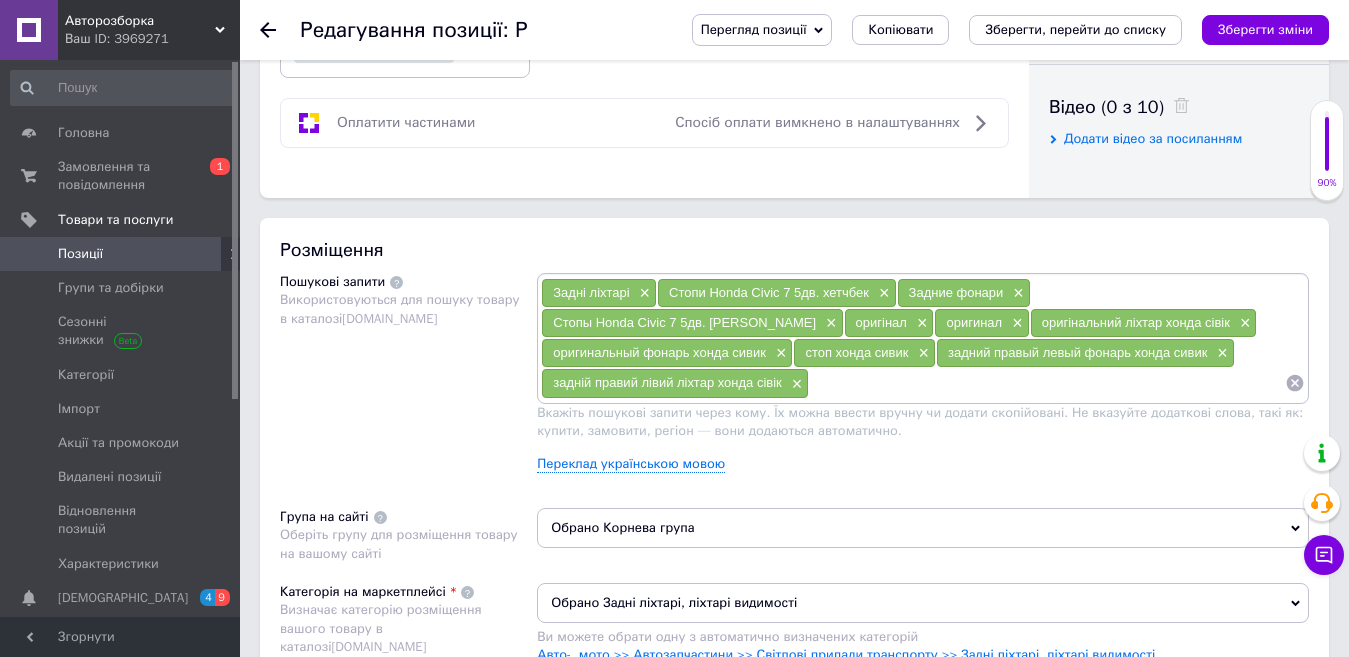 type on "щ" 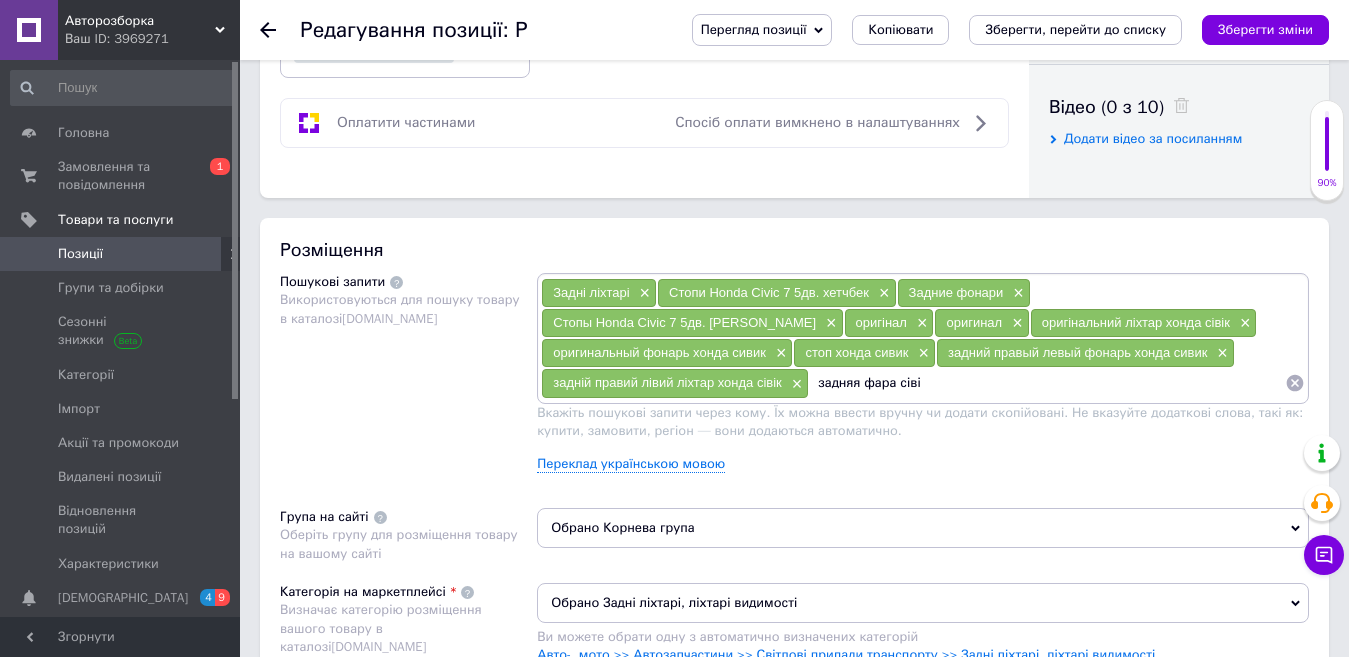 type on "задняя фара сівік" 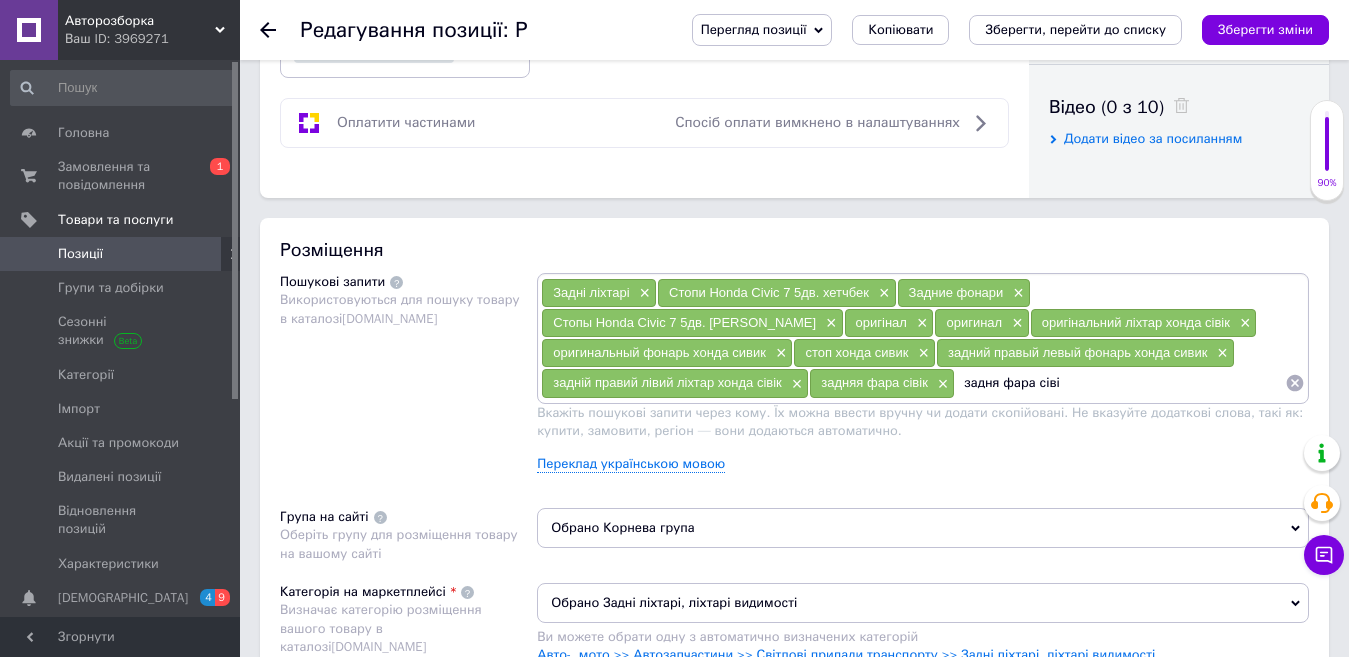type on "задня фара сівік" 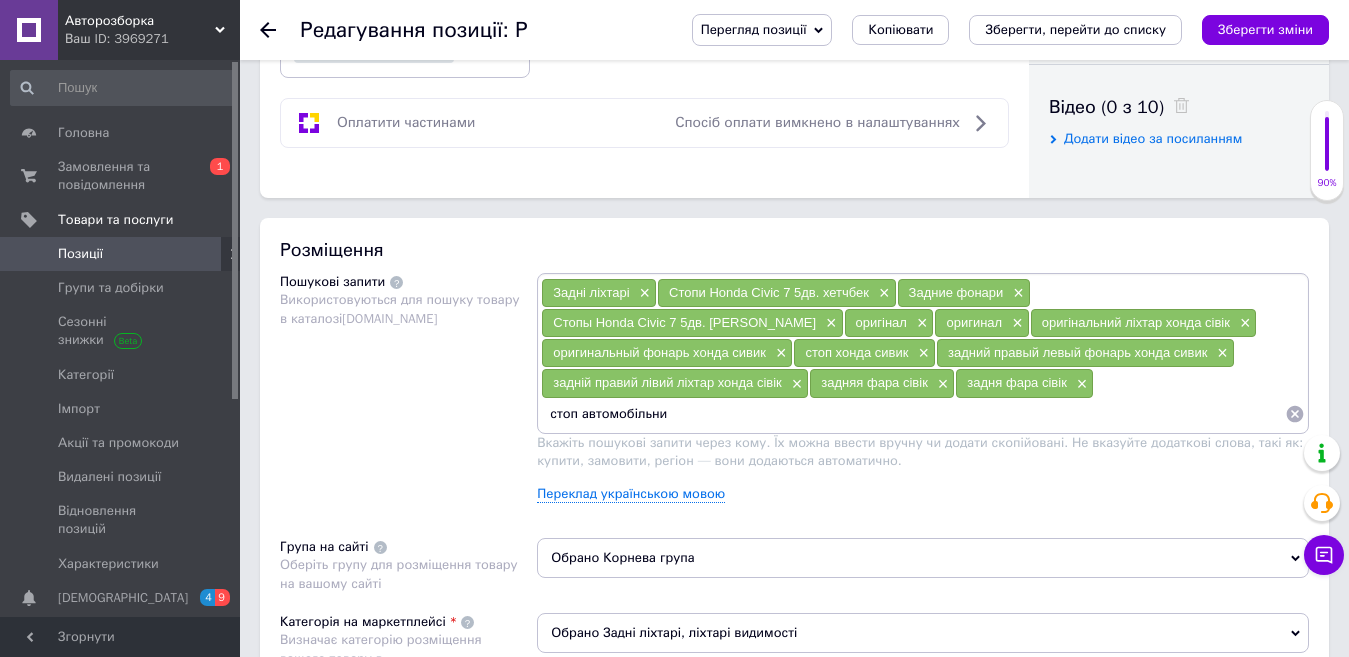 type on "стоп автомобільний" 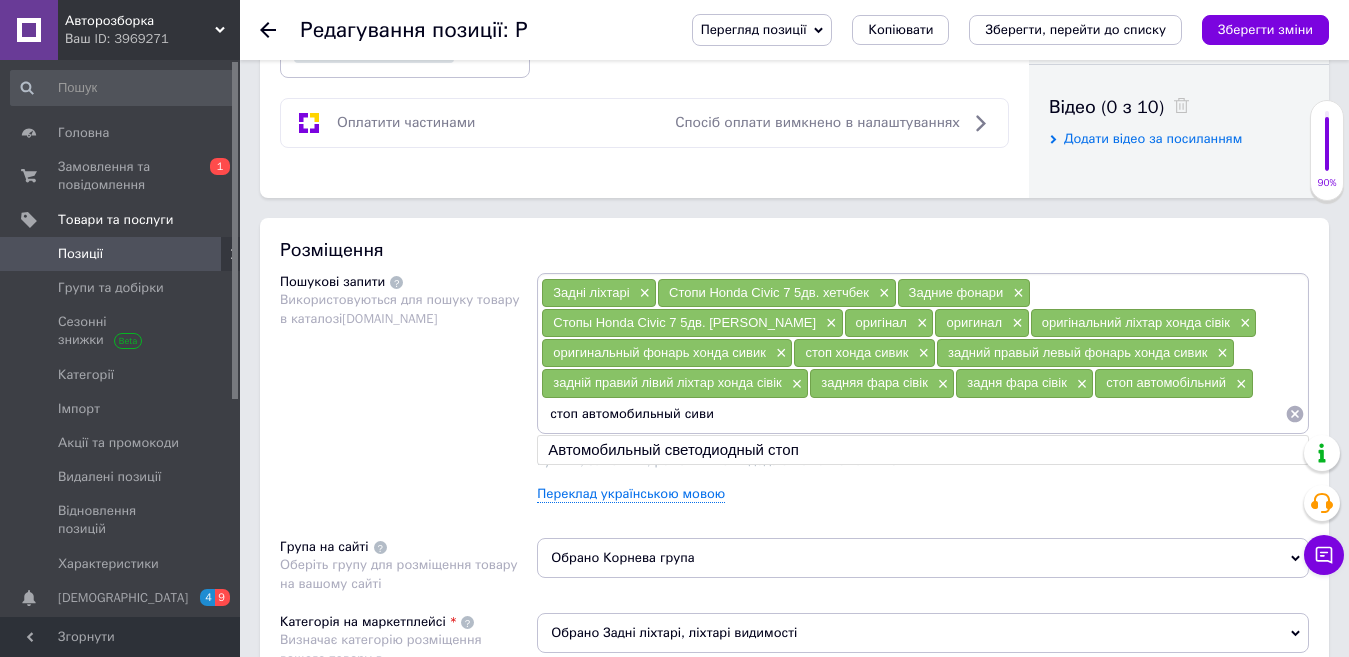 type on "стоп автомобильный сивик" 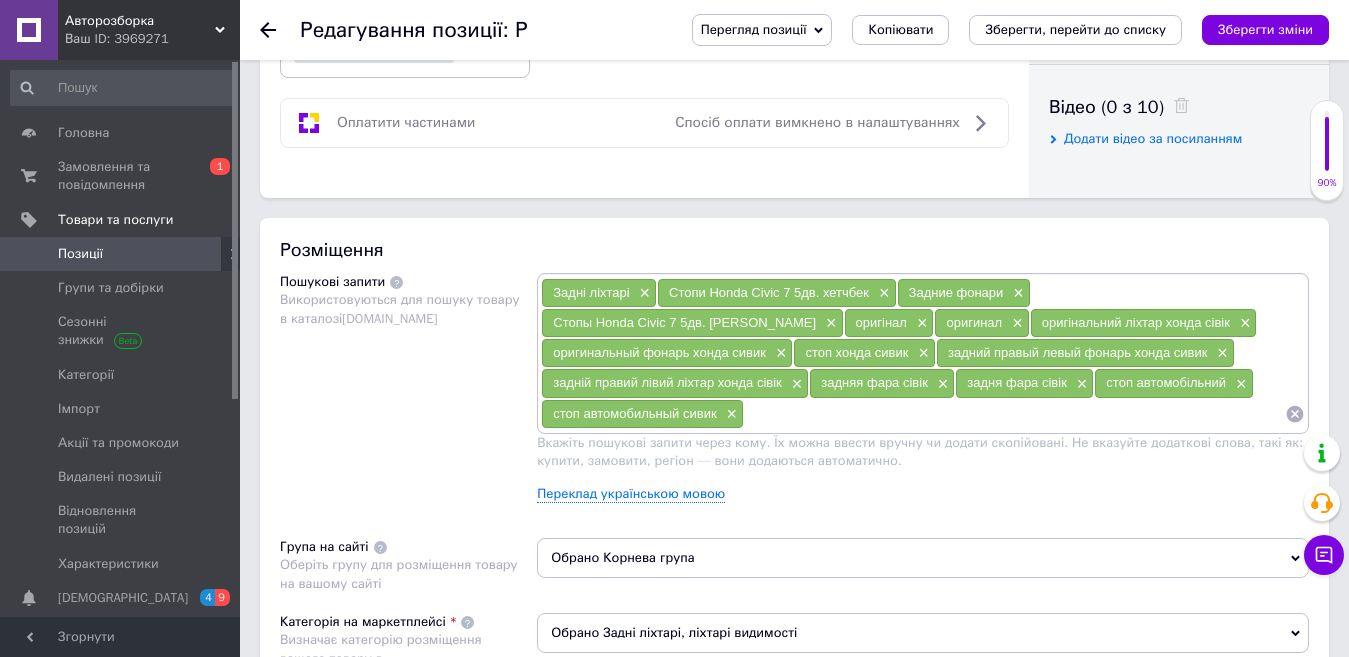 click at bounding box center [1014, 414] 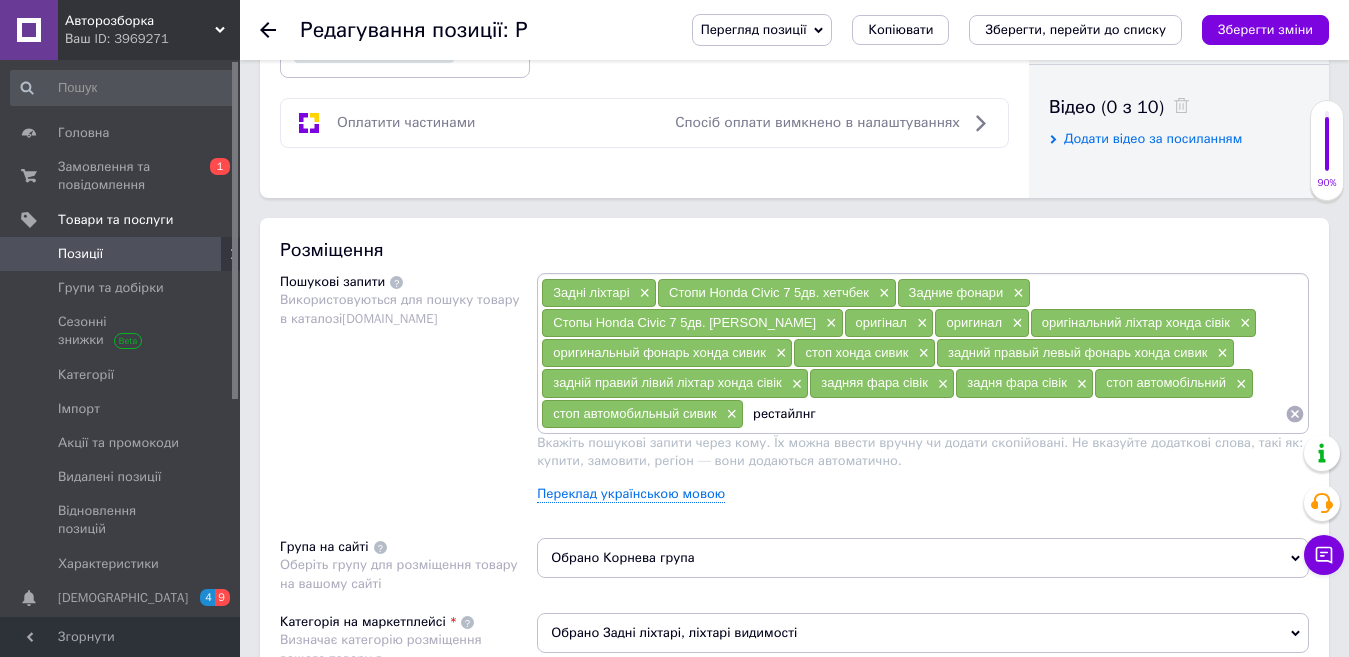 type on "рестайлинг" 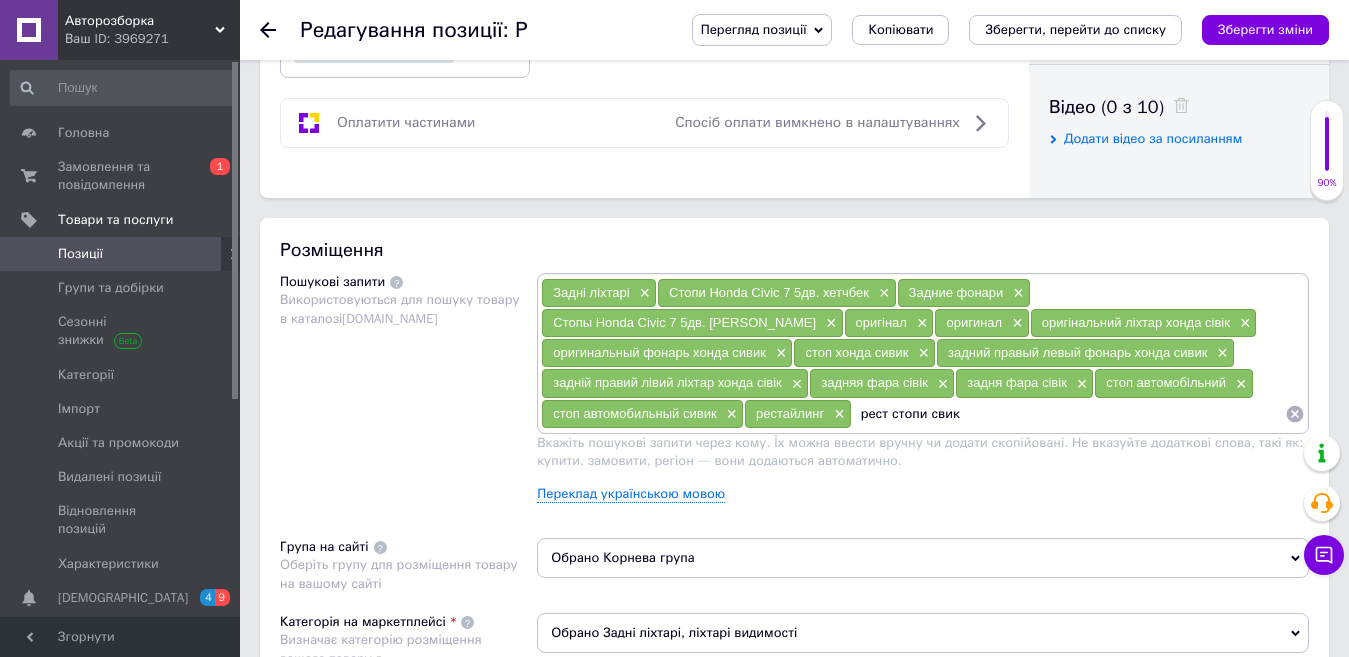 type on "рест стопи сивик" 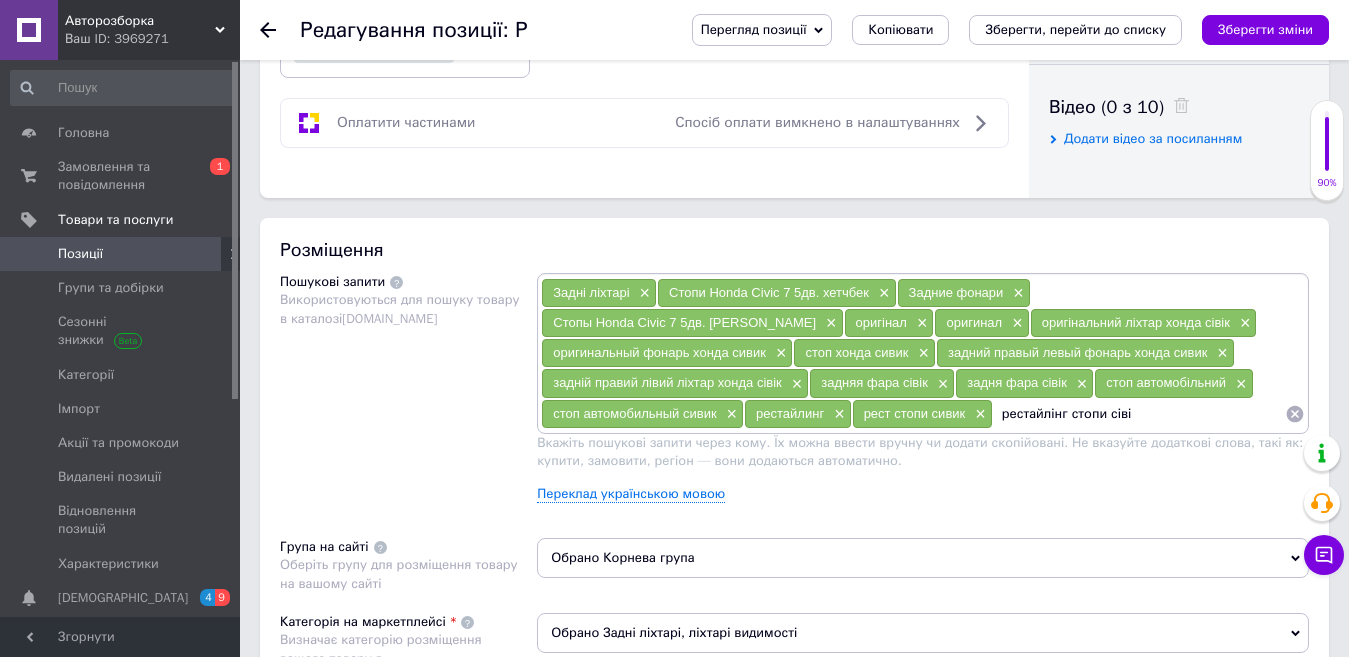 type on "рестайлінг стопи сівік" 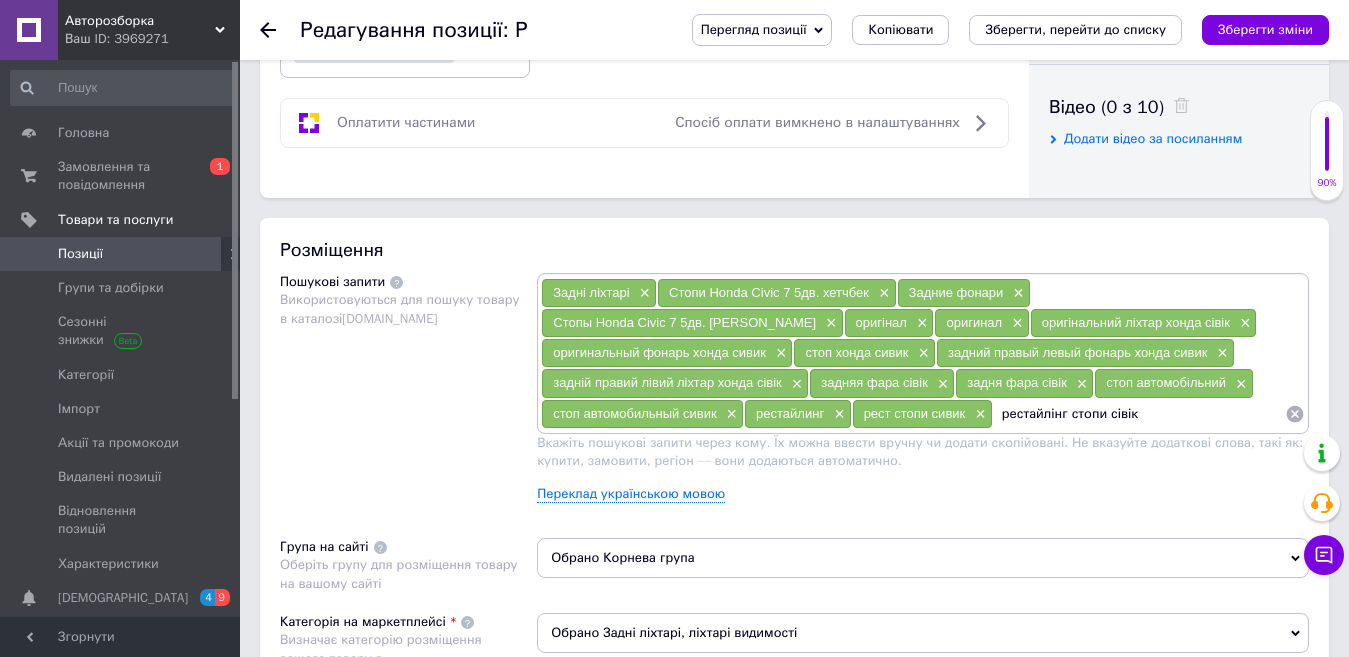type 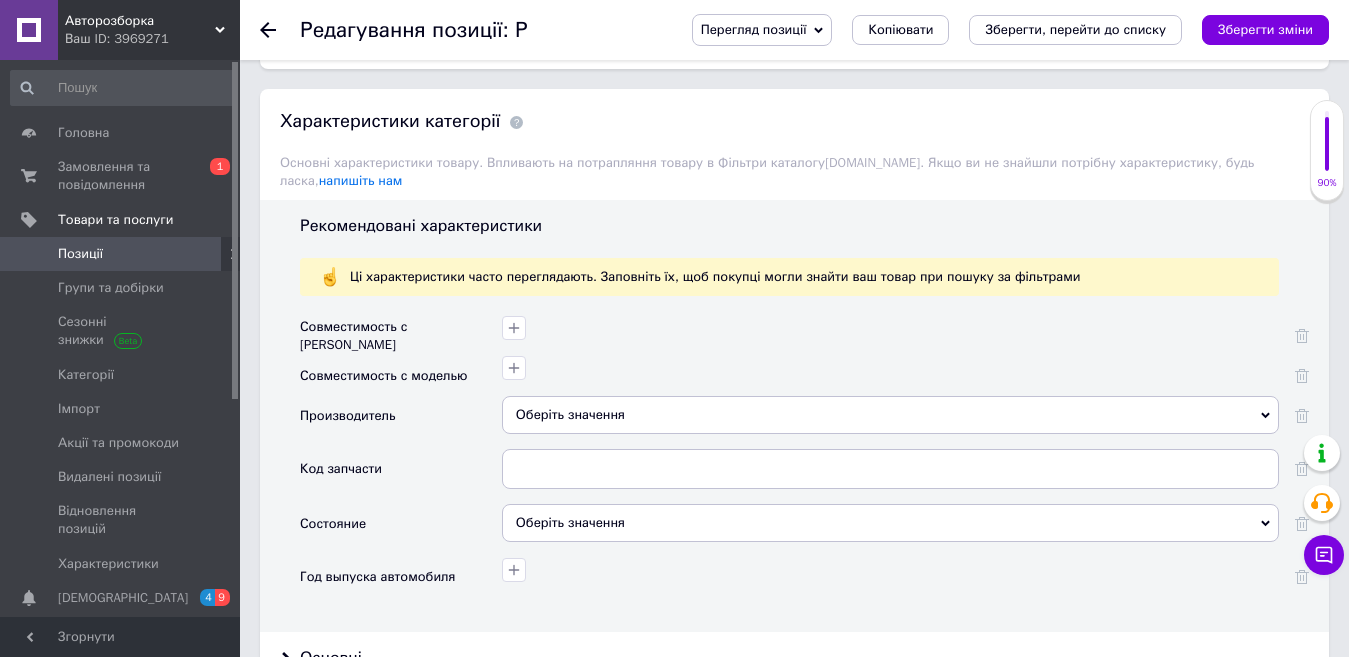 scroll, scrollTop: 1735, scrollLeft: 0, axis: vertical 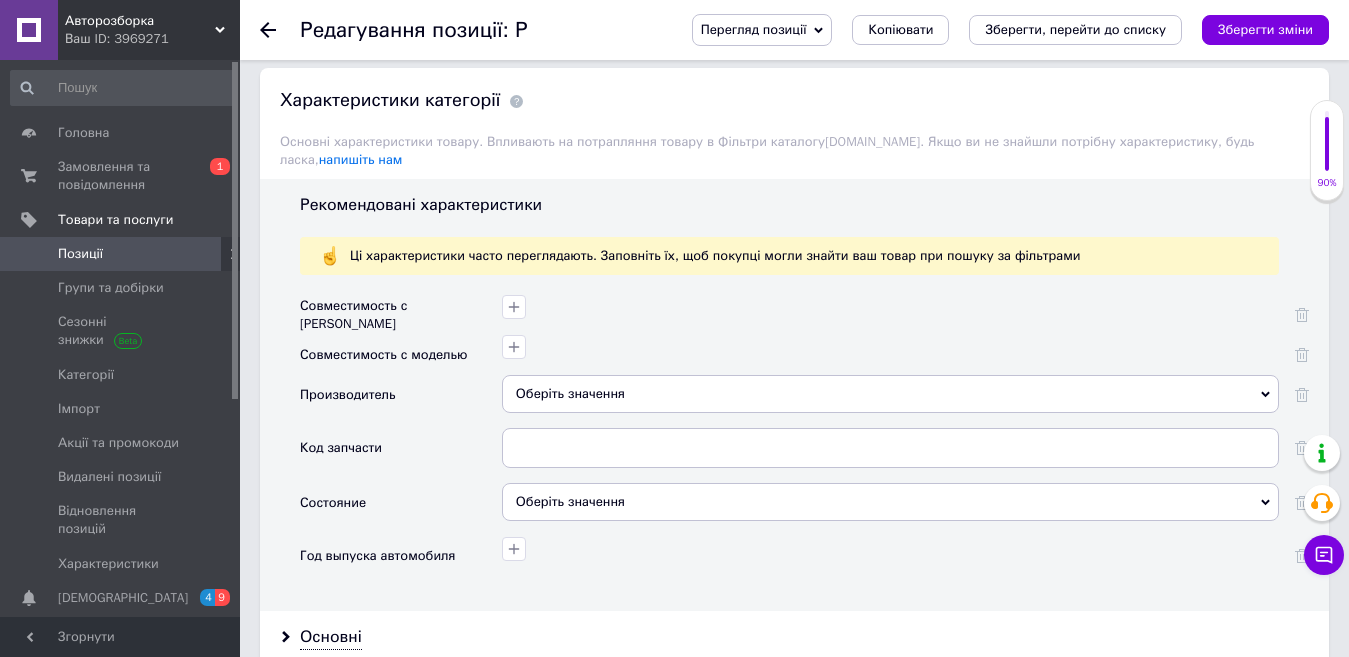 click on "Оберіть значення" at bounding box center (890, 502) 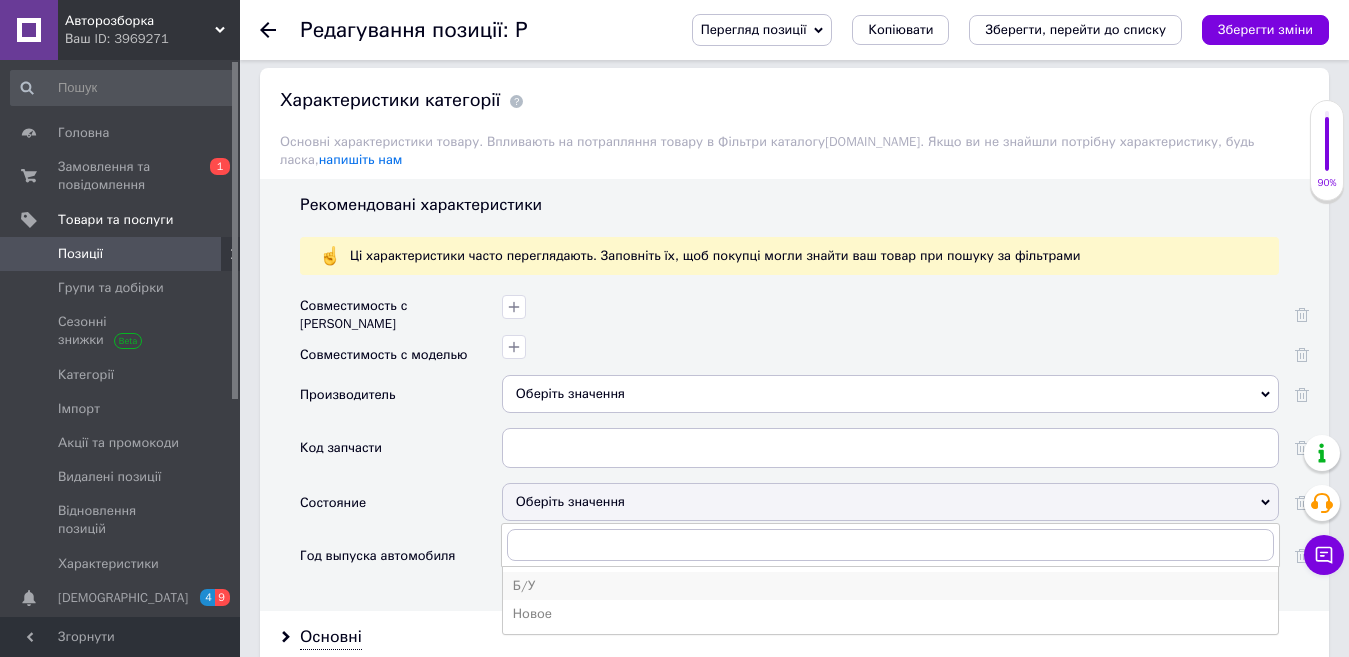 click on "Б/У" at bounding box center (890, 586) 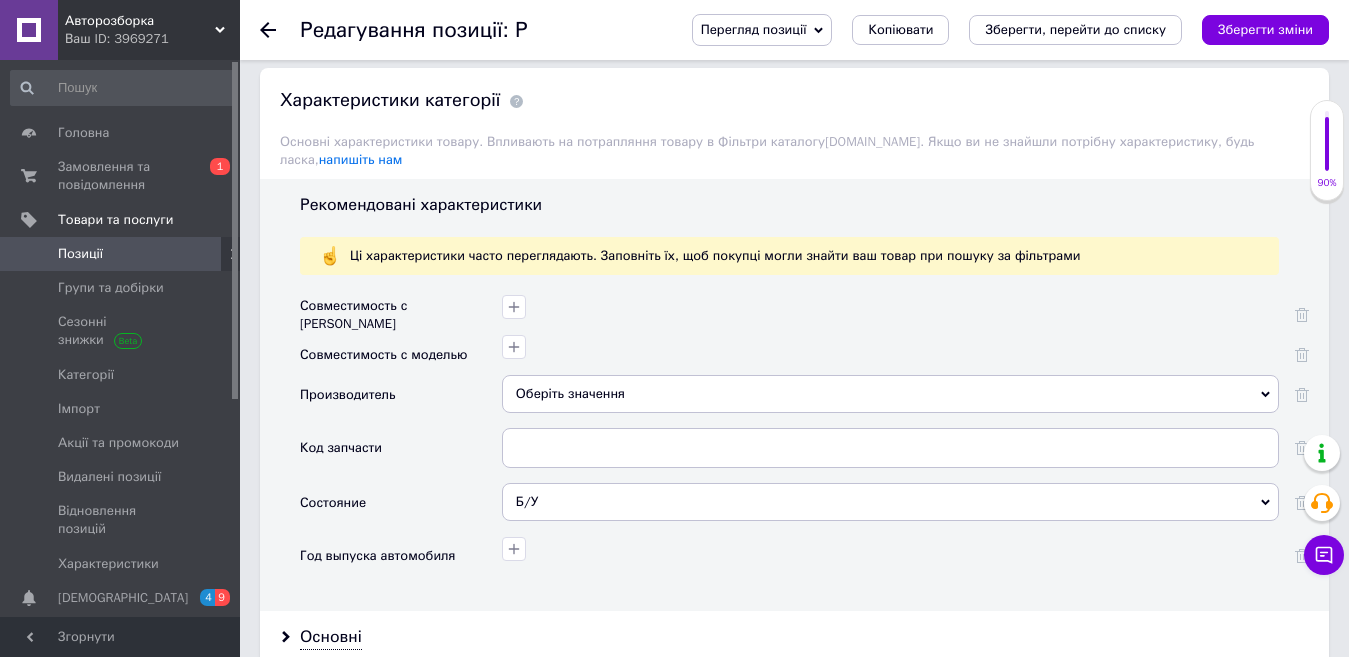 click on "Основні" at bounding box center (794, 637) 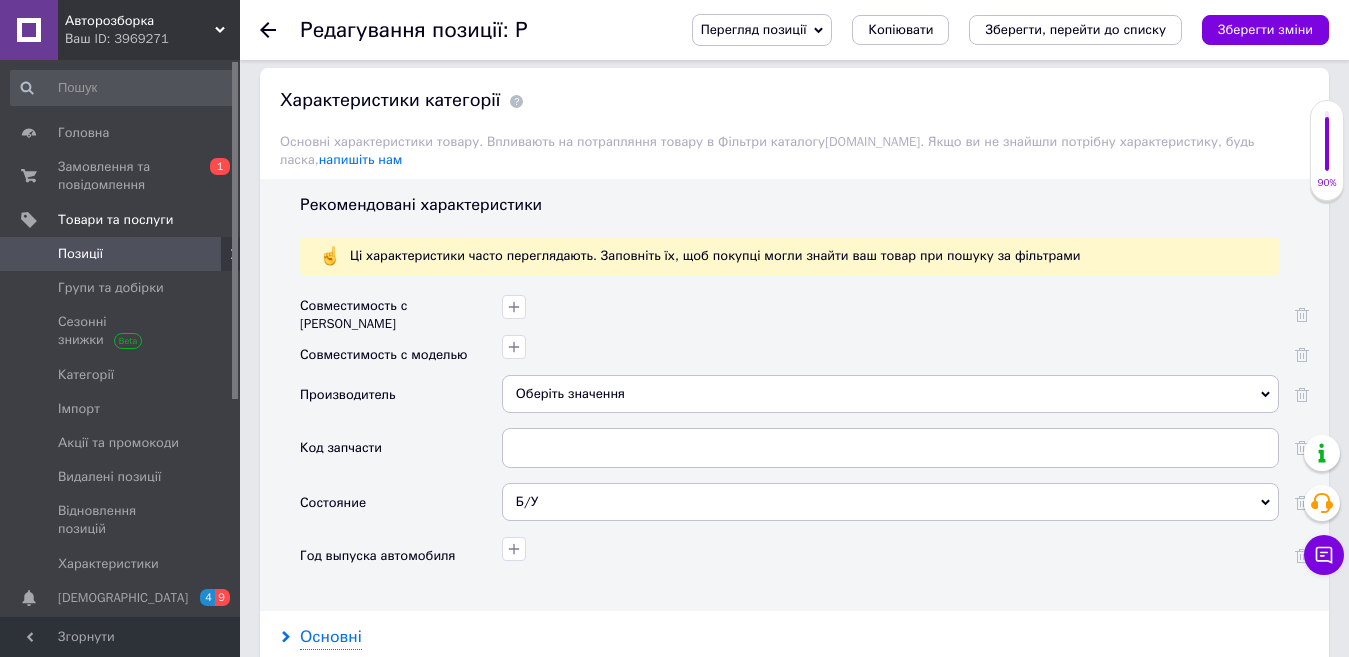 click on "Основні" at bounding box center (331, 637) 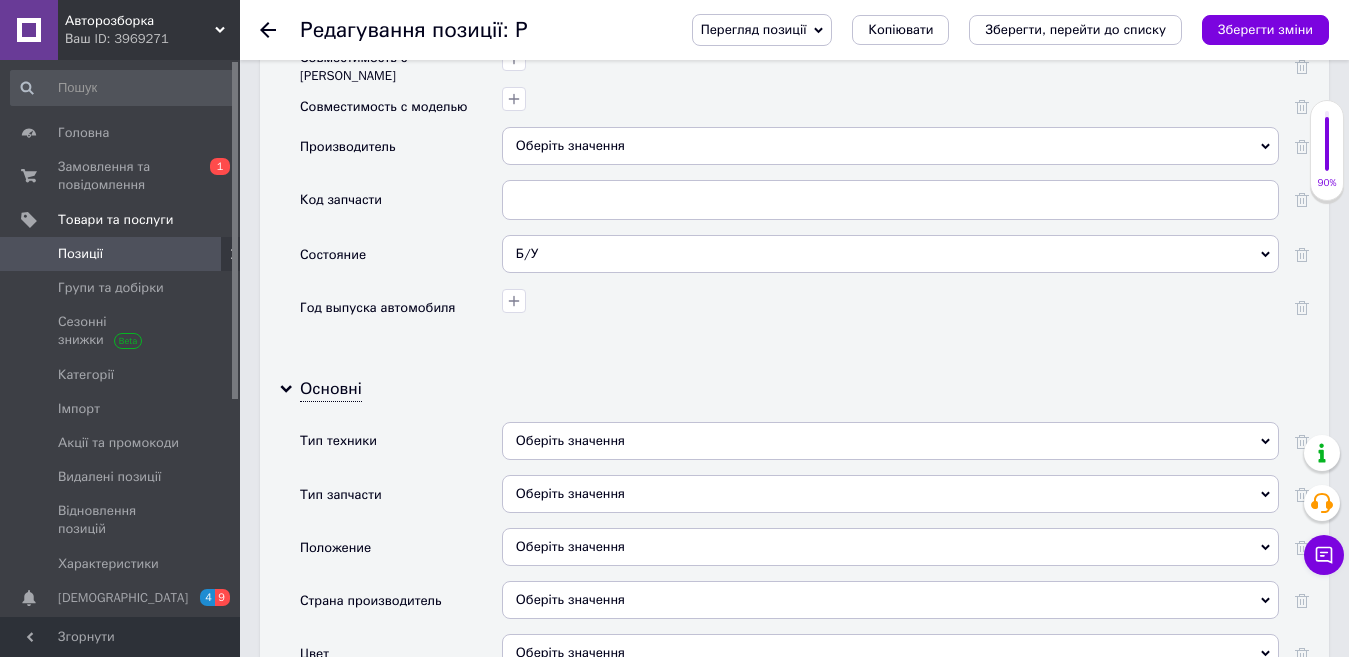 scroll, scrollTop: 2059, scrollLeft: 0, axis: vertical 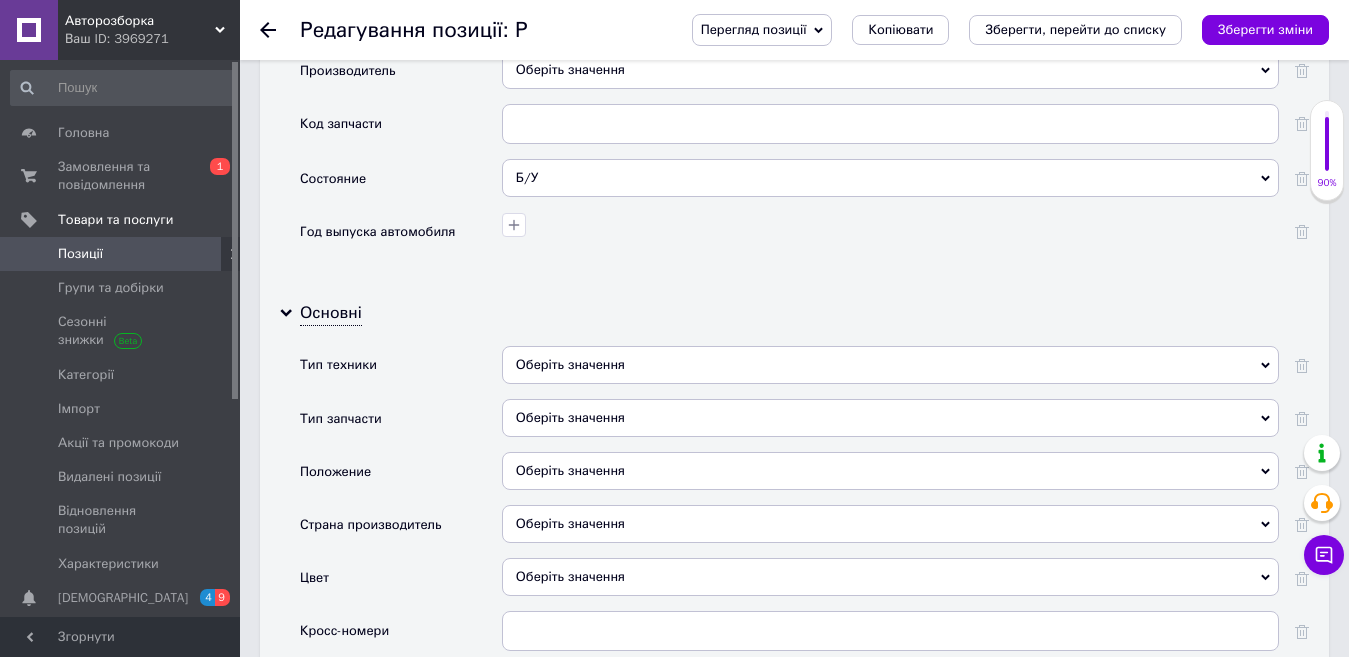 click on "Оберіть значення" at bounding box center [890, 365] 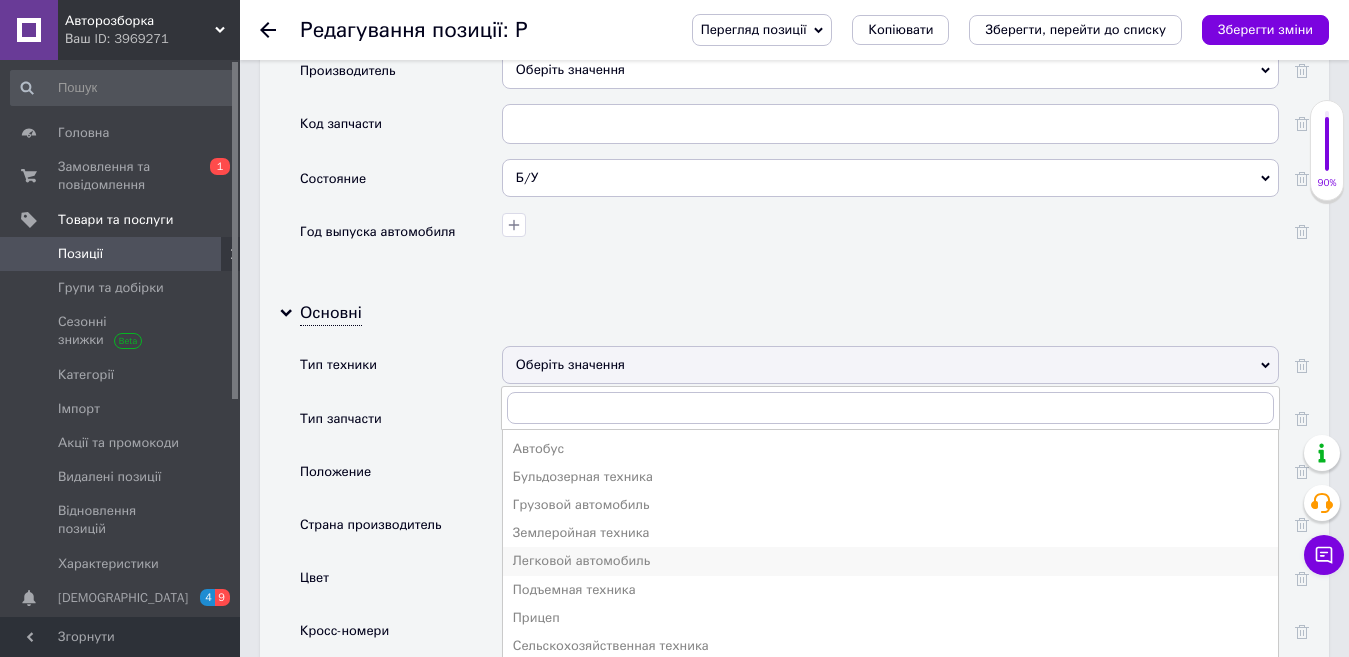 click on "Легковой автомобиль" at bounding box center (890, 561) 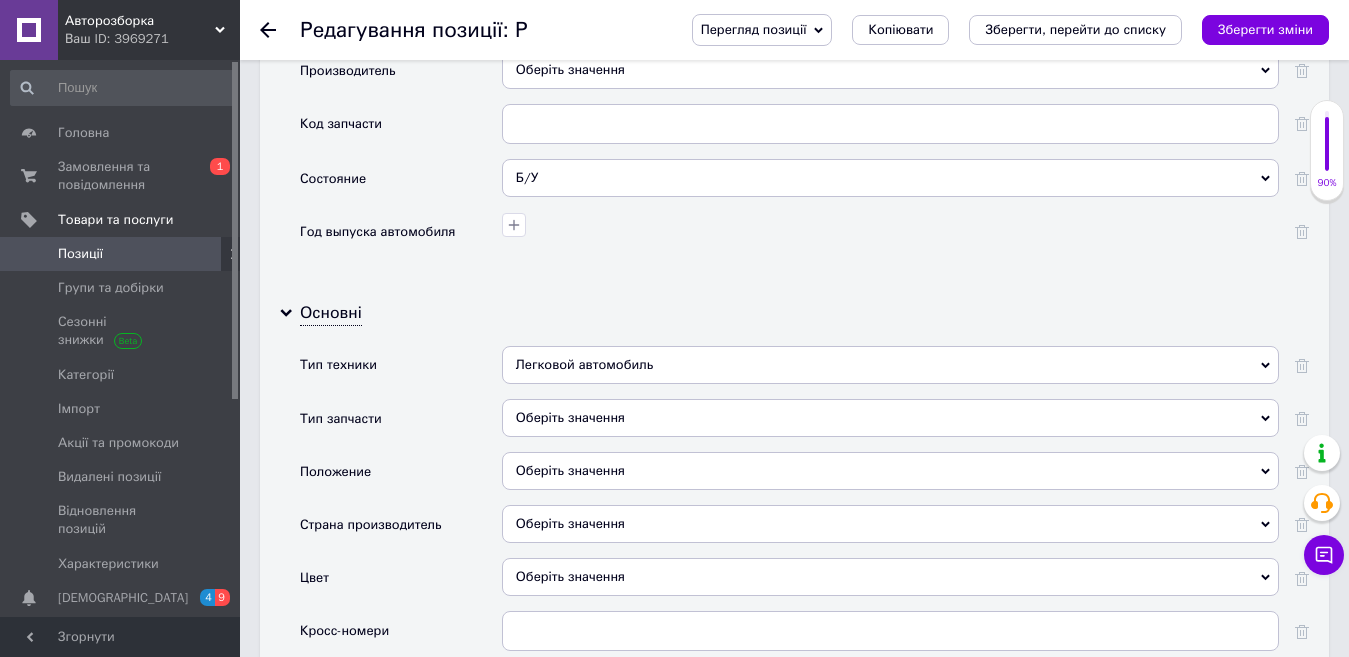 click on "Оберіть значення" at bounding box center (890, 418) 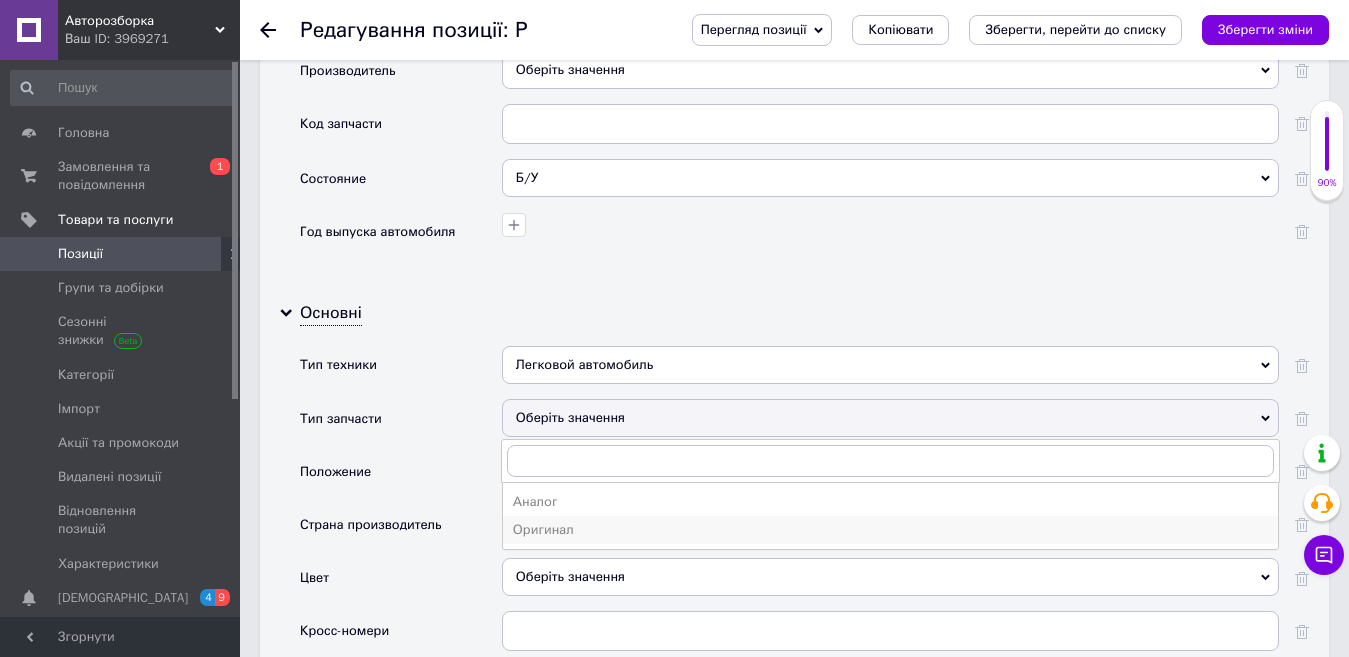 click on "Оригинал" at bounding box center [890, 530] 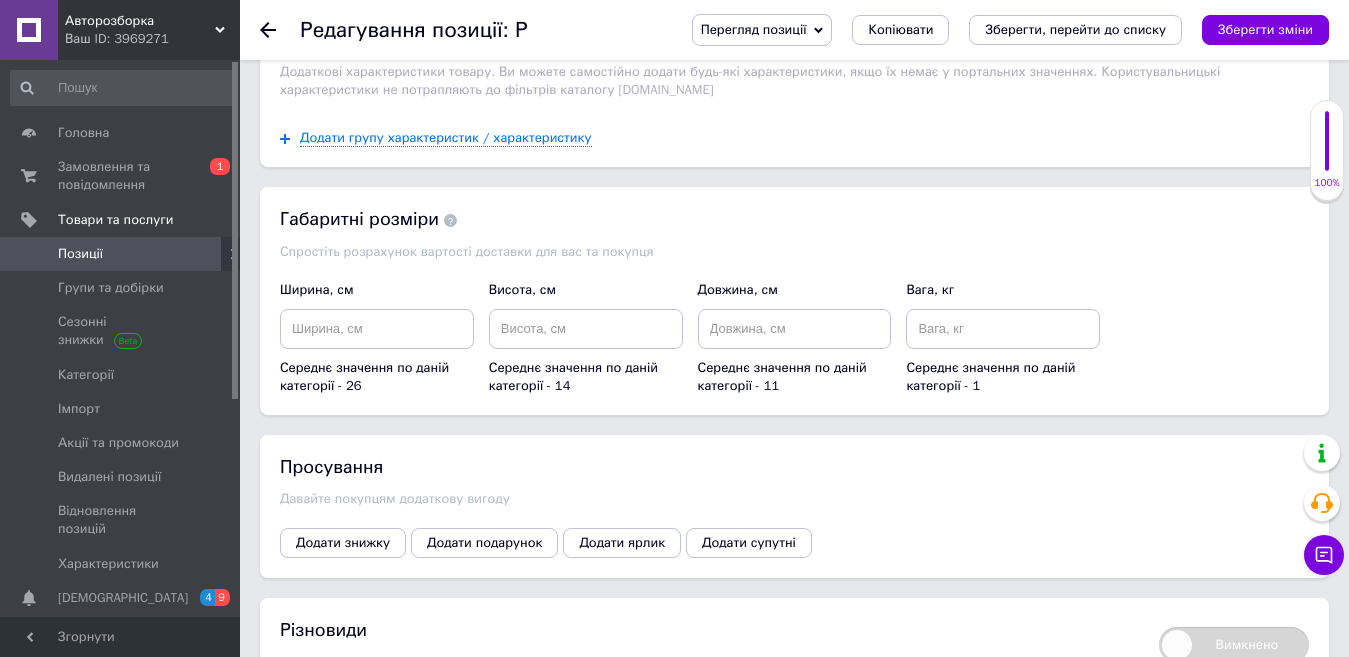 scroll, scrollTop: 3014, scrollLeft: 0, axis: vertical 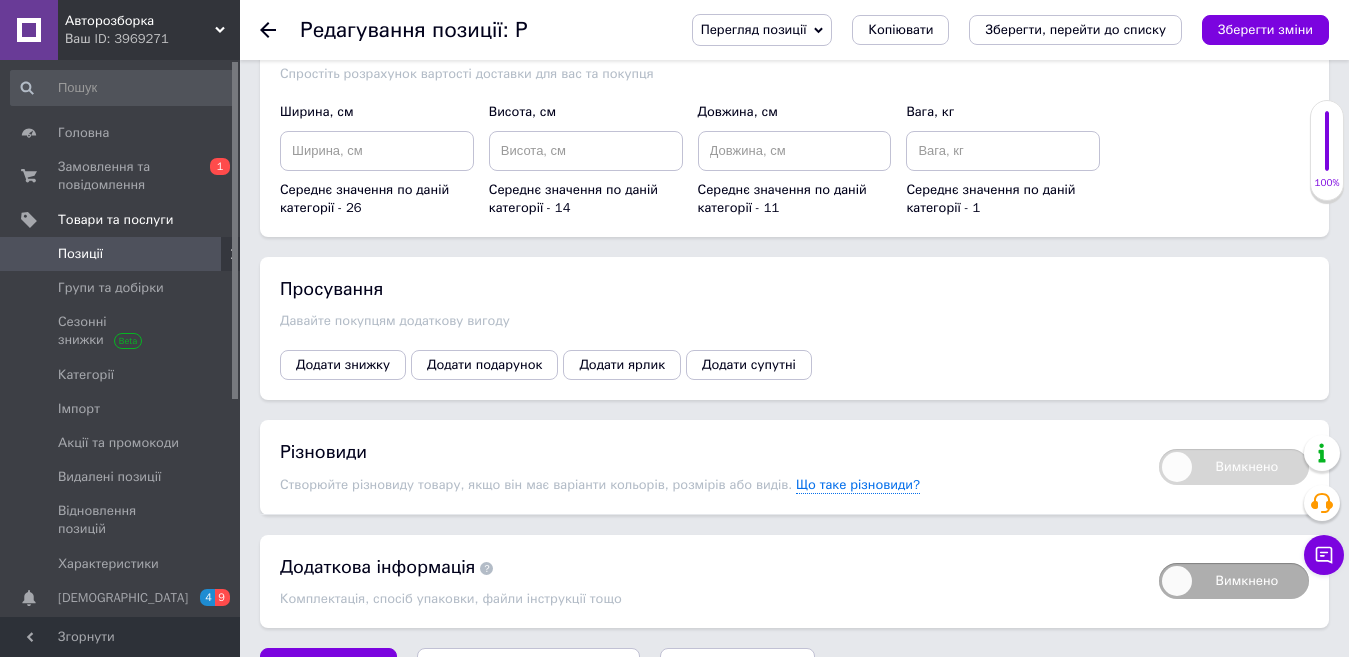 click on "Зберегти, перейти до списку" at bounding box center (528, 667) 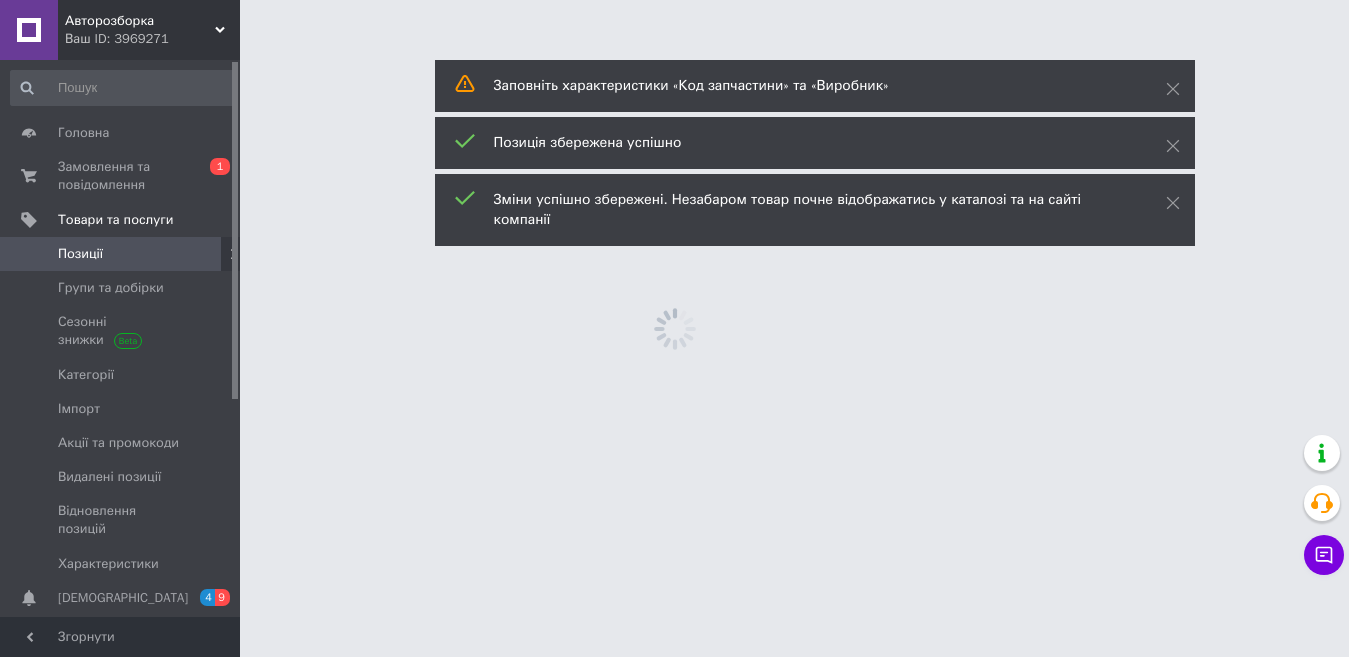 scroll, scrollTop: 0, scrollLeft: 0, axis: both 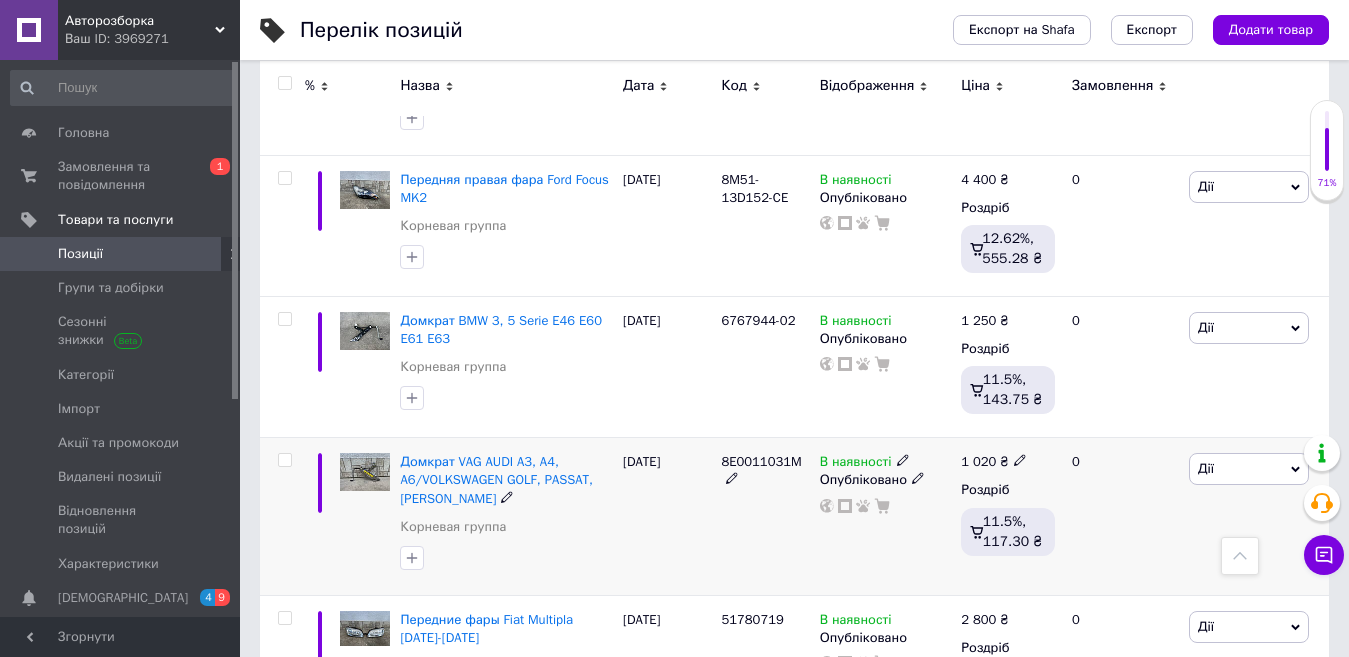 click 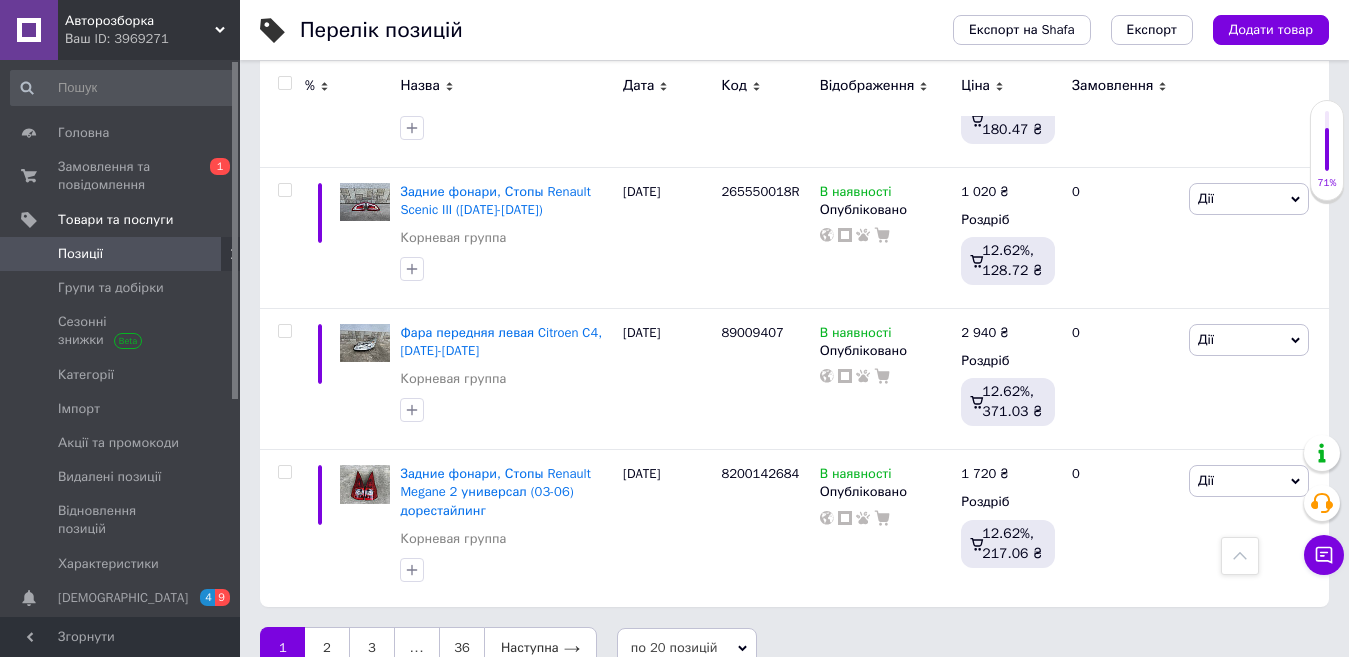 scroll, scrollTop: 2749, scrollLeft: 0, axis: vertical 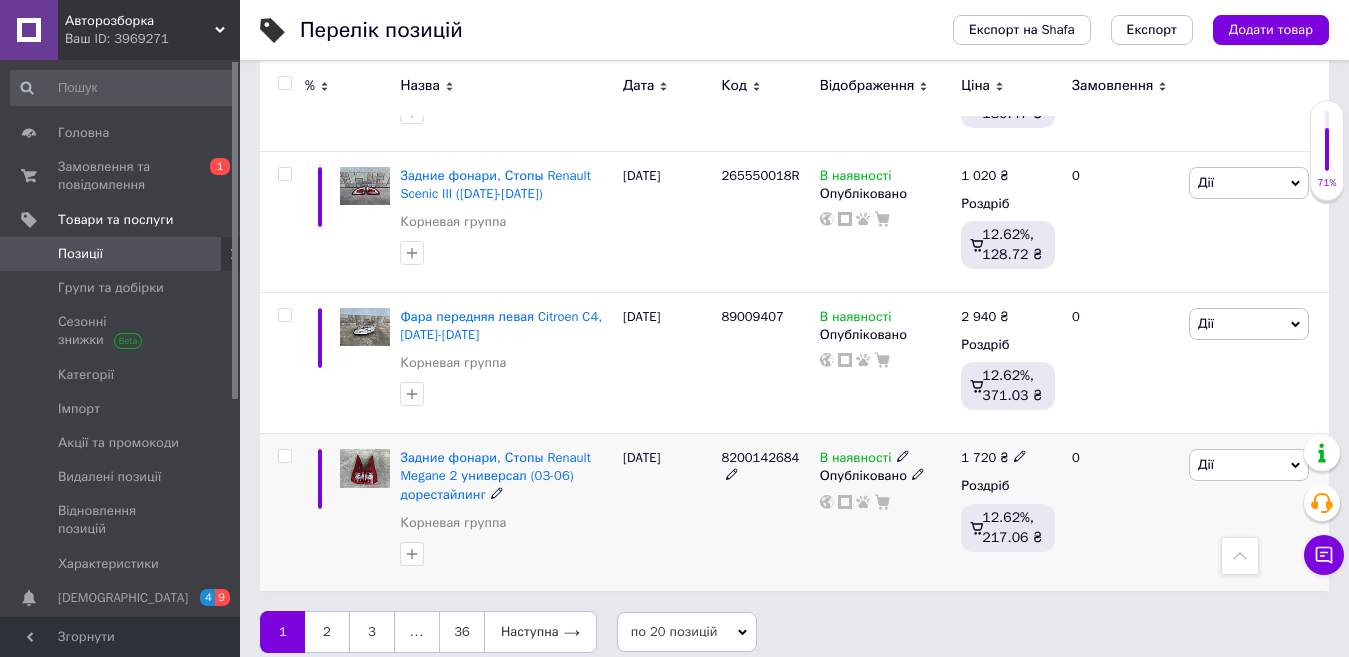 click 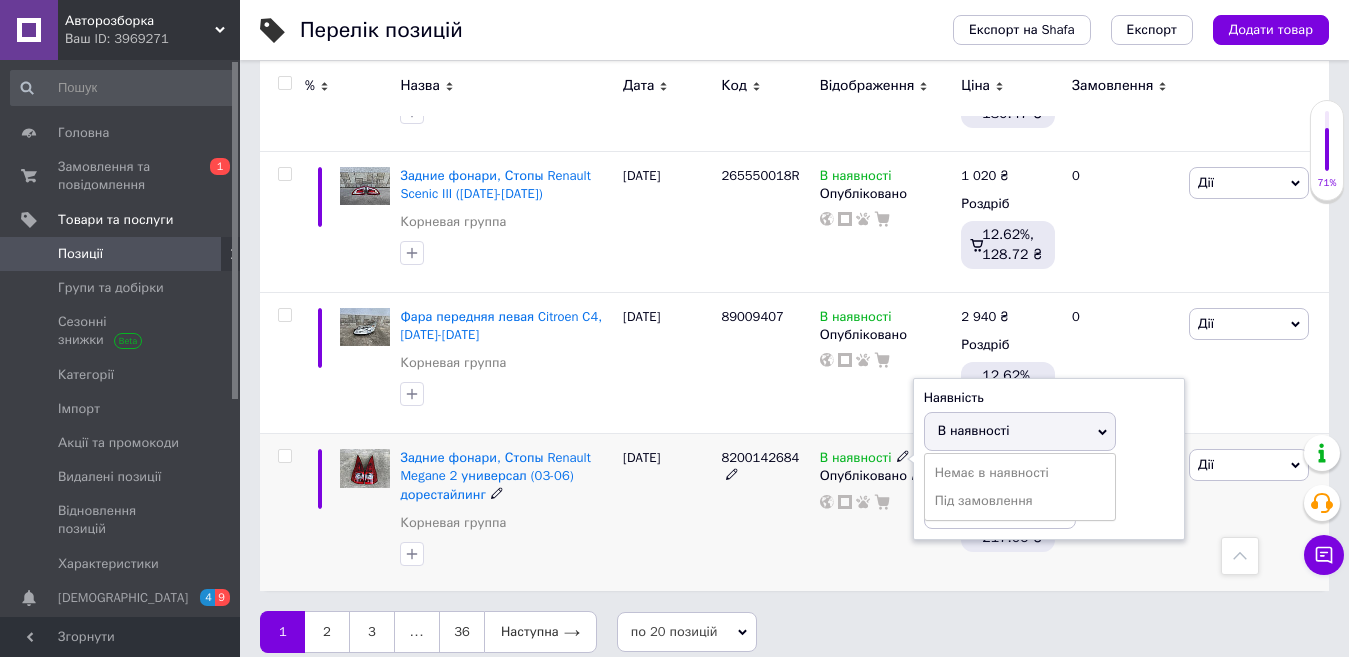 click on "В наявності" at bounding box center [1020, 431] 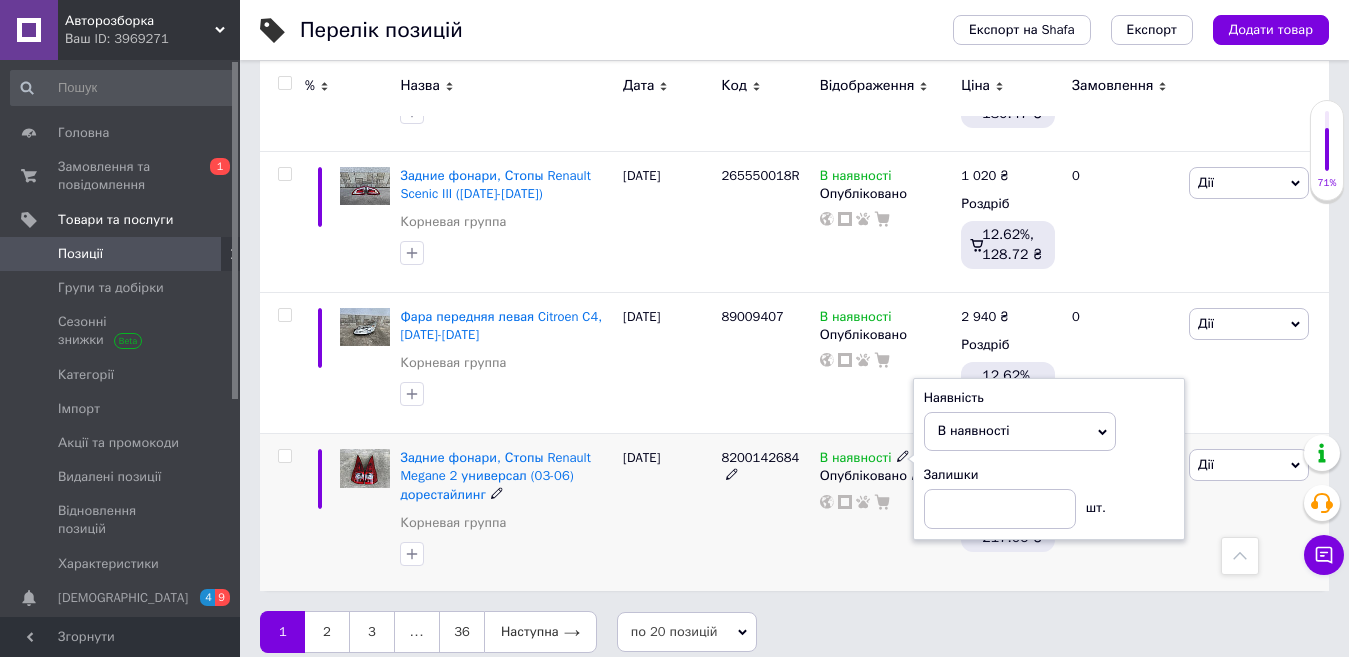 click on "В наявності" at bounding box center [1020, 431] 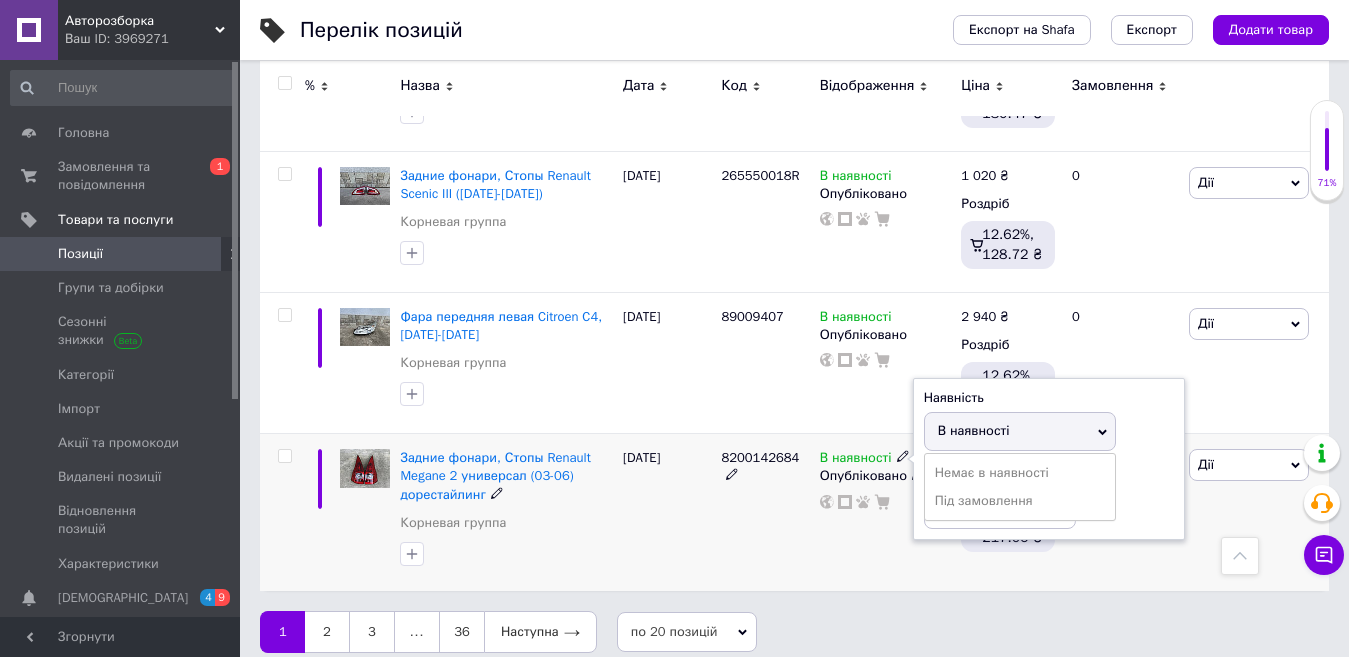 click on "В наявності" at bounding box center [1020, 431] 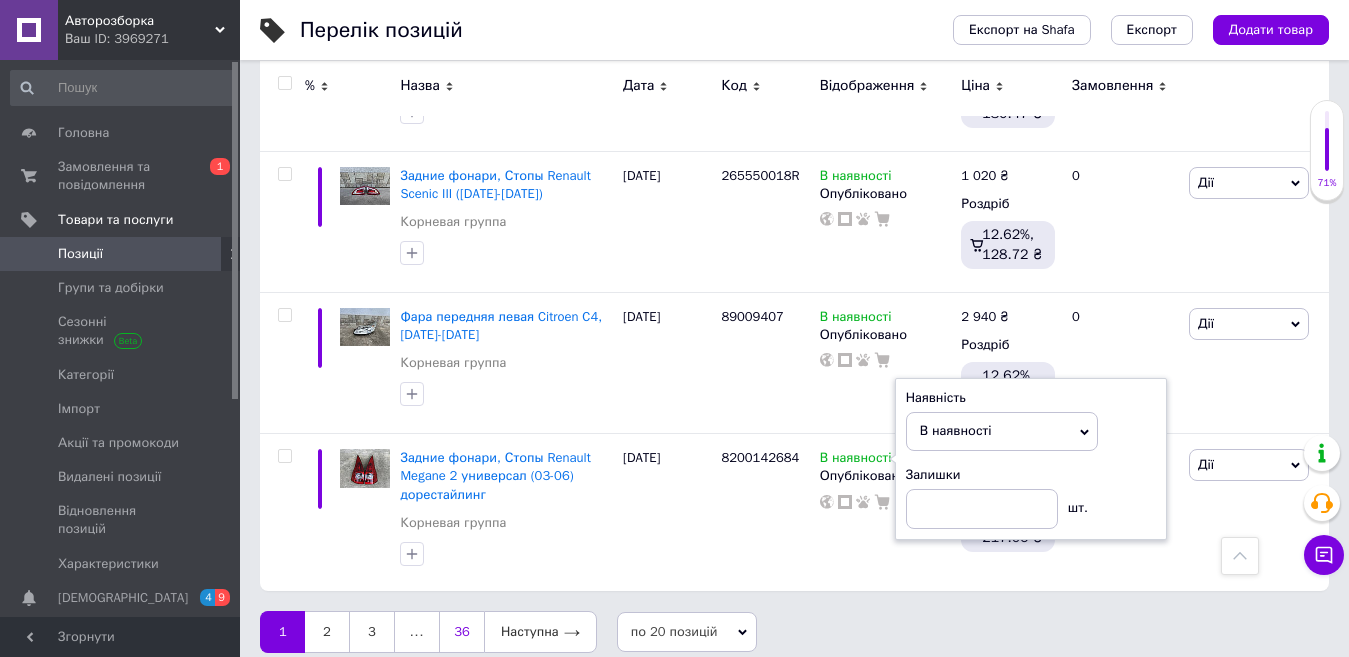 click on "36" at bounding box center (461, 632) 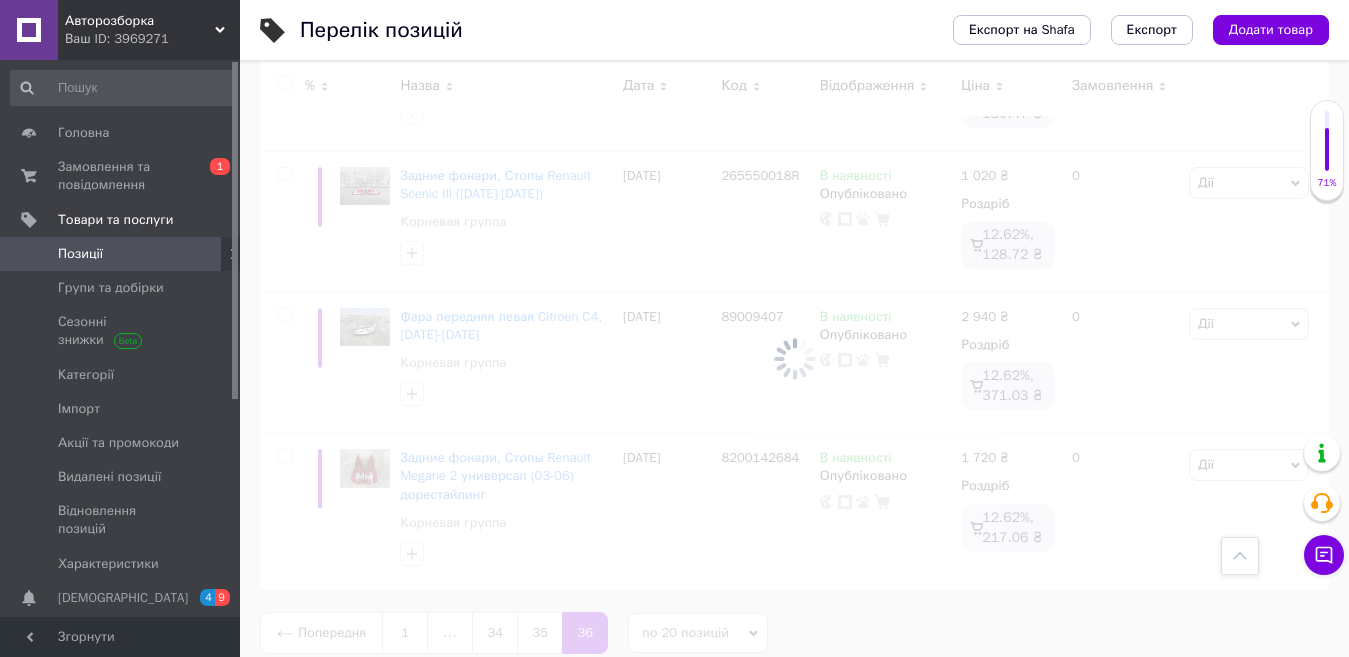 scroll, scrollTop: 1638, scrollLeft: 0, axis: vertical 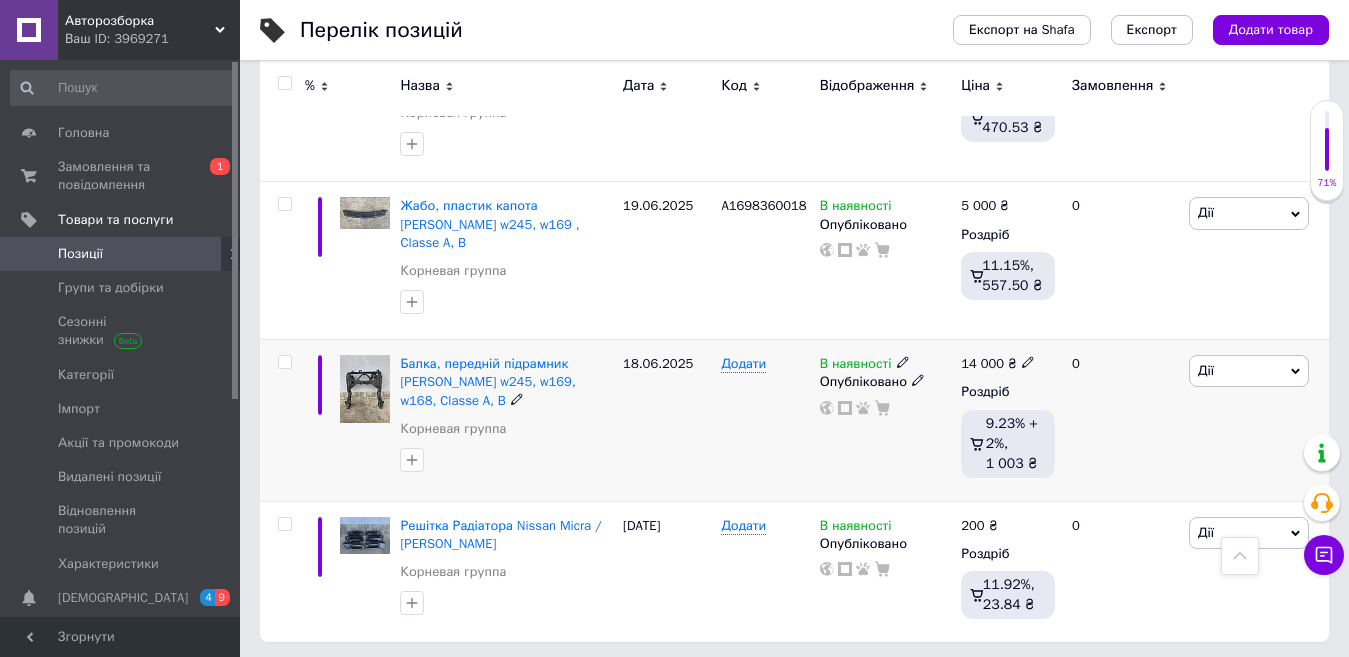 click 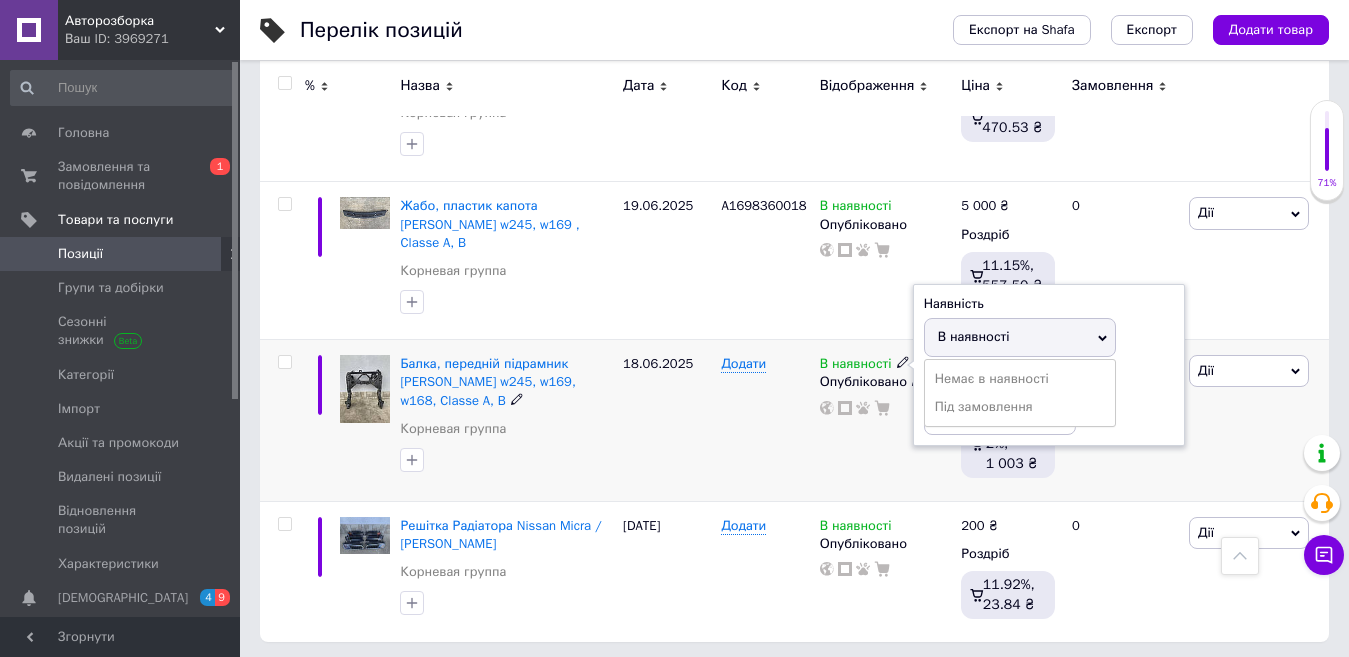 click on "Наявність" at bounding box center (1049, 304) 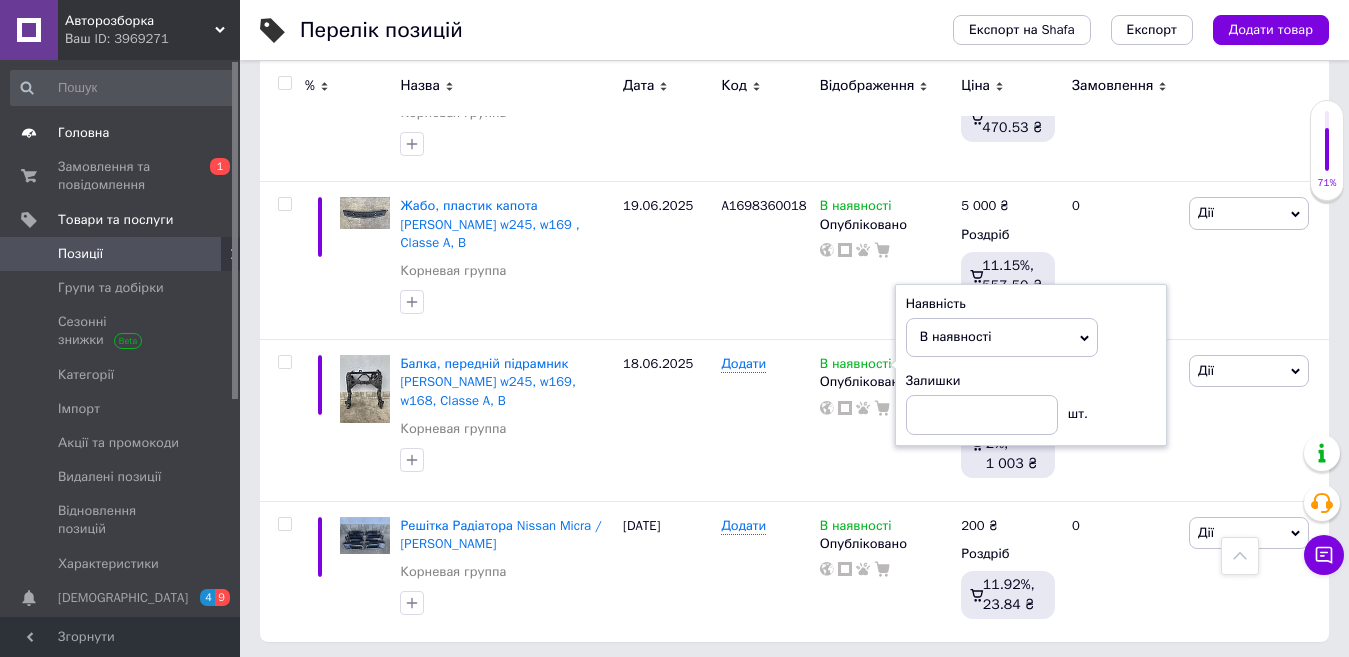 click on "Головна" at bounding box center (123, 133) 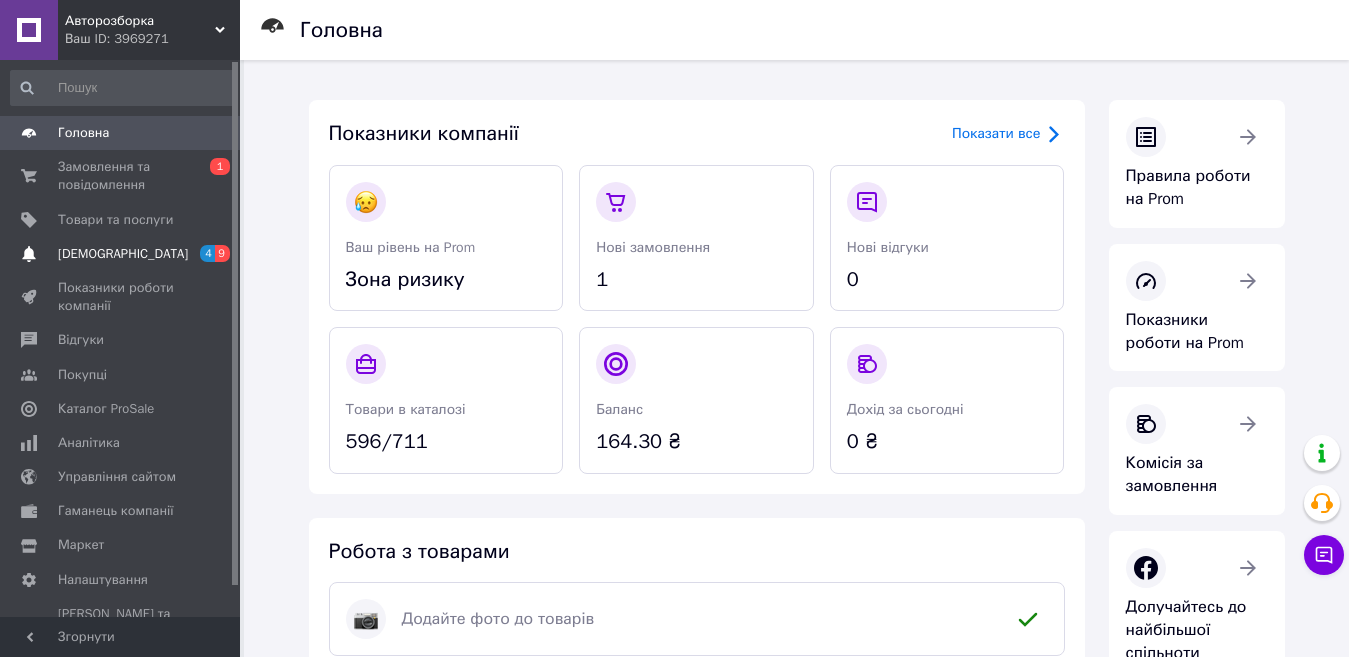 click on "[DEMOGRAPHIC_DATA]" at bounding box center [123, 254] 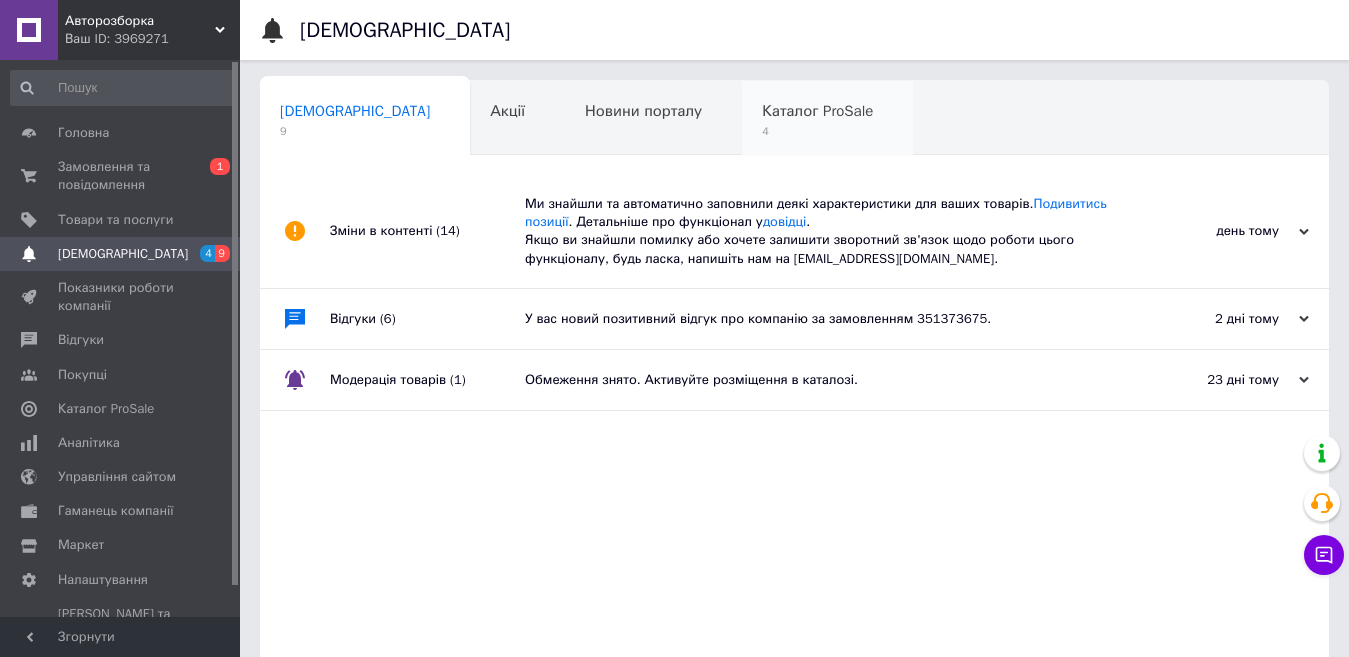 click on "4" at bounding box center (817, 131) 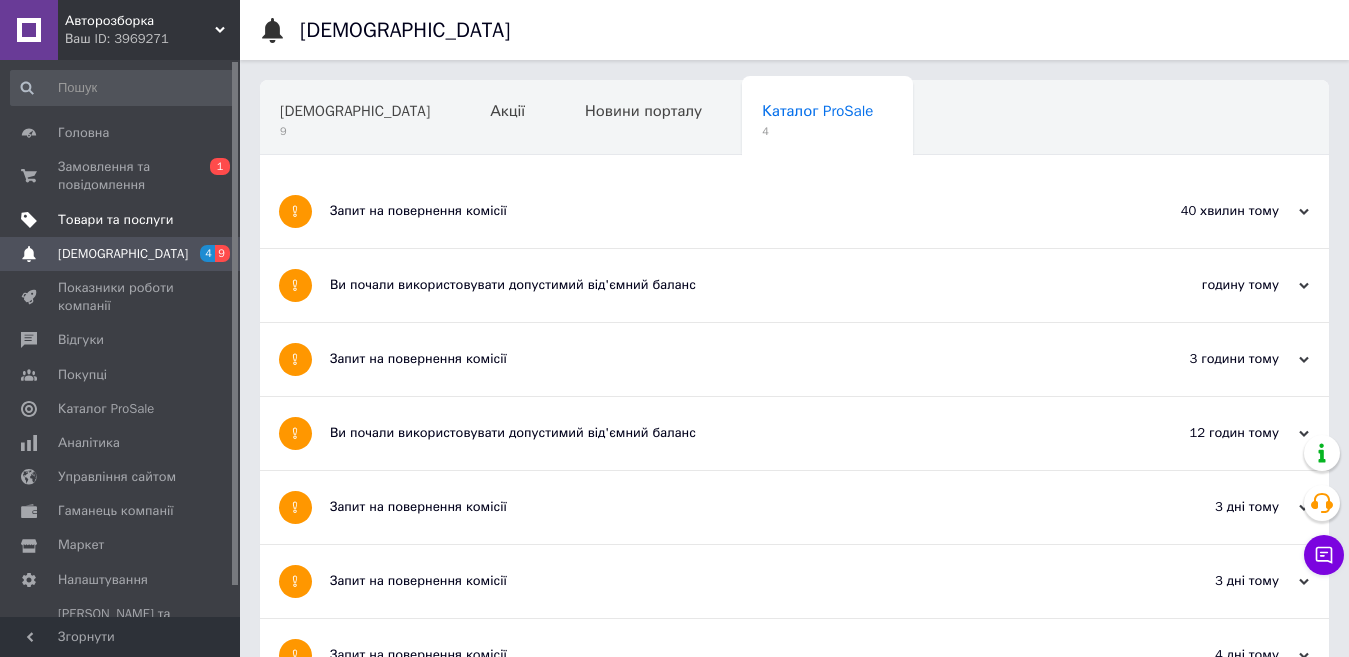 click on "Товари та послуги" at bounding box center (115, 220) 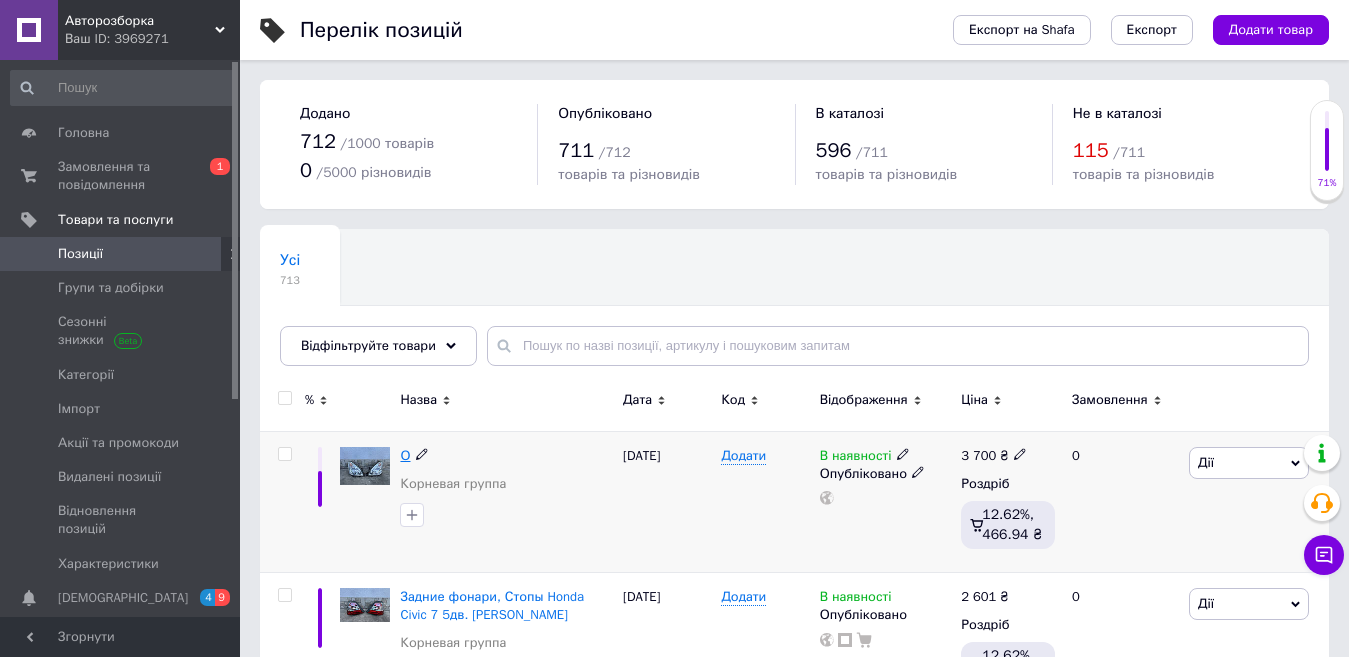 click on "О" at bounding box center [405, 455] 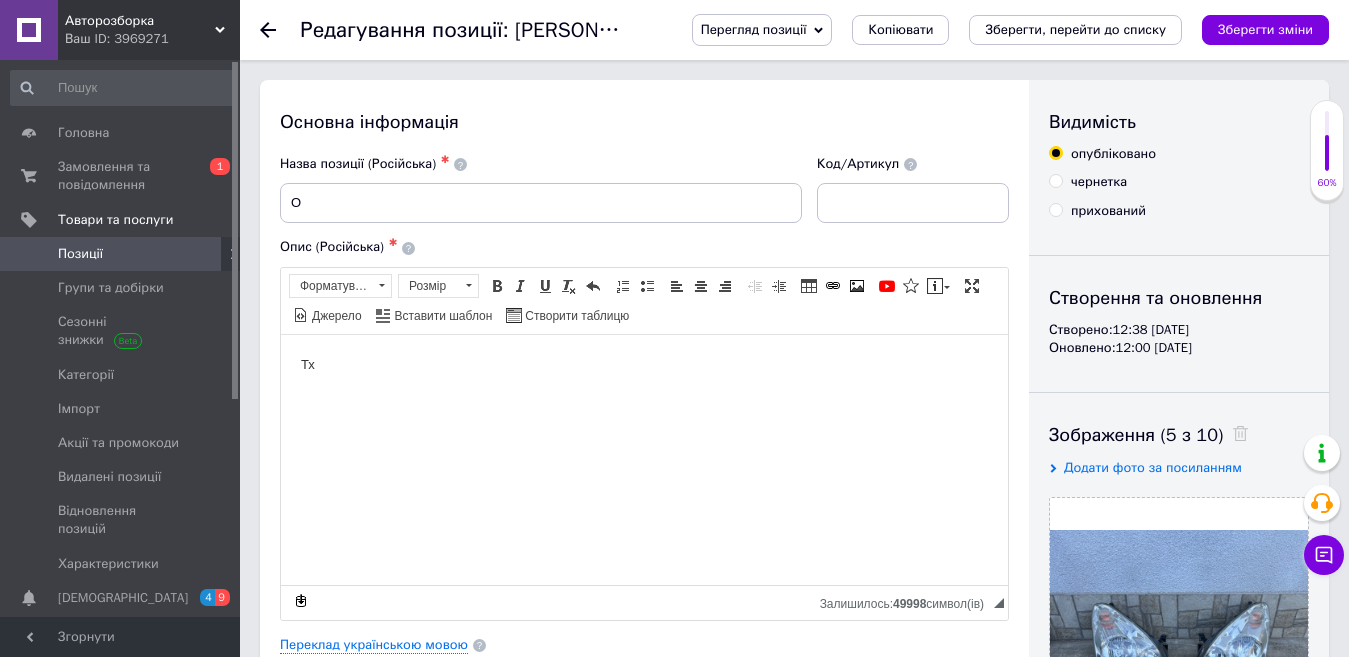 scroll, scrollTop: 0, scrollLeft: 0, axis: both 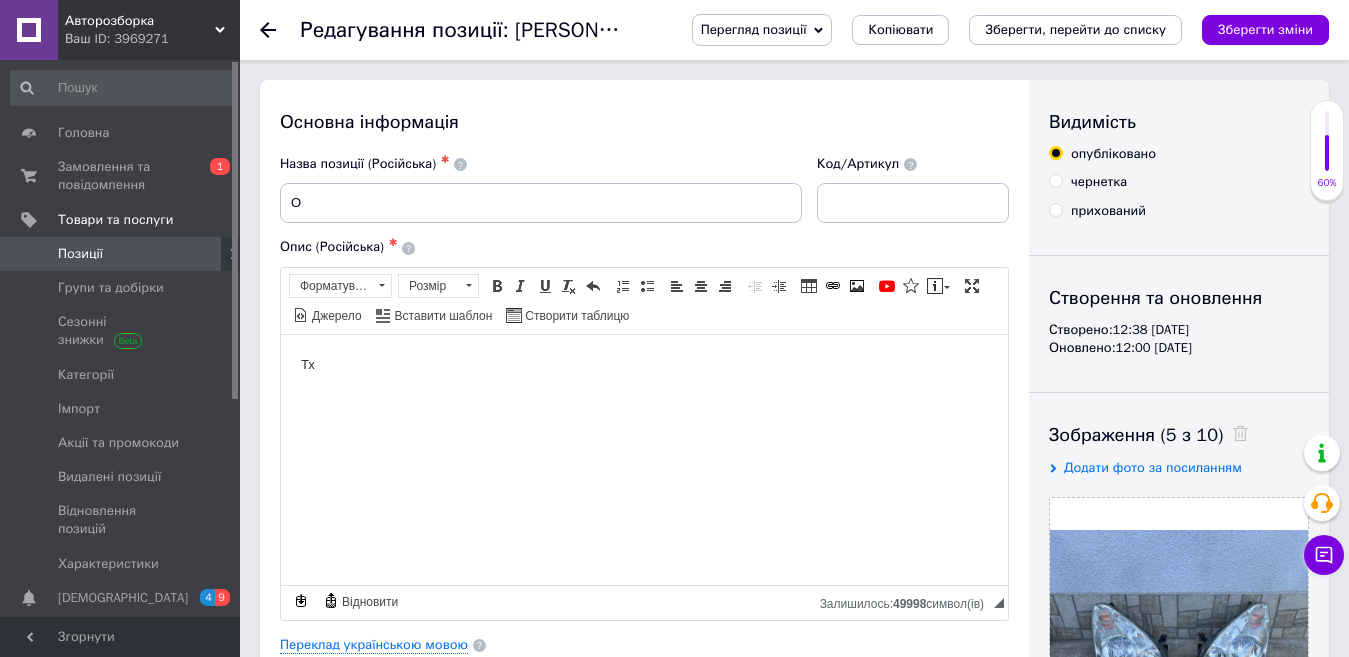click on "Код/Артикул" at bounding box center (913, 189) 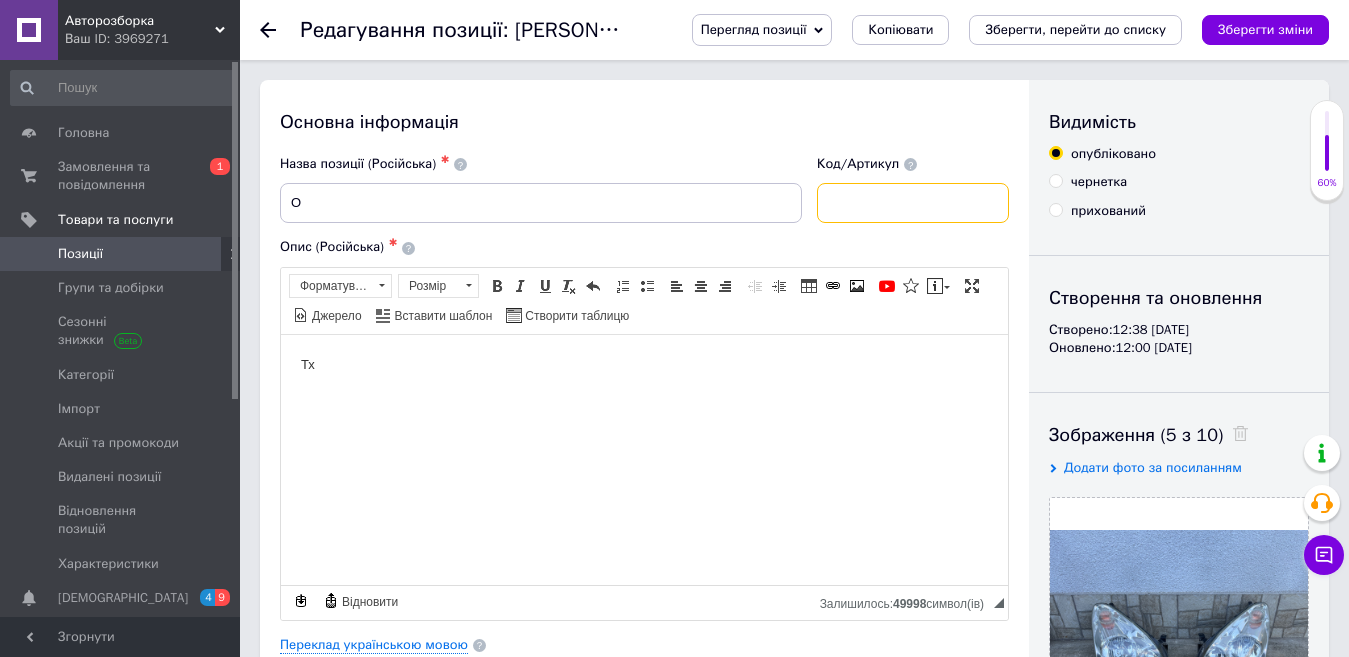 click at bounding box center [913, 203] 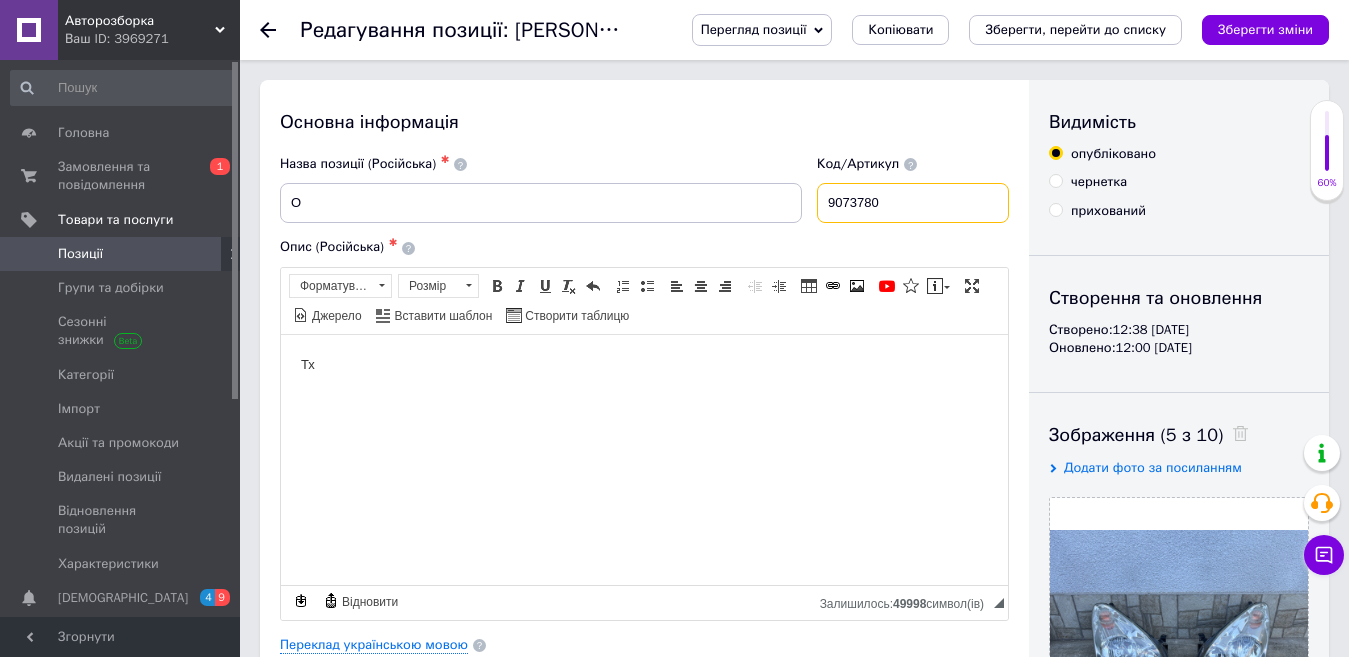 type on "9073780" 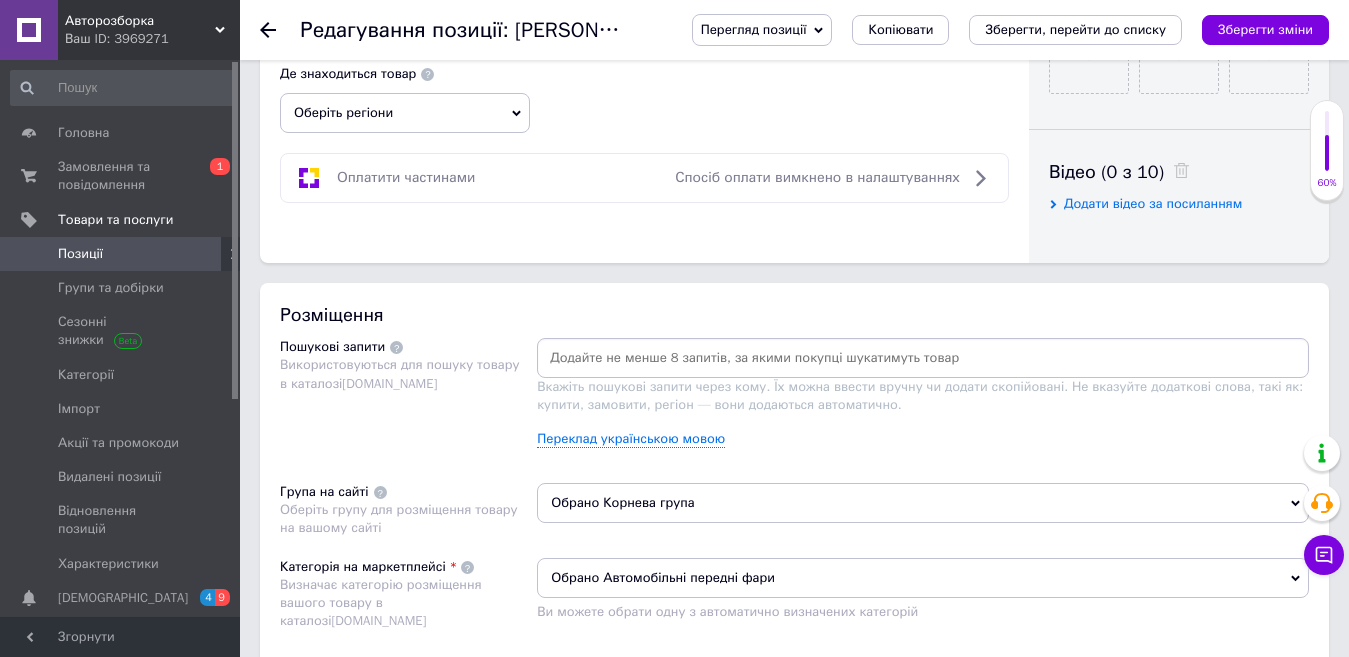 scroll, scrollTop: 948, scrollLeft: 0, axis: vertical 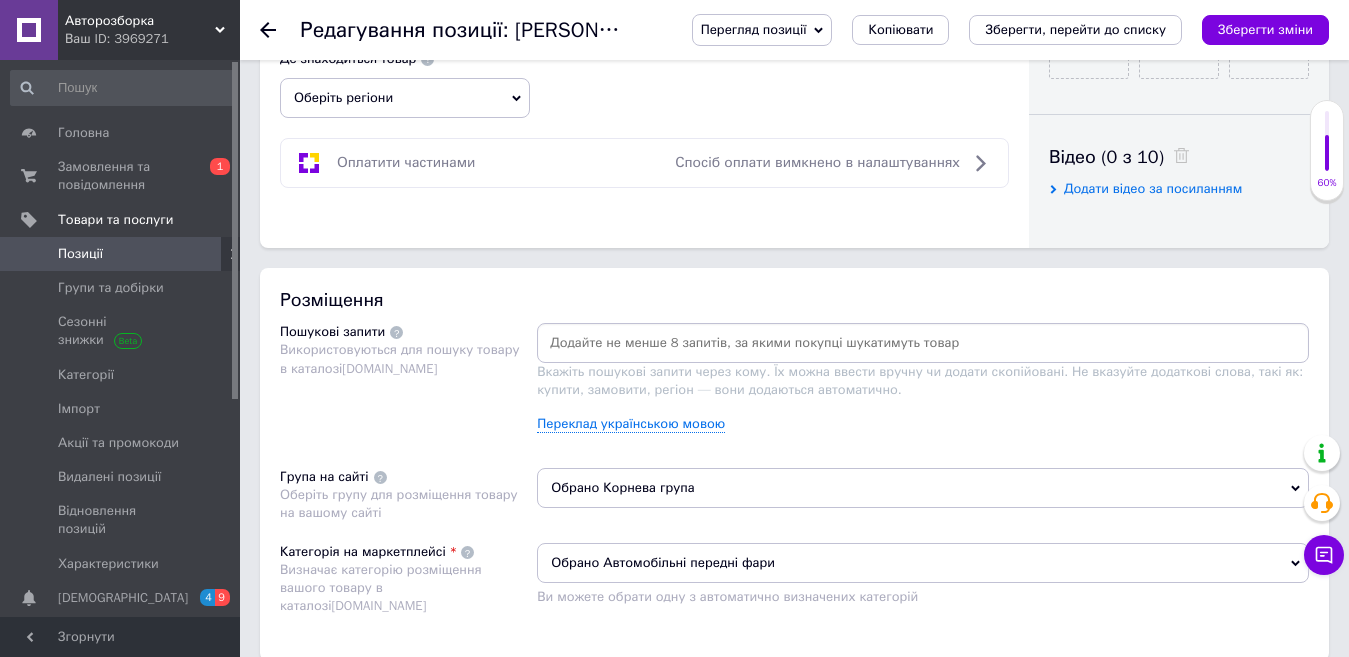 click at bounding box center (923, 343) 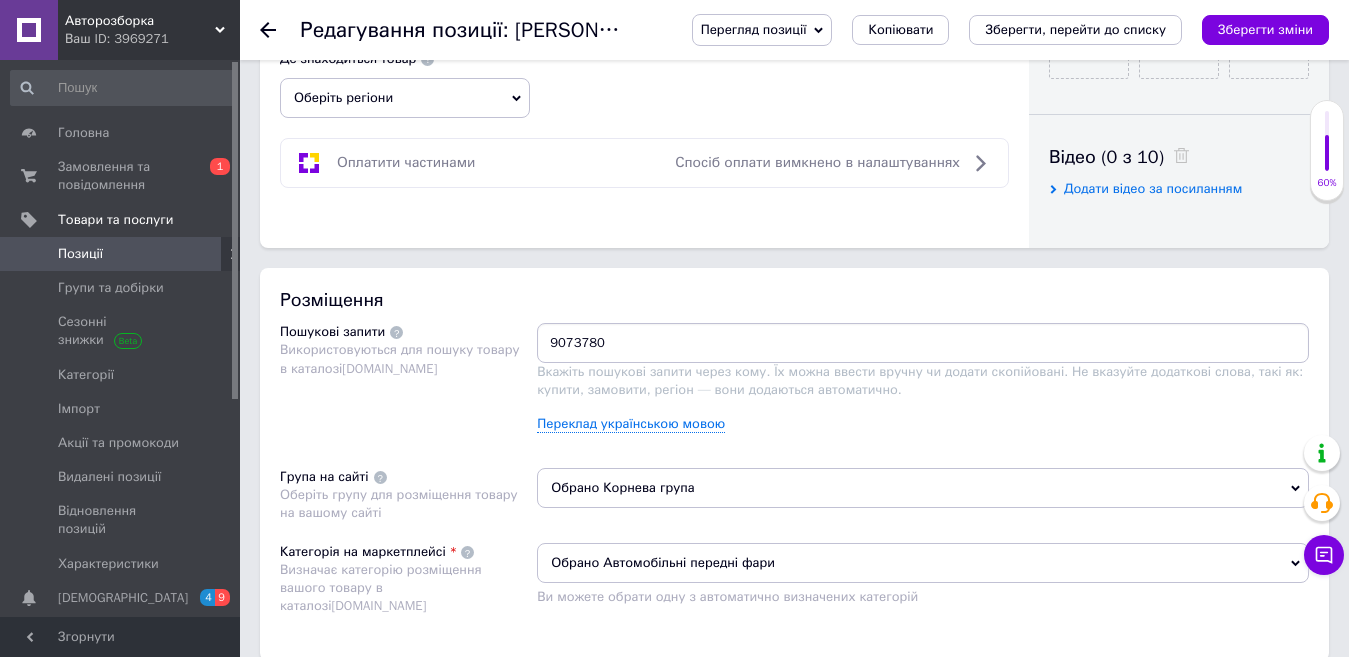 type 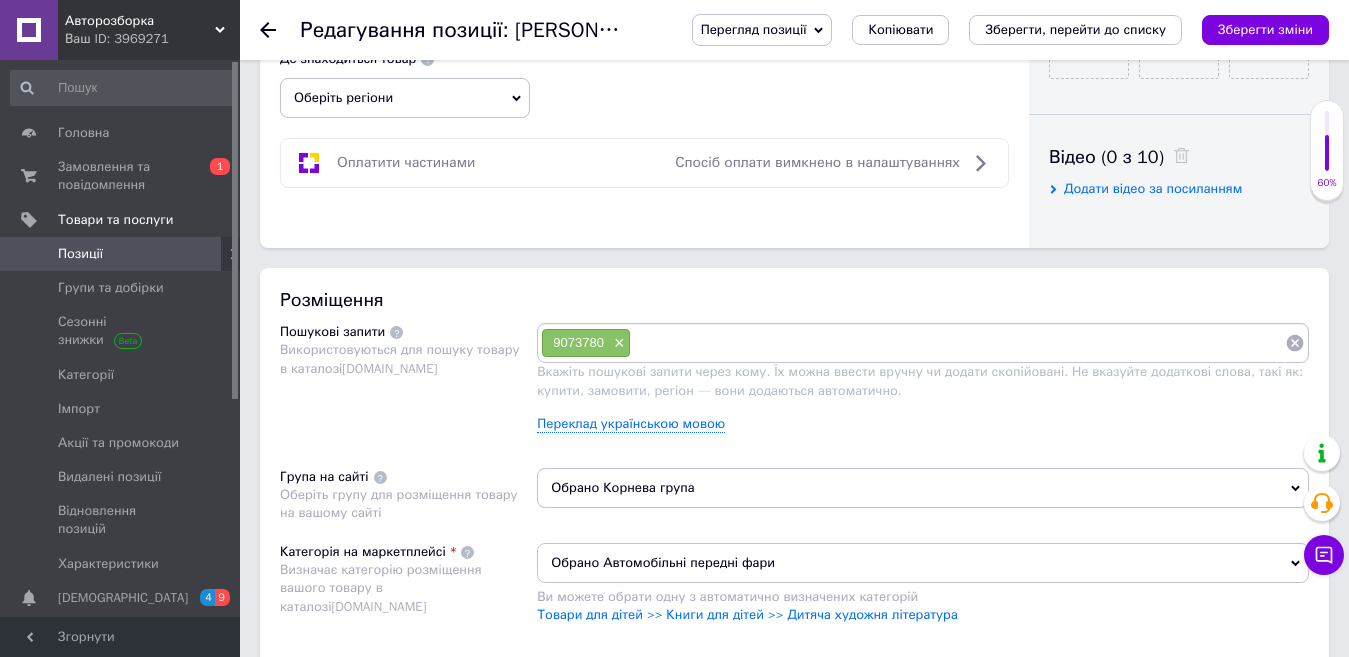 click on "Оберіть регіони" at bounding box center (405, 98) 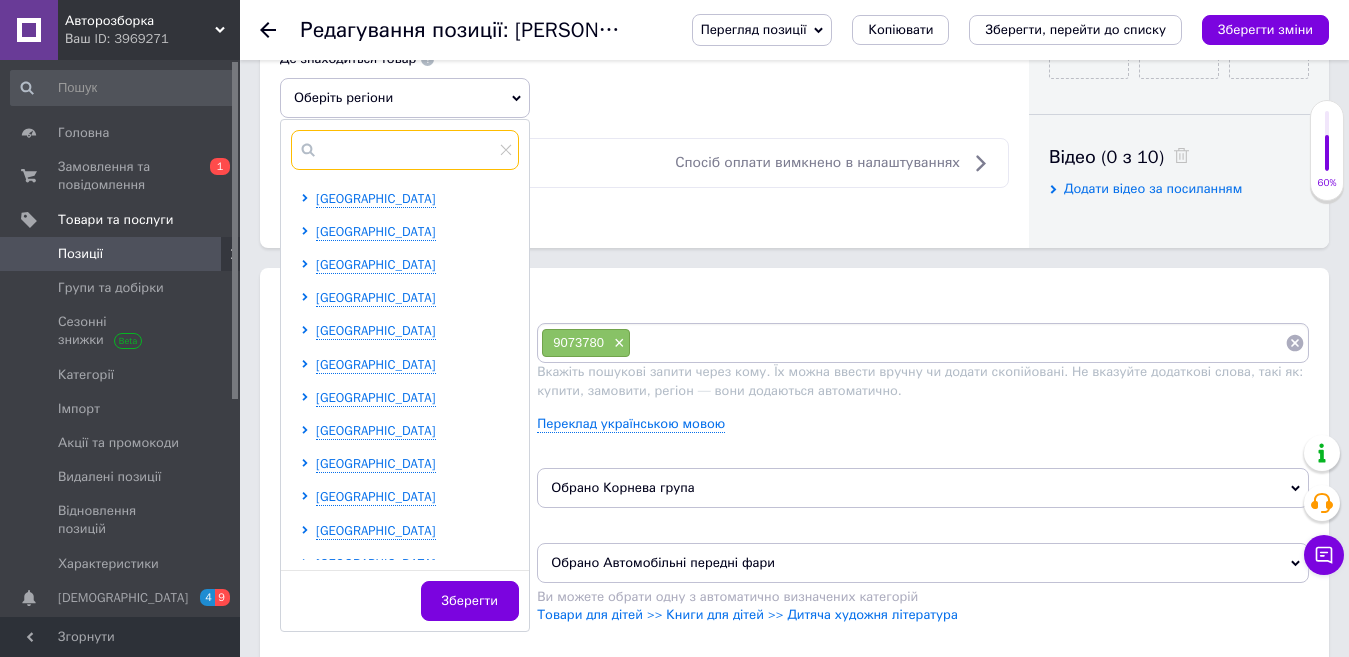 click at bounding box center (405, 150) 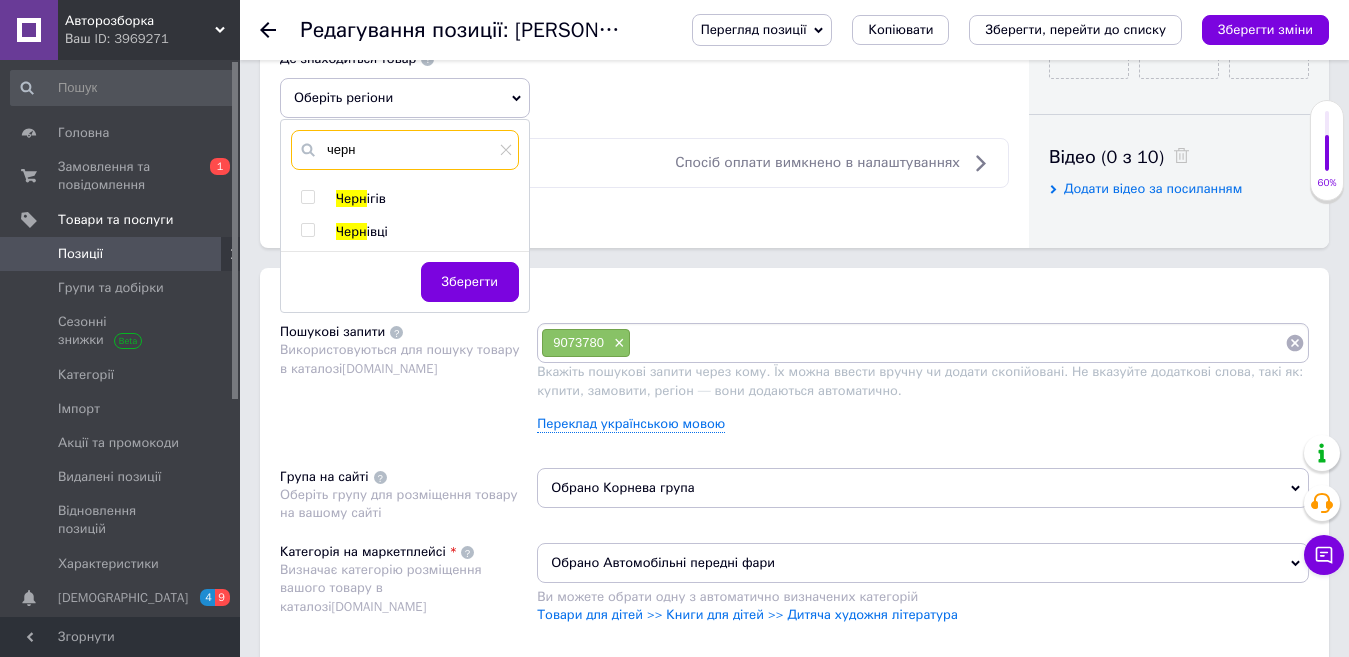 type on "черн" 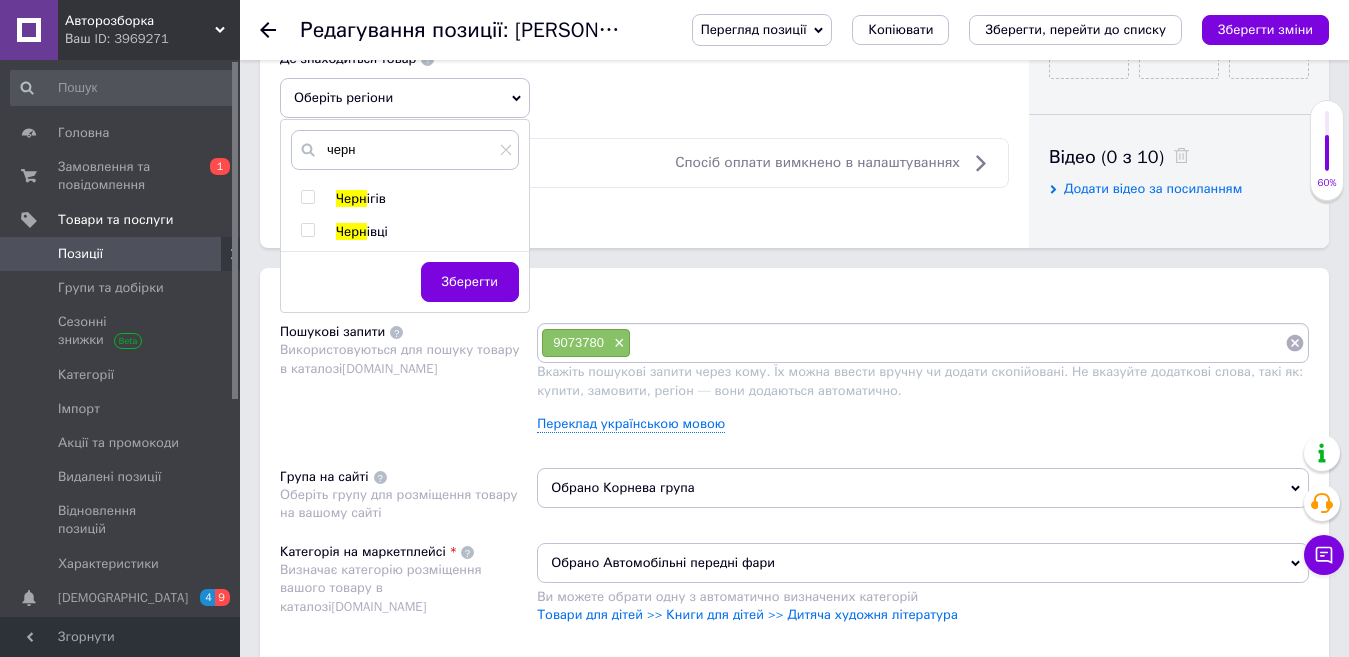 click on "івці" at bounding box center [377, 231] 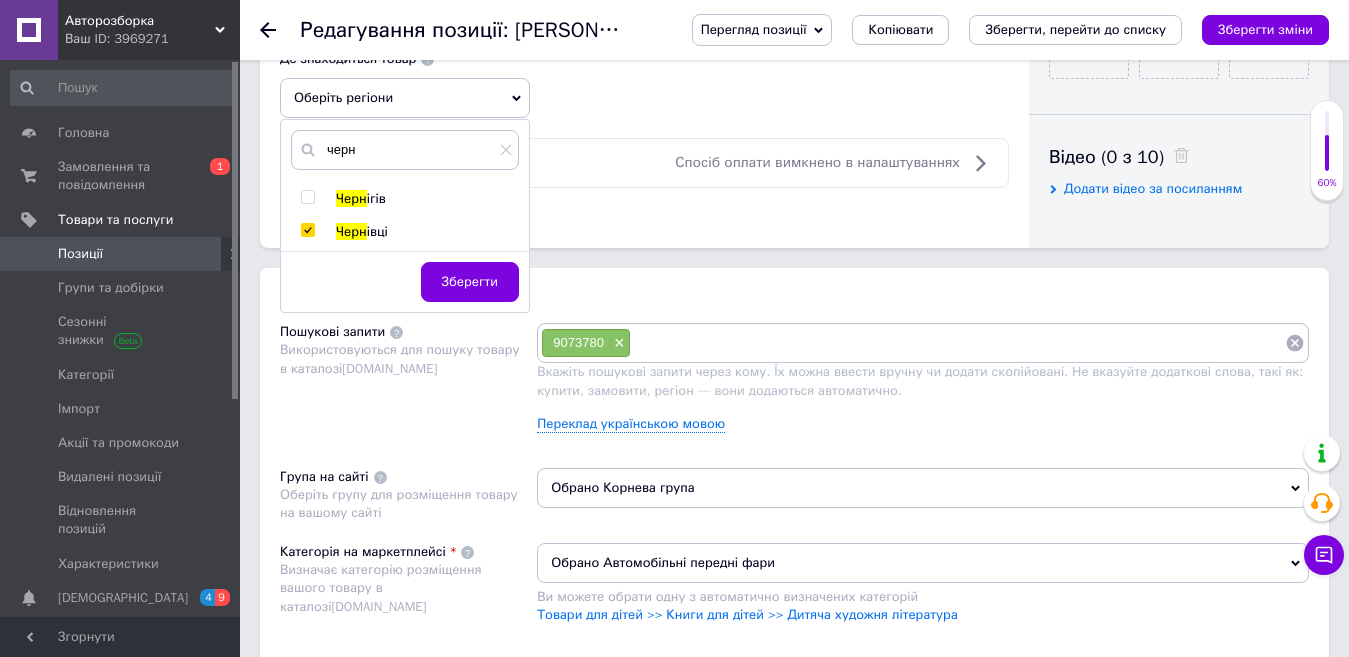 checkbox on "true" 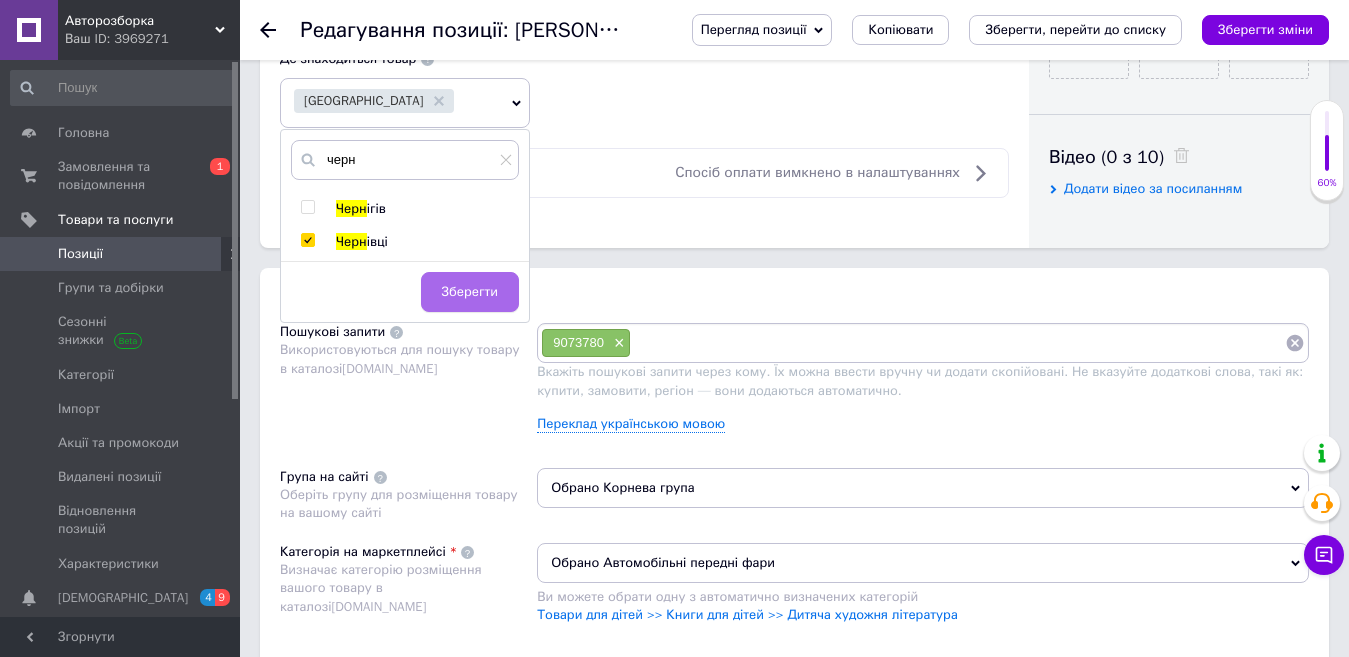 click on "Зберегти" at bounding box center [470, 292] 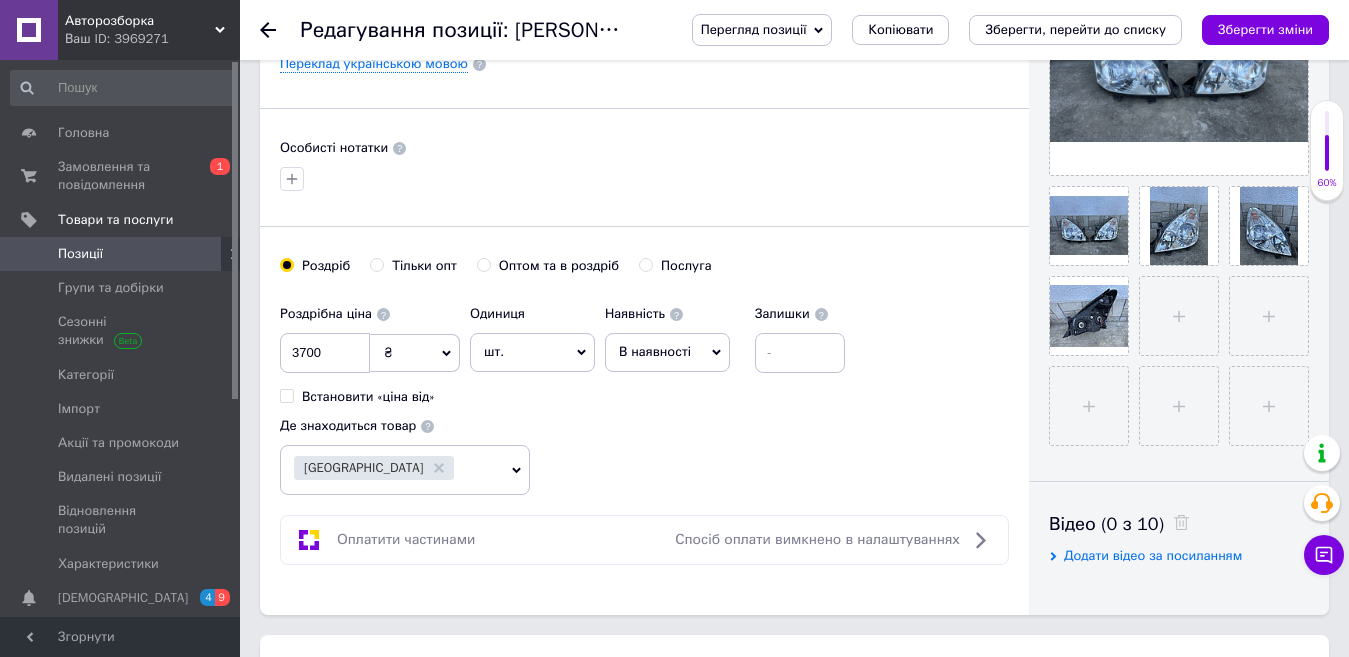 scroll, scrollTop: 576, scrollLeft: 0, axis: vertical 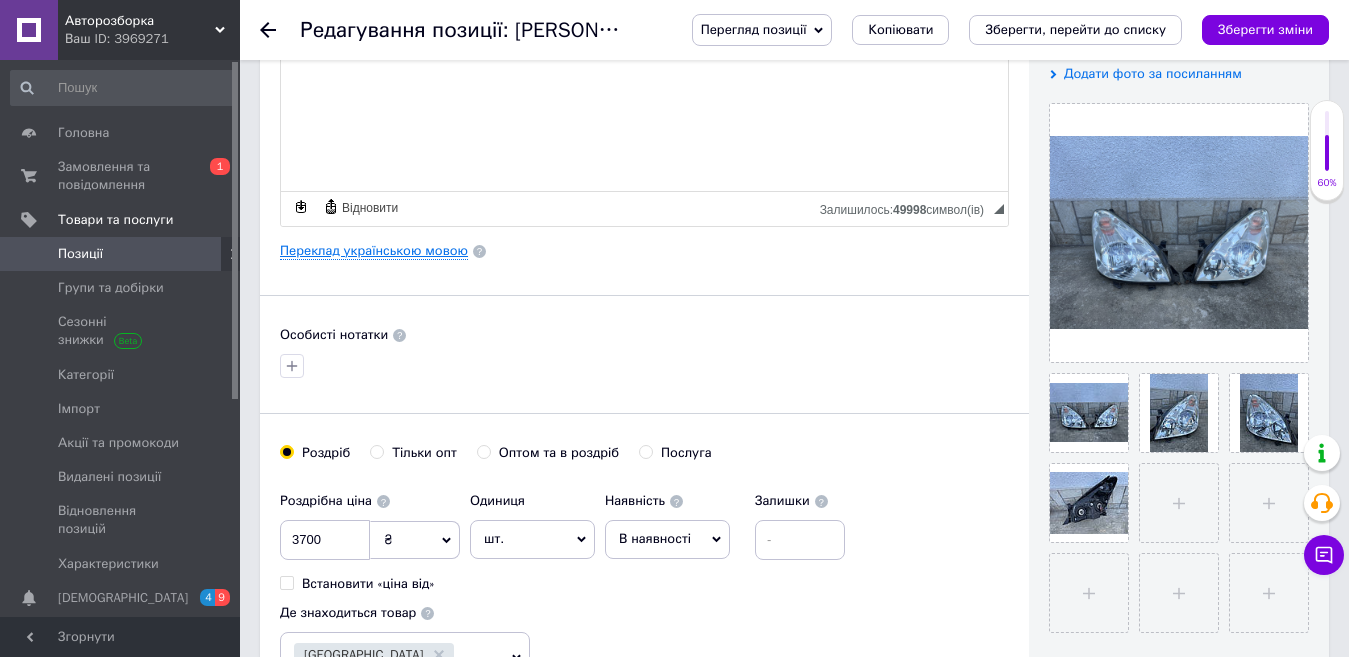 click on "Переклад українською мовою" at bounding box center (374, 251) 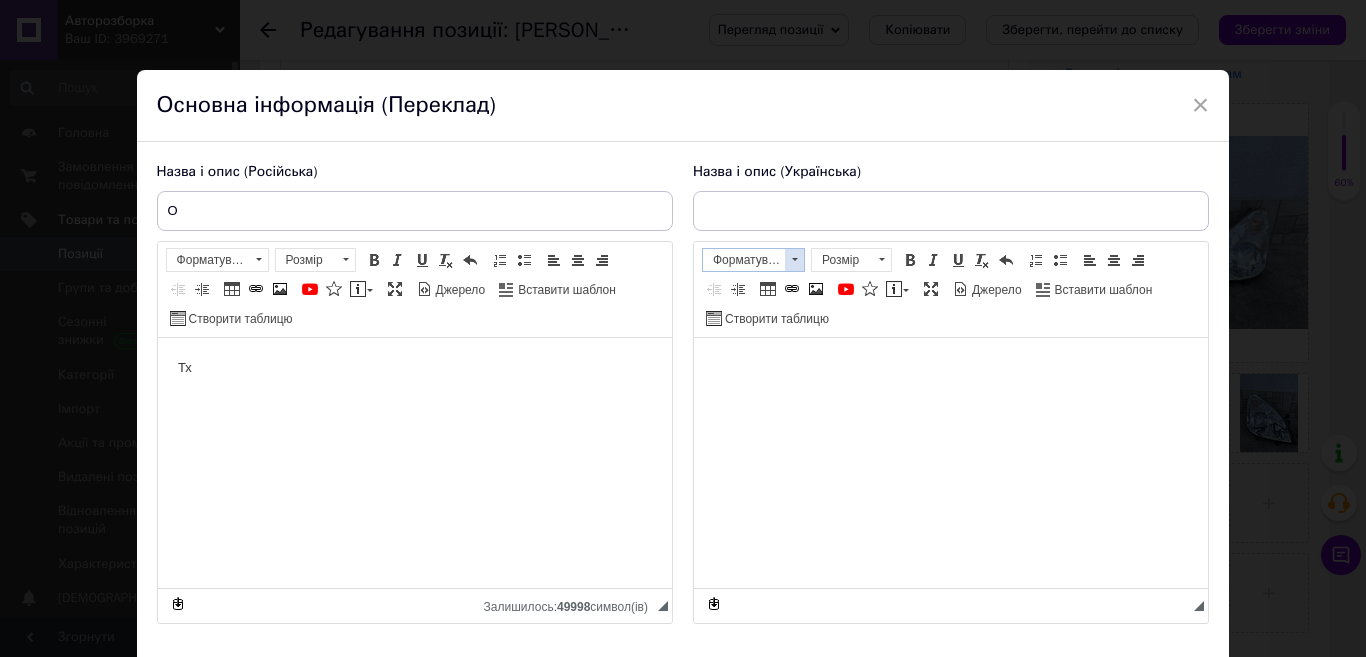 scroll, scrollTop: 0, scrollLeft: 0, axis: both 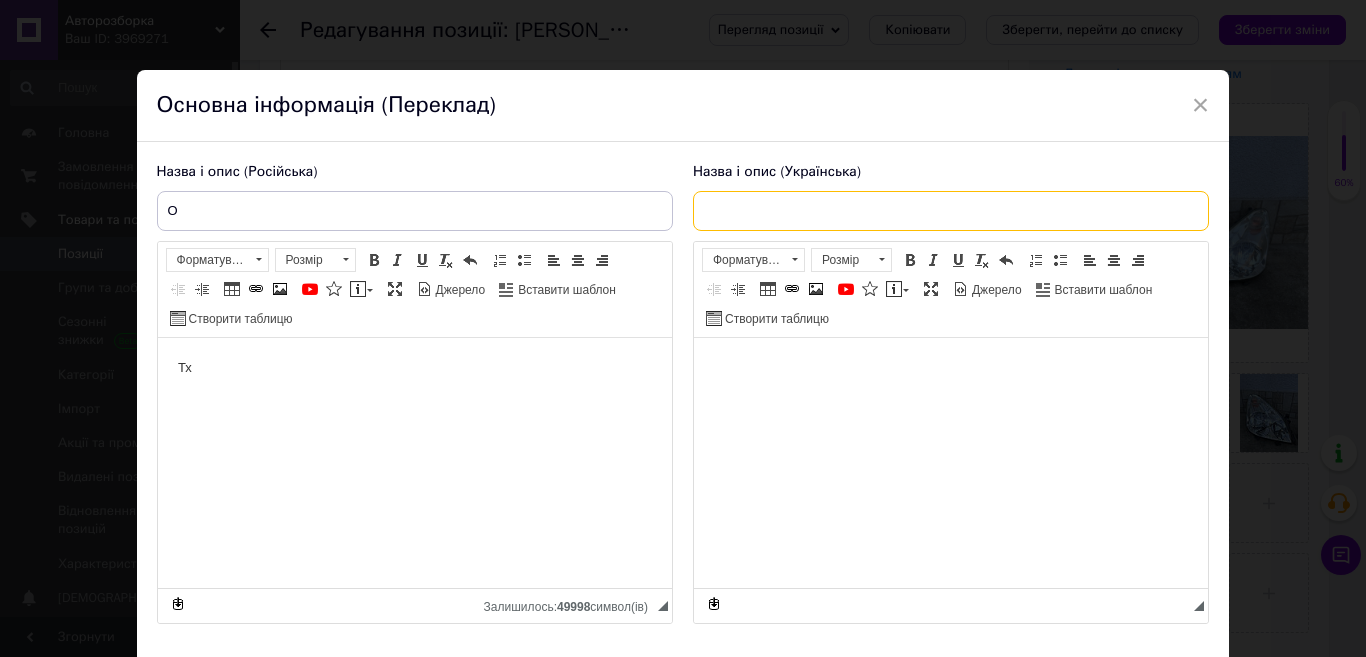 click at bounding box center [951, 211] 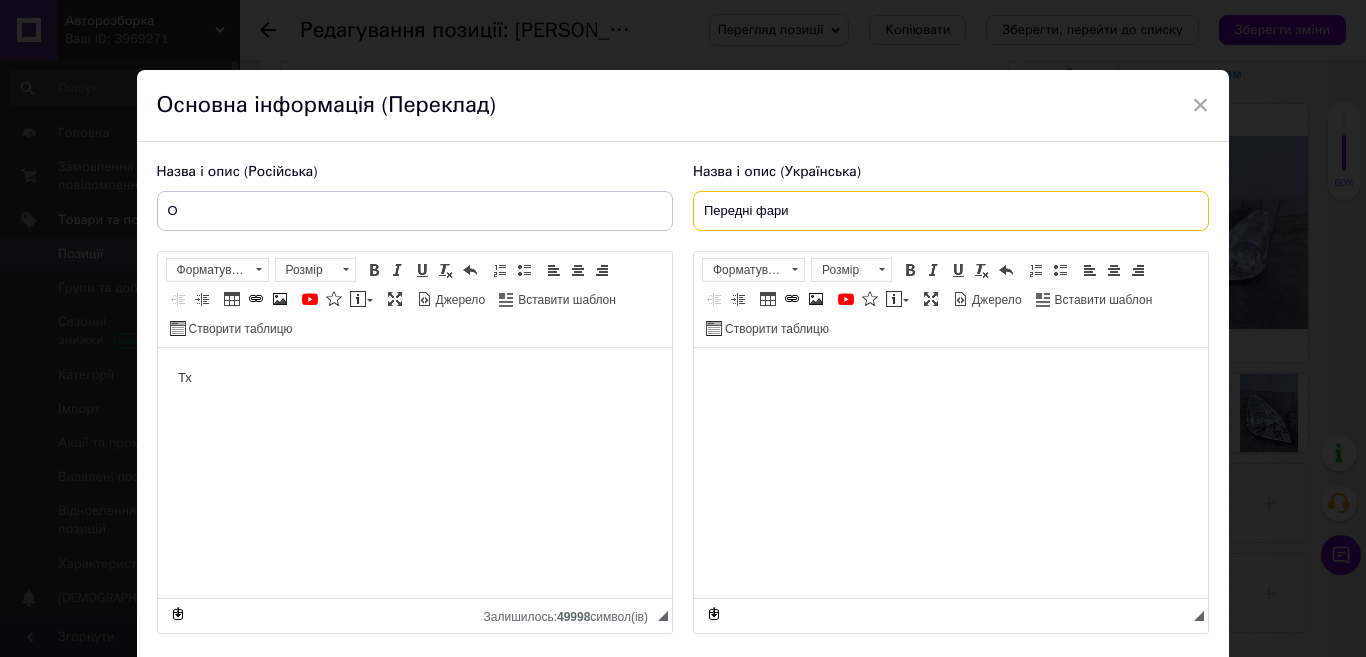 paste on "TOYOTA COROLLA VERSO" 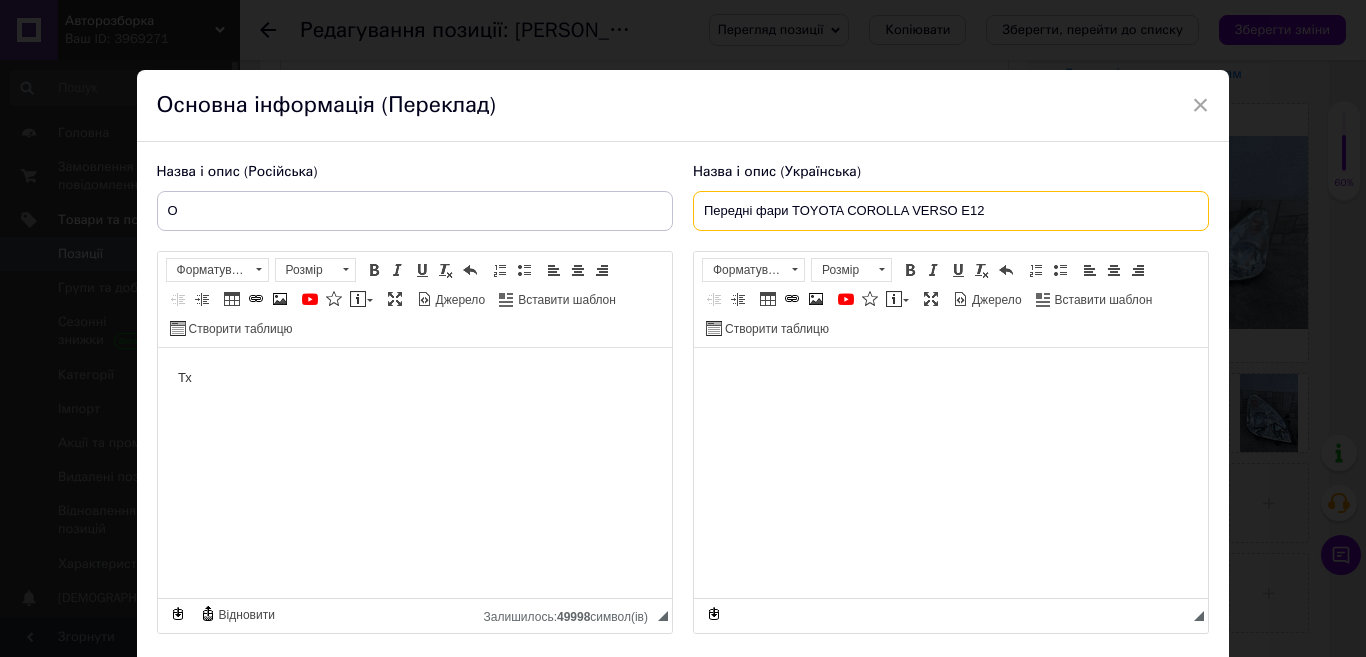 type on "Передні фари TOYOTA COROLLA VERSO E12" 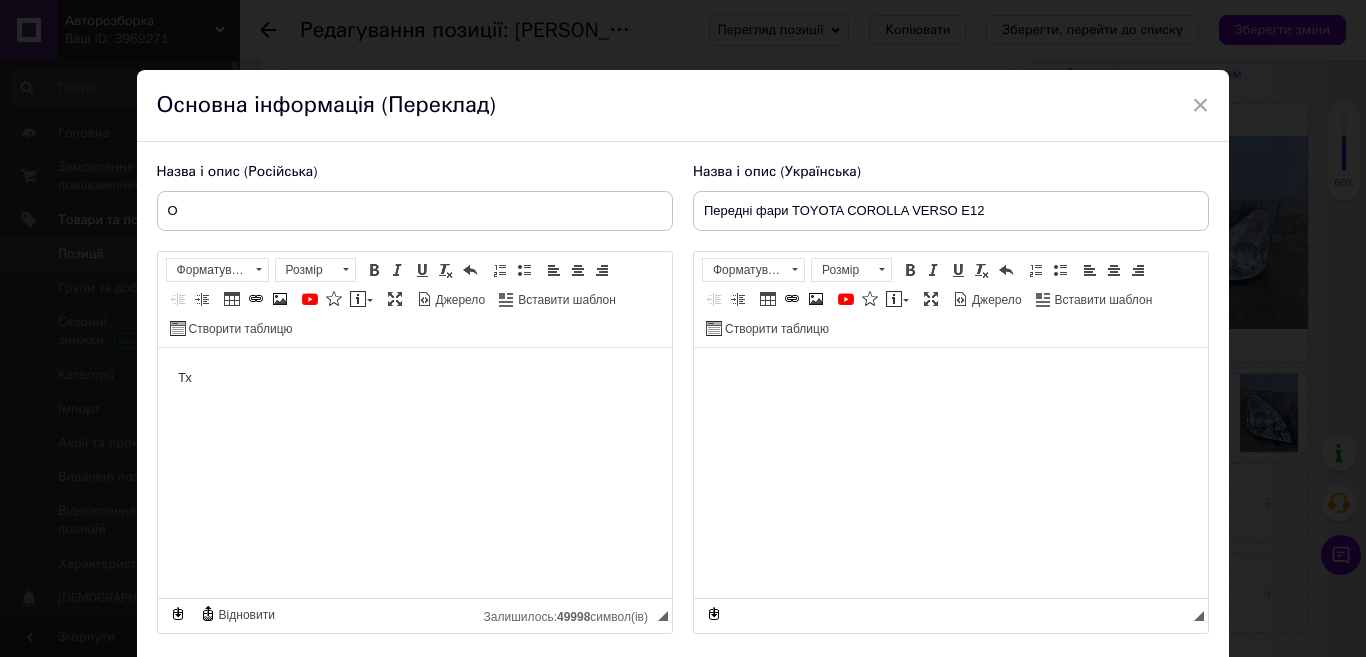 click at bounding box center [950, 378] 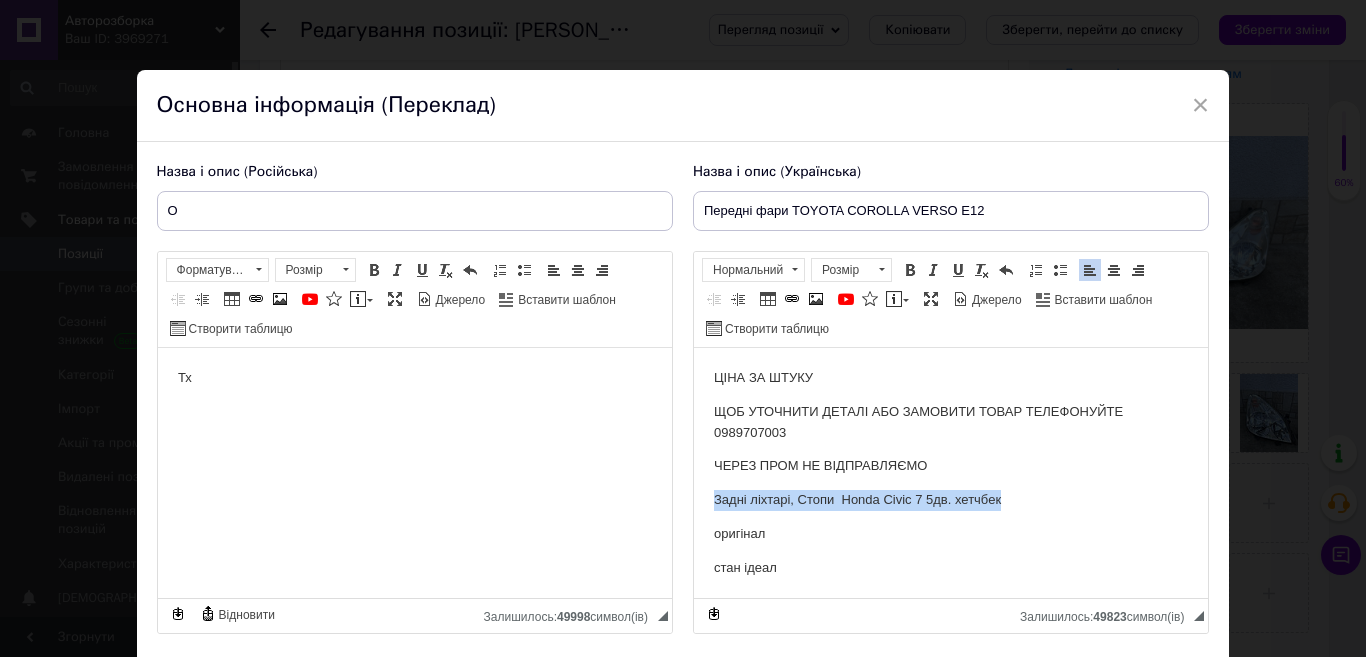 drag, startPoint x: 711, startPoint y: 494, endPoint x: 1001, endPoint y: 497, distance: 290.0155 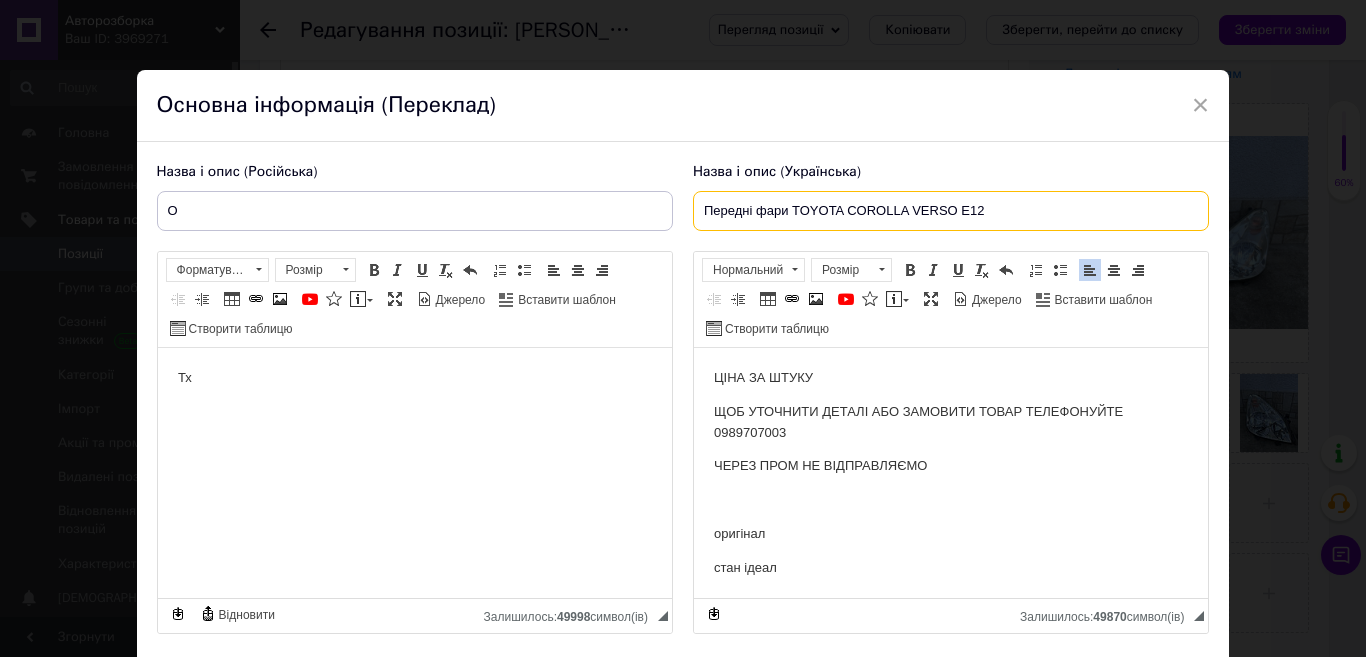 drag, startPoint x: 1014, startPoint y: 208, endPoint x: 684, endPoint y: 187, distance: 330.6675 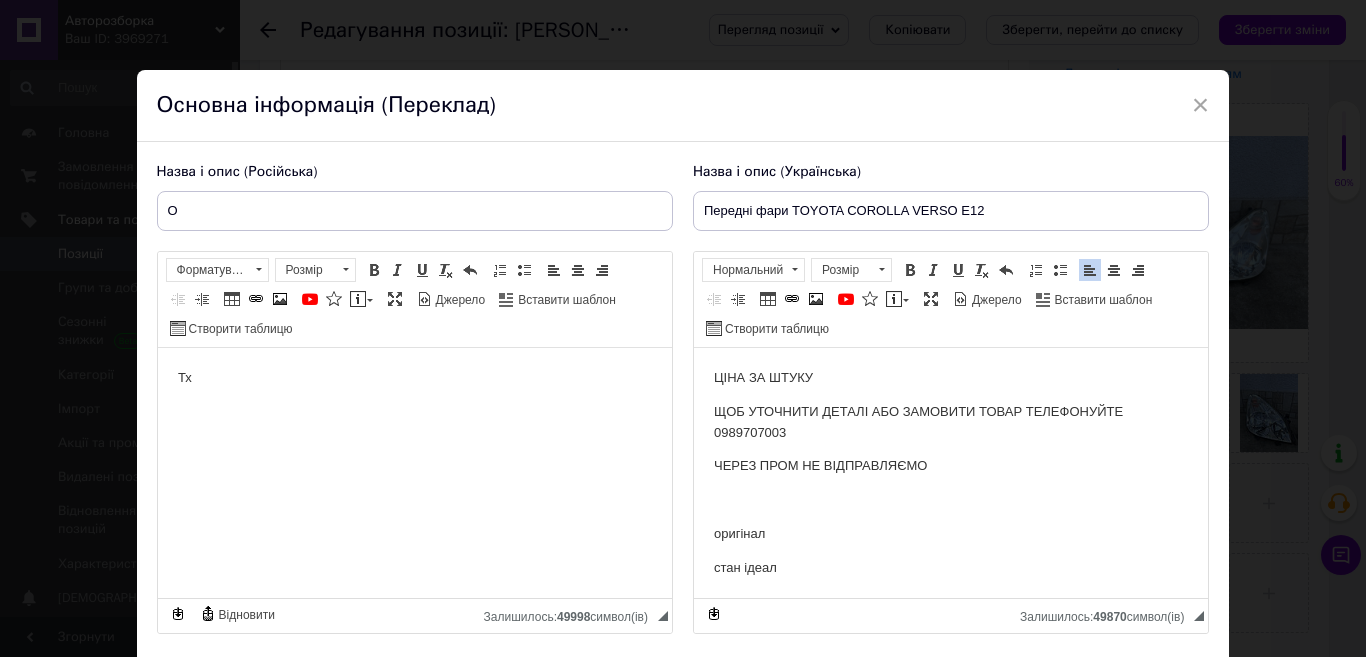 click at bounding box center [950, 500] 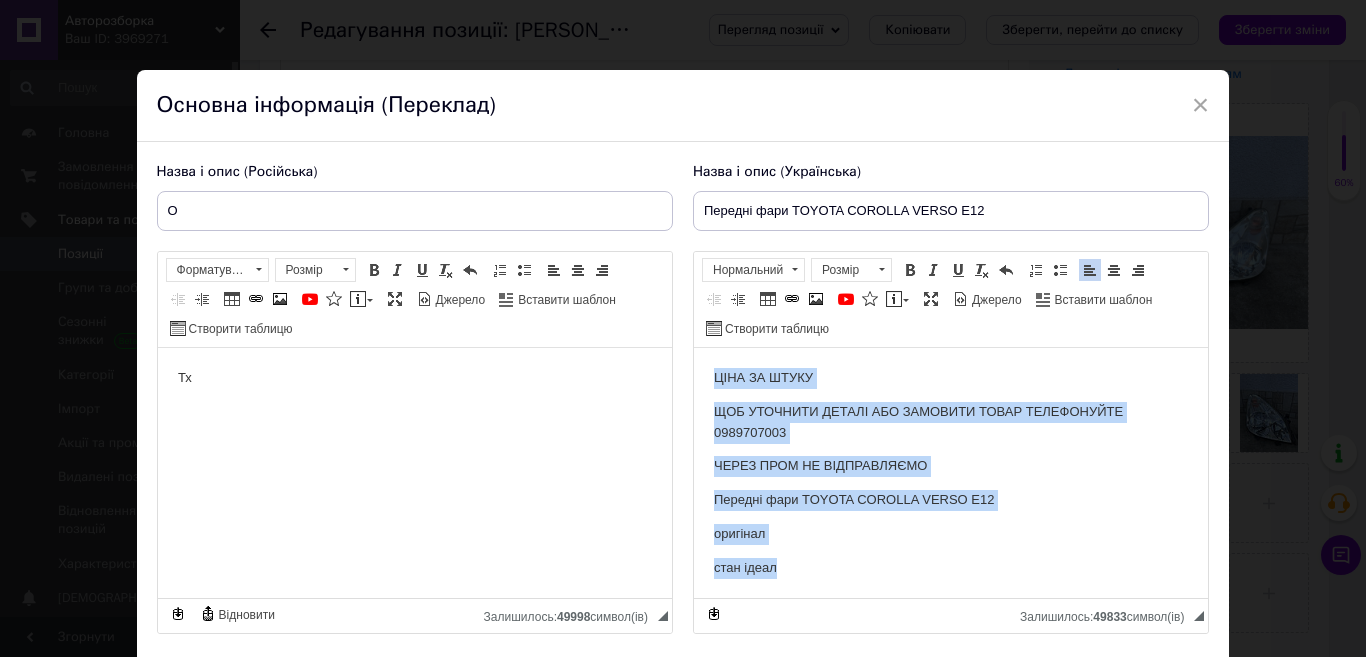 drag, startPoint x: 786, startPoint y: 570, endPoint x: 712, endPoint y: 377, distance: 206.70027 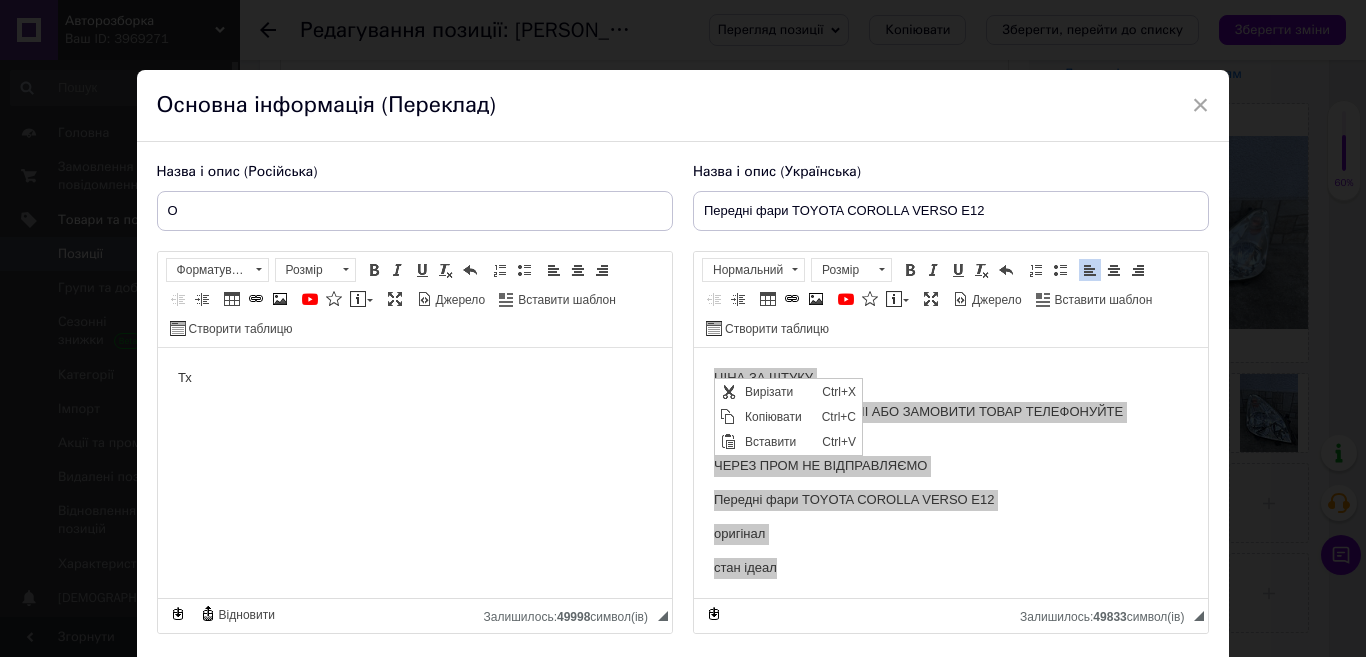 scroll, scrollTop: 0, scrollLeft: 0, axis: both 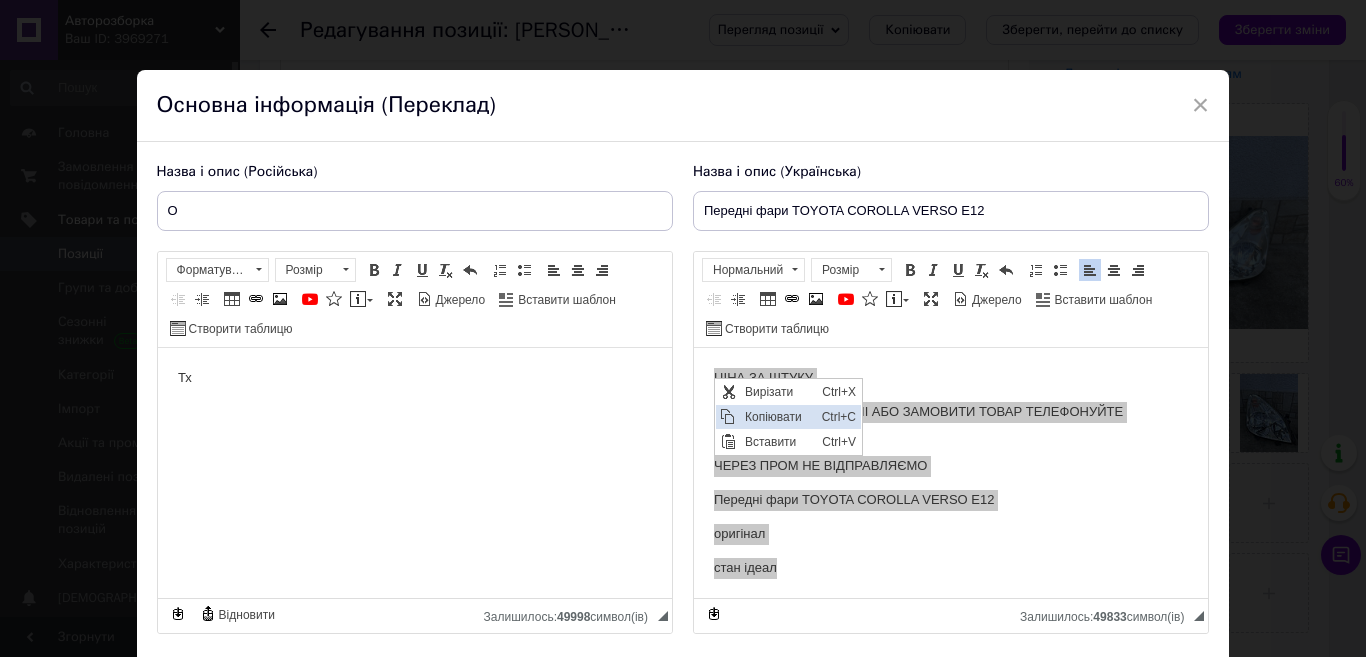 click on "Копіювати" at bounding box center [778, 417] 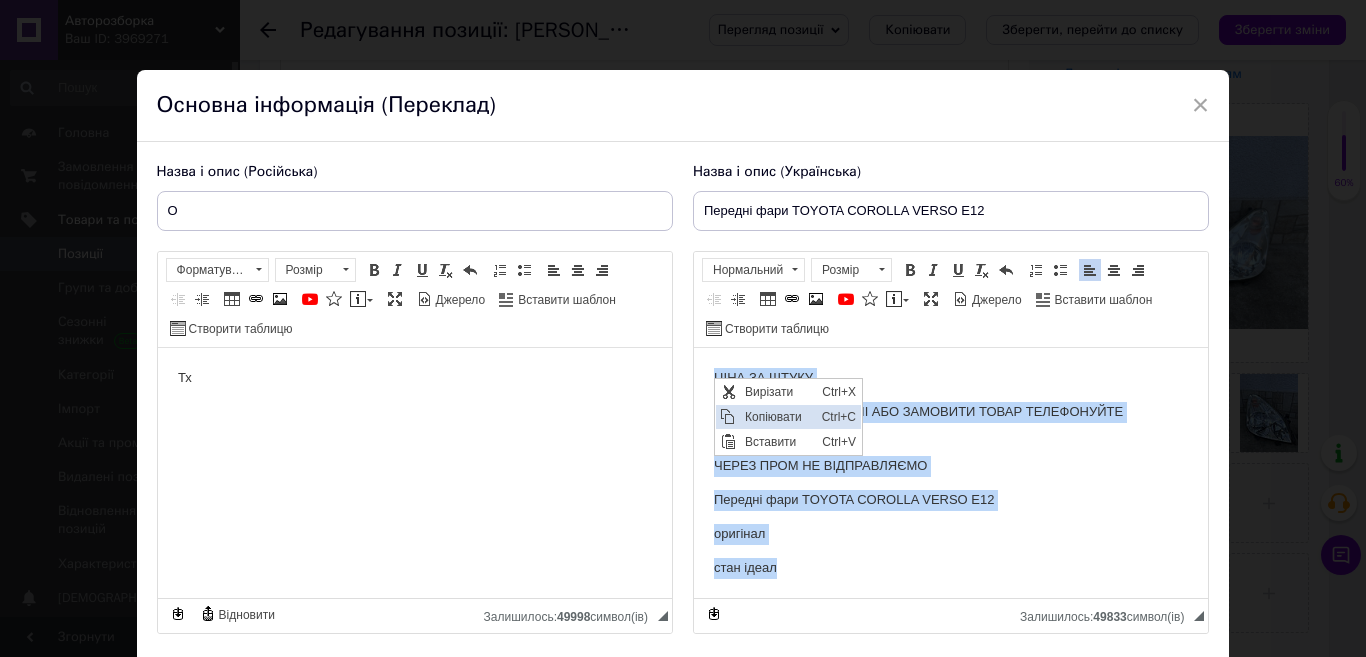 copy on "ЦІНА ЗА ШТУКУ ЩОБ УТОЧНИТИ ДЕТАЛІ АБО ЗАМОВИТИ ТОВАР ТЕЛЕФОНУЙТЕ 0989707003 ЧЕРЕЗ ПРОМ НЕ ВІДПРАВЛЯЄМО Передні фари TOYOTA COROLLA VERSO E12 оригінал  стан ідеал" 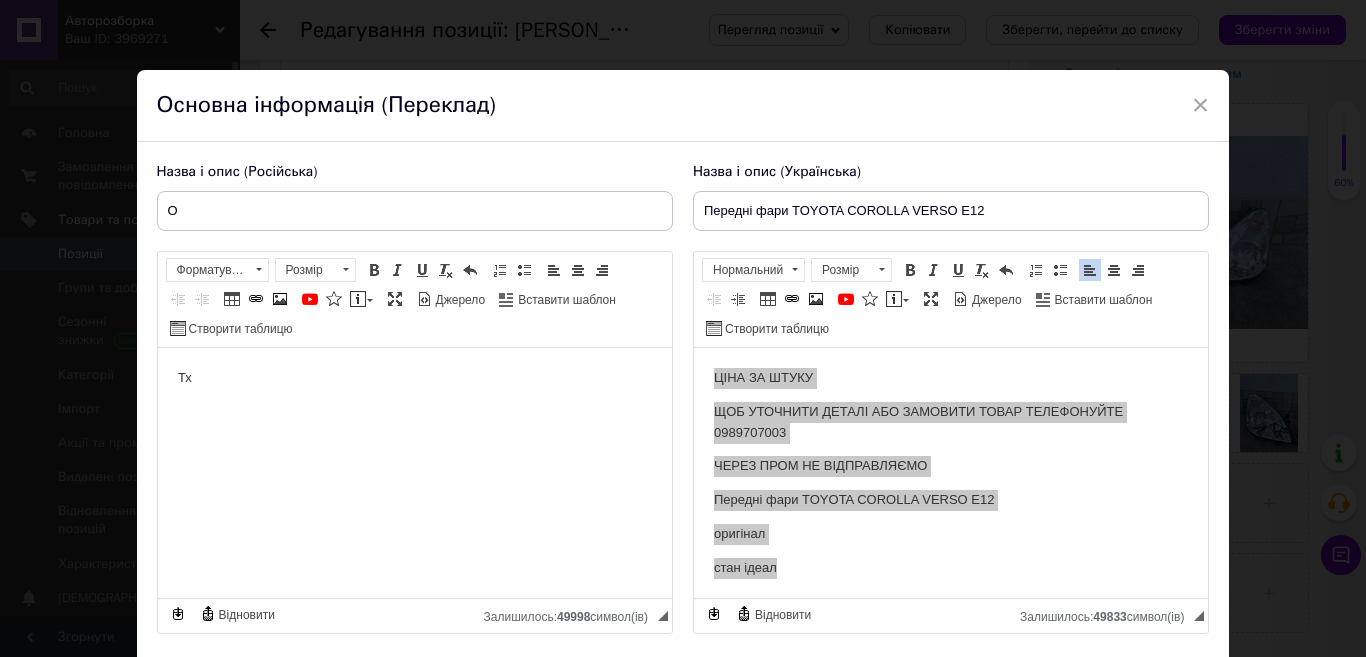 click on "Тх" at bounding box center (414, 378) 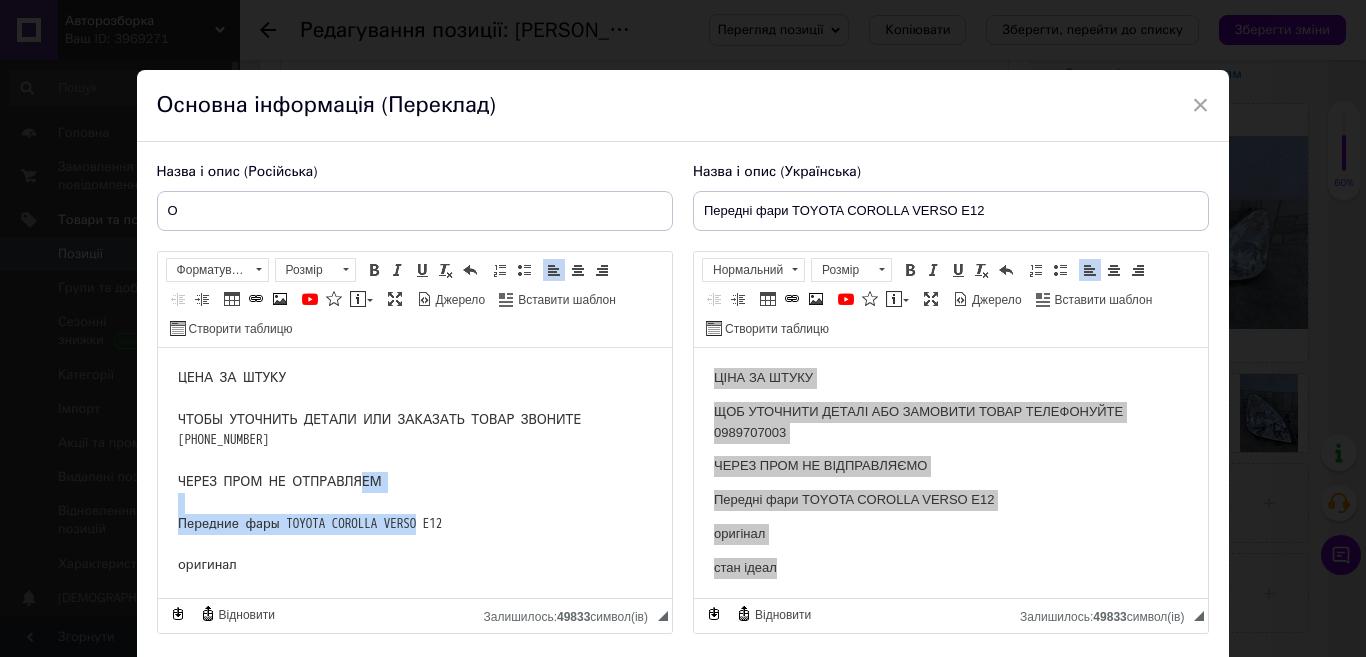 drag, startPoint x: 457, startPoint y: 504, endPoint x: 165, endPoint y: 504, distance: 292 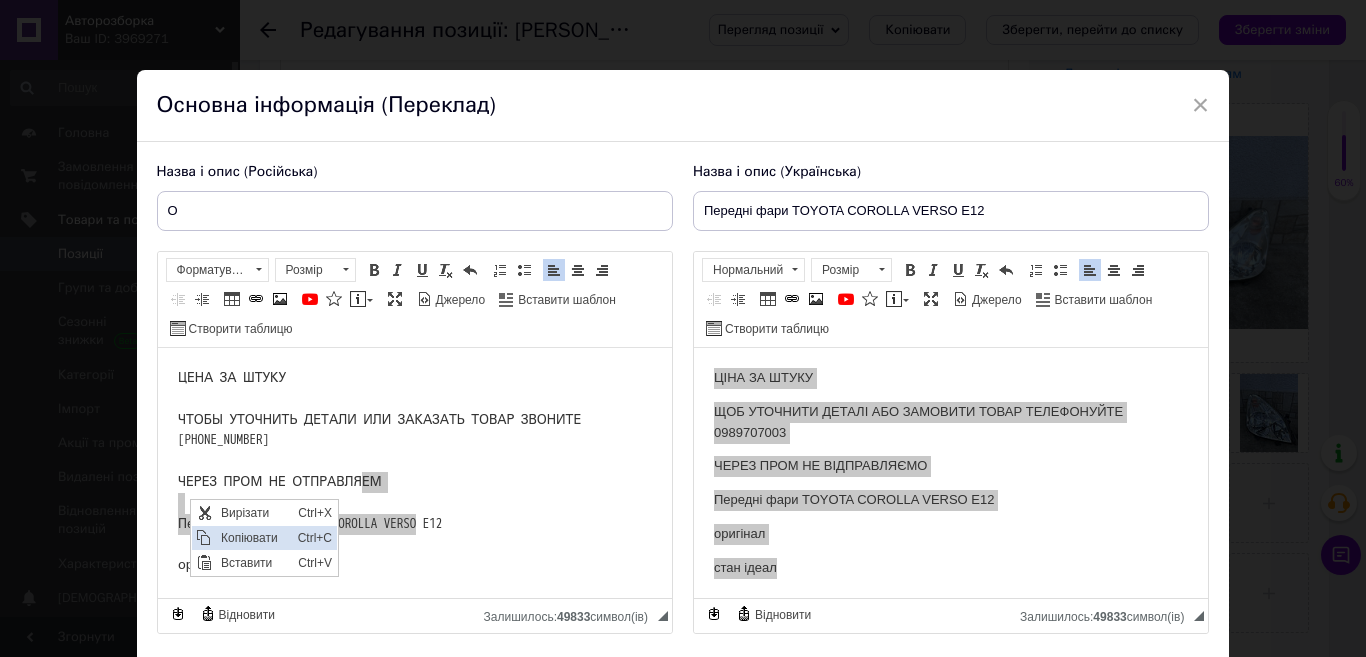 click on "Копіювати" at bounding box center (254, 538) 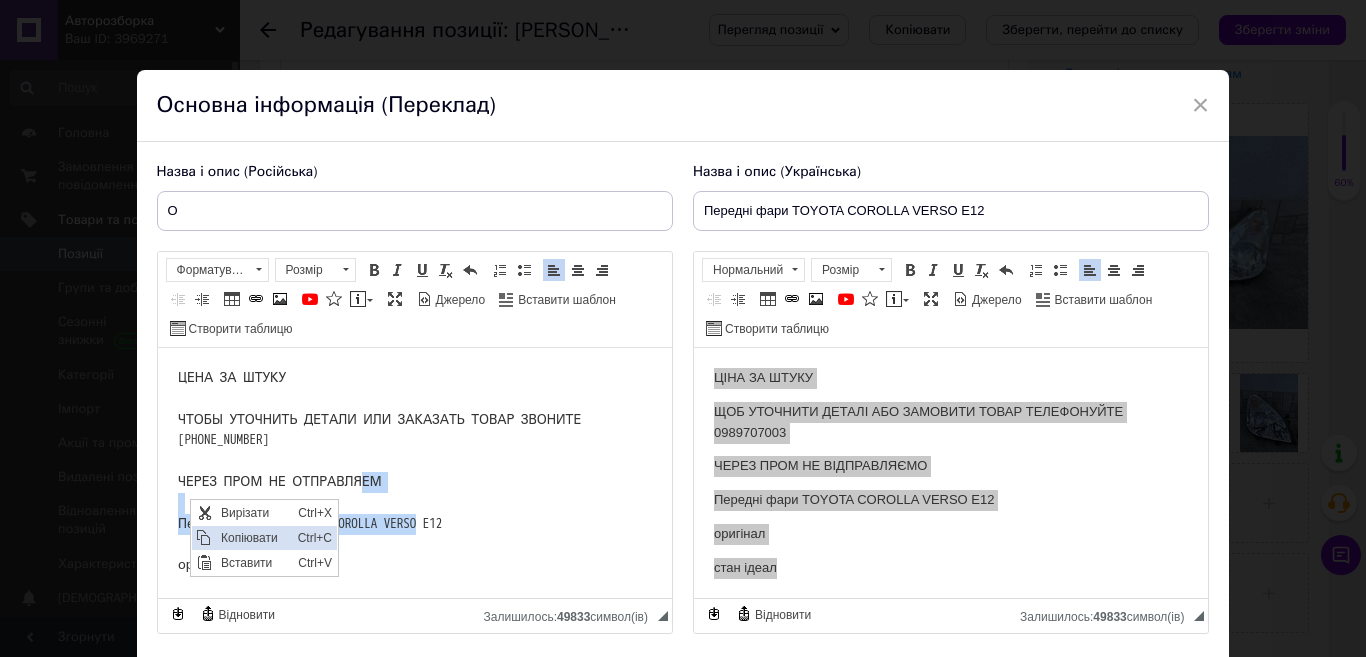 copy on "Передние фары TOYOTA COROLLA VERSO E12" 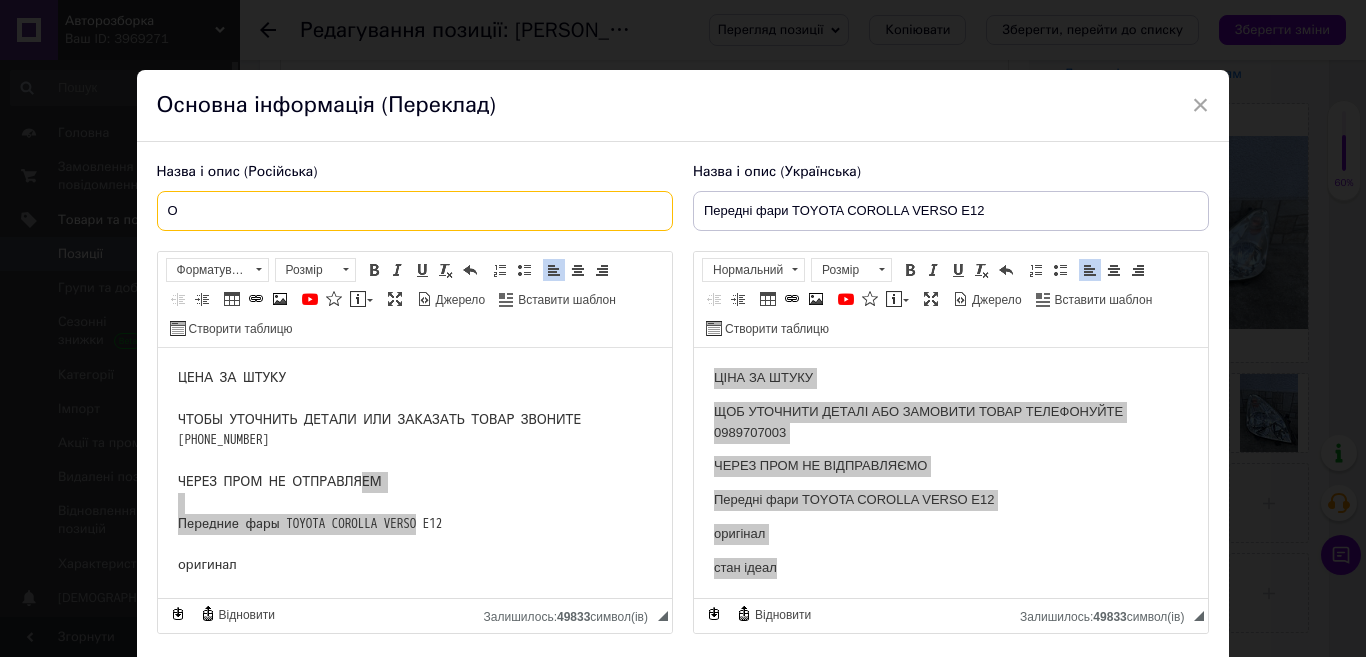 click on "О" at bounding box center (415, 211) 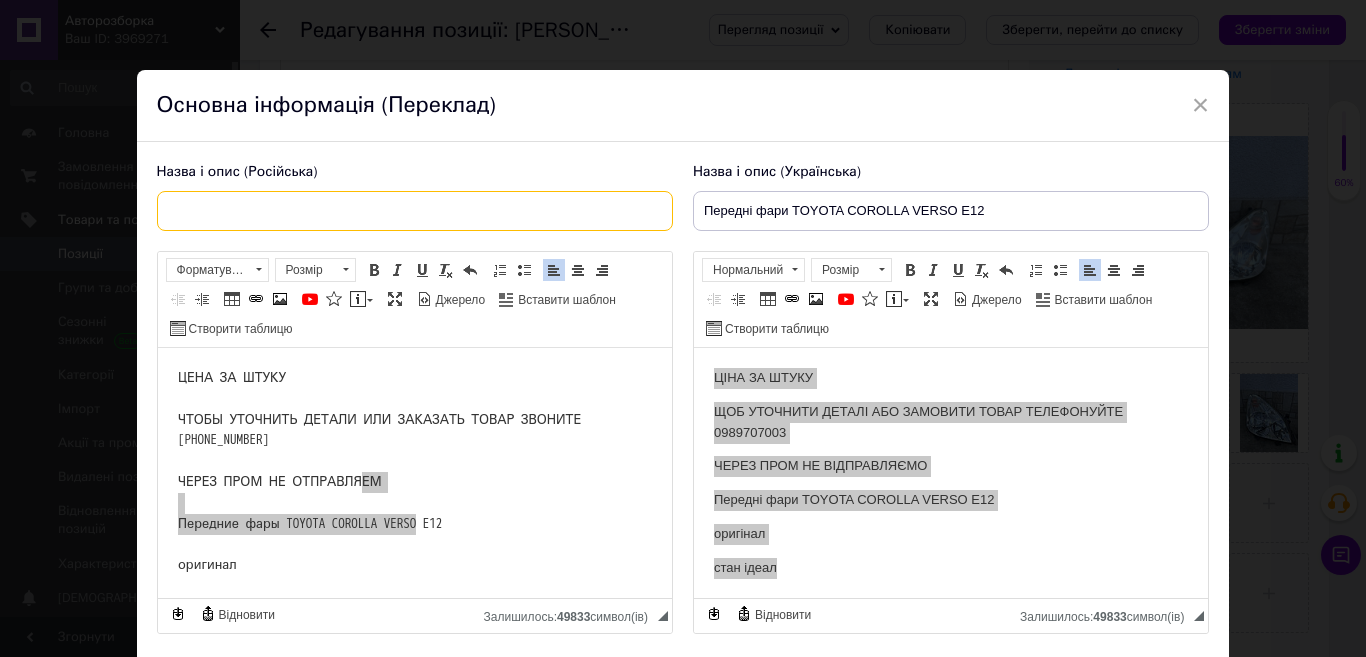 type on "Передние фары TOYOTA COROLLA VERSO E12" 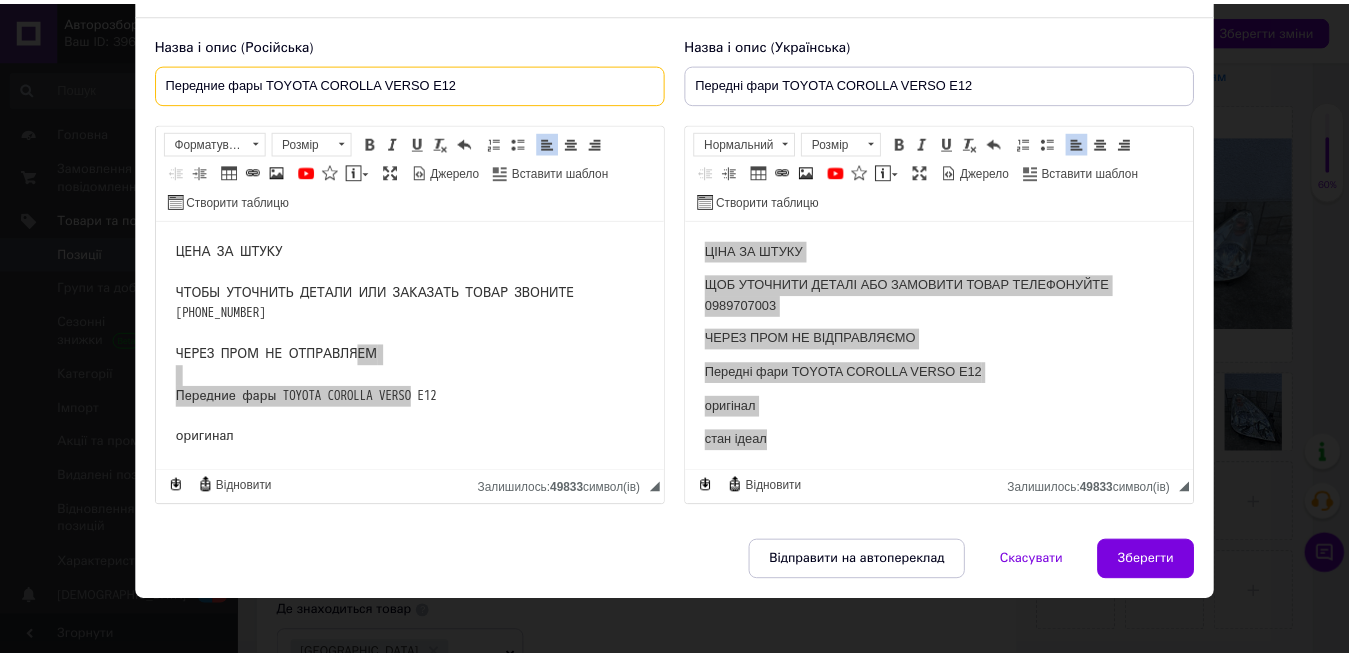 scroll, scrollTop: 142, scrollLeft: 0, axis: vertical 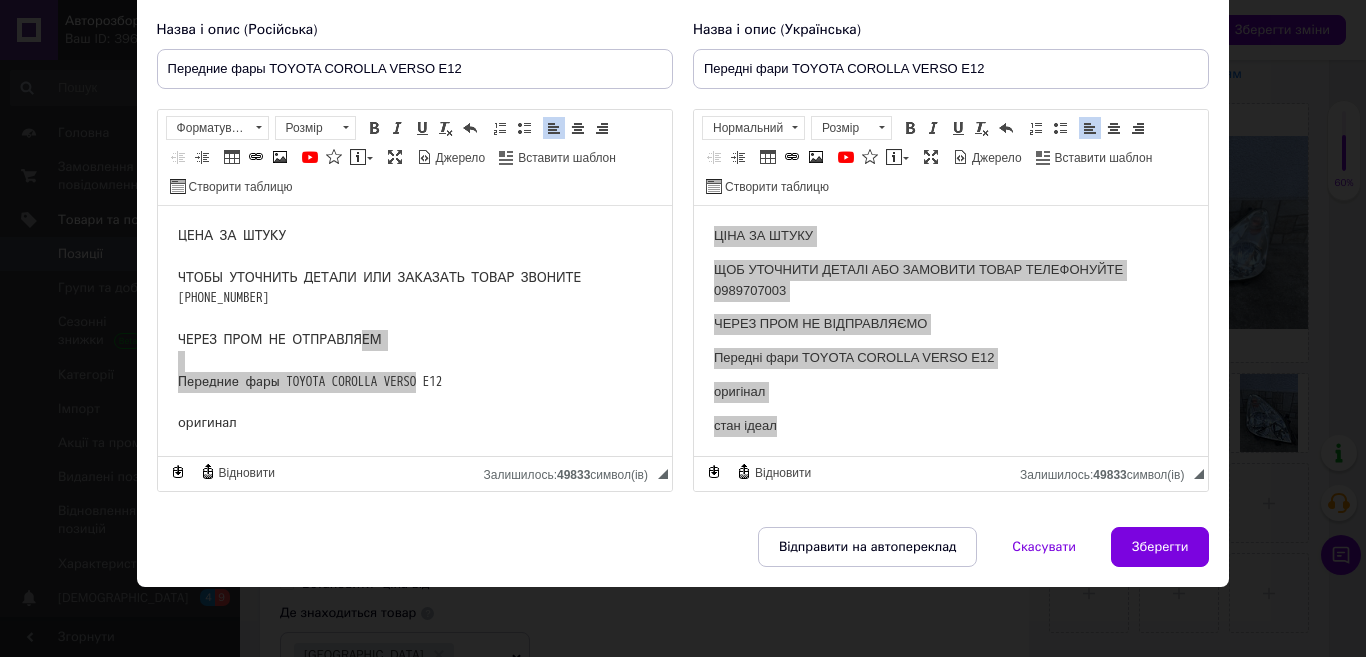 click on "Зберегти" at bounding box center [1160, 547] 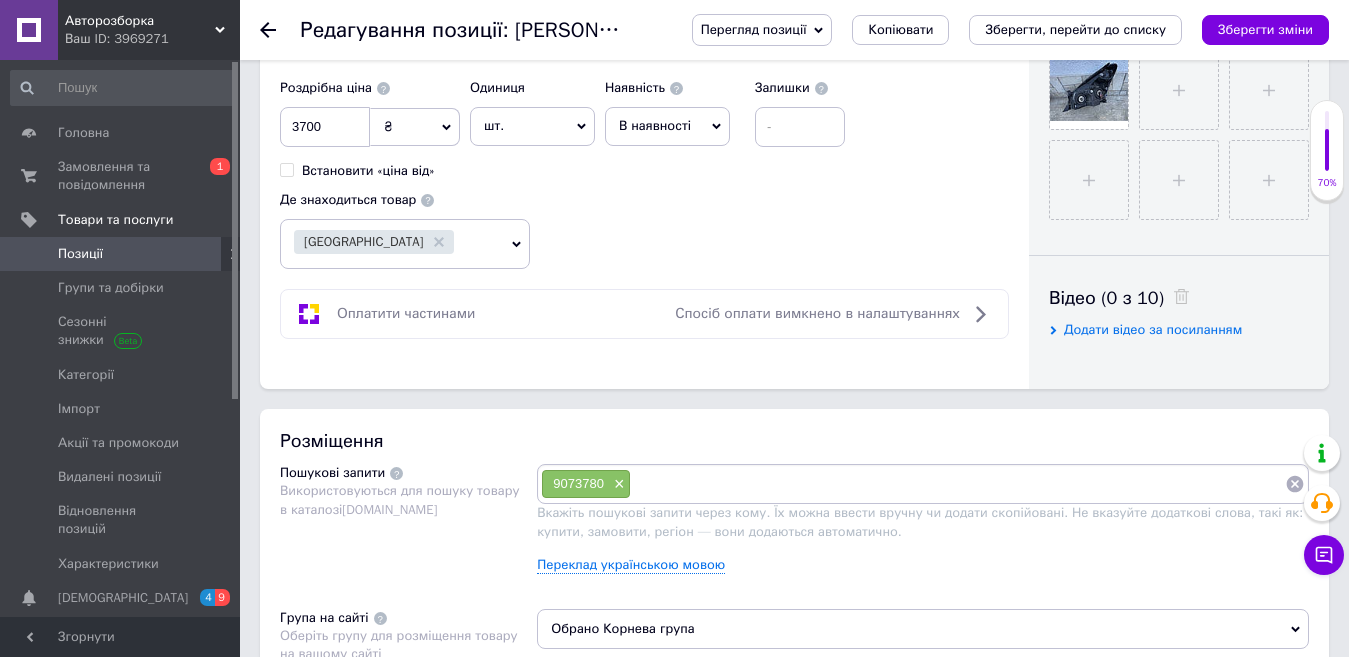 scroll, scrollTop: 858, scrollLeft: 0, axis: vertical 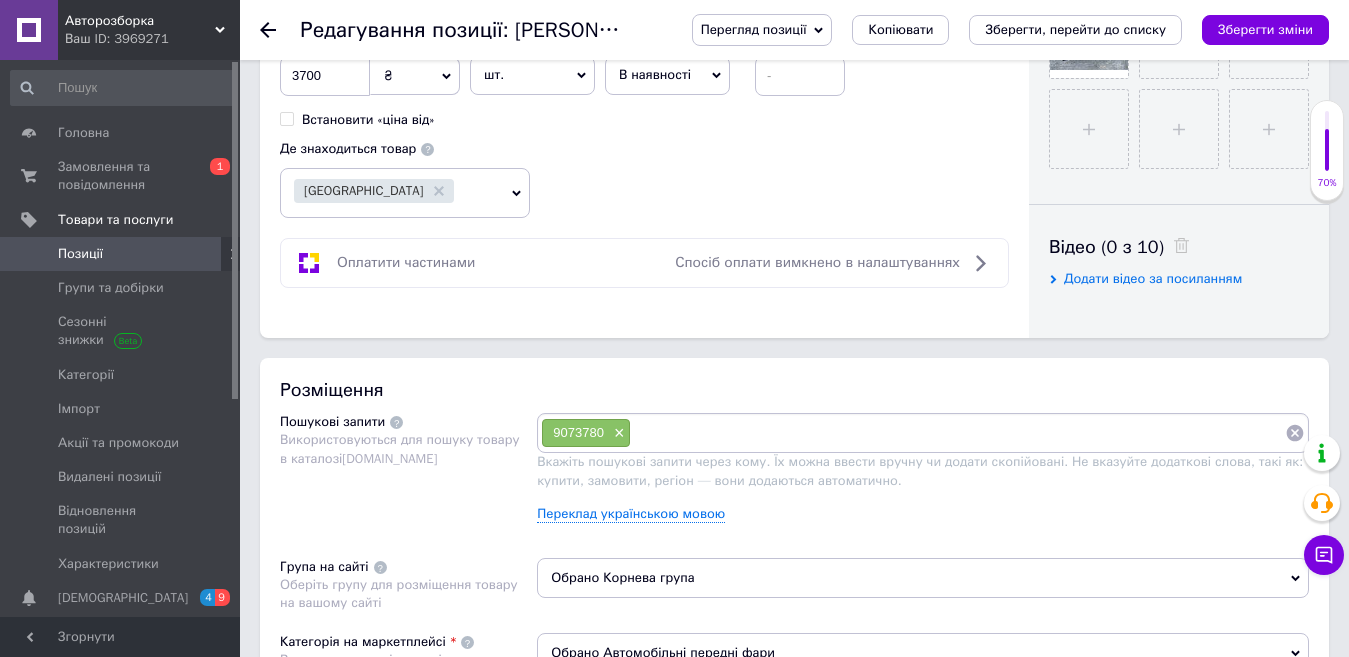 paste on "Передние фары TOYOTA COROLLA VERSO E12" 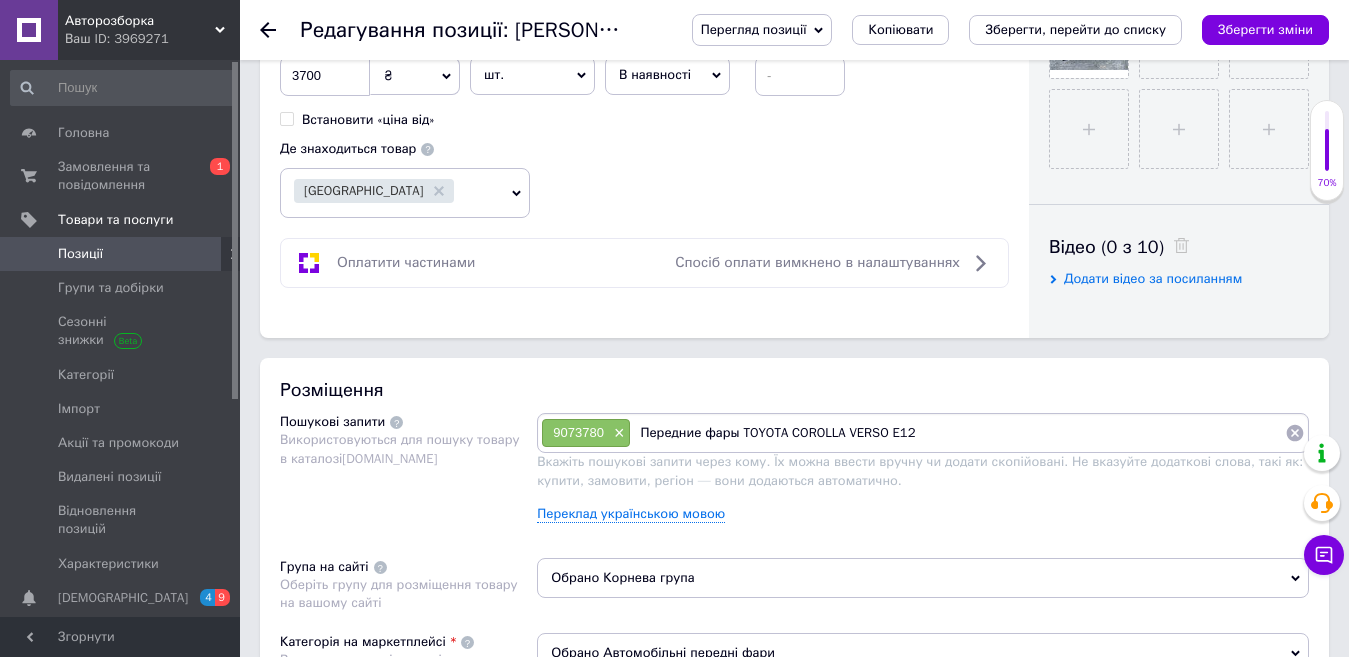 type 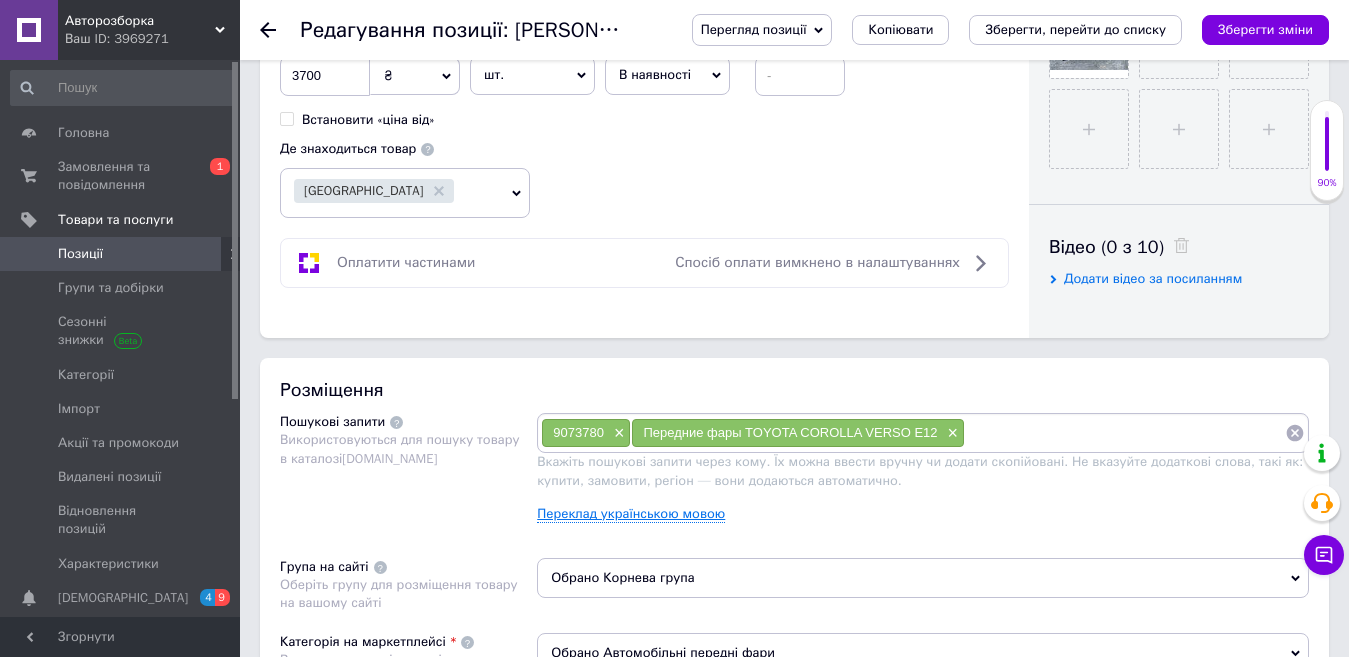 click on "Переклад українською мовою" at bounding box center [631, 514] 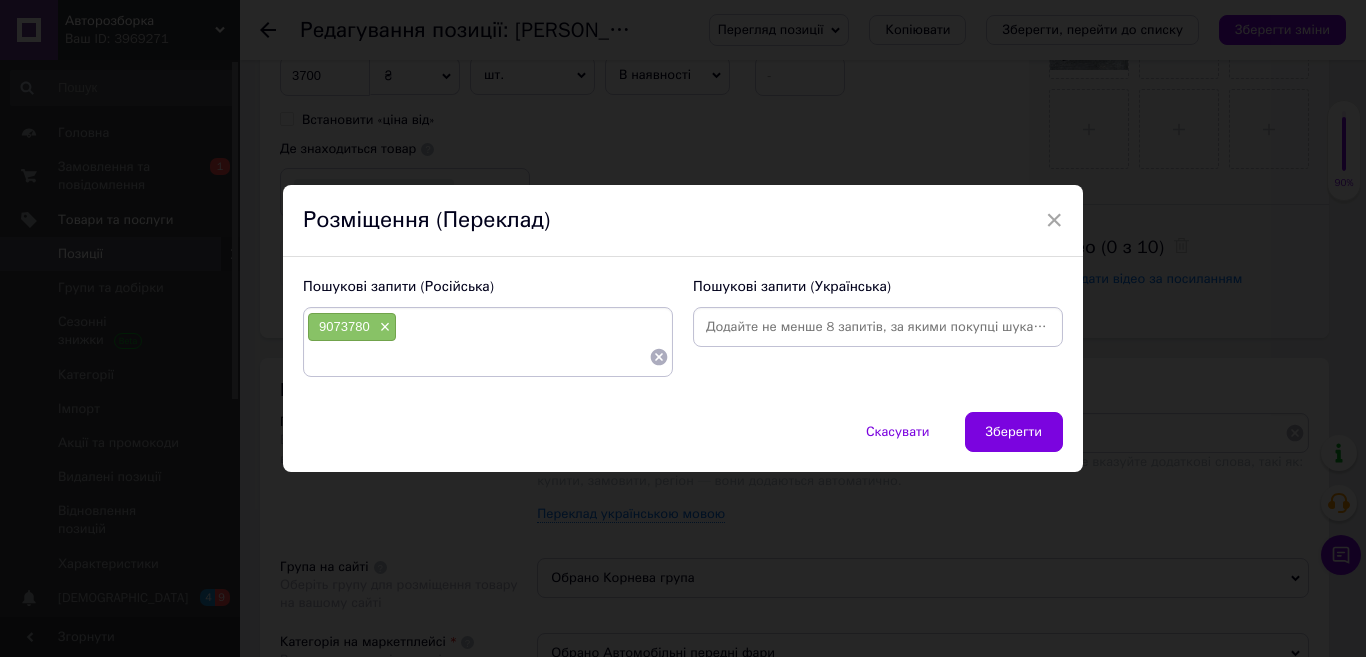 paste on "Передние фары TOYOTA COROLLA VERSO E12" 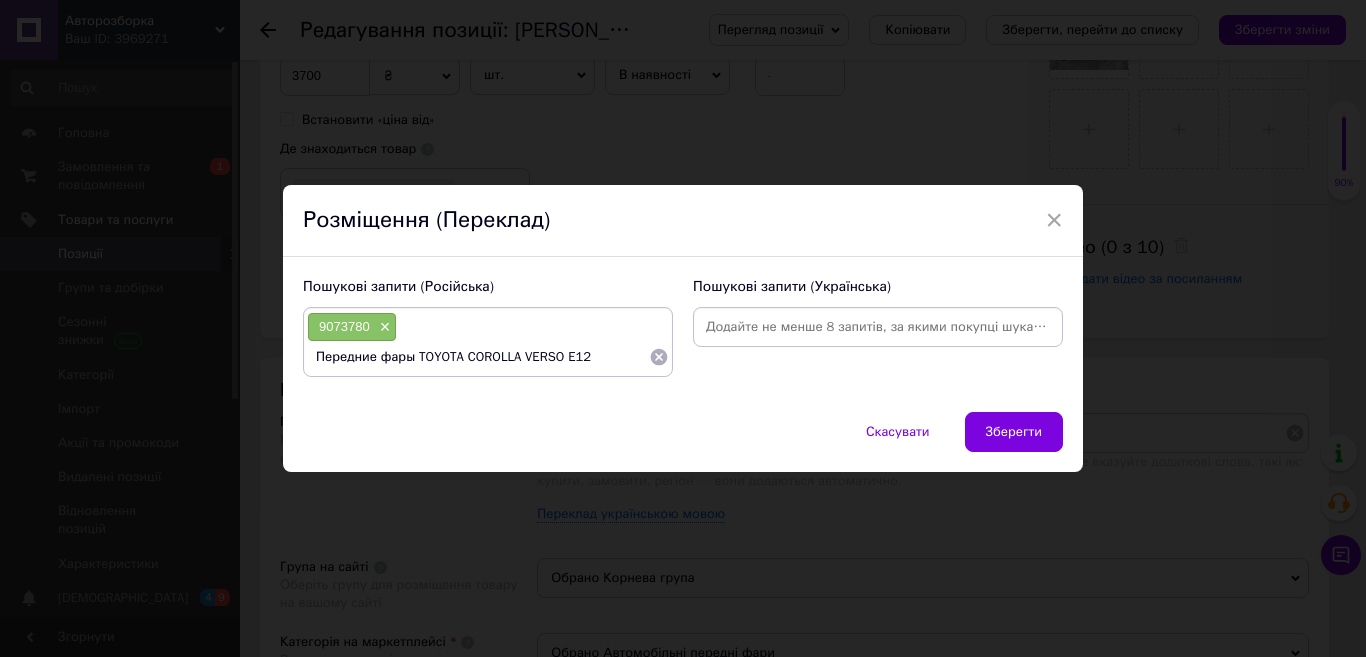 type 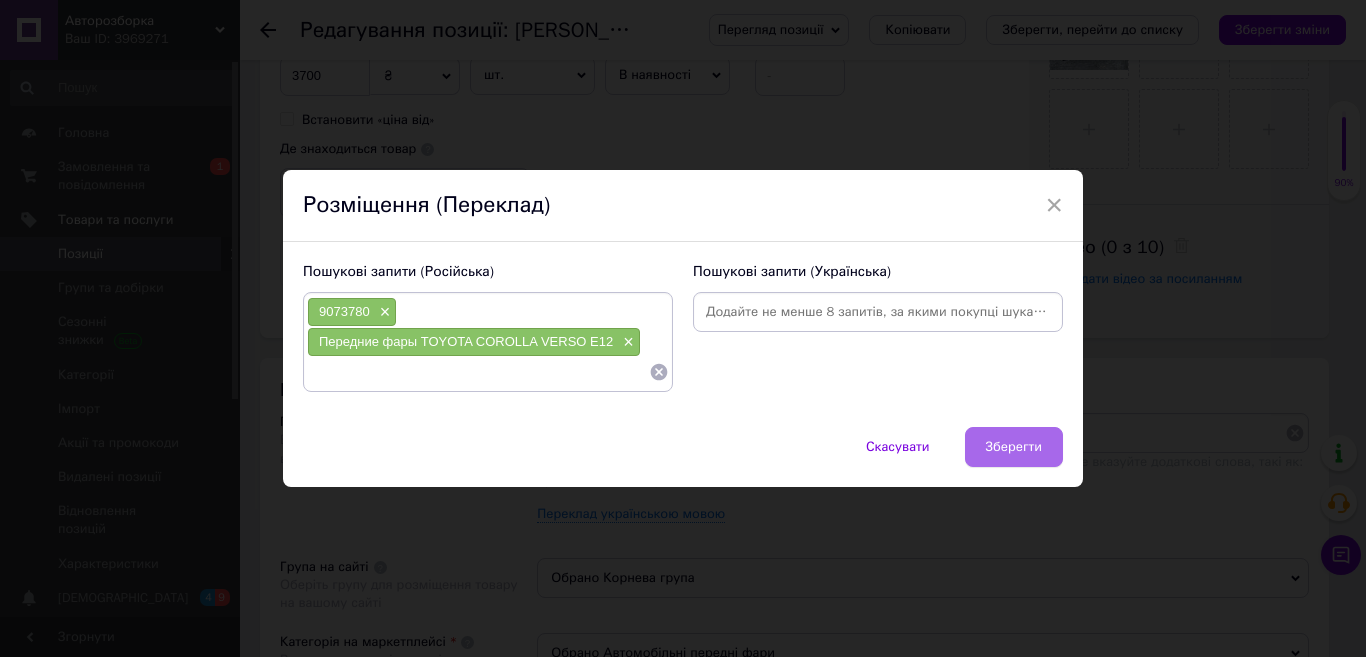 click on "Зберегти" at bounding box center (1014, 447) 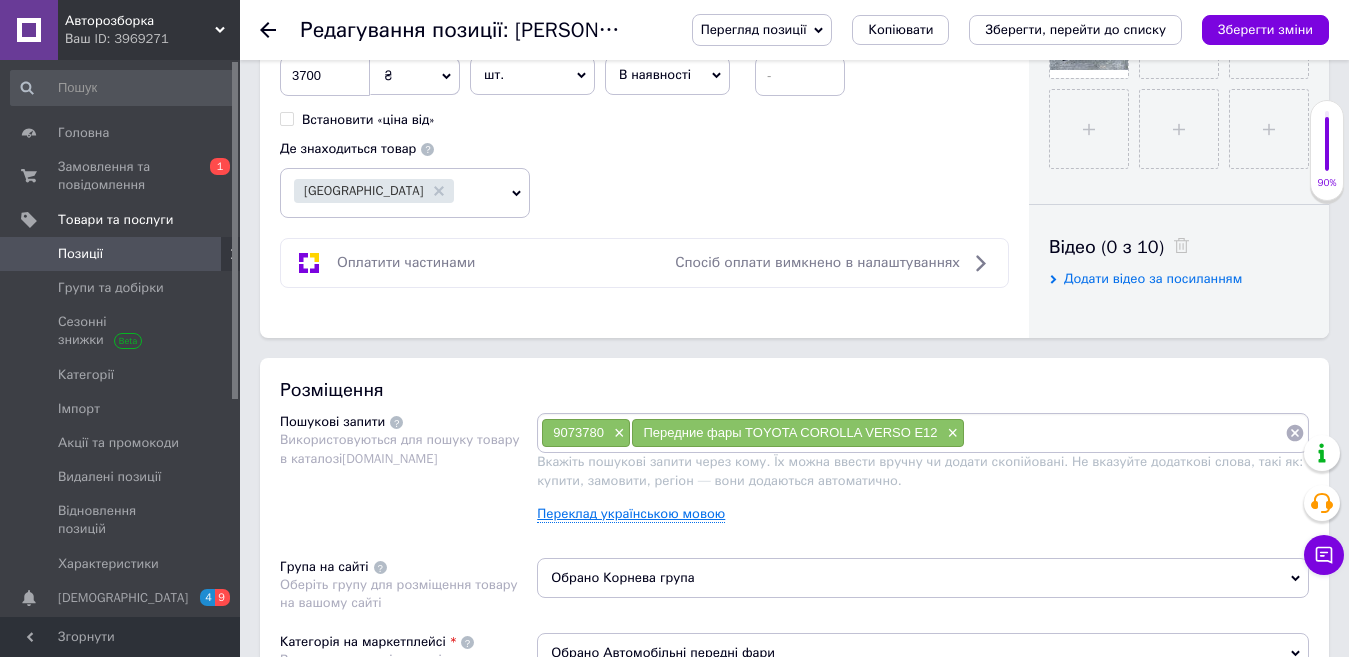 click on "Переклад українською мовою" at bounding box center (631, 514) 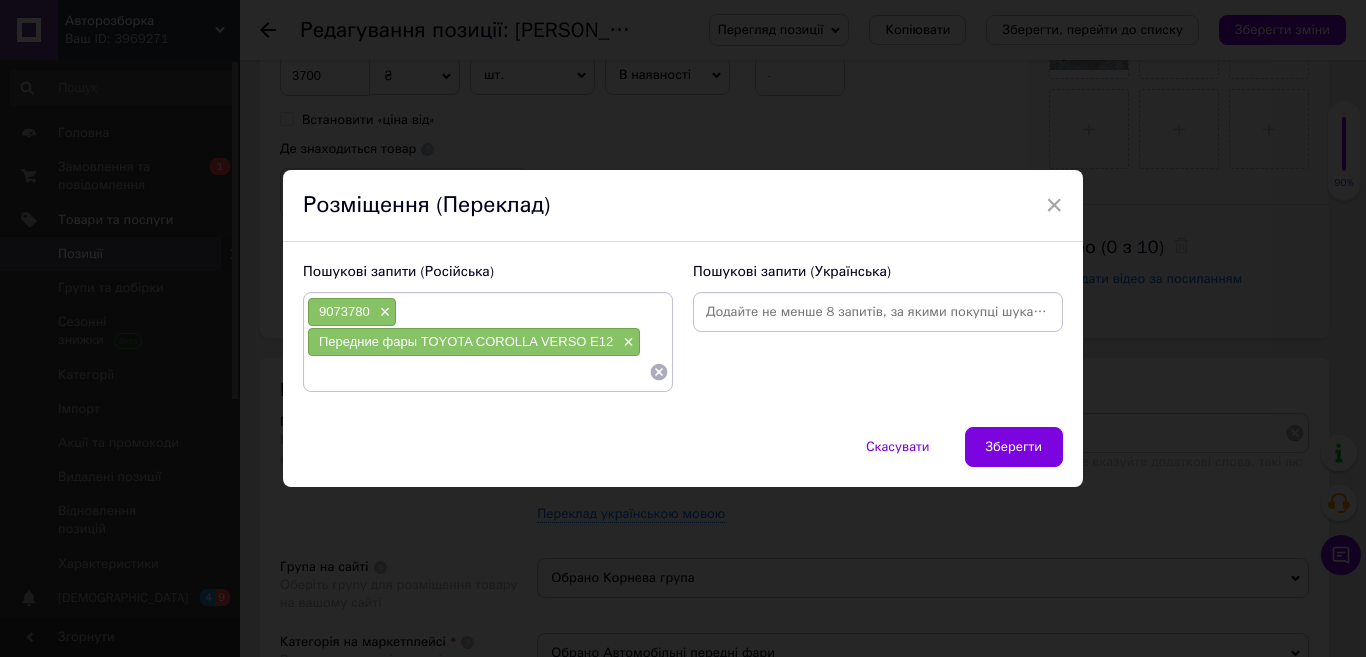 click at bounding box center [878, 312] 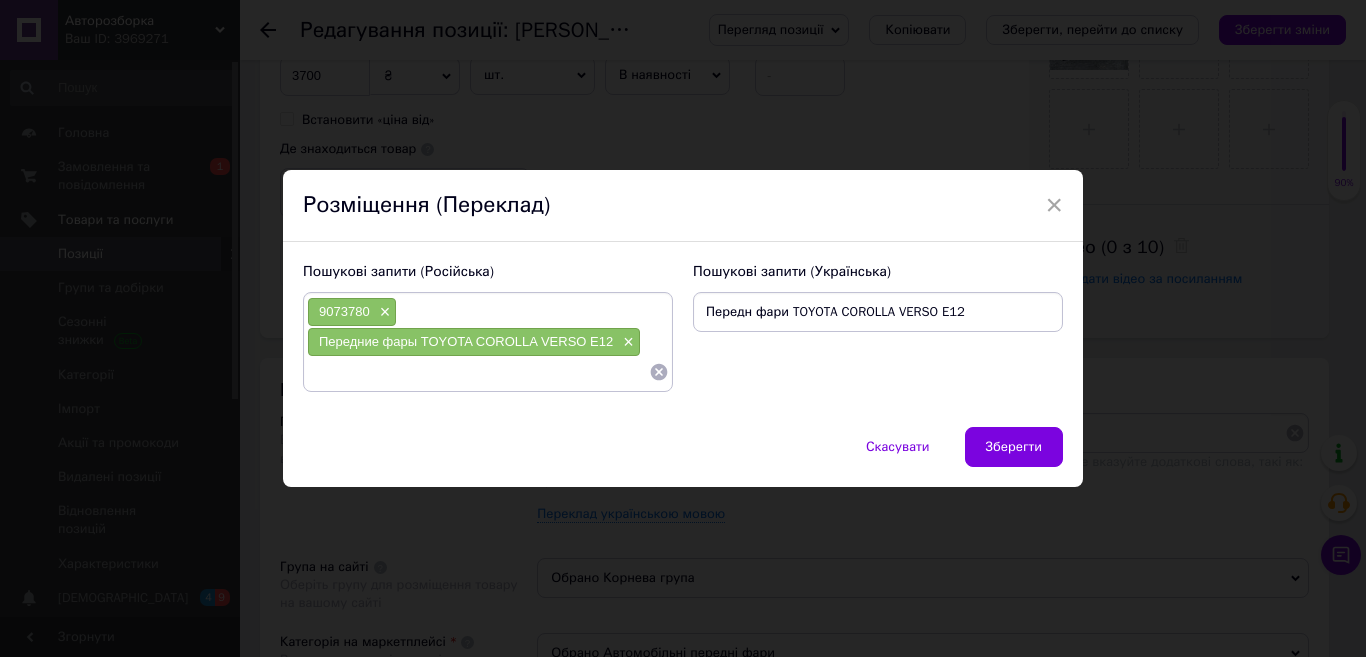 type on "Передні фари TOYOTA COROLLA VERSO E12" 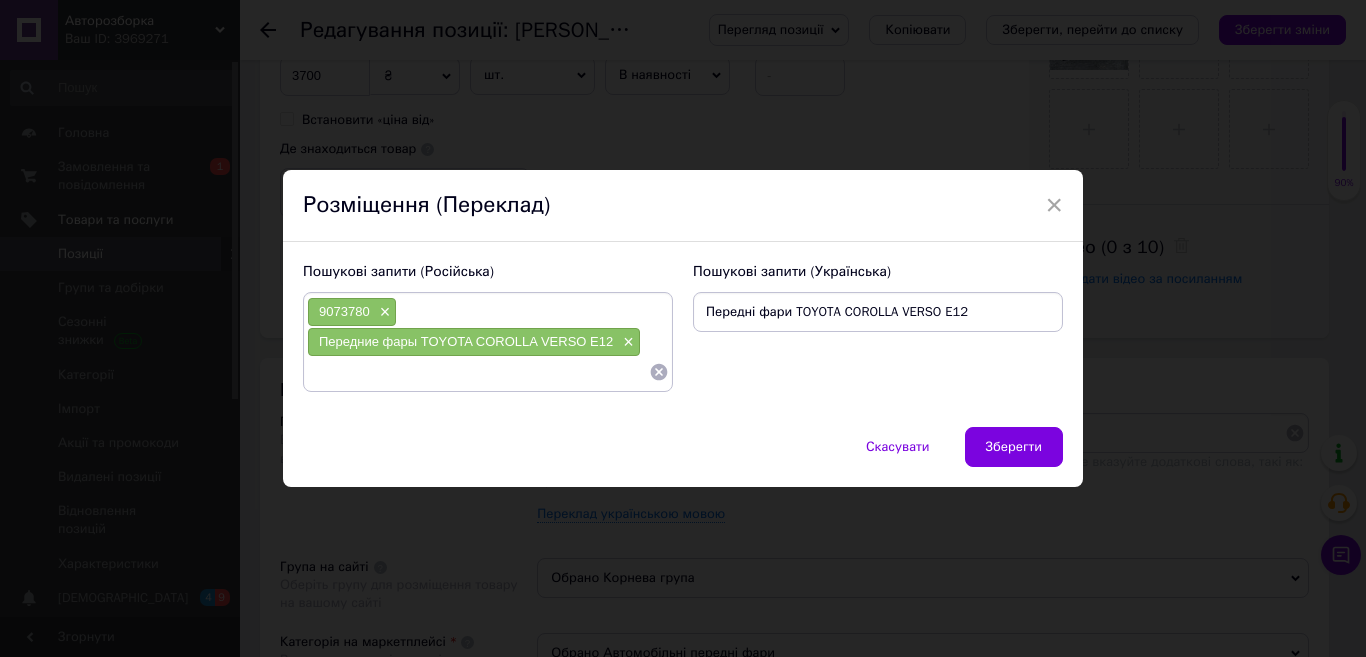 type 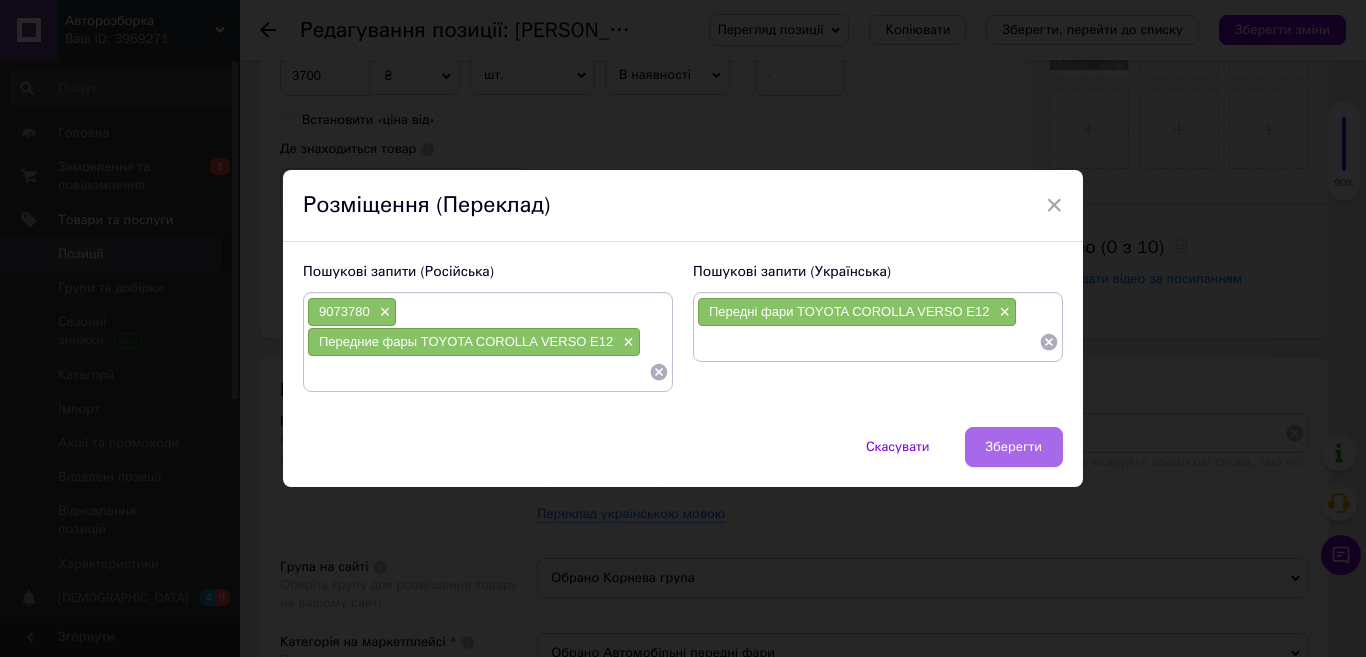 click on "Зберегти" at bounding box center [1014, 447] 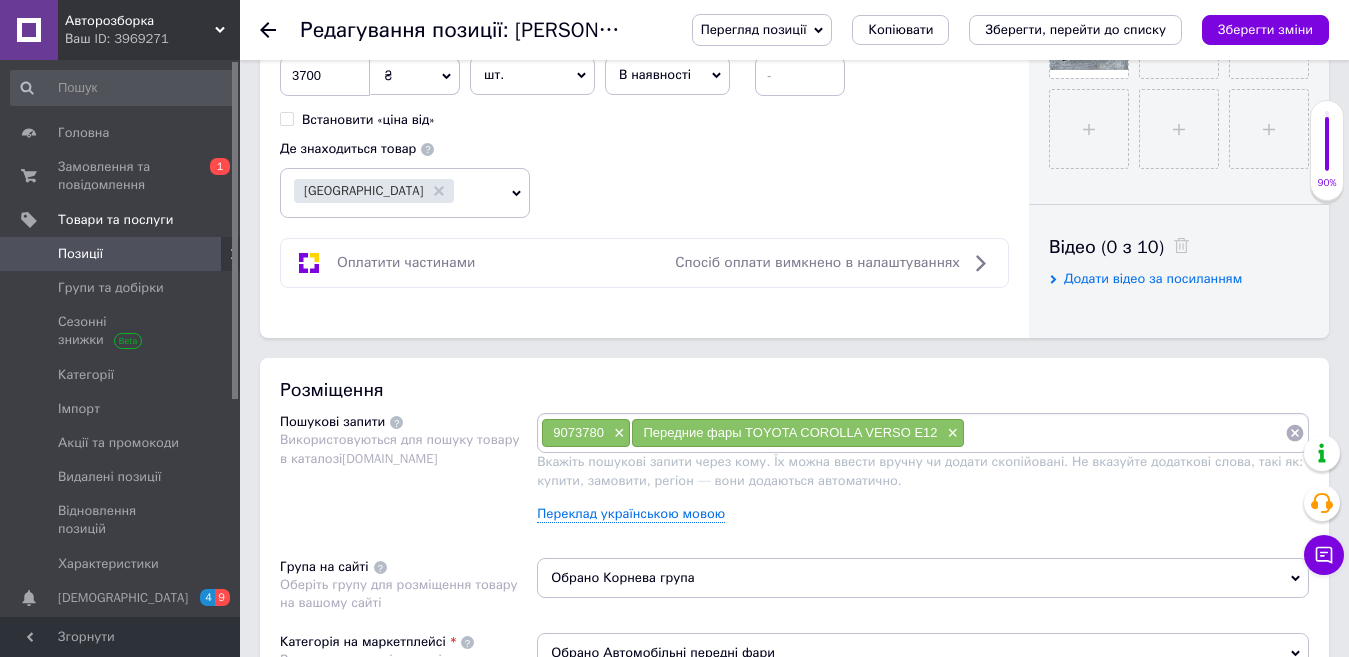 click on "9073780 × Передние фары TOYOTA COROLLA VERSO E12 × Вкажіть пошукові запити через кому. Їх можна ввести вручну чи додати скопійовані. Не вказуйте додаткові слова, такі як: купити, замовити, регіон — вони додаються автоматично. Переклад українською мовою" at bounding box center [923, 475] 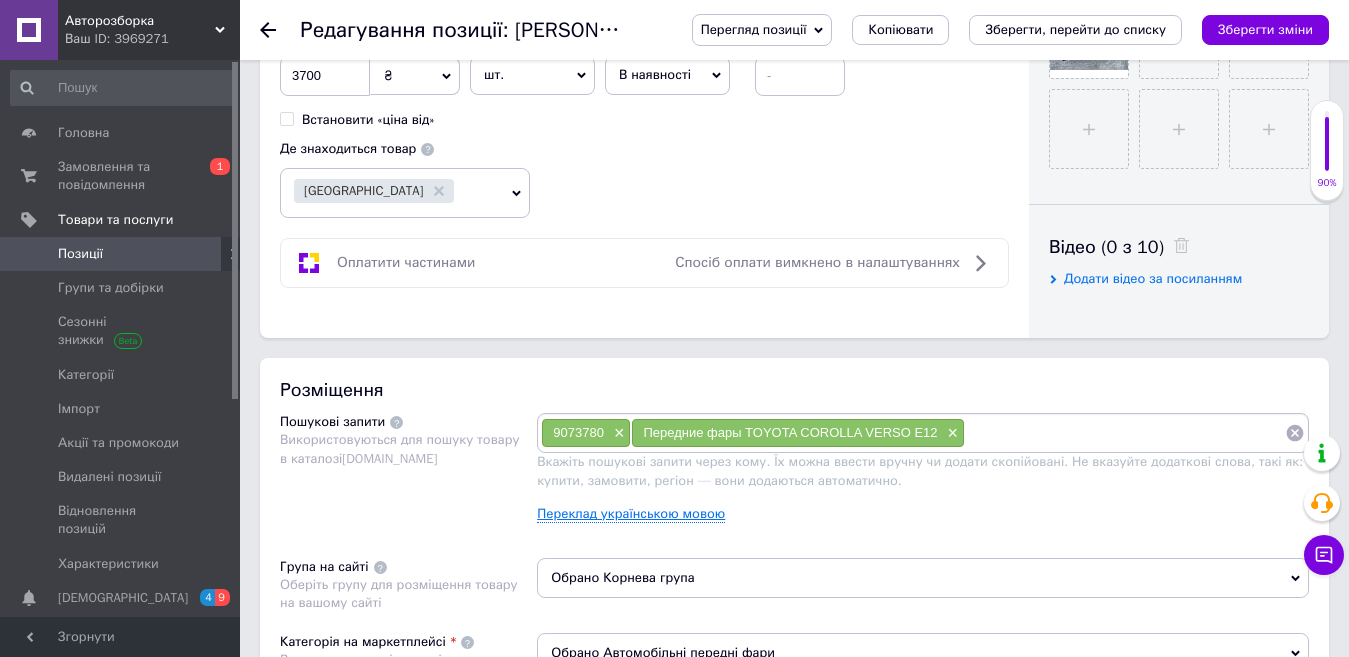 click on "Переклад українською мовою" at bounding box center [631, 514] 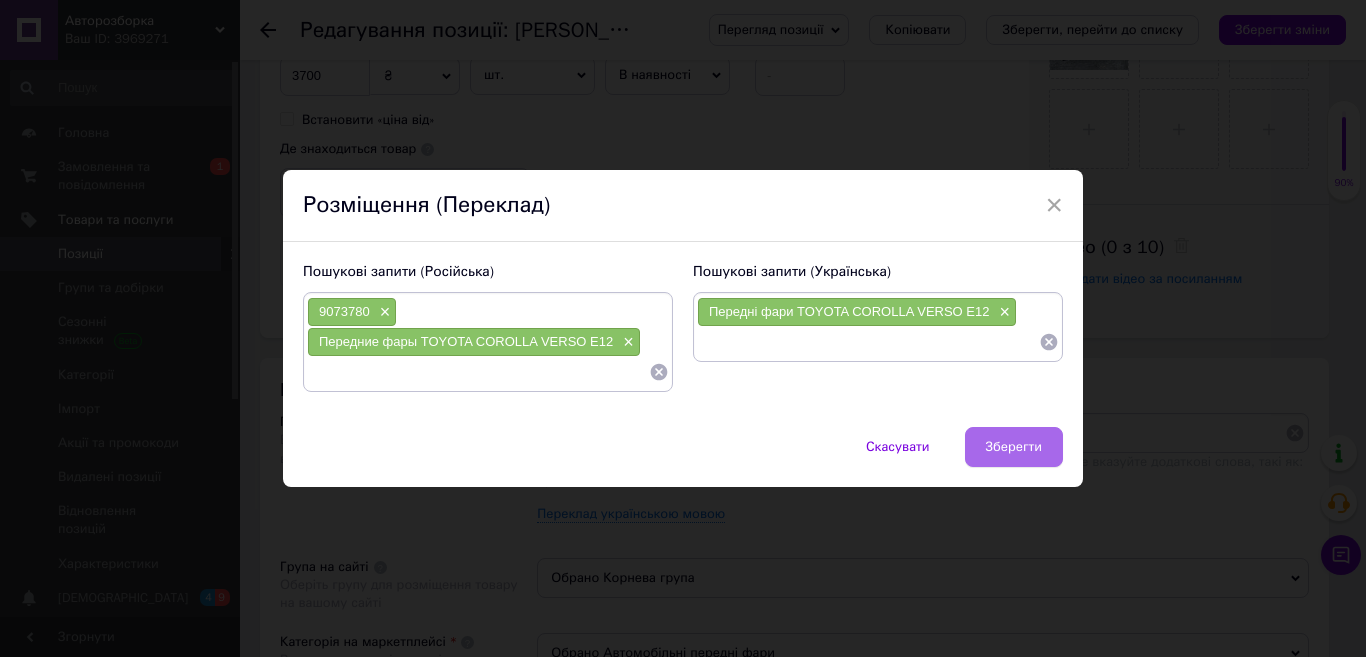 click on "Зберегти" at bounding box center (1014, 447) 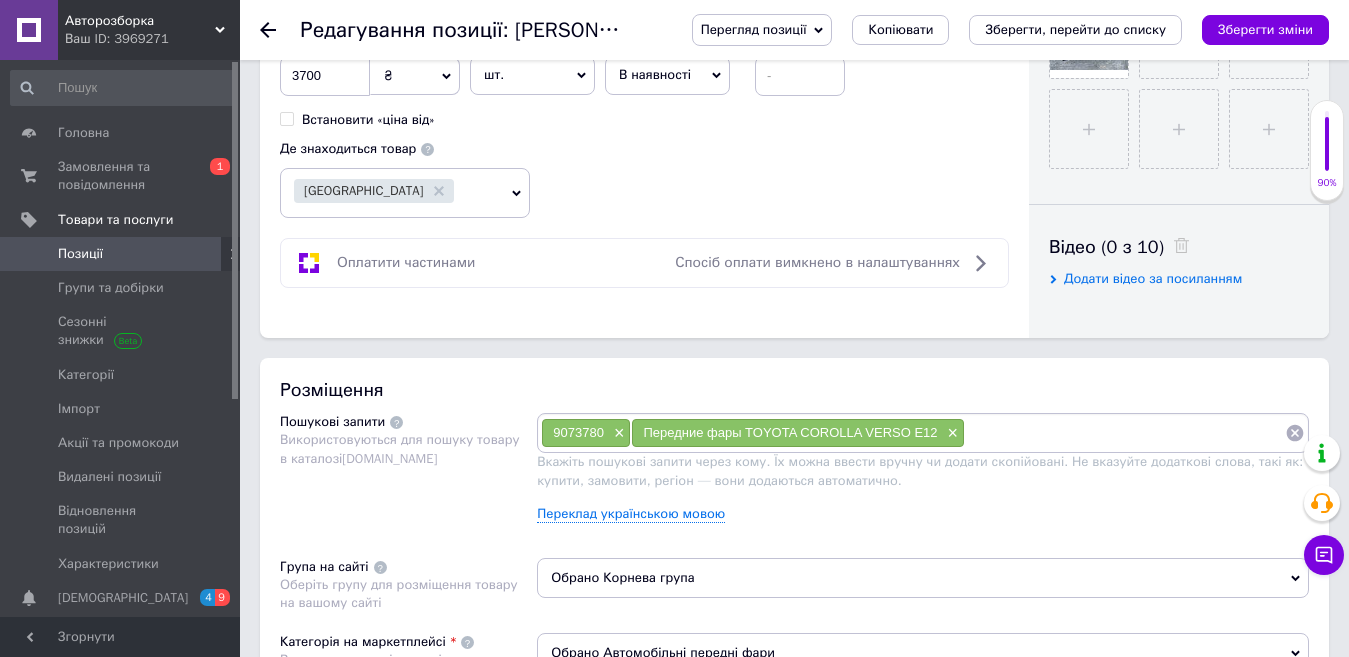 paste on "Передние фары TOYOTA COROLLA VERSO E12" 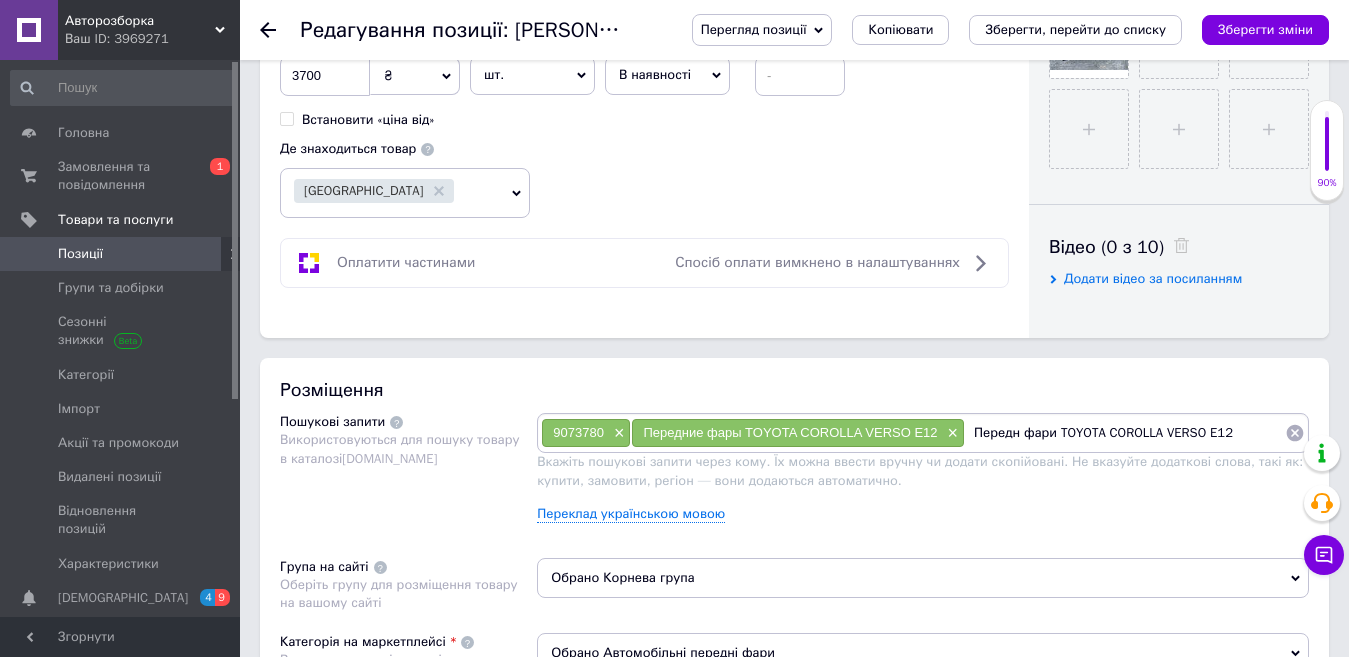 type on "Передні фари TOYOTA COROLLA VERSO E12" 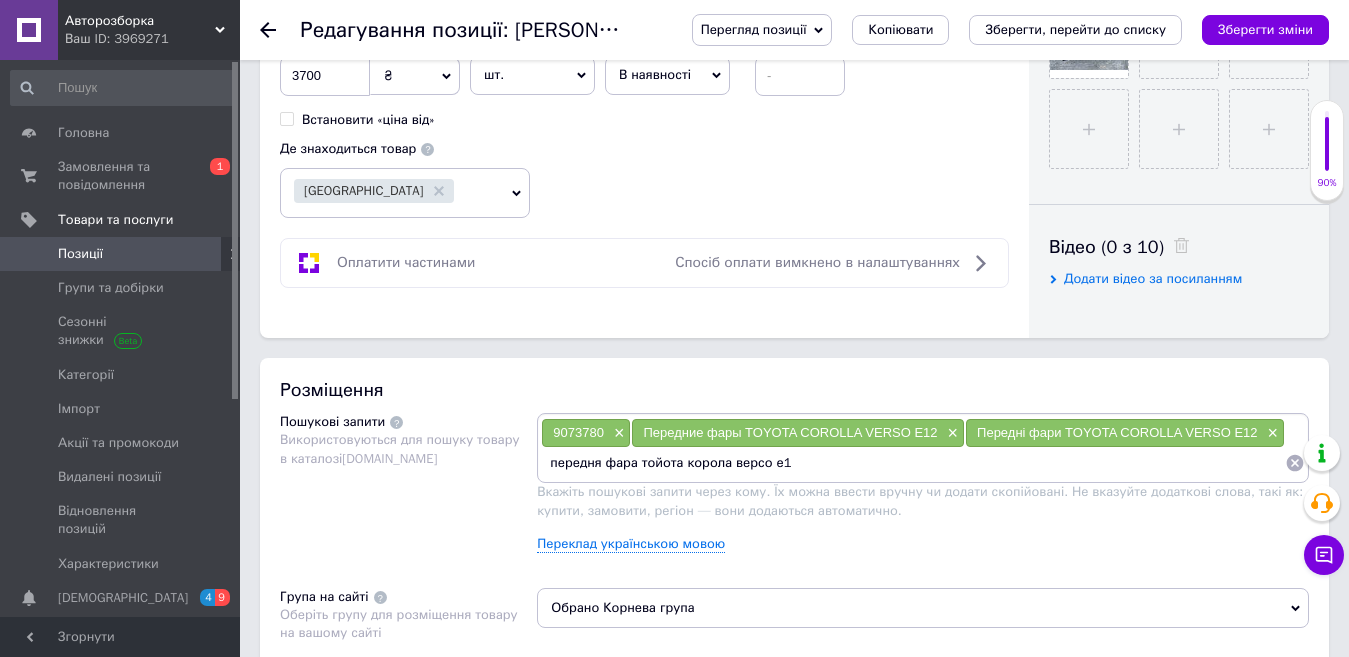type on "передня фара тойота корола версо е12" 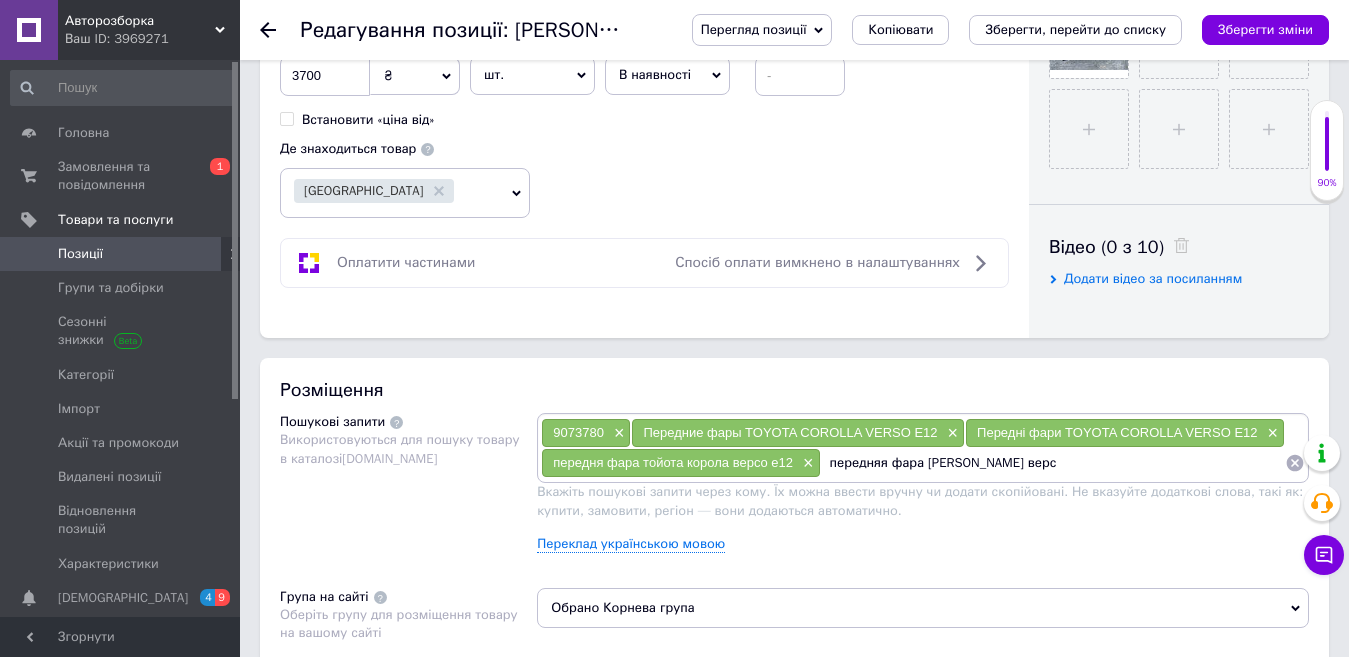 type on "передняя фара [PERSON_NAME] версо" 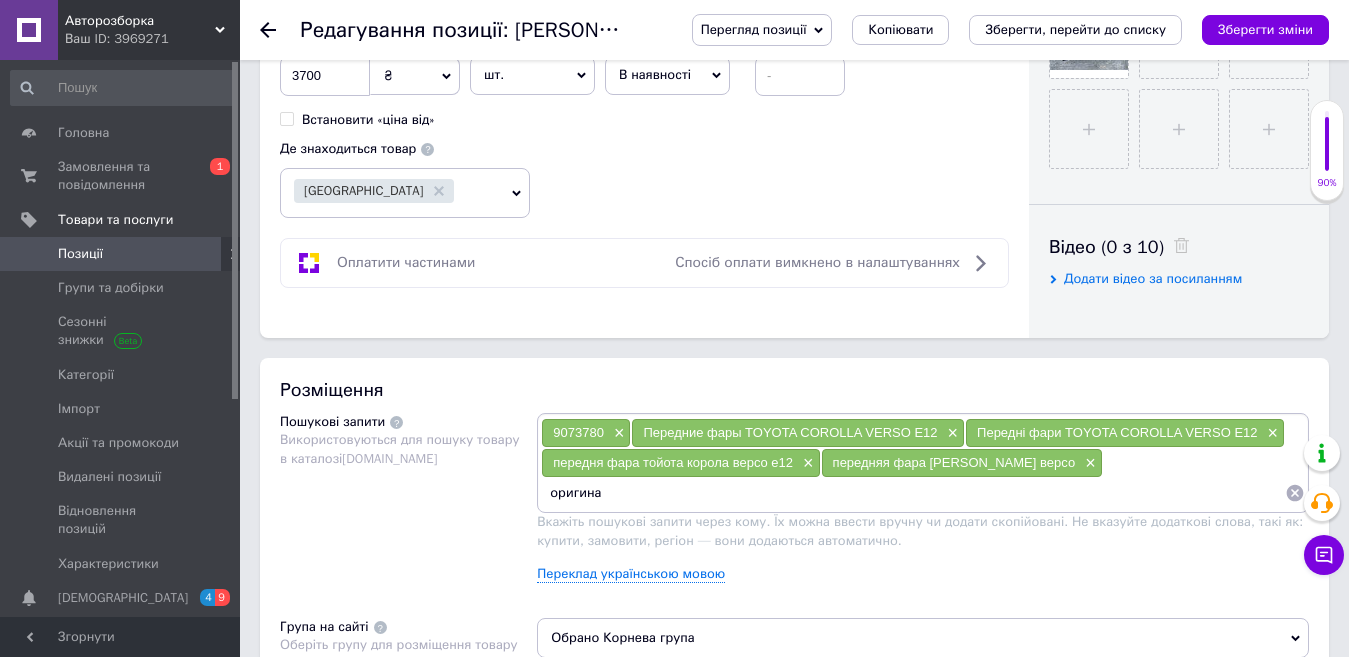 type on "оригинал" 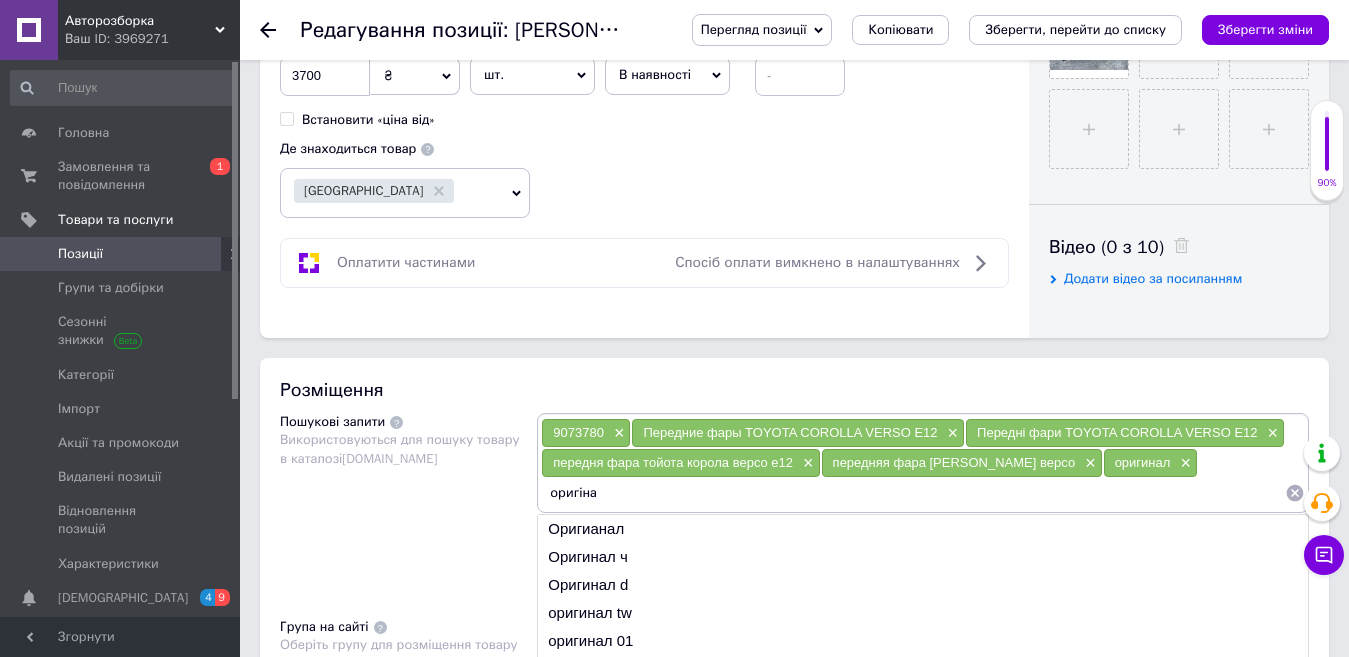type on "оригінал" 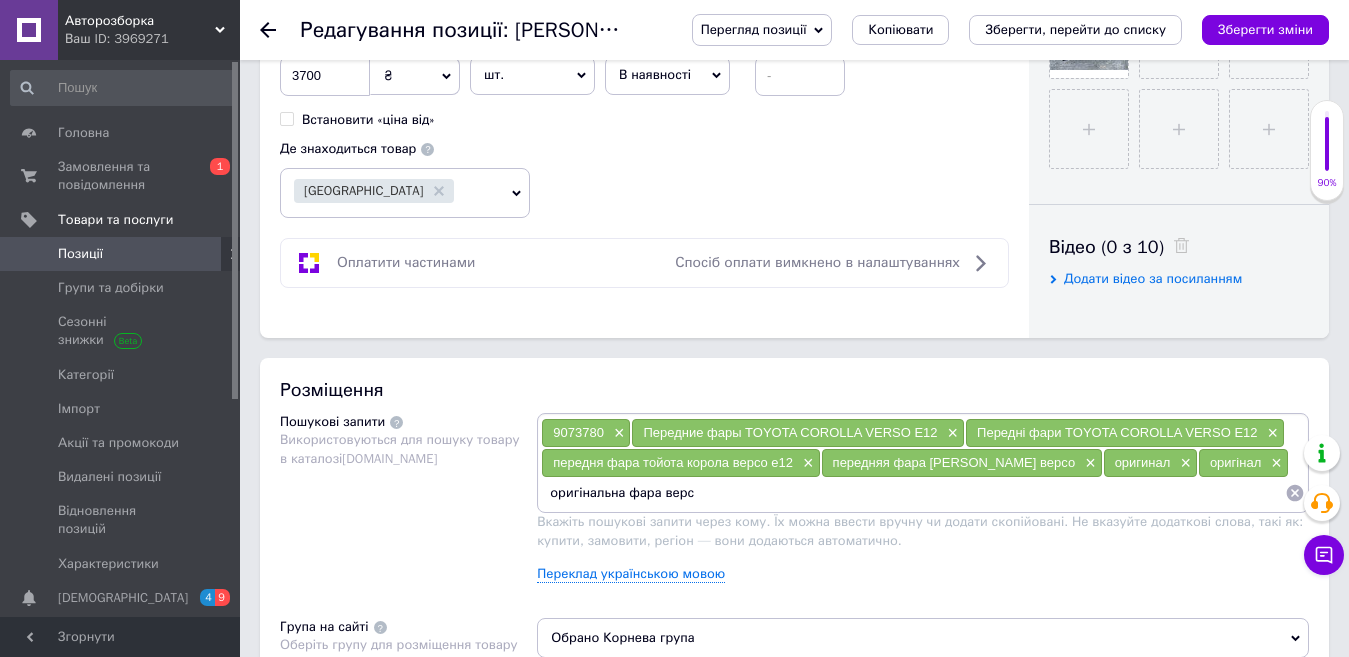 type on "оригінальна фара версо" 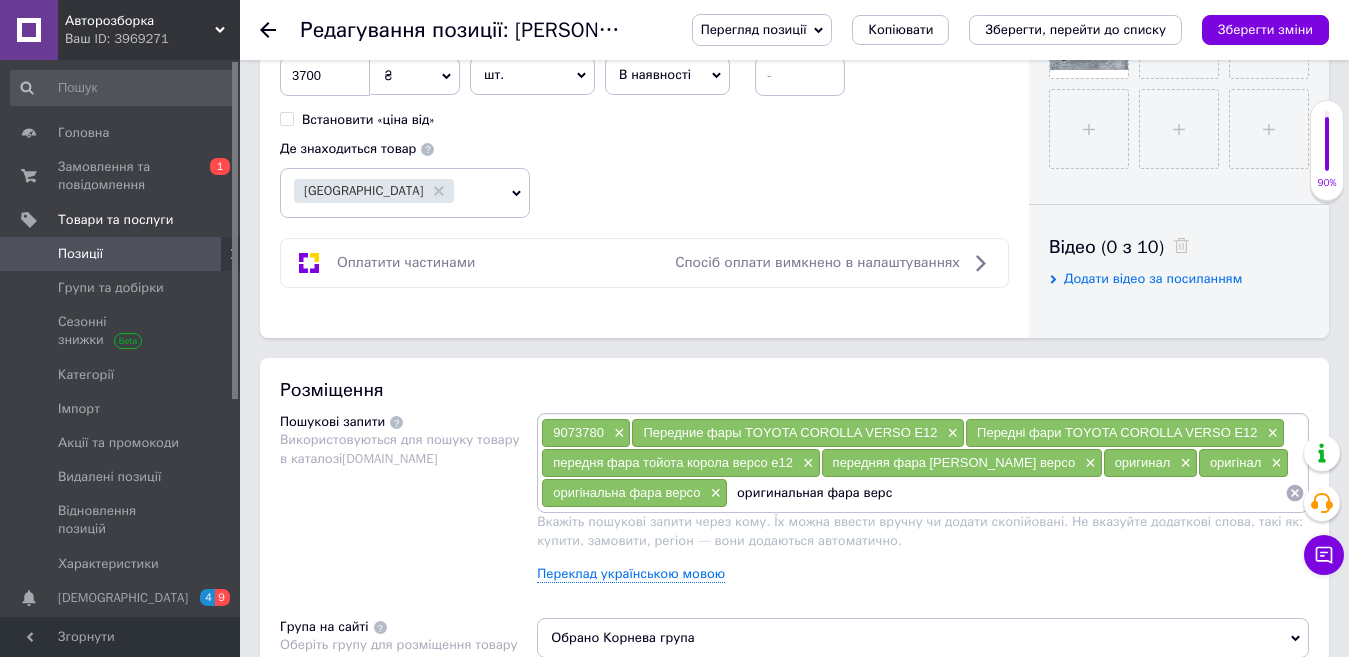type on "оригинальная фара версо" 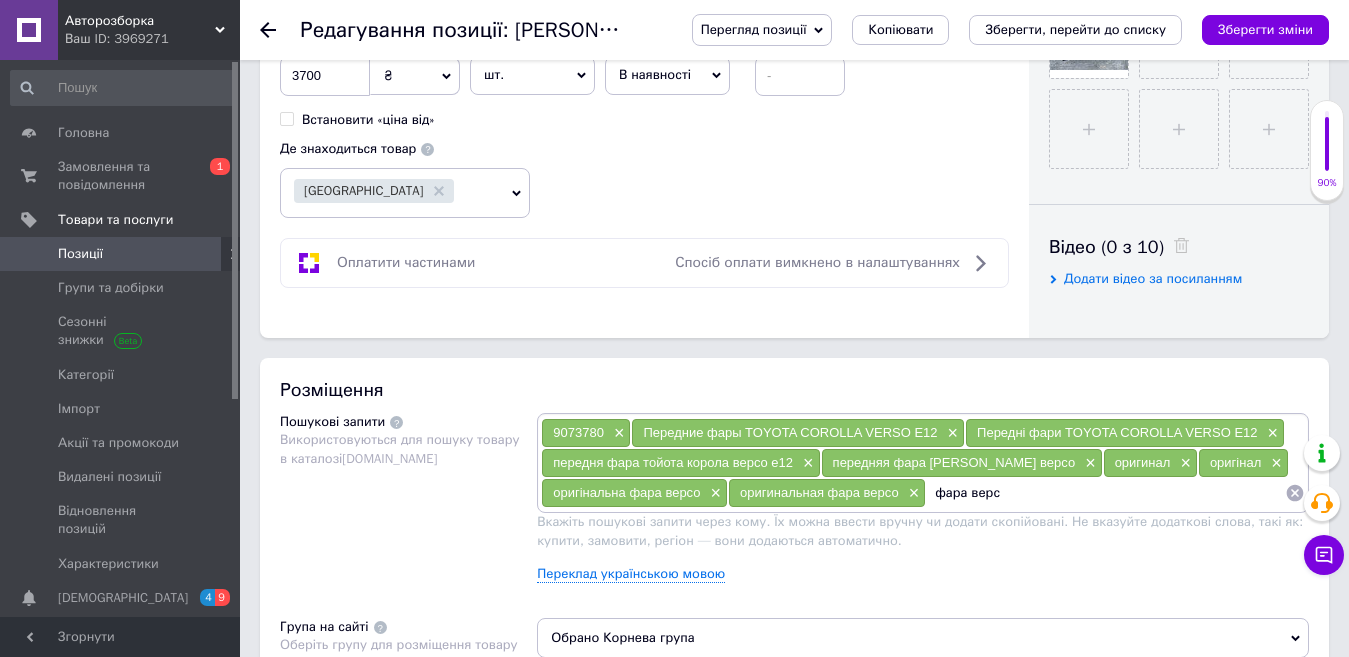 type on "фара версо" 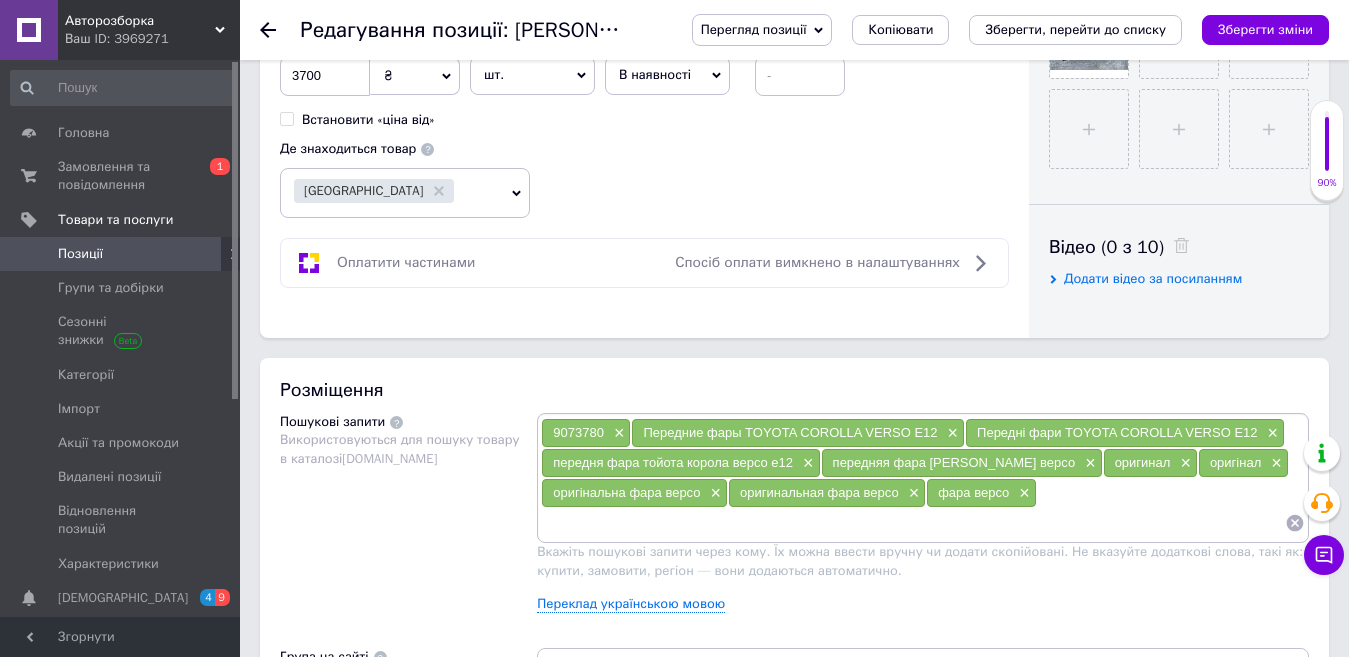 paste on "Фары Toyota Corolla Verso" 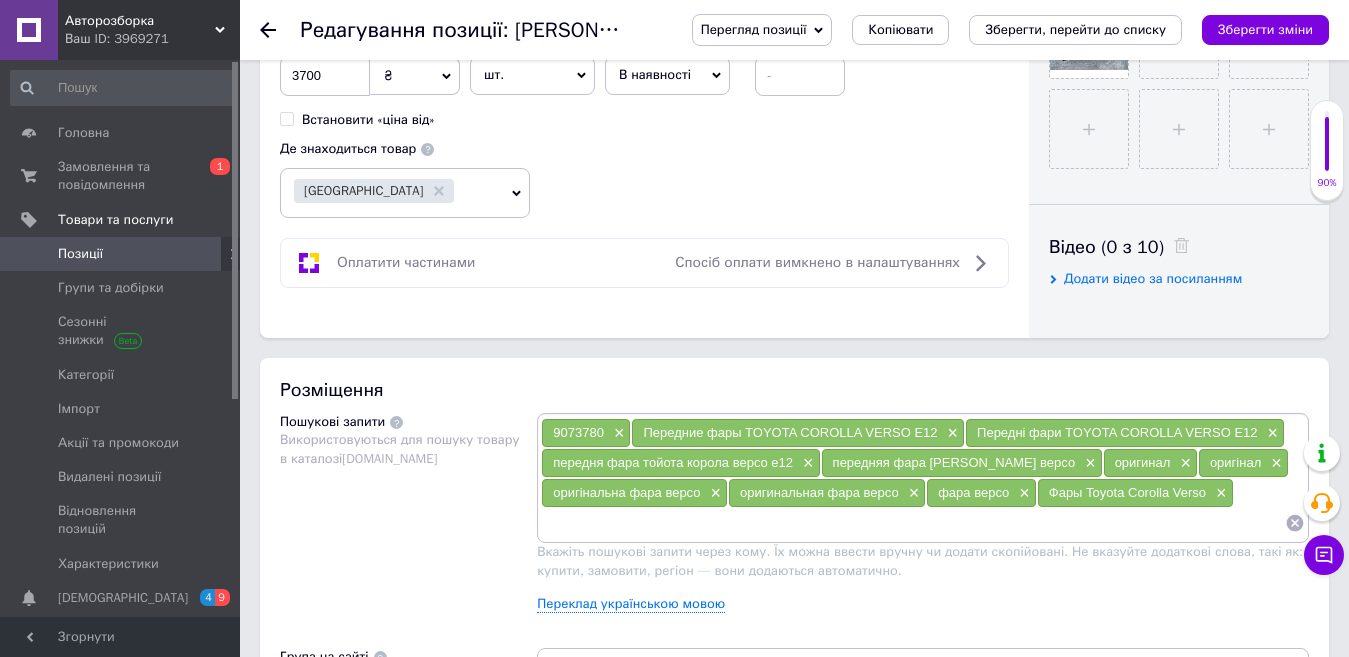 paste on "Фары Toyota Corolla Verso" 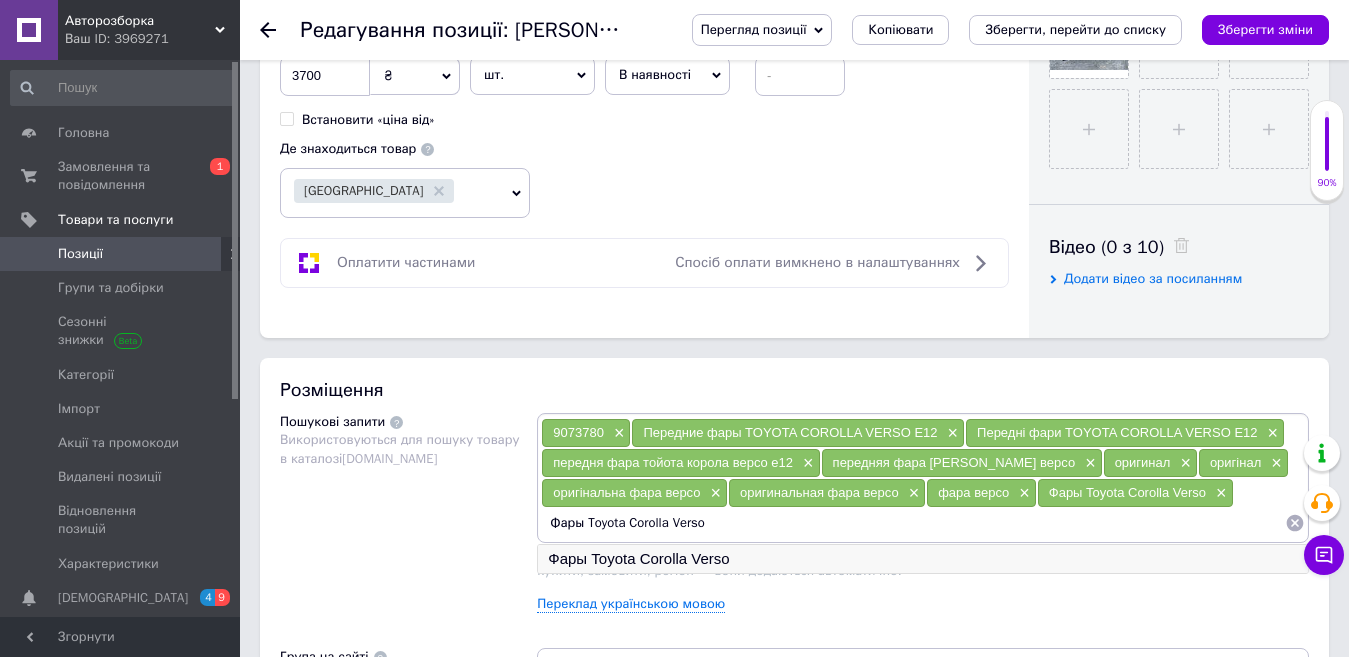 click on "Фары Toyota Corolla Verso" at bounding box center (923, 559) 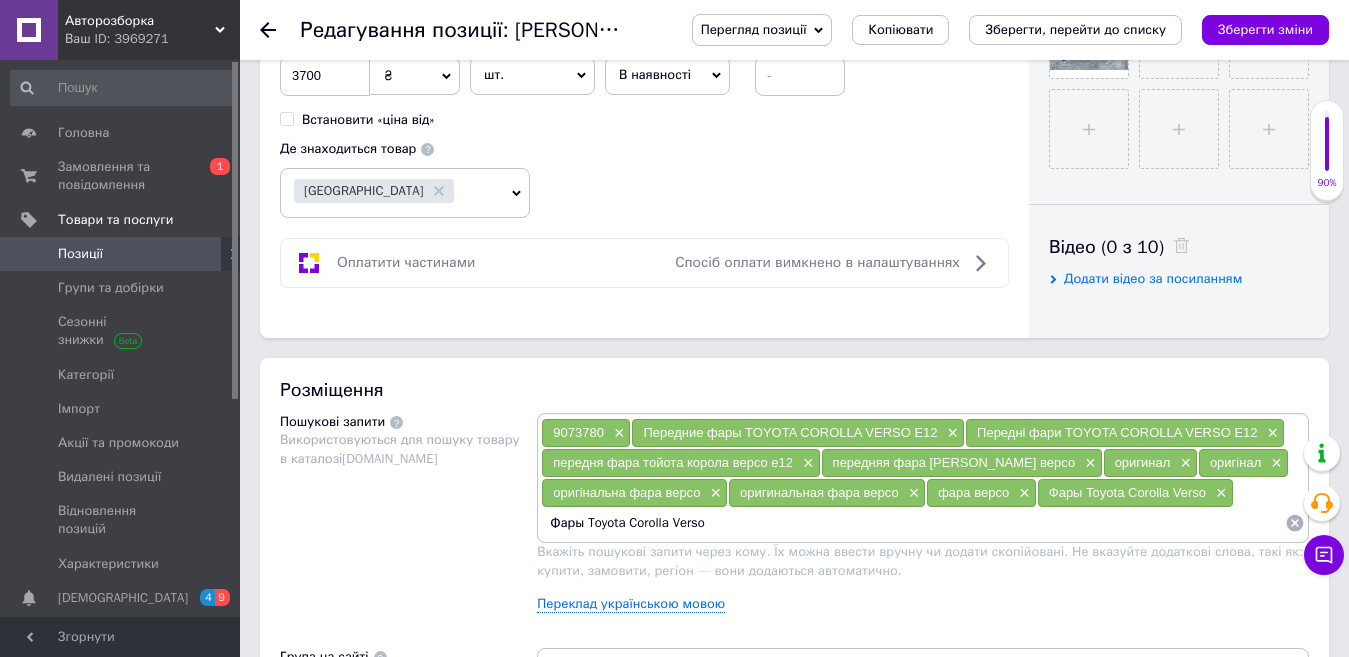 click on "9073780 × Передние фары TOYOTA COROLLA VERSO E12 × Передні фари TOYOTA COROLLA VERSO E12 × передня фара тойота корола версо е12 × передняя фара тойота королла версо × оригинал × оригінал × оригінальна фара версо × оригинальная фара версо × фара версо × Фары Toyota Corolla Verso × Фары Toyota Corolla Verso" at bounding box center [923, 478] 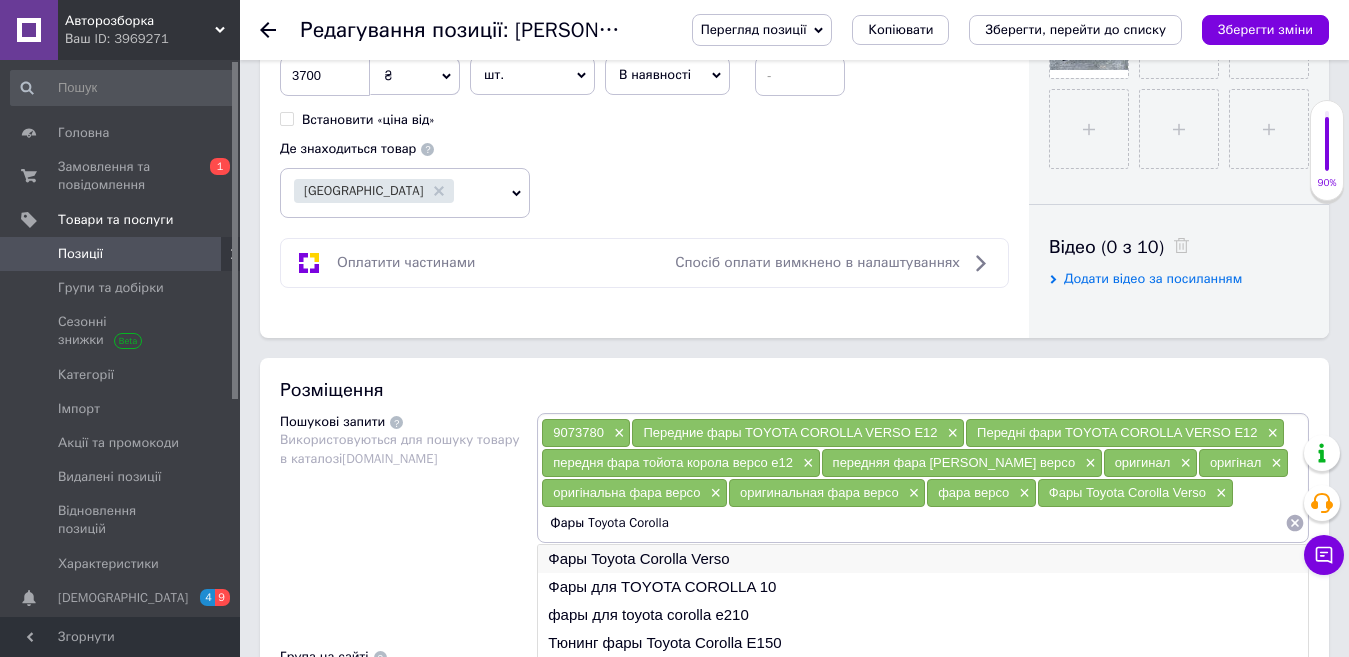 click on "Фары Toyota Corolla Verso" at bounding box center (923, 559) 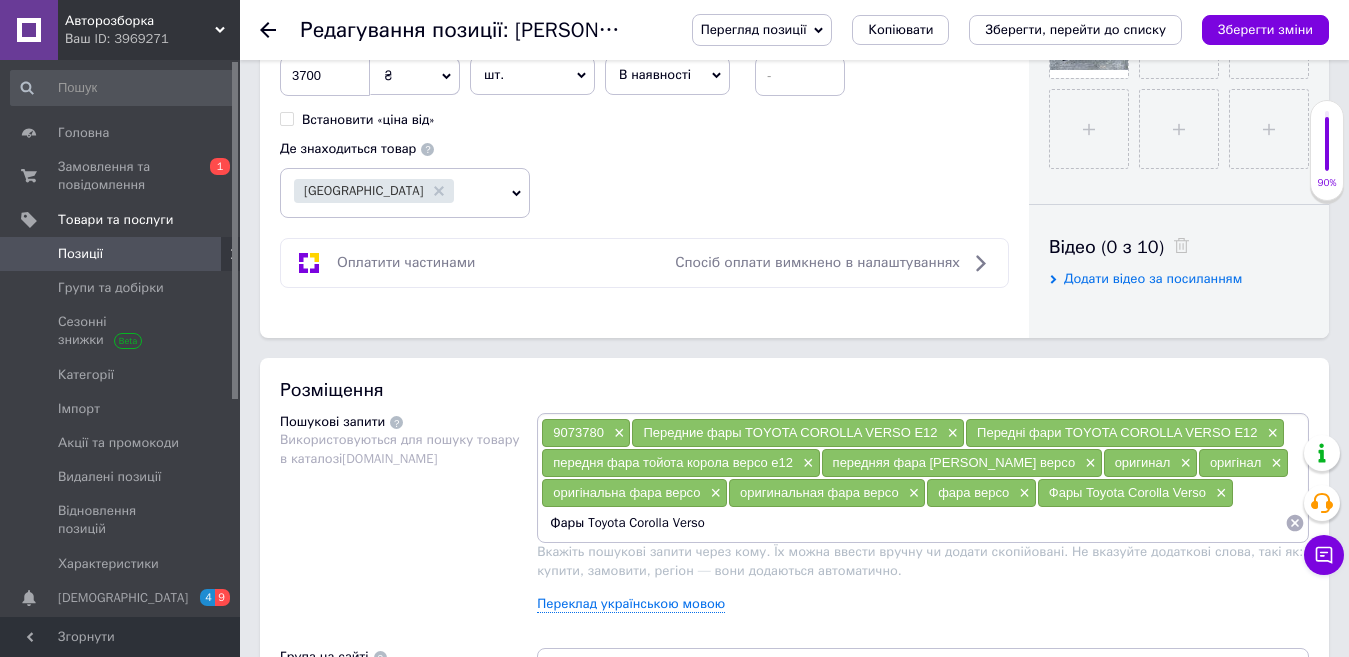 click on "Фары Toyota Corolla Verso" at bounding box center (913, 523) 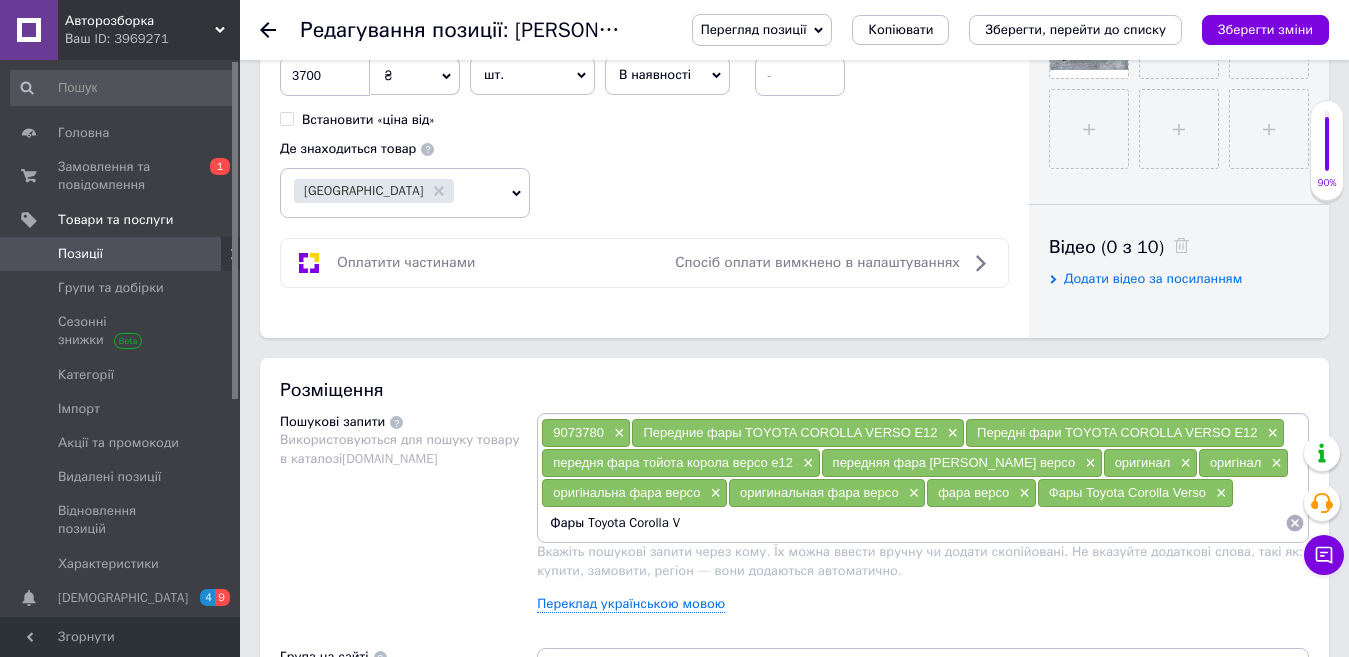 type on "Фары Toyota Corolla" 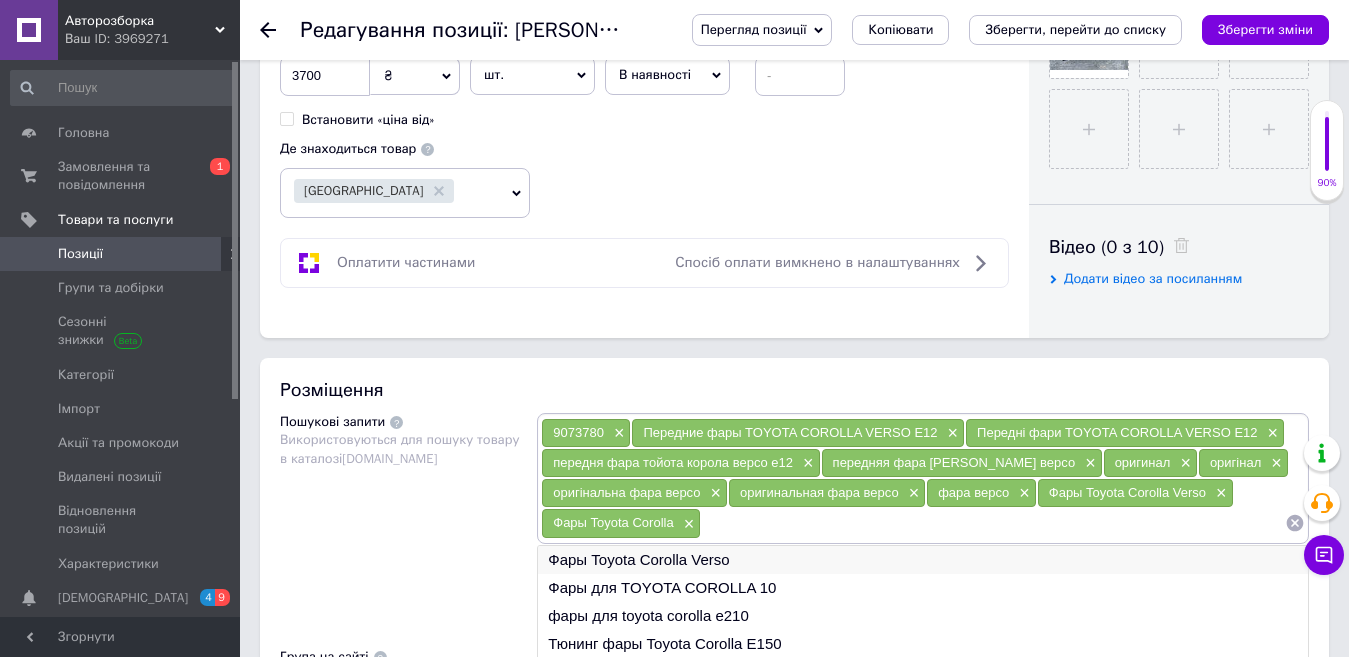 click on "Фары Toyota Corolla Verso" at bounding box center [923, 560] 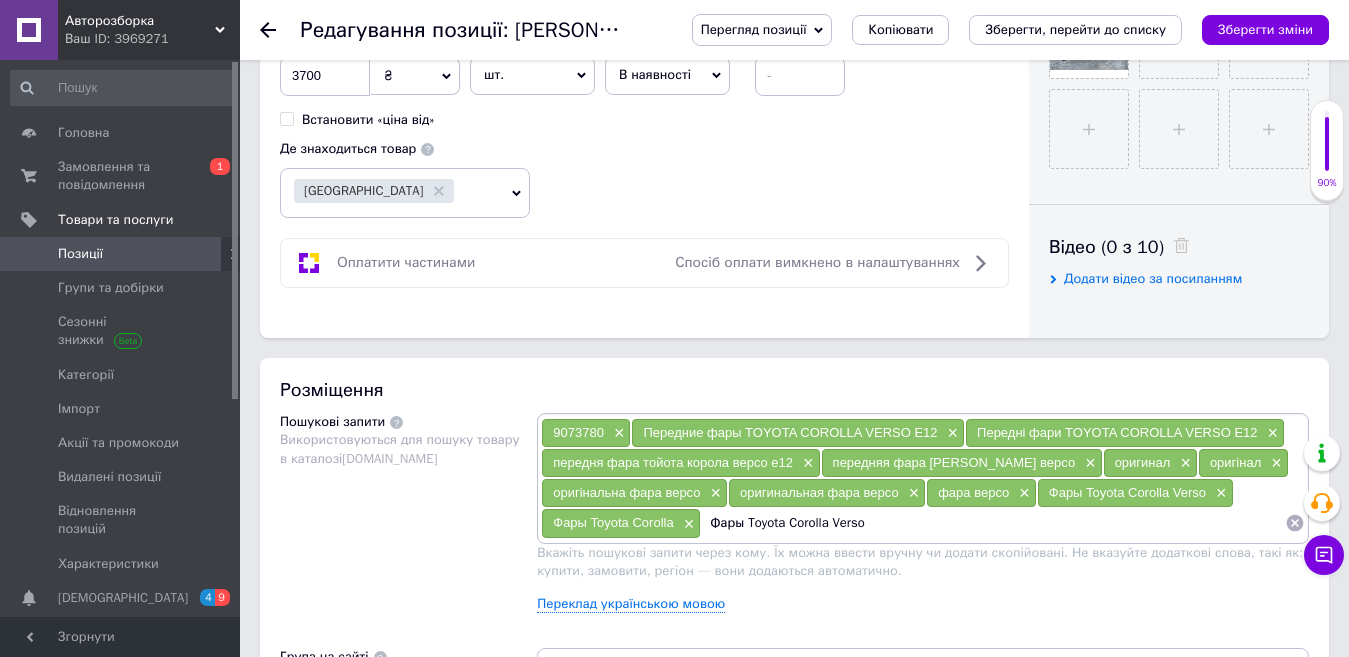 click on "Фары Toyota Corolla Verso" at bounding box center [993, 523] 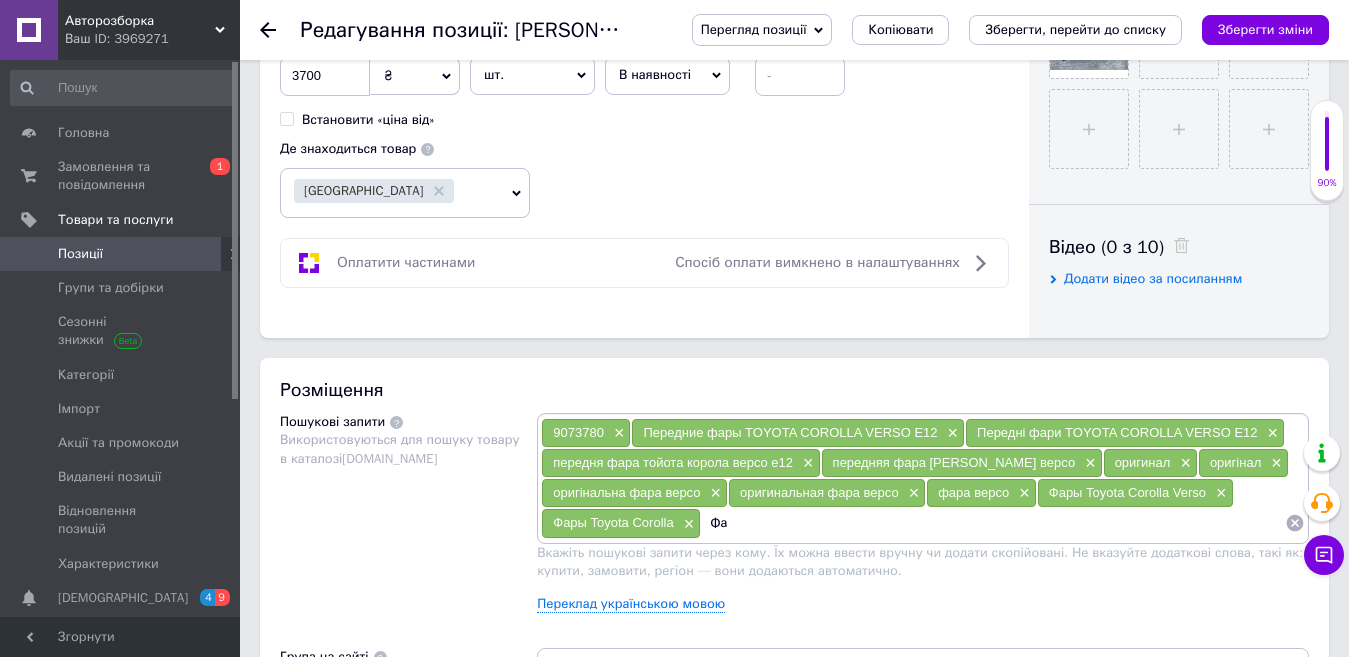 type on "Ф" 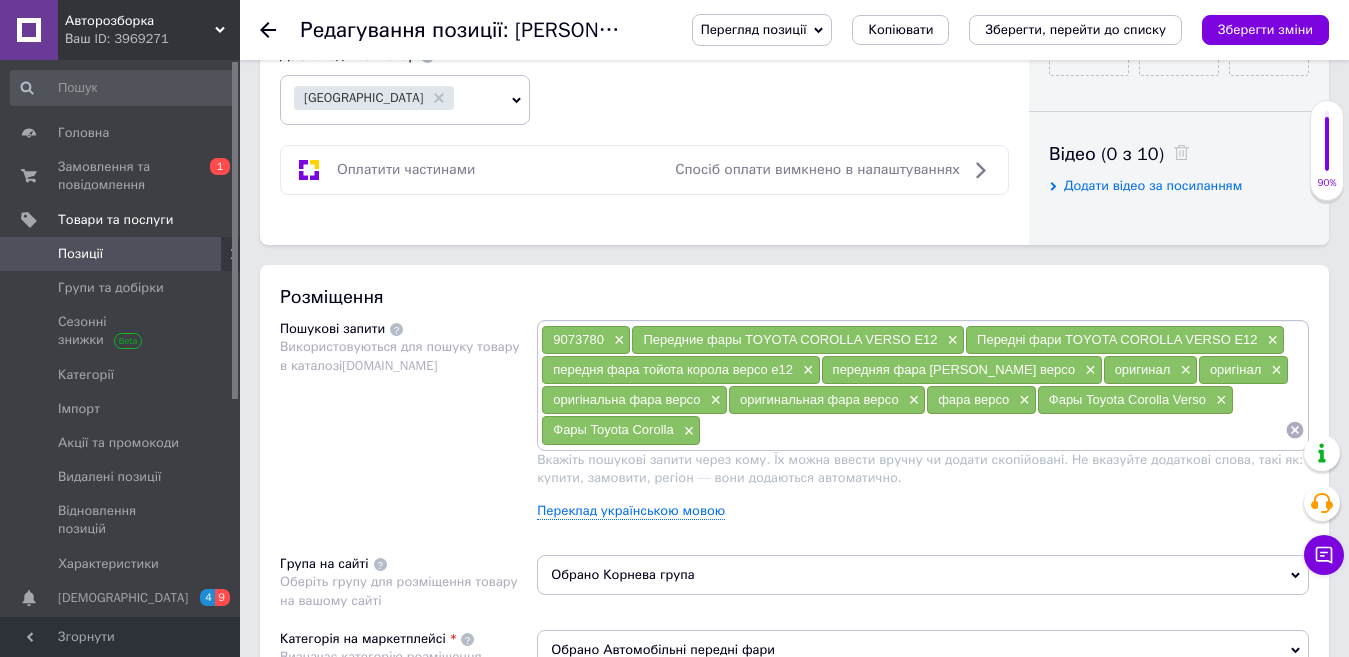scroll, scrollTop: 956, scrollLeft: 0, axis: vertical 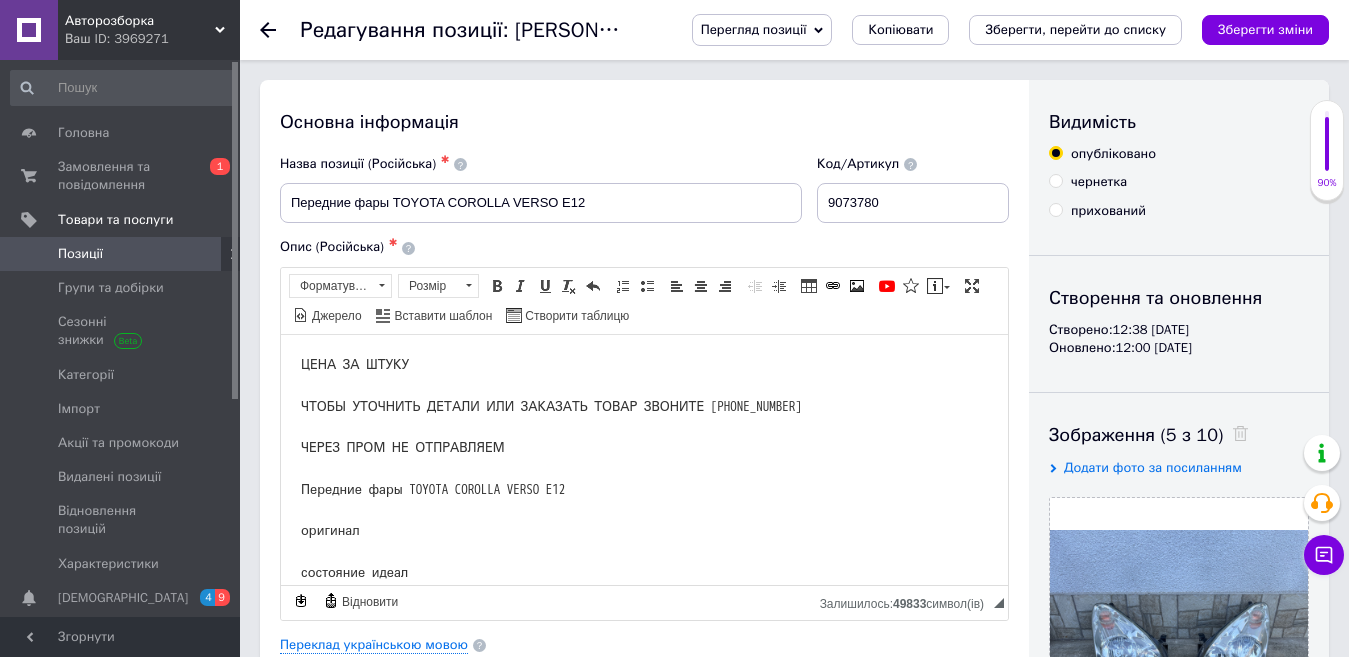 type 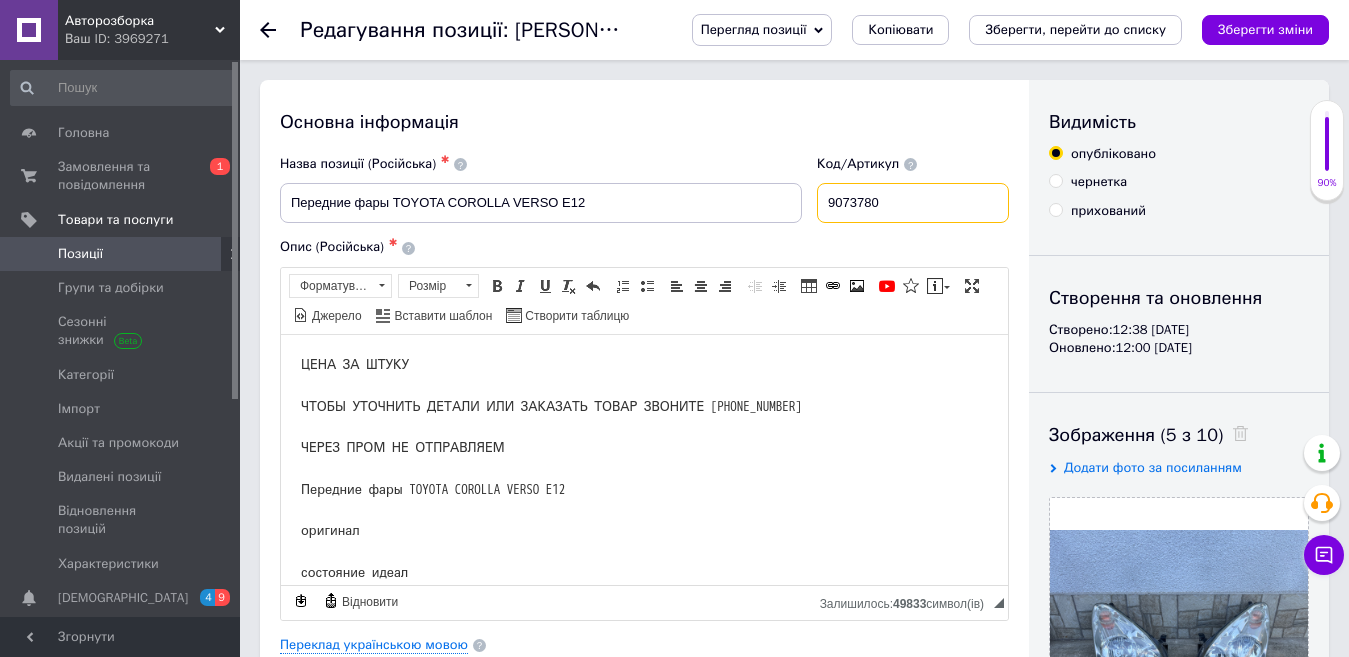 drag, startPoint x: 878, startPoint y: 197, endPoint x: 824, endPoint y: 195, distance: 54.037025 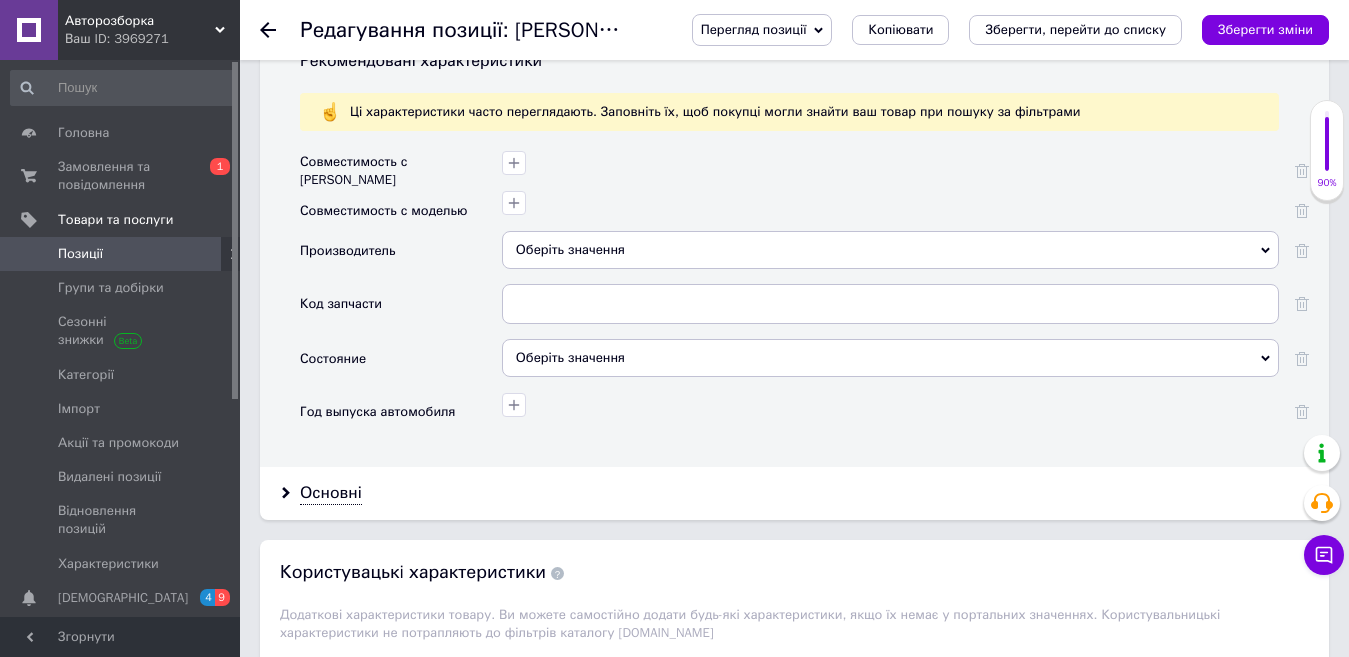 scroll, scrollTop: 1824, scrollLeft: 0, axis: vertical 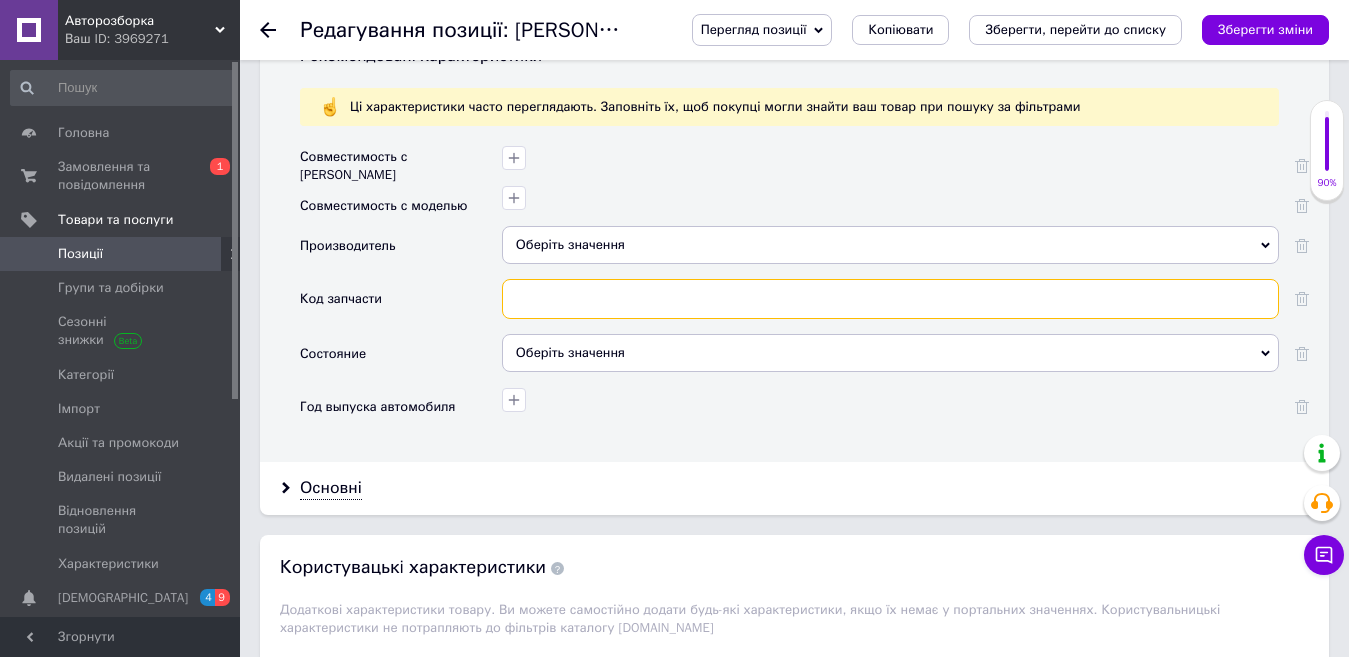 click at bounding box center [890, 299] 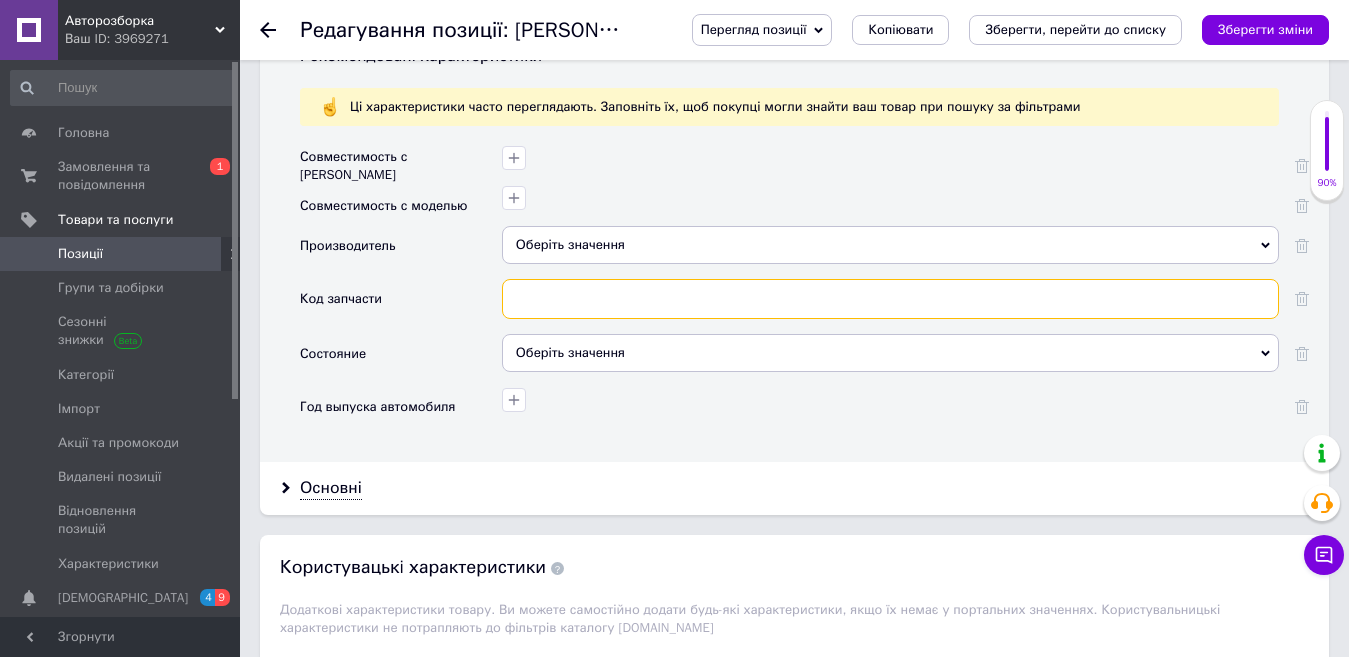 paste on "9073780" 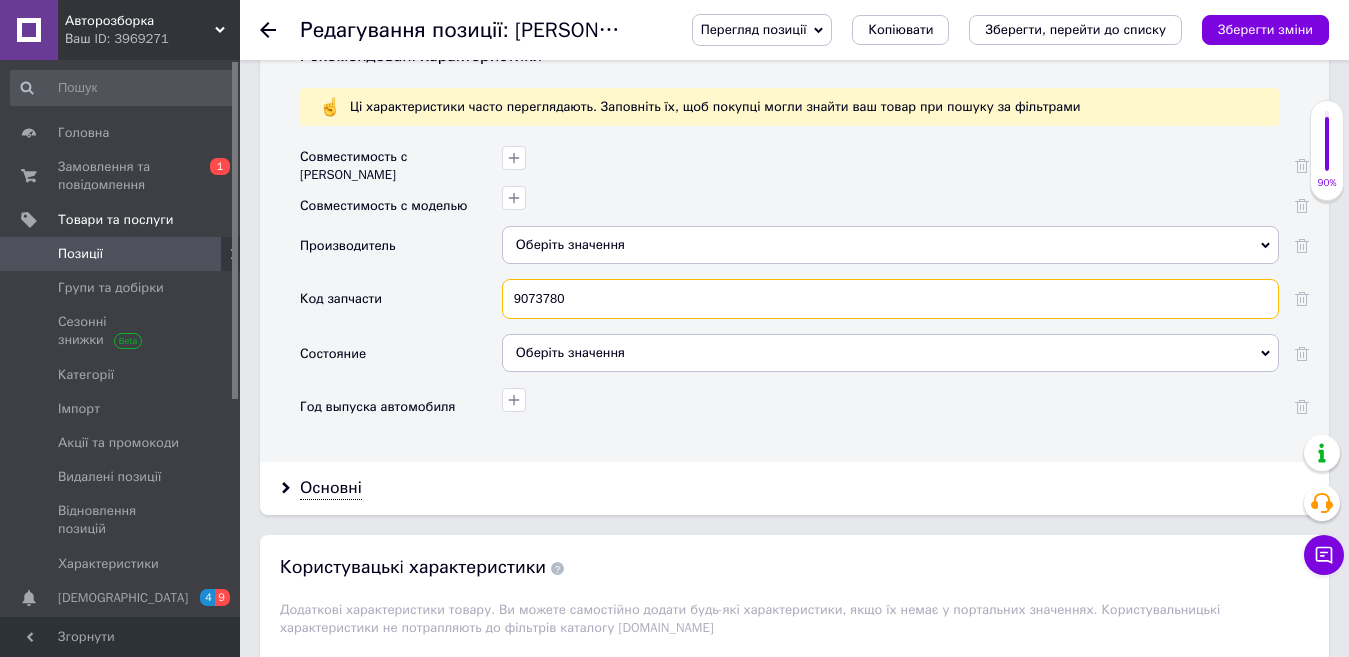 type on "9073780" 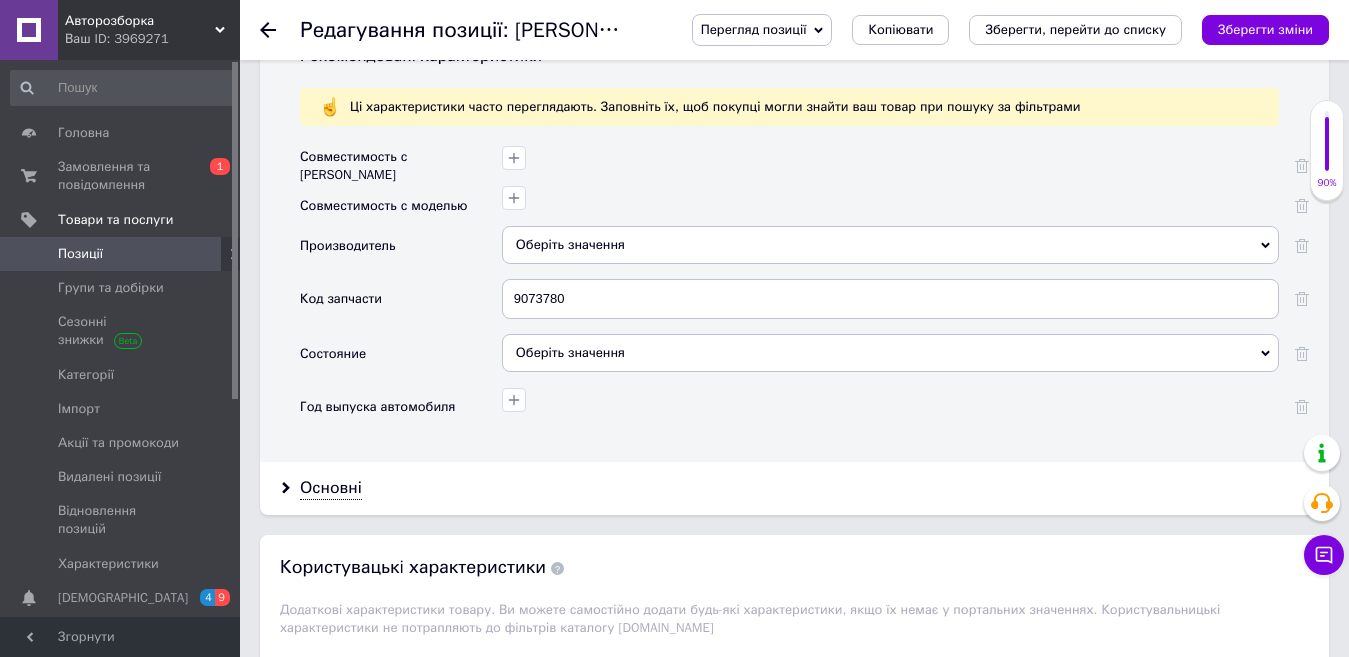 click on "Оберіть значення" at bounding box center (890, 353) 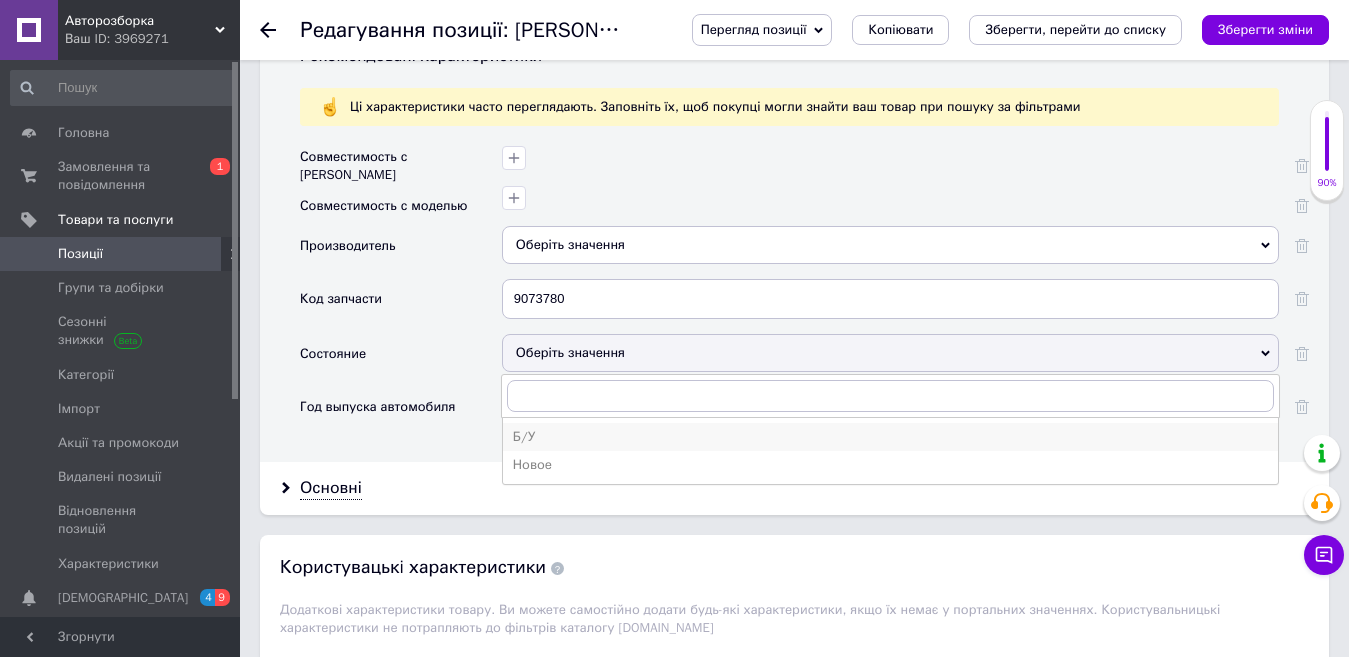 click on "Б/У" at bounding box center [890, 437] 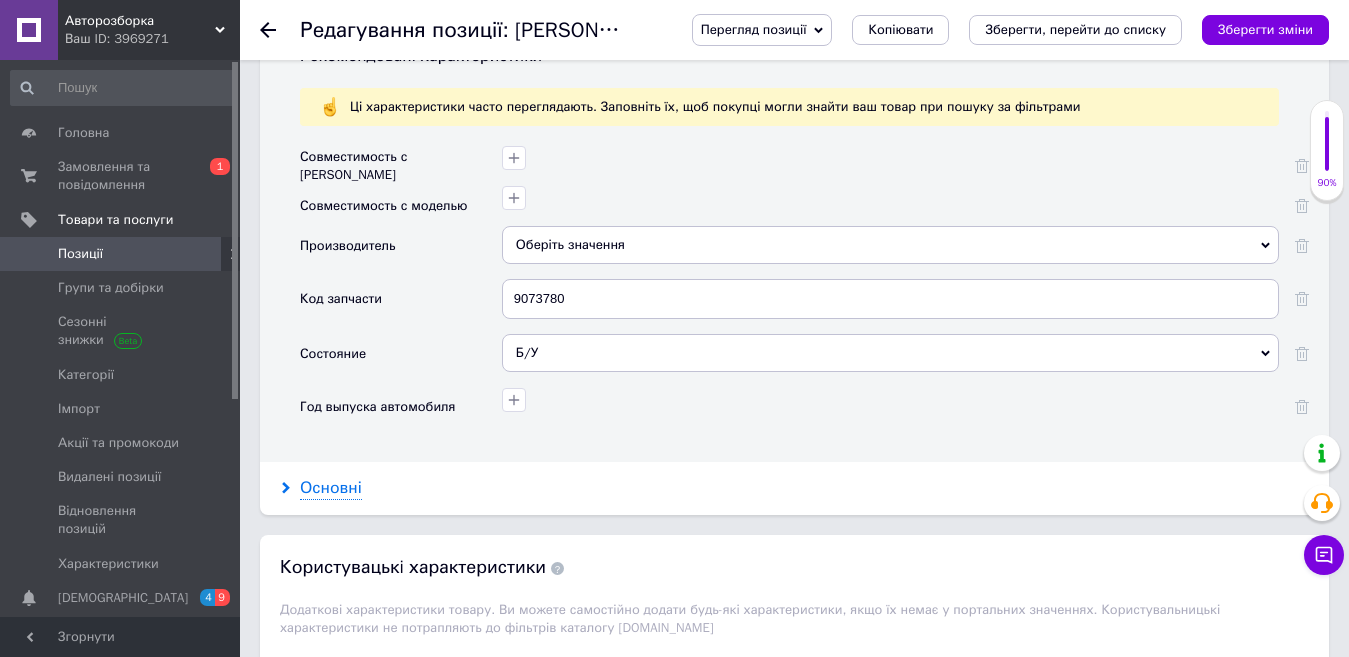 click on "Основні" at bounding box center (331, 488) 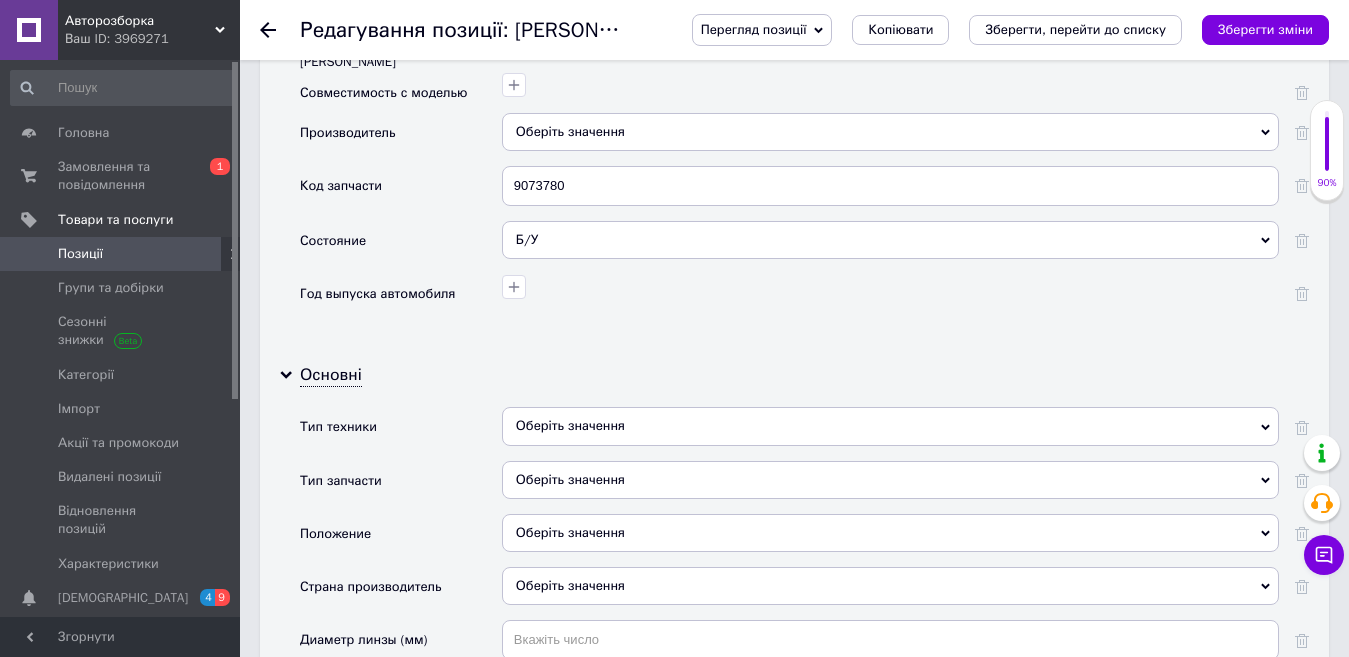 scroll, scrollTop: 1949, scrollLeft: 0, axis: vertical 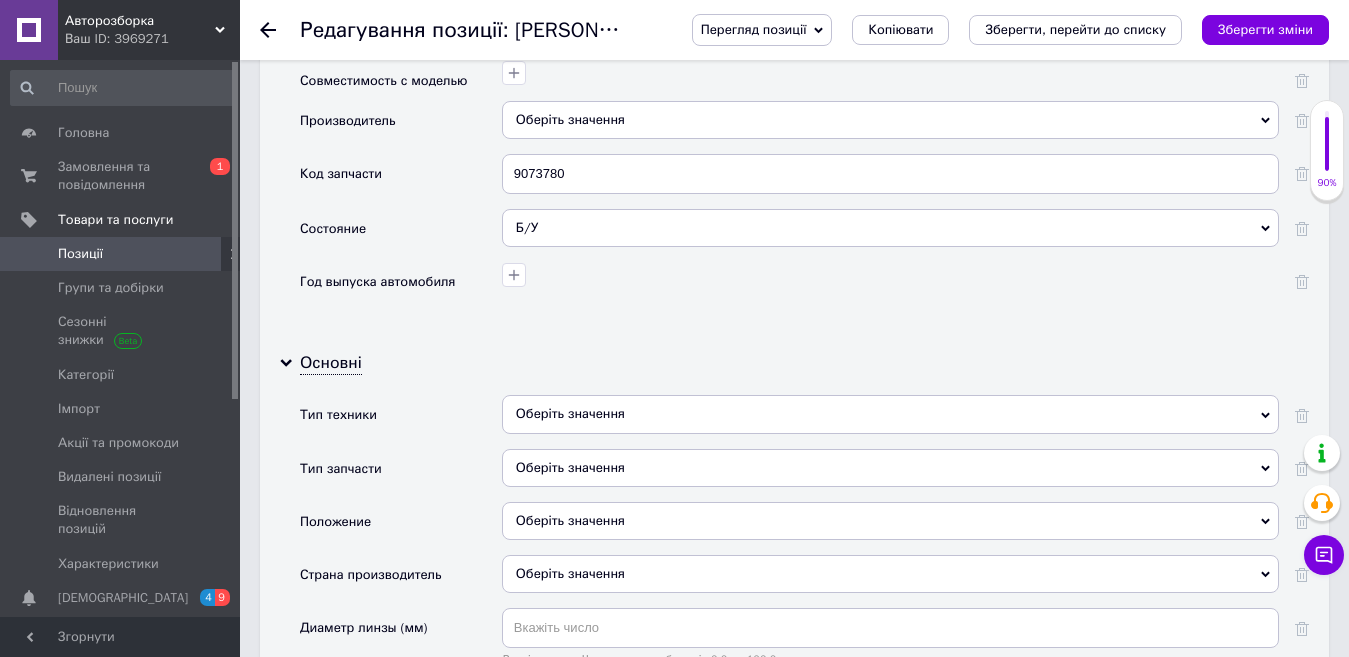 click on "Оберіть значення" at bounding box center [890, 414] 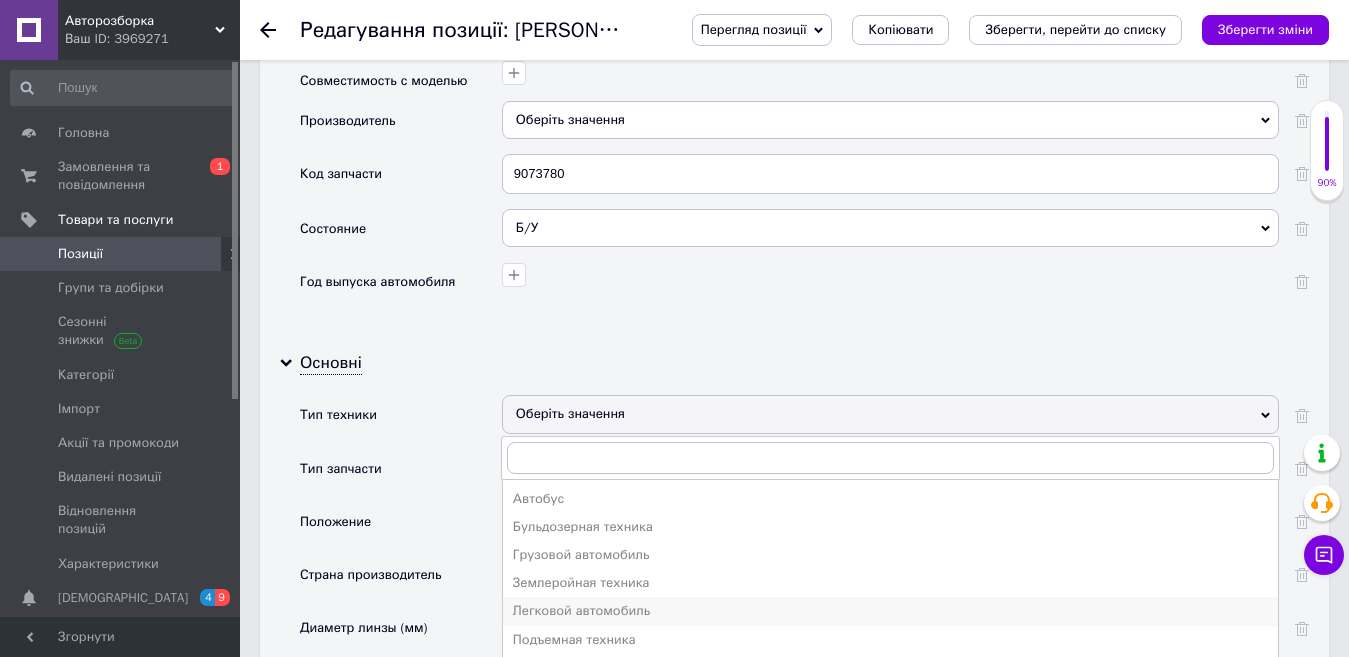 click on "Легковой автомобиль" at bounding box center [890, 611] 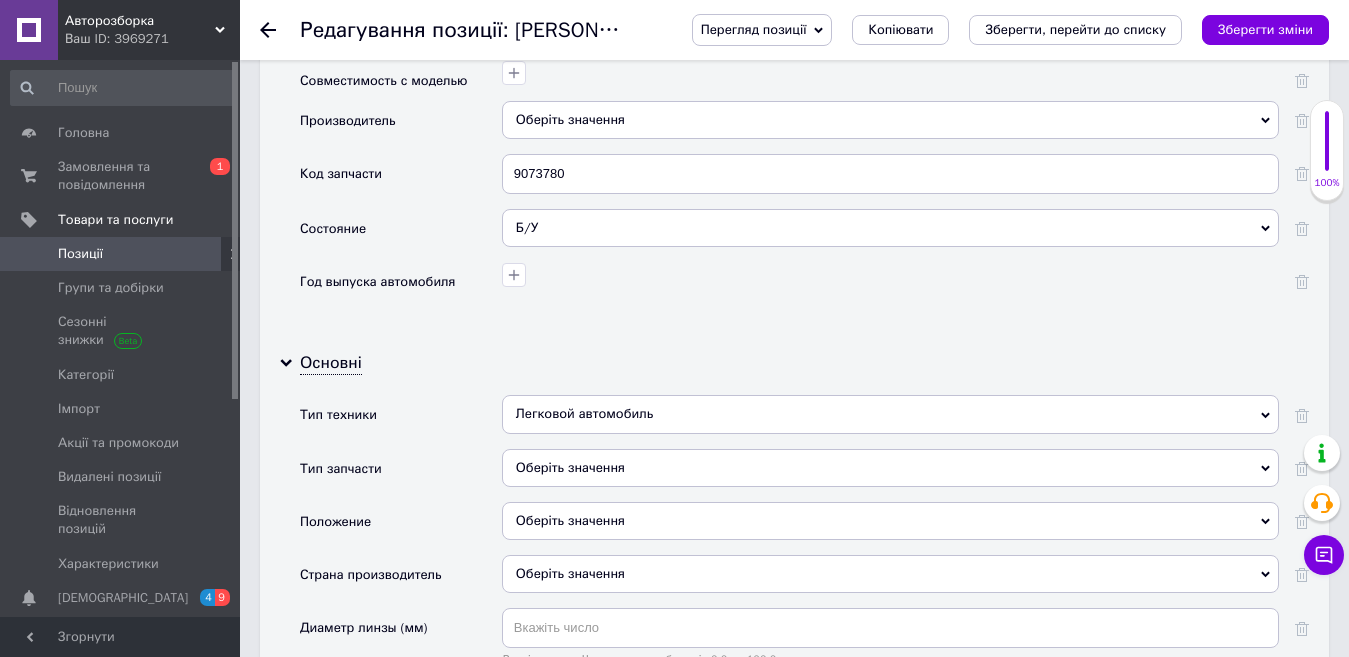 click on "Оберіть значення" at bounding box center [890, 468] 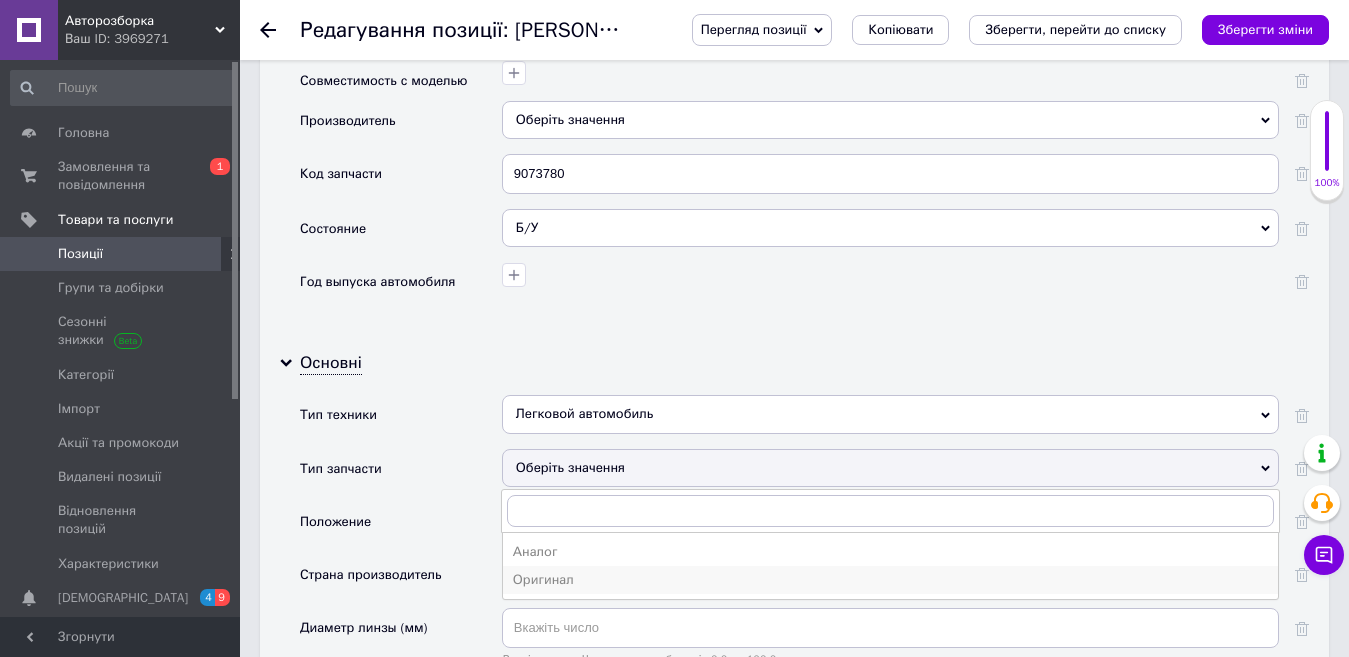 click on "Оригинал" at bounding box center [890, 580] 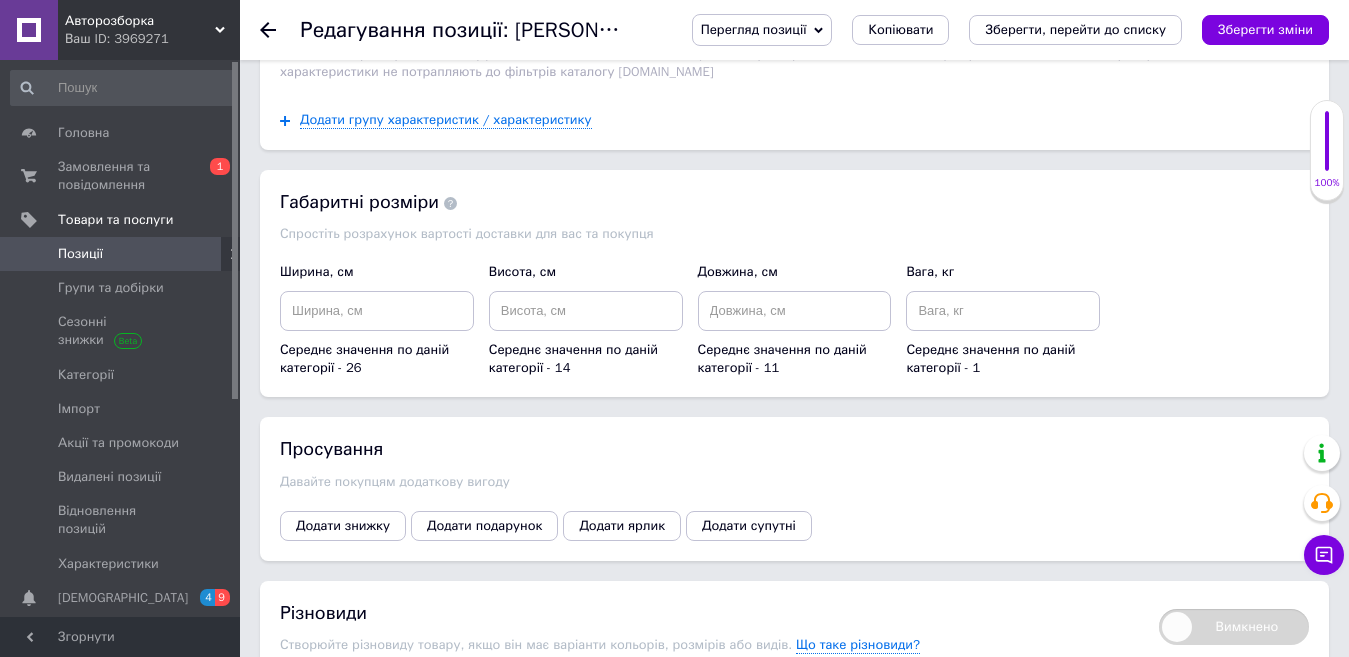 scroll, scrollTop: 3057, scrollLeft: 0, axis: vertical 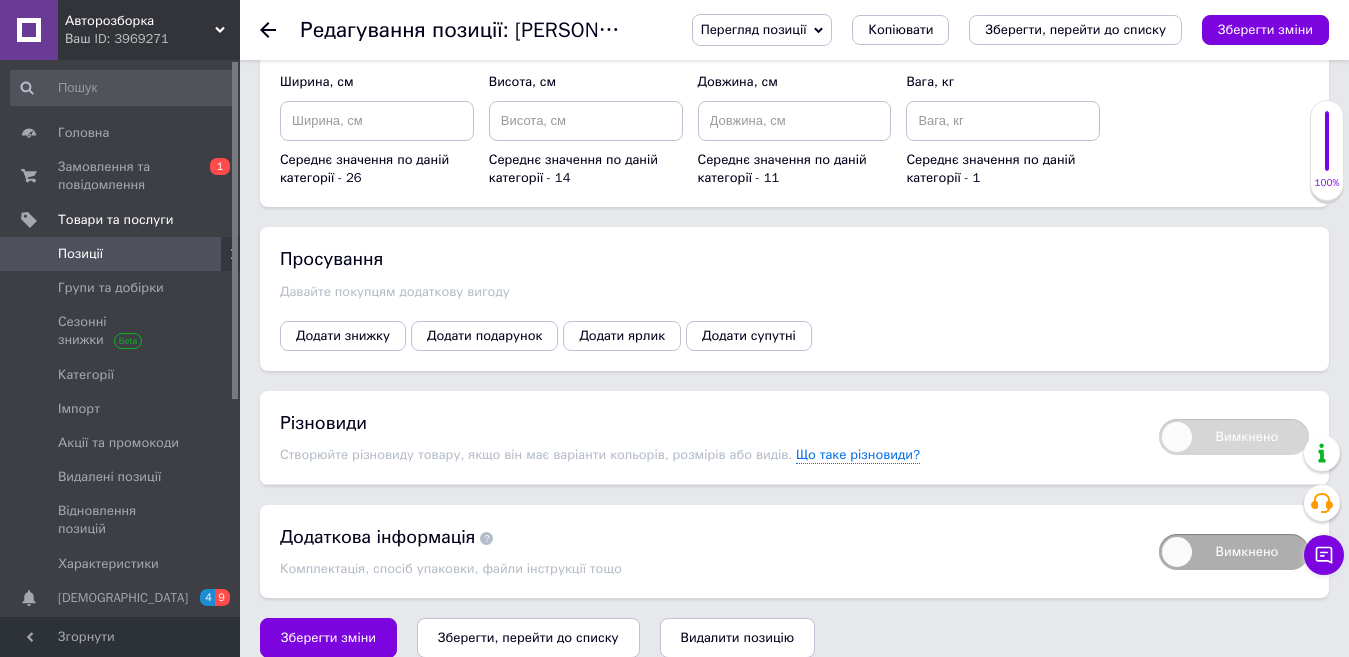 drag, startPoint x: 498, startPoint y: 610, endPoint x: 518, endPoint y: 613, distance: 20.22375 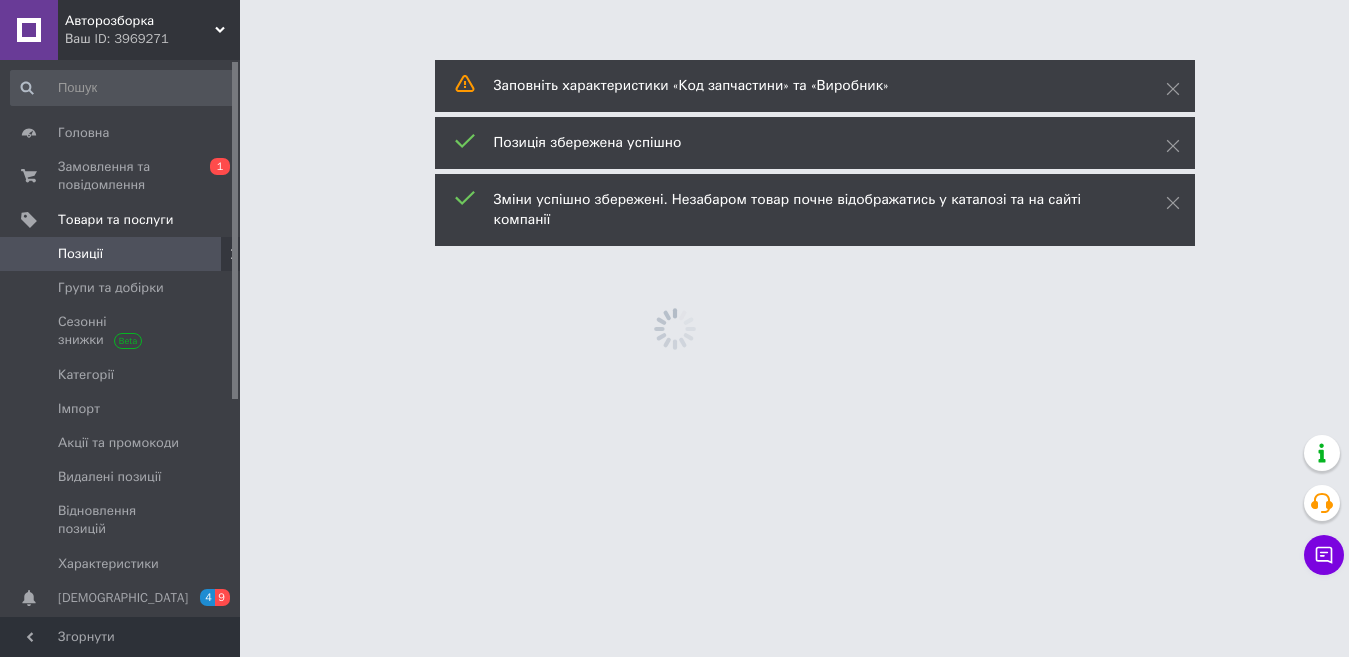scroll, scrollTop: 0, scrollLeft: 0, axis: both 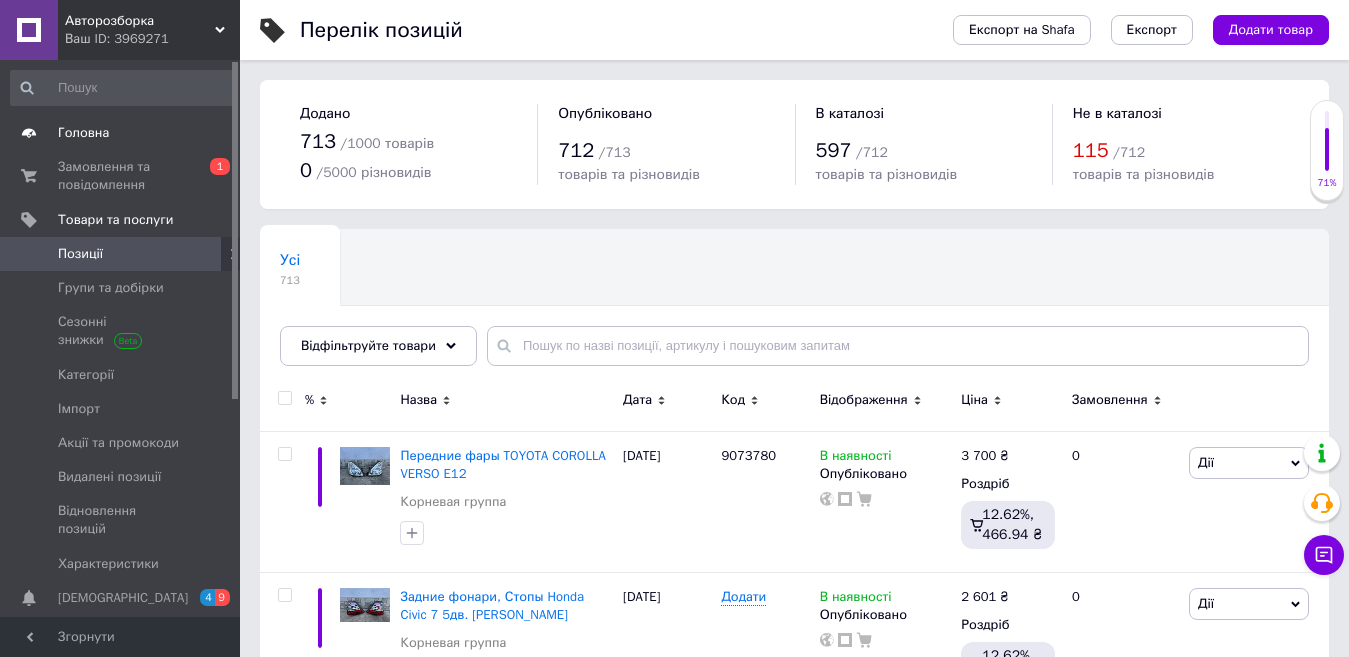 click on "Головна" at bounding box center [121, 133] 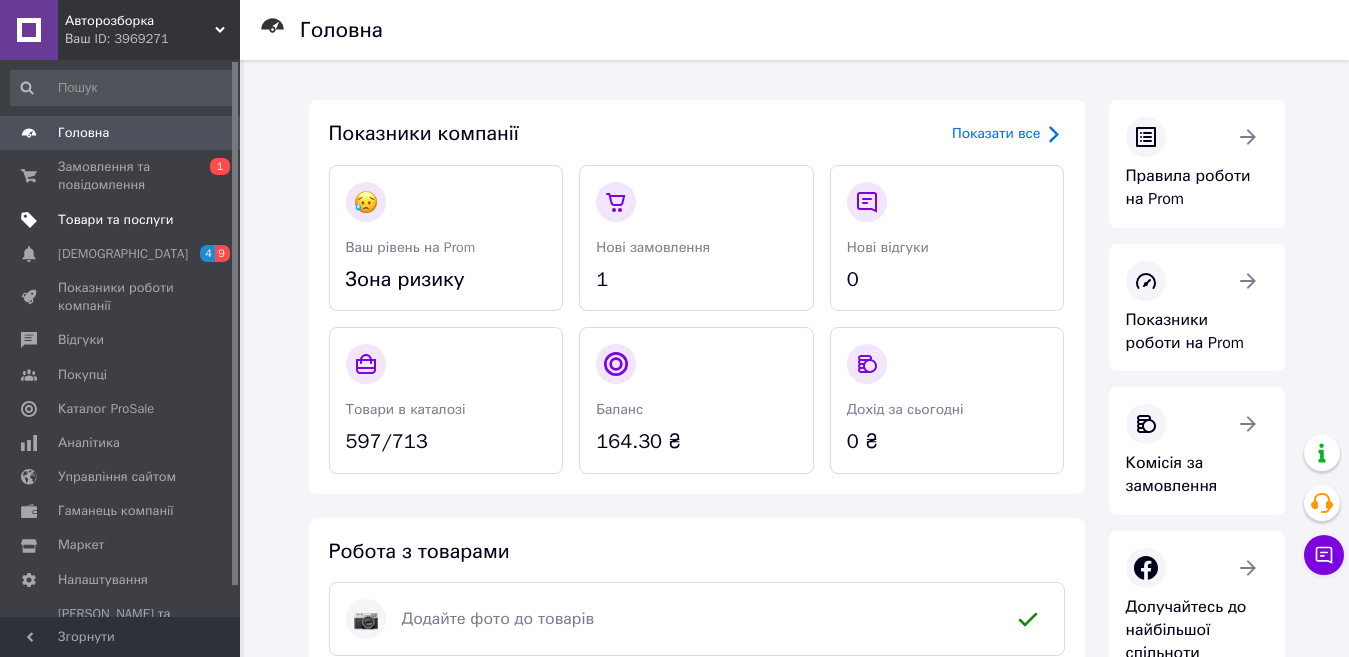 click on "Товари та послуги" at bounding box center [123, 220] 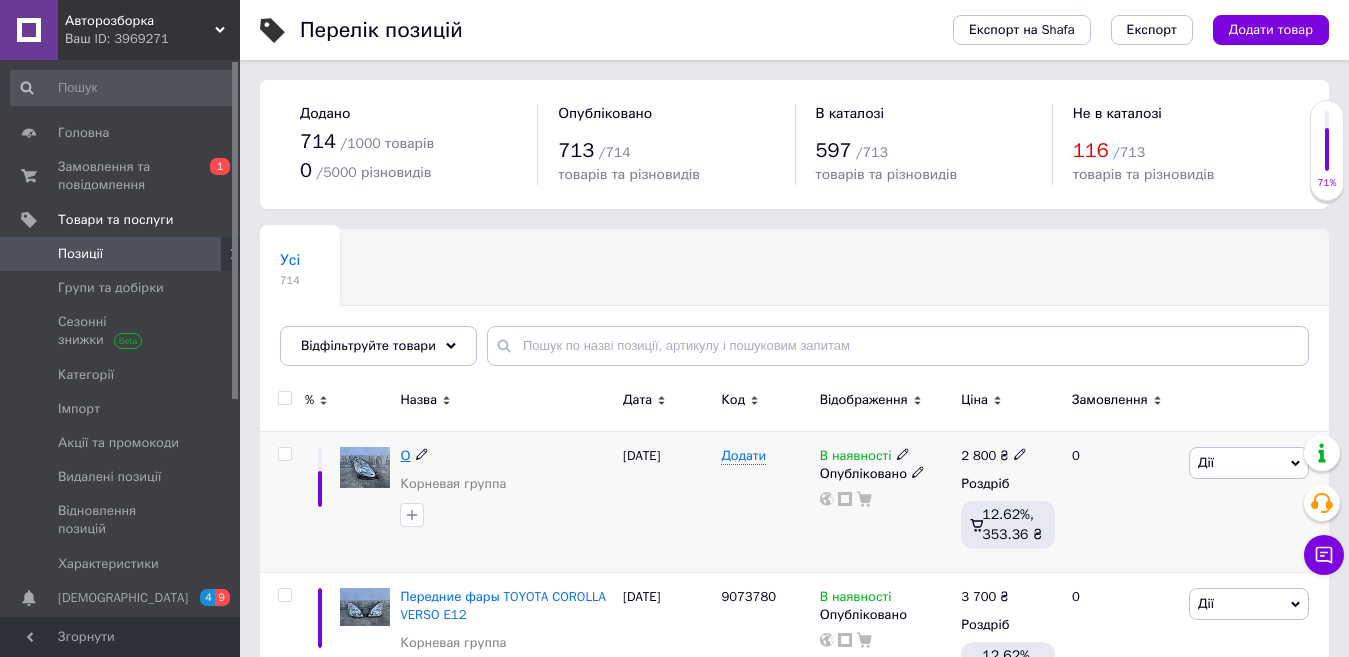 click on "О" at bounding box center (405, 455) 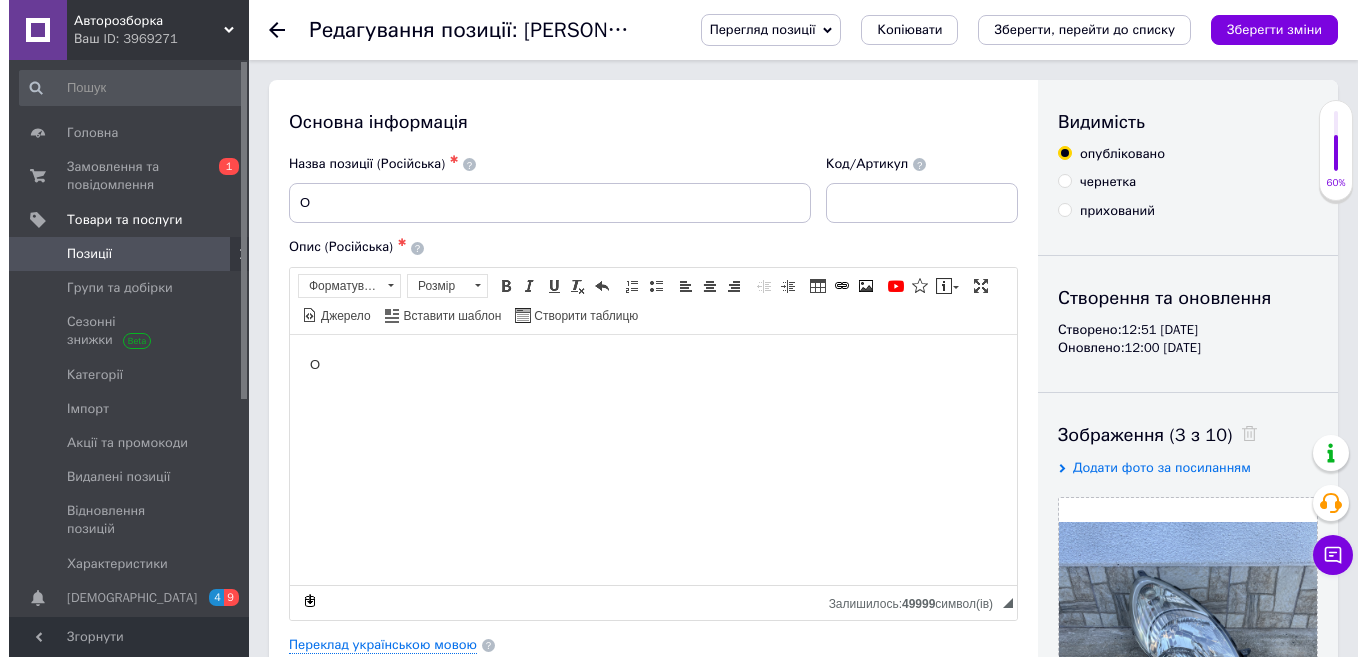 scroll, scrollTop: 0, scrollLeft: 0, axis: both 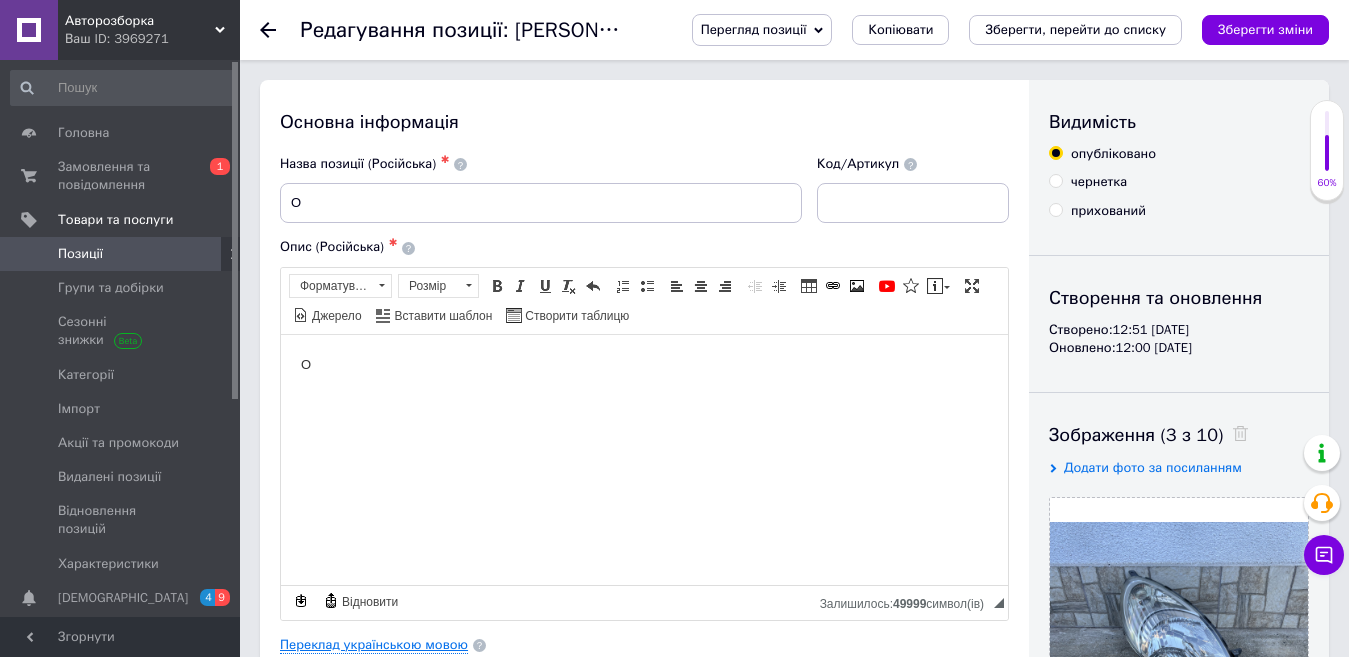 click on "Переклад українською мовою" at bounding box center [374, 645] 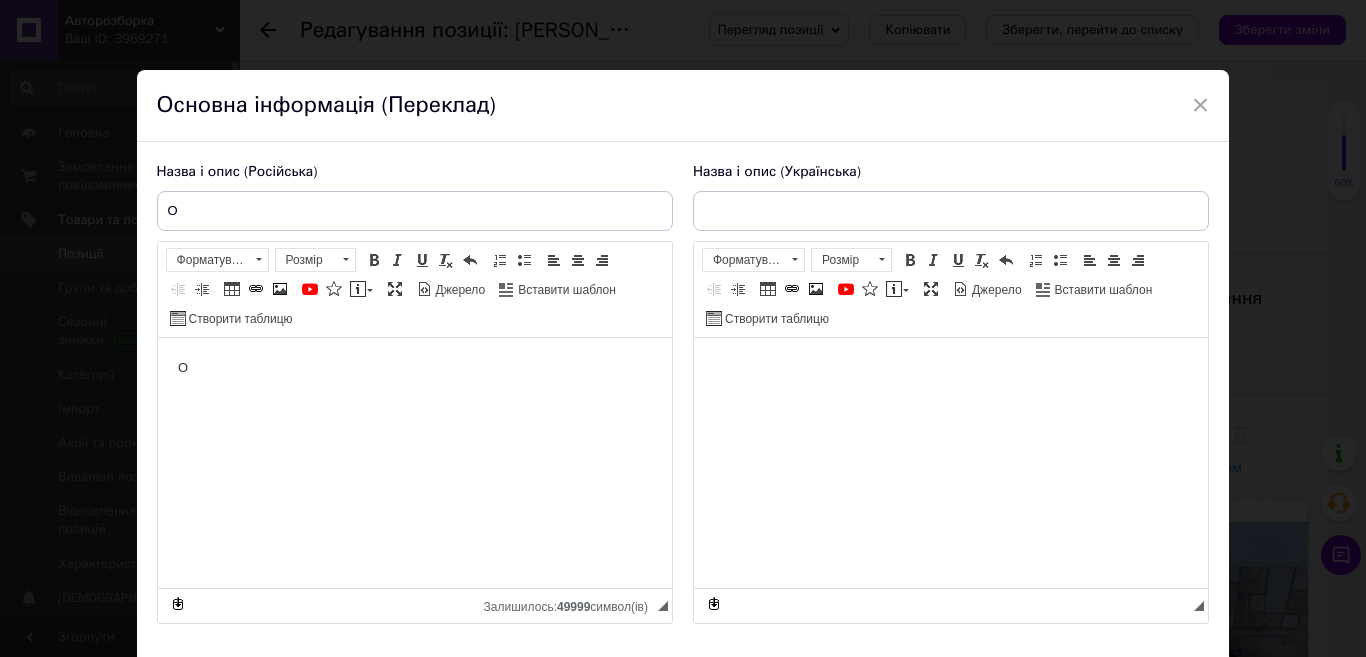scroll, scrollTop: 0, scrollLeft: 0, axis: both 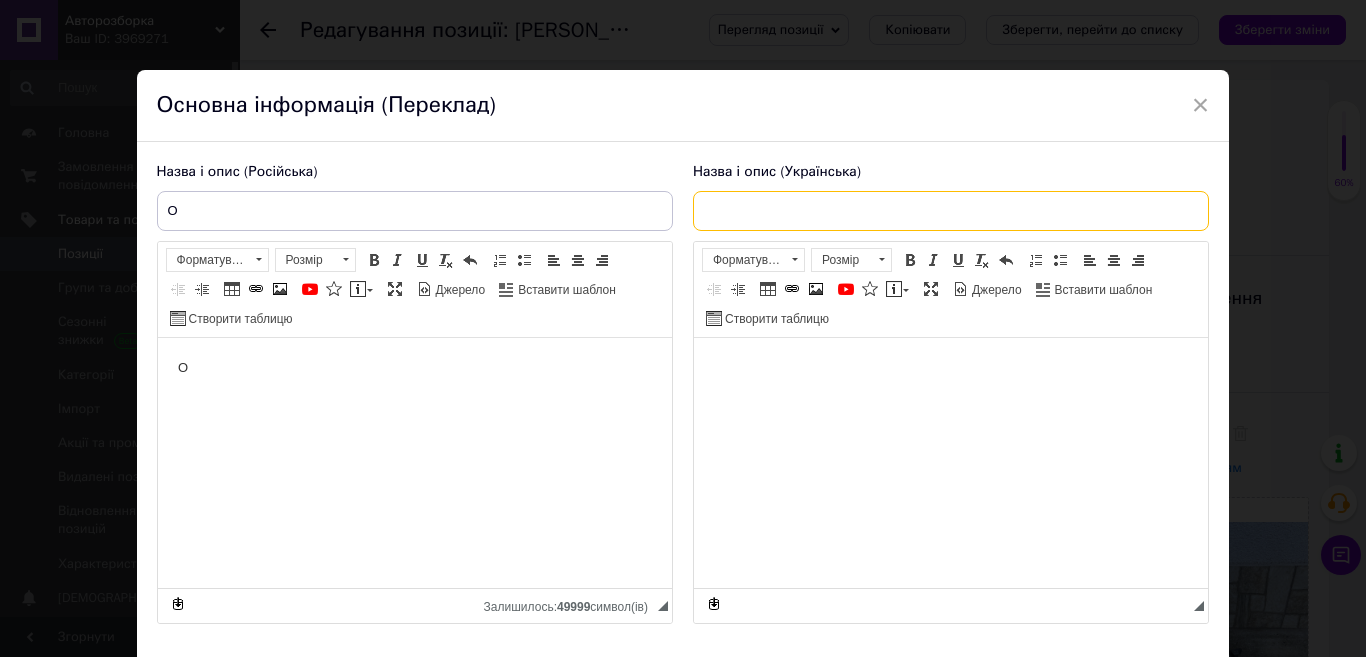 paste on "Фара правая Toyota Yaris Verso [DATE]-[DATE]" 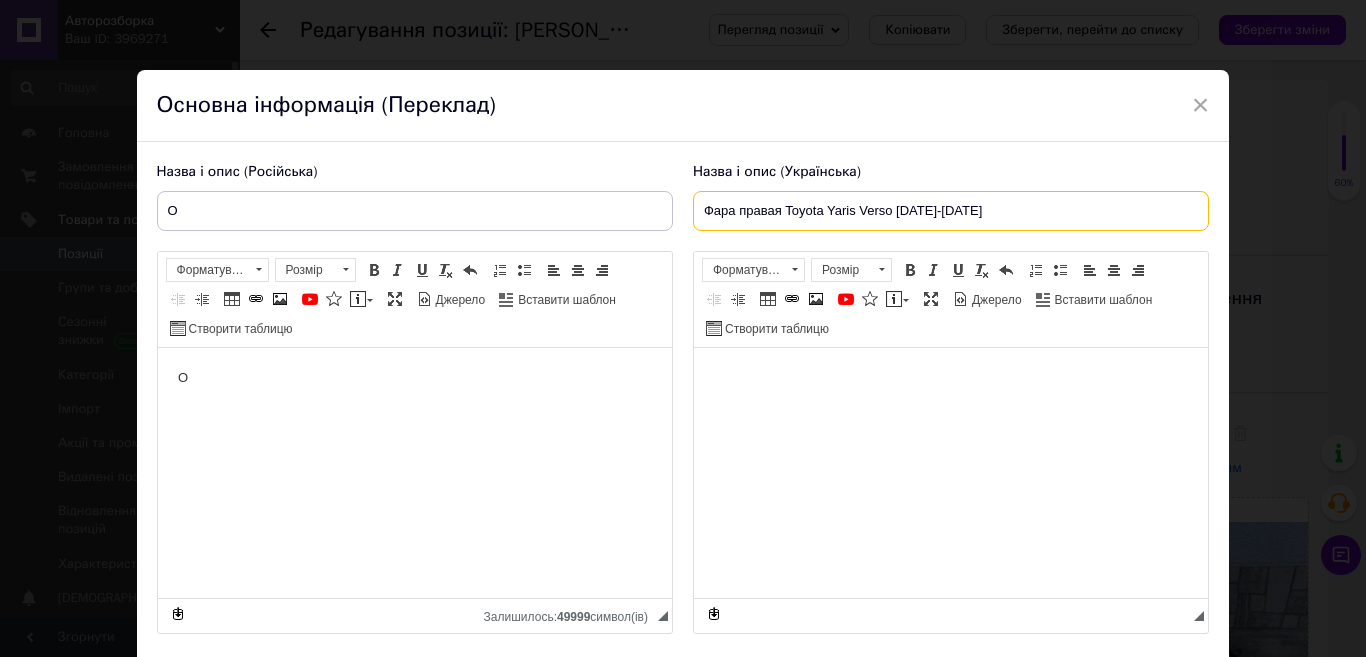 click on "Фара правая Toyota Yaris Verso [DATE]-[DATE]" at bounding box center [951, 211] 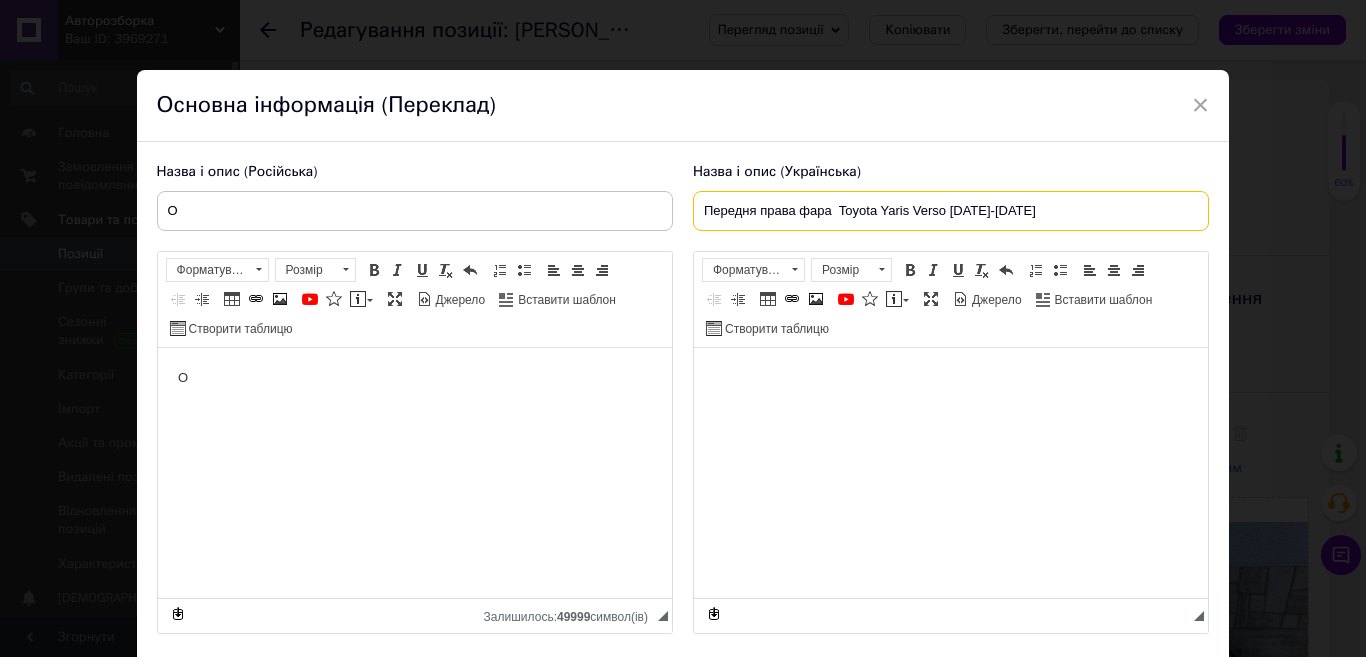 type on "Передня права фара  Toyota Yaris Verso [DATE]-[DATE]" 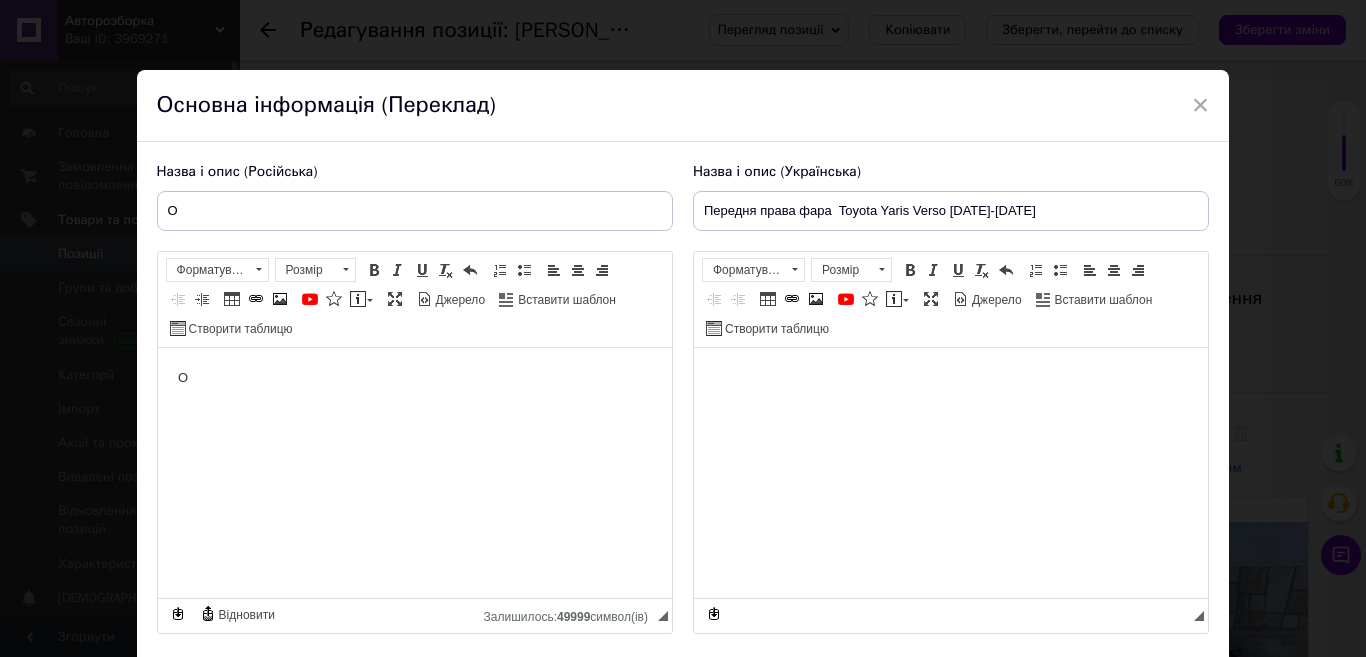 click at bounding box center [950, 378] 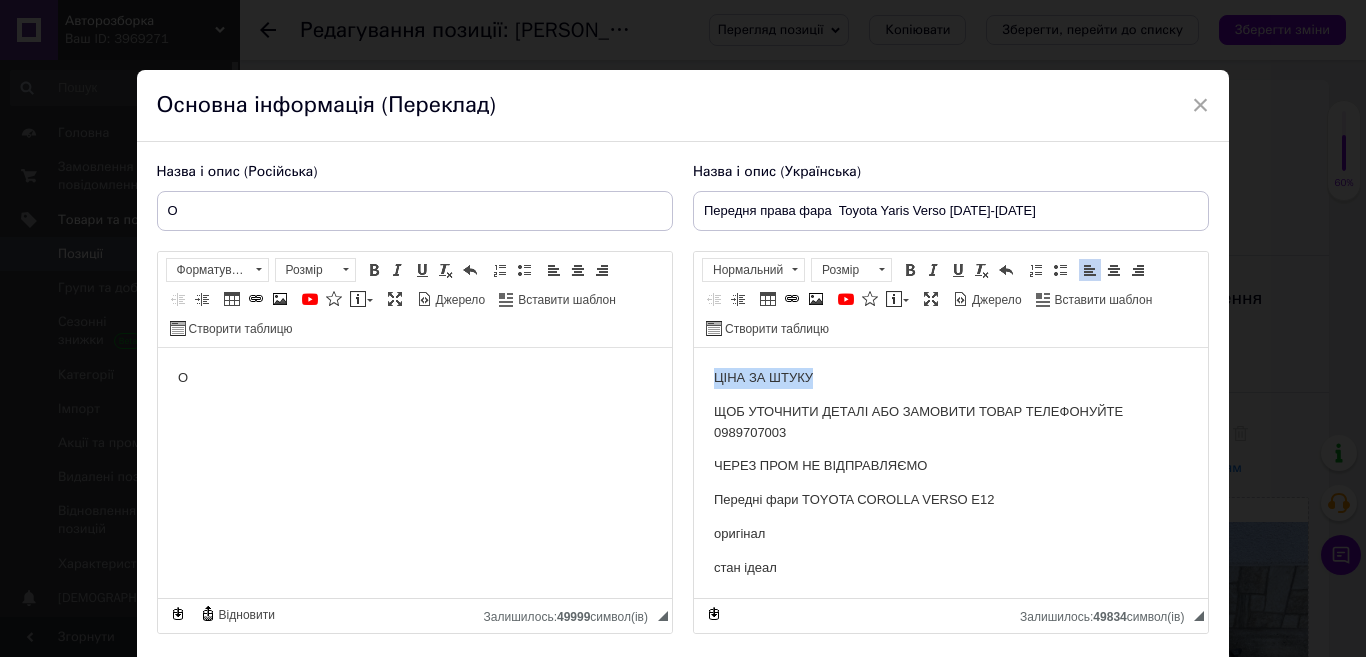 drag, startPoint x: 823, startPoint y: 363, endPoint x: 712, endPoint y: 375, distance: 111.64677 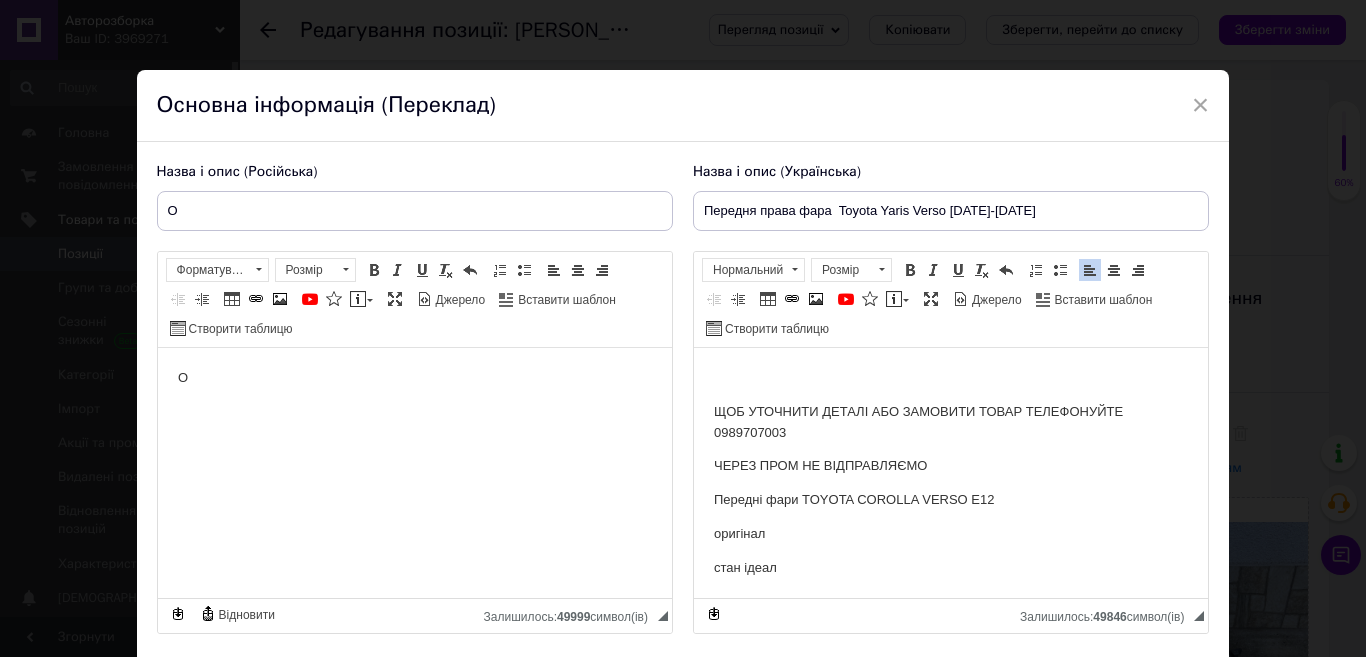 click on "ЩОБ УТОЧНИТИ ДЕТАЛІ АБО ЗАМОВИТИ ТОВАР ТЕЛЕФОНУЙТЕ 0989707003 ЧЕРЕЗ ПРОМ НЕ ВІДПРАВЛЯЄМО Передні фари TOYOTA COROLLA VERSO E12 оригінал  стан ідеал" at bounding box center [950, 473] 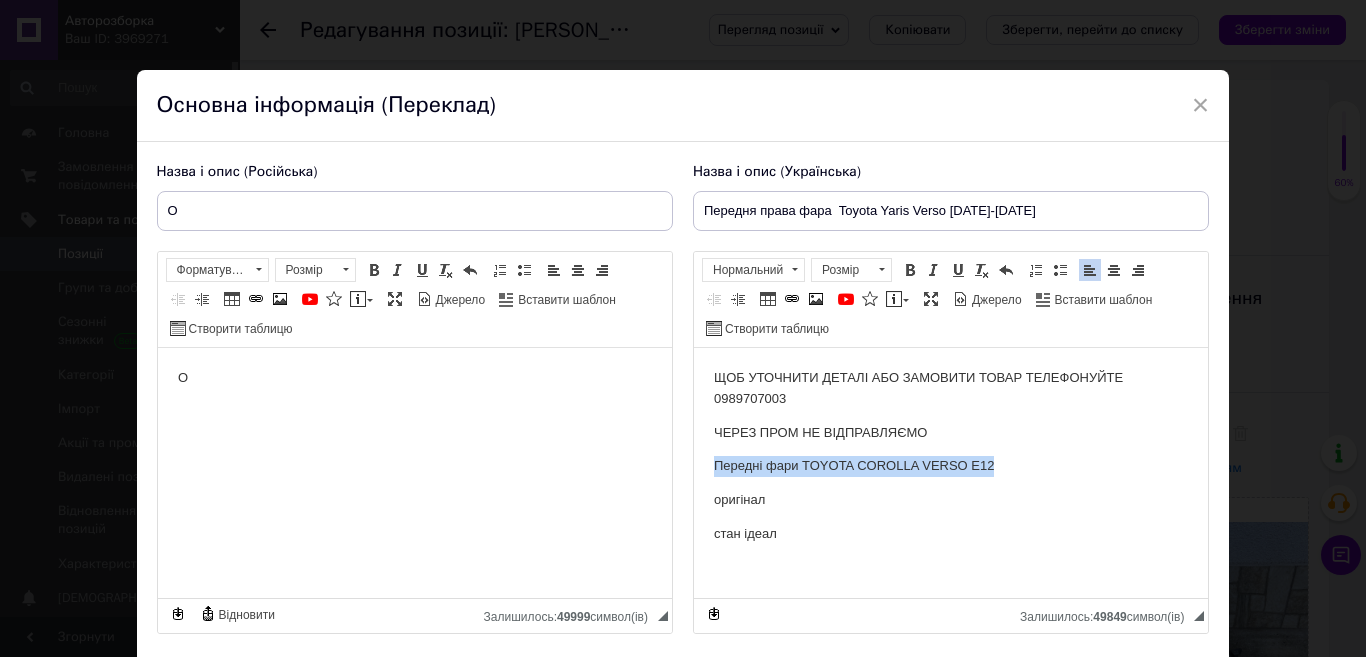 drag, startPoint x: 986, startPoint y: 473, endPoint x: 712, endPoint y: 460, distance: 274.30823 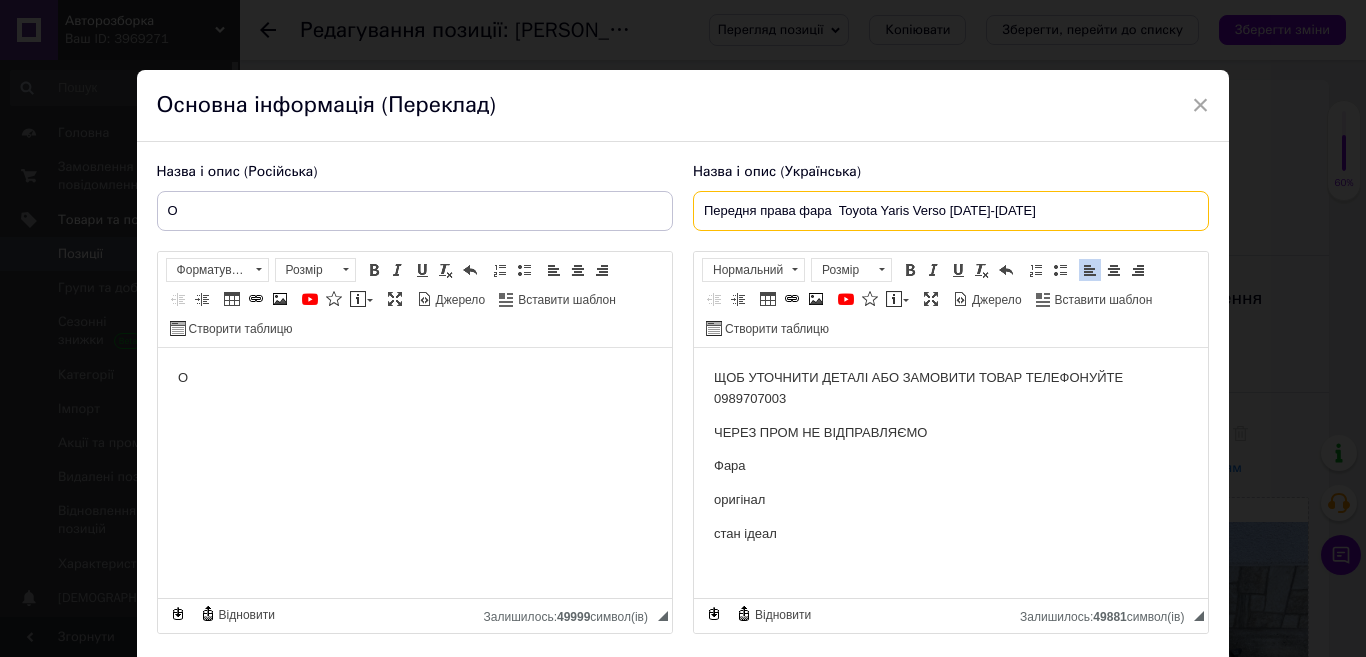 drag, startPoint x: 836, startPoint y: 211, endPoint x: 1011, endPoint y: 206, distance: 175.07141 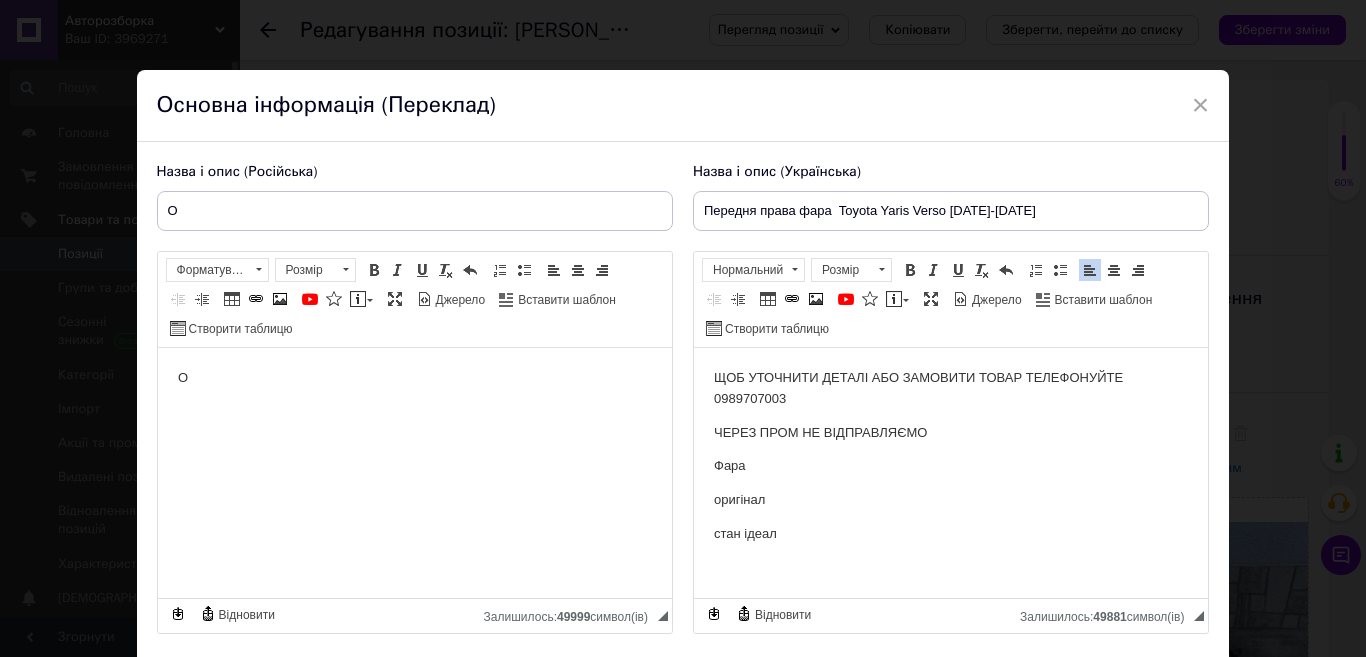 click on "ЩОБ УТОЧНИТИ ДЕТАЛІ АБО ЗАМОВИТИ ТОВАР ТЕЛЕФОНУЙТЕ 0989707003 ЧЕРЕЗ ПРОМ НЕ ВІДПРАВЛЯЄМО Фара  оригінал  стан ідеал" at bounding box center [950, 456] 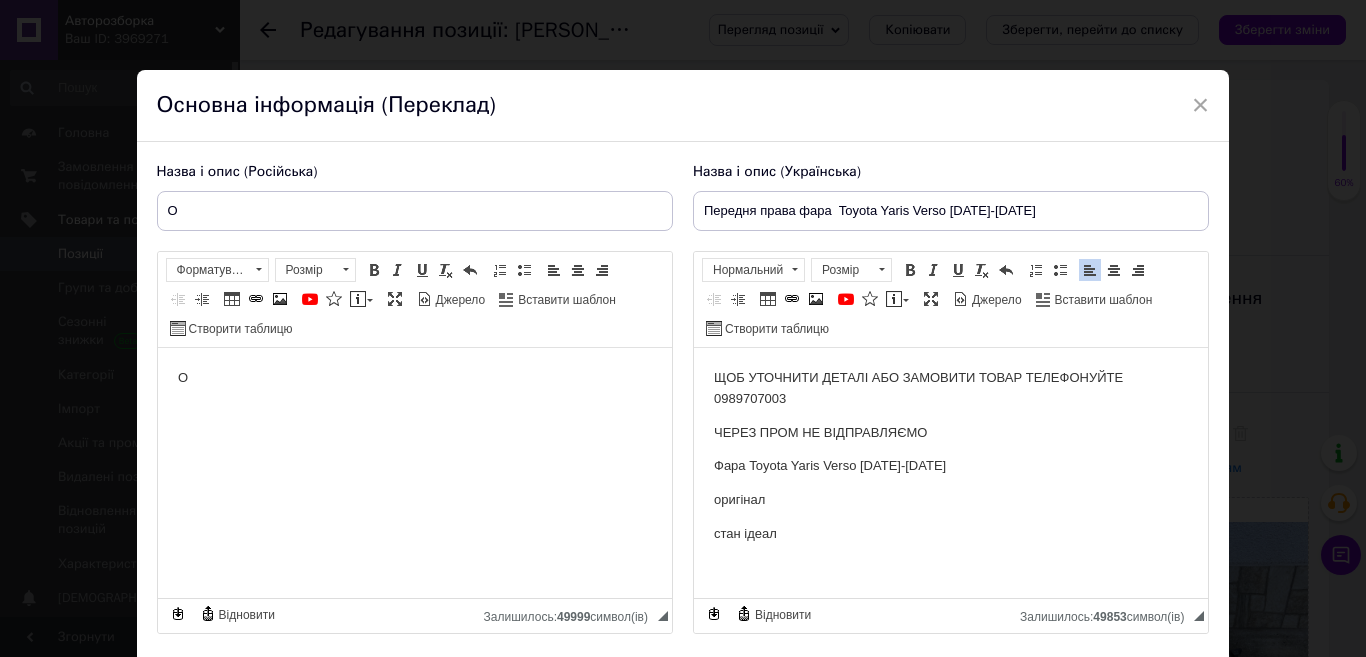 click on "О" at bounding box center [414, 378] 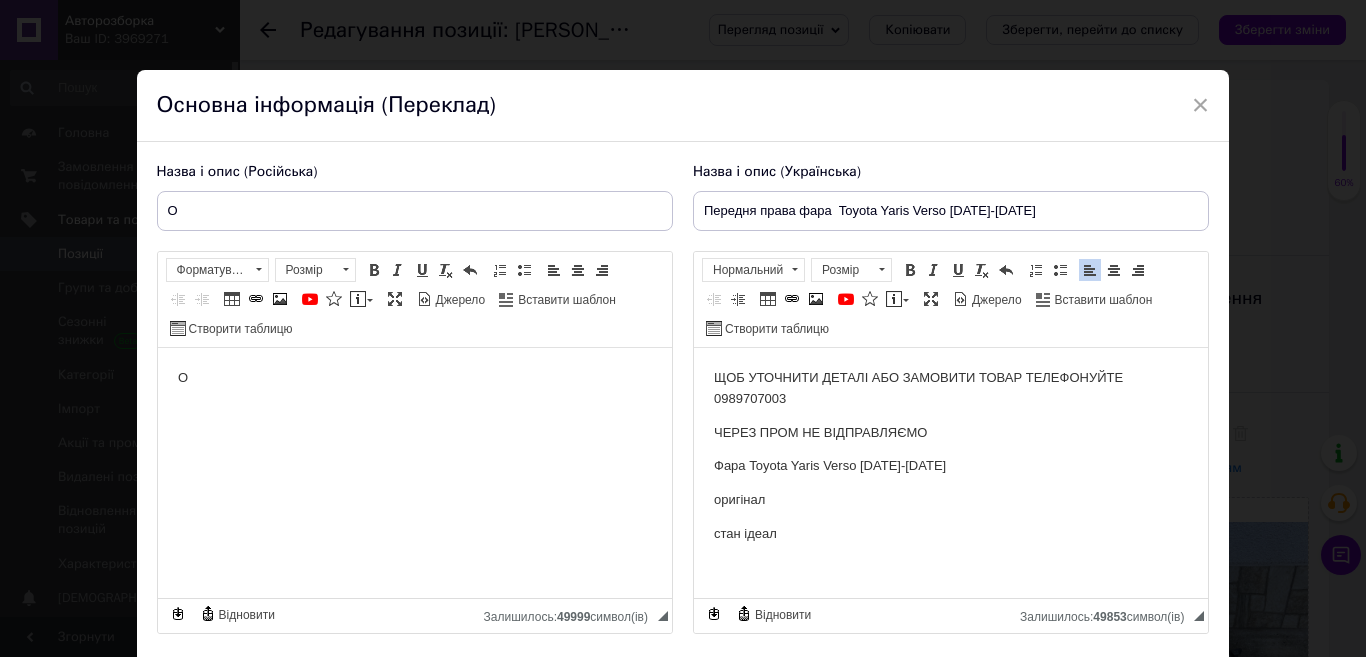 type 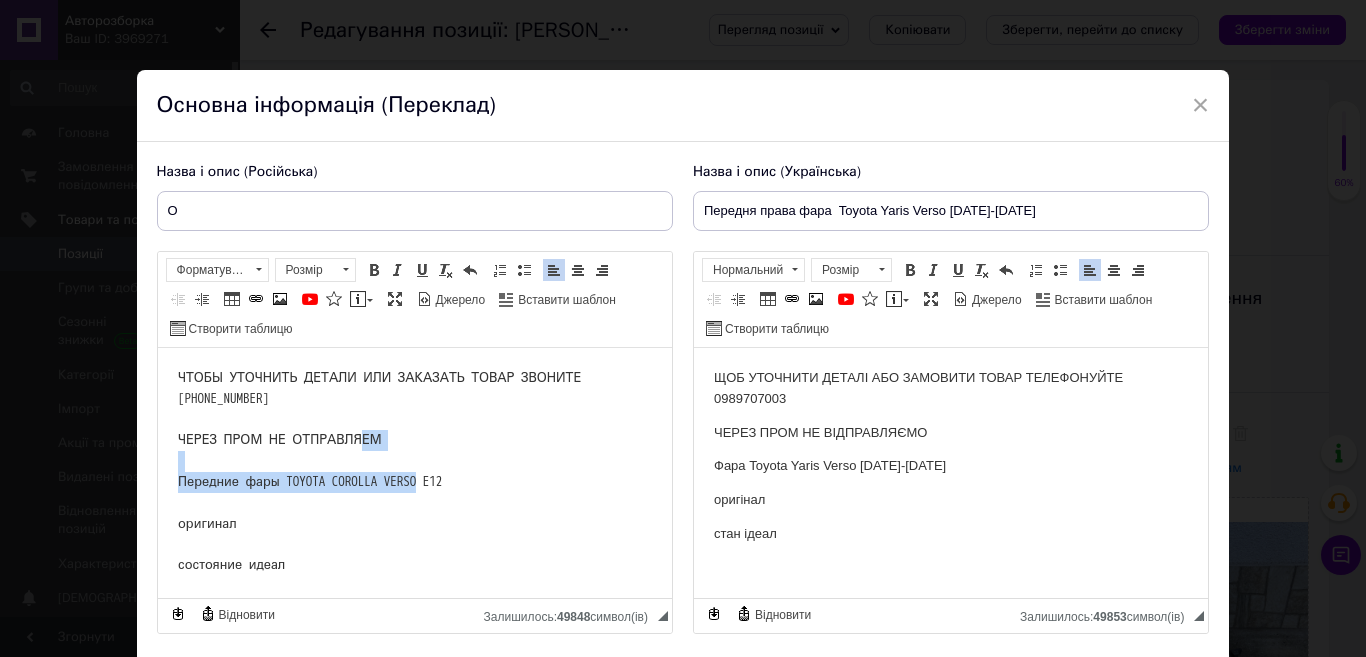 drag, startPoint x: 453, startPoint y: 459, endPoint x: 178, endPoint y: 459, distance: 275 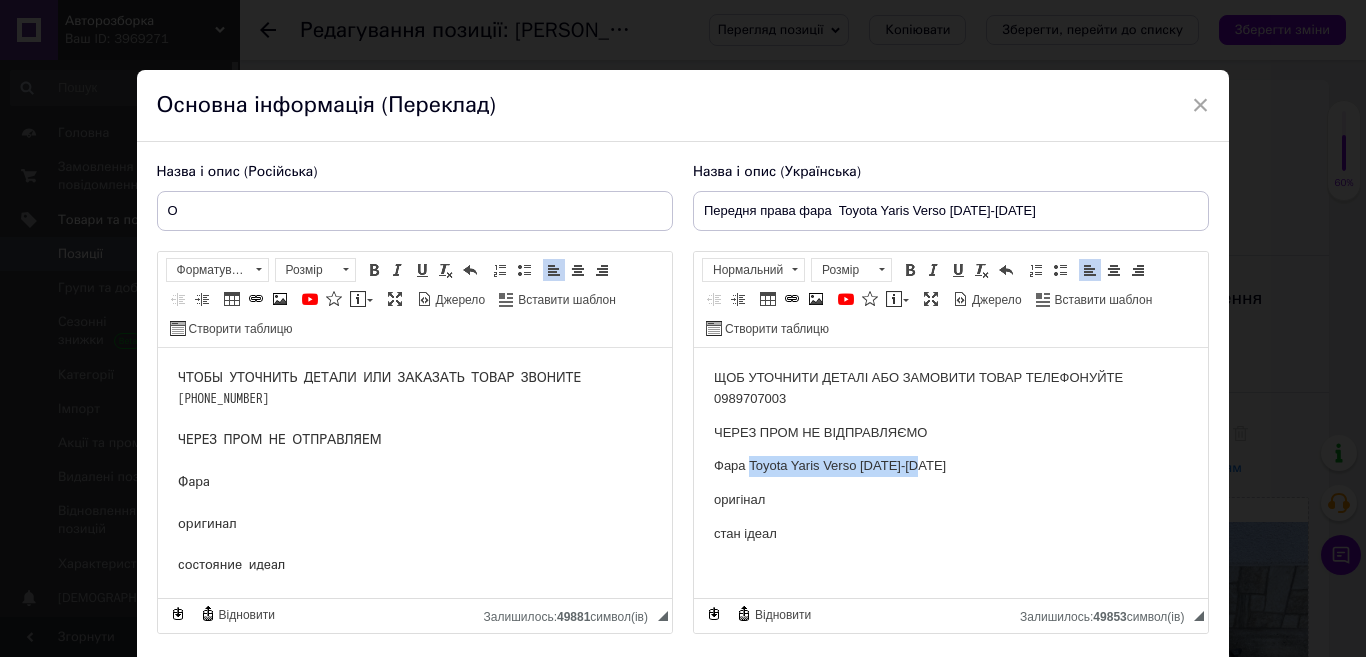 drag, startPoint x: 751, startPoint y: 460, endPoint x: 927, endPoint y: 475, distance: 176.63805 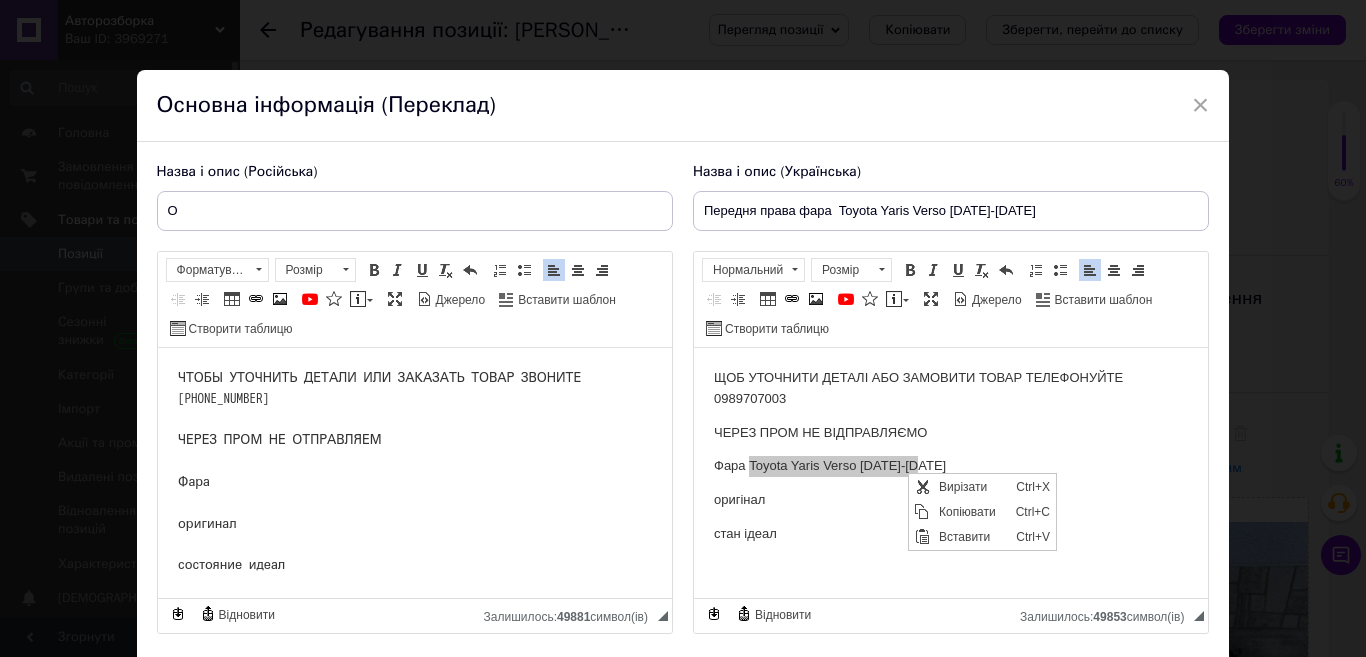 scroll, scrollTop: 0, scrollLeft: 0, axis: both 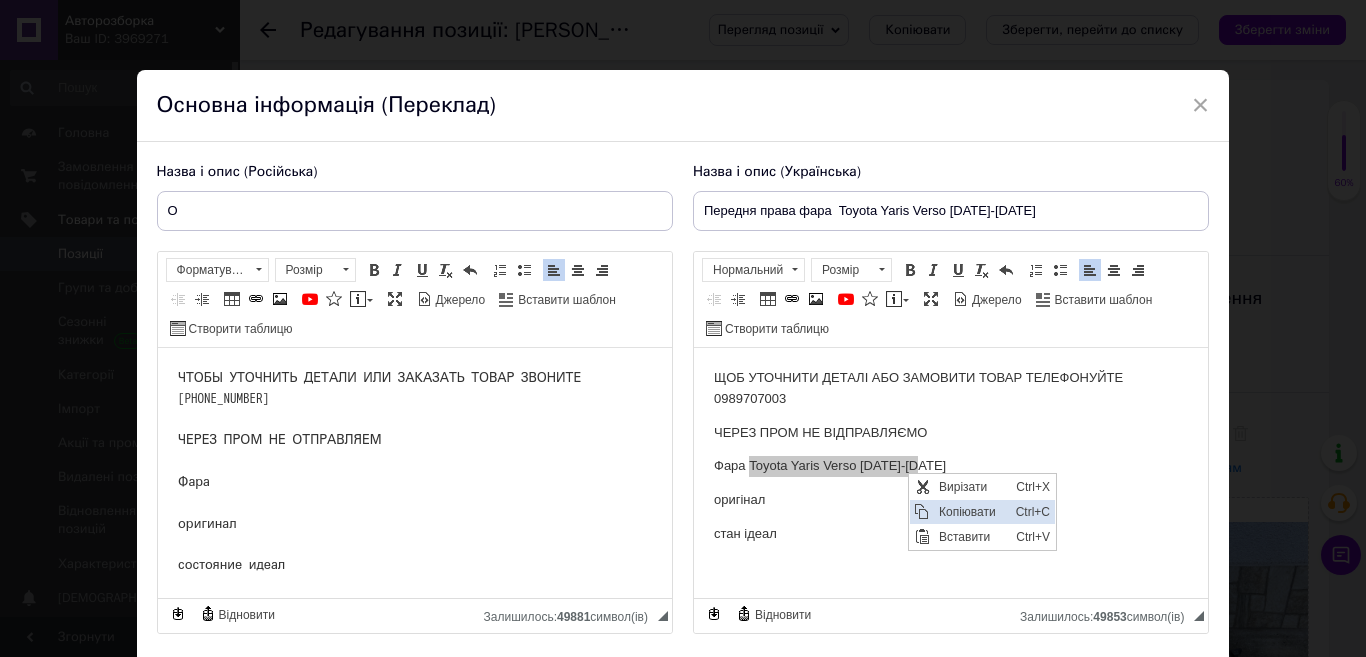 click on "Копіювати" at bounding box center [972, 512] 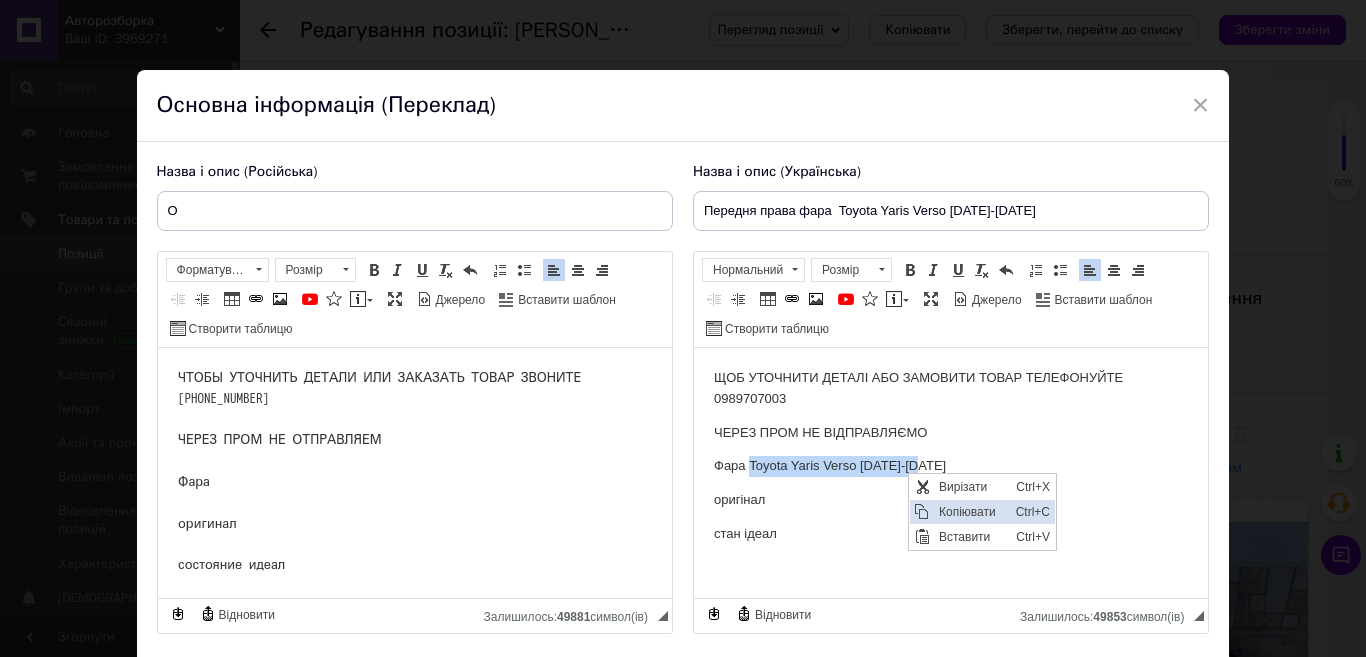 copy on "Toyota Yaris Verso [DATE]-[DATE]" 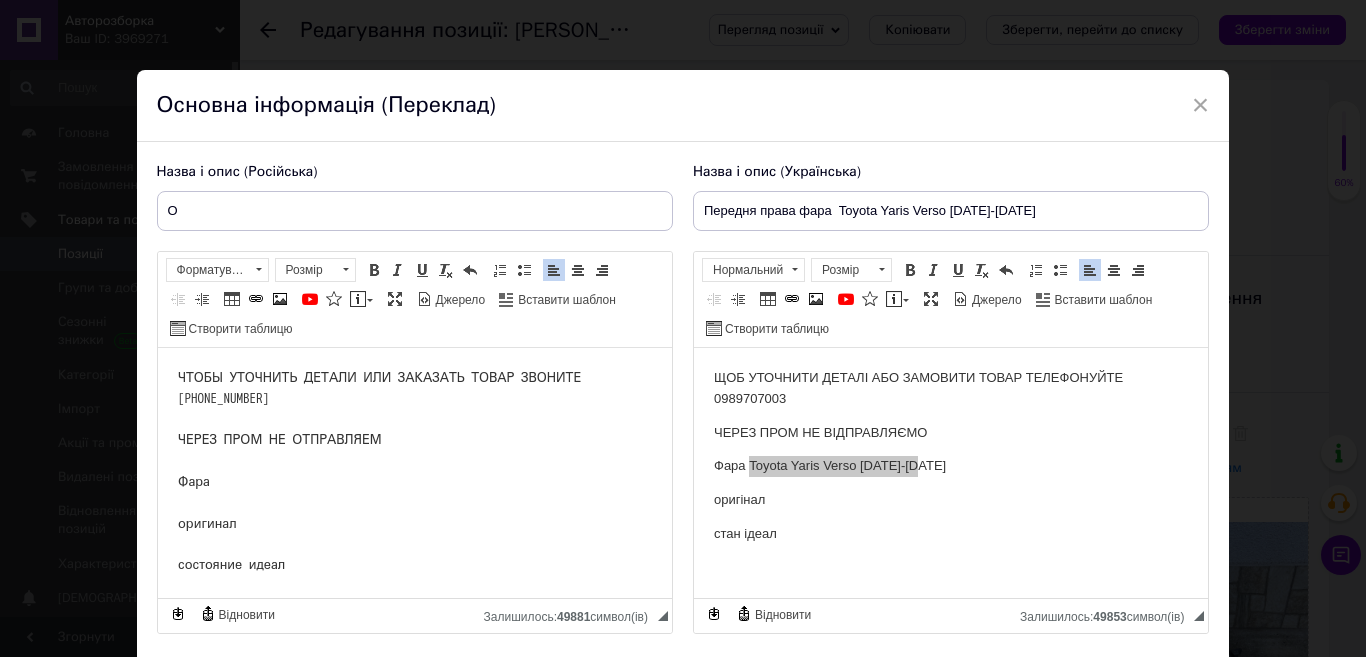 click on "ЧТОБЫ УТОЧНИТЬ ДЕТАЛИ ИЛИ ЗАКАЗАТЬ ТОВАР ЗВОНИТЕ [PHONE_NUMBER]
ЧЕРЕЗ ПРОМ НЕ ОТПРАВЛЯЕМ
Фара
оригинал
состояние идеал" at bounding box center (414, 472) 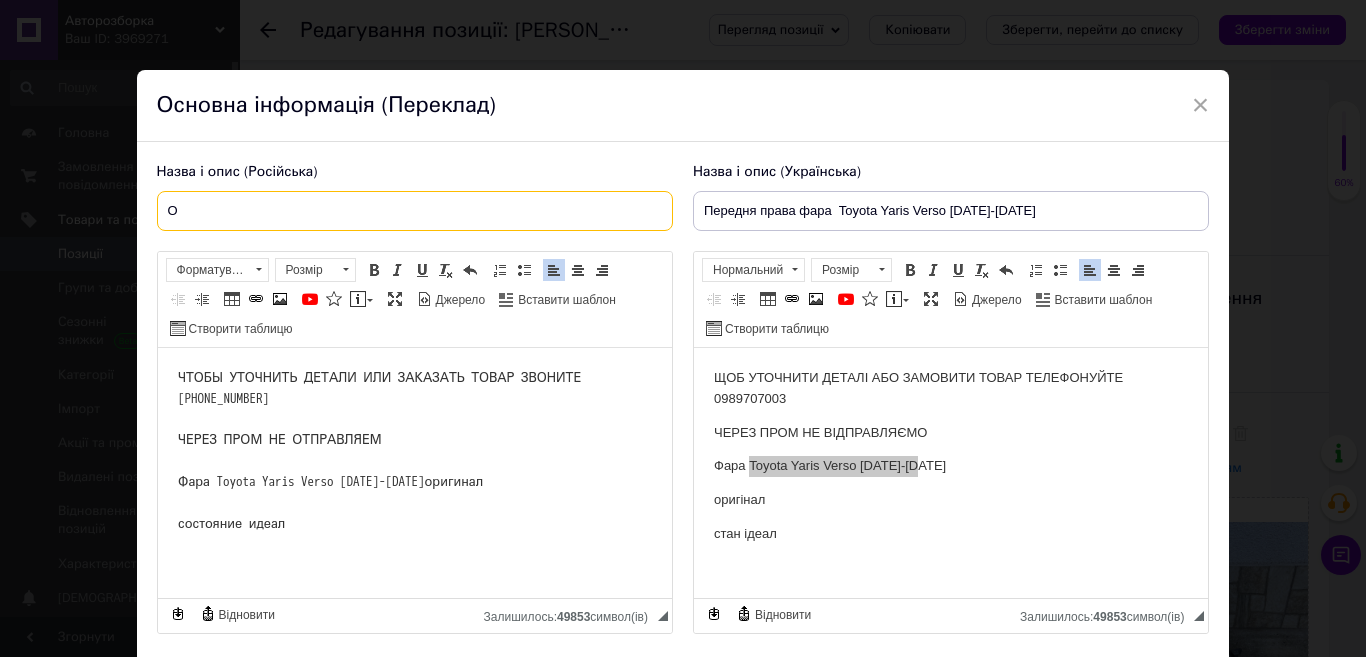click on "О" at bounding box center (415, 211) 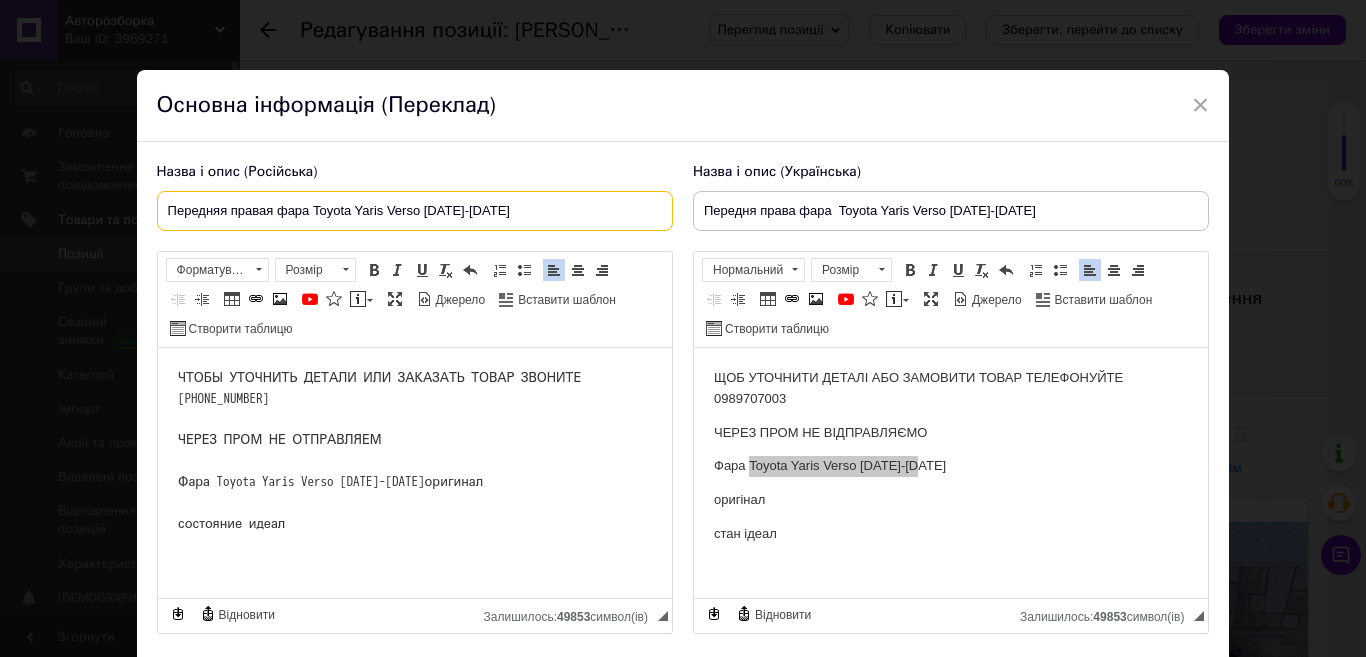 type on "Передняя правая фара Toyota Yaris Verso [DATE]-[DATE]" 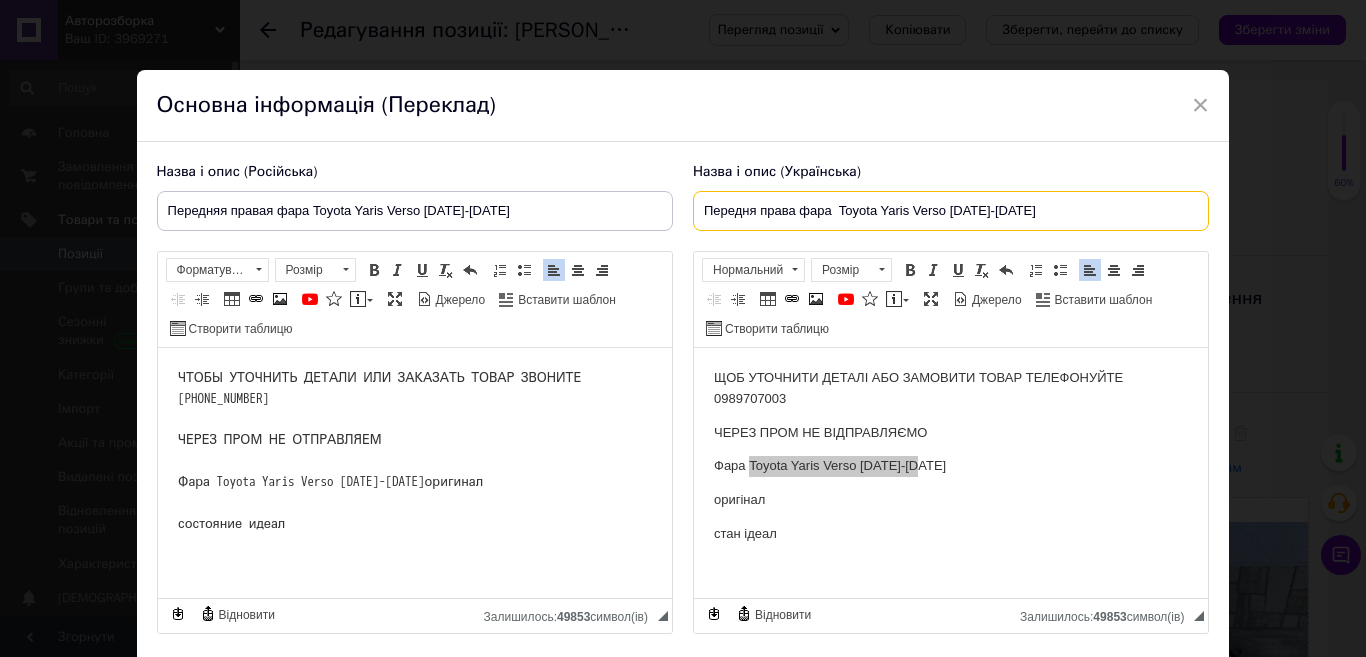 drag, startPoint x: 697, startPoint y: 206, endPoint x: 1020, endPoint y: 224, distance: 323.50116 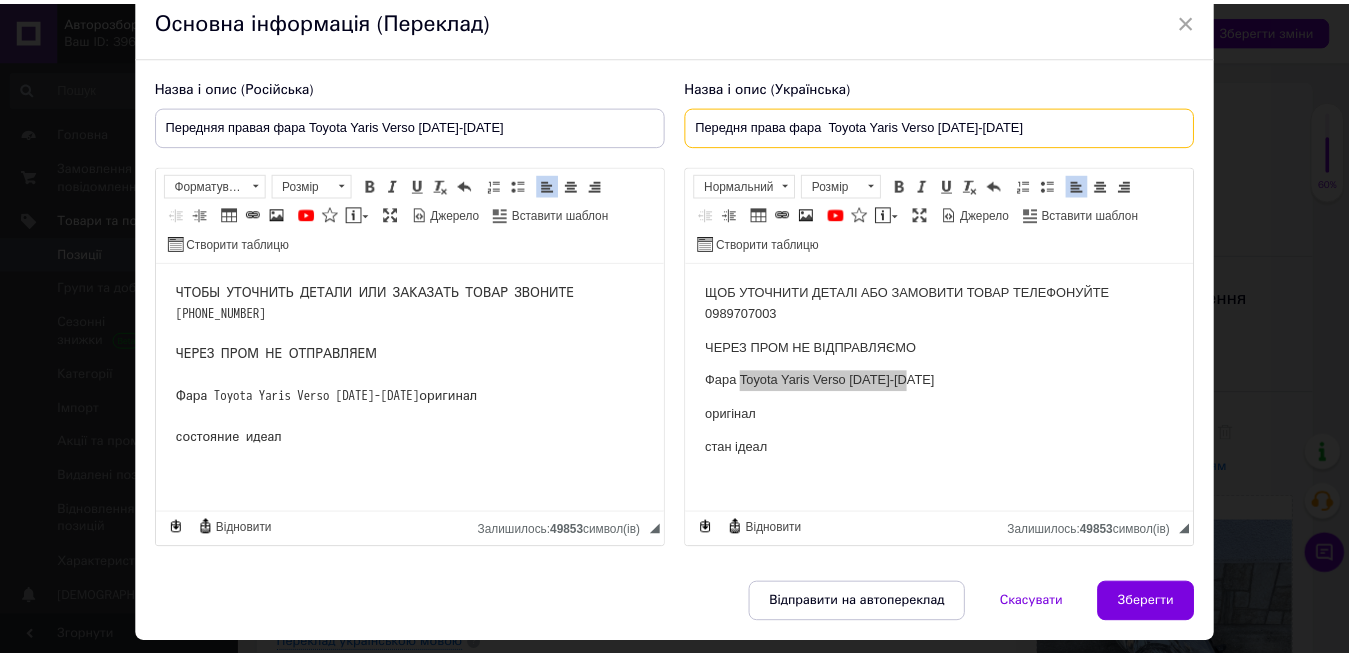 scroll, scrollTop: 109, scrollLeft: 0, axis: vertical 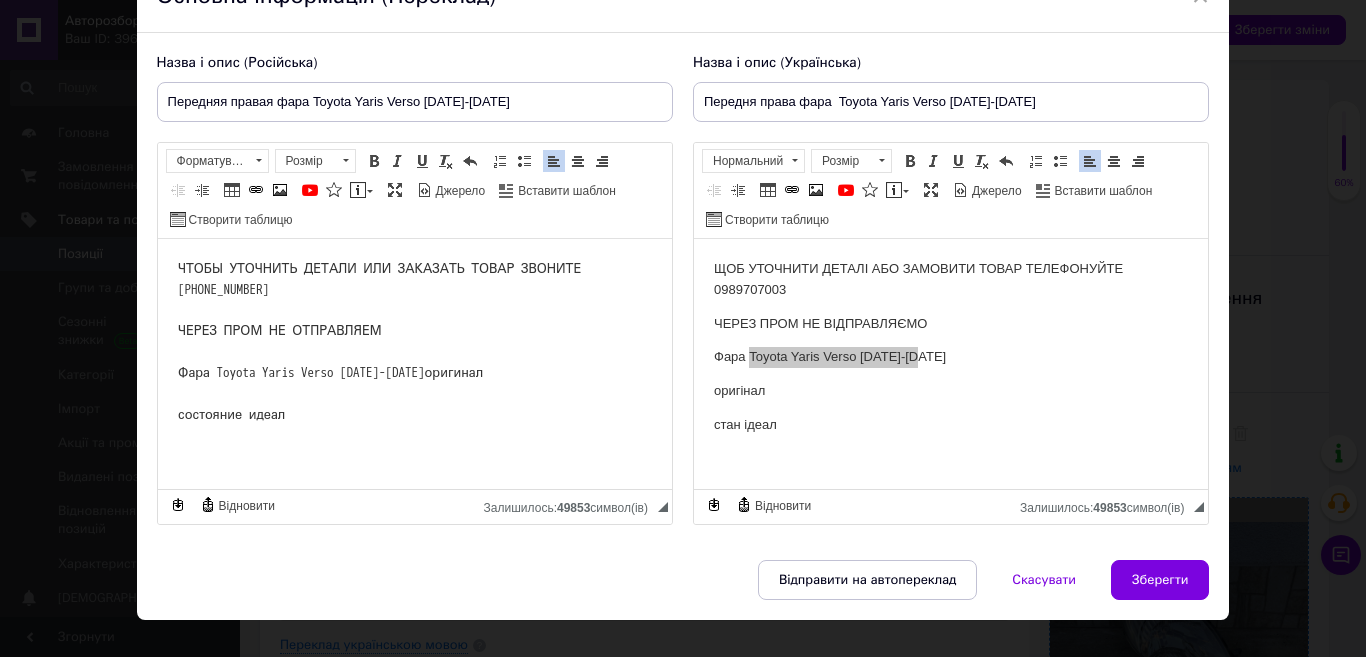 click on "Зберегти" at bounding box center (1160, 580) 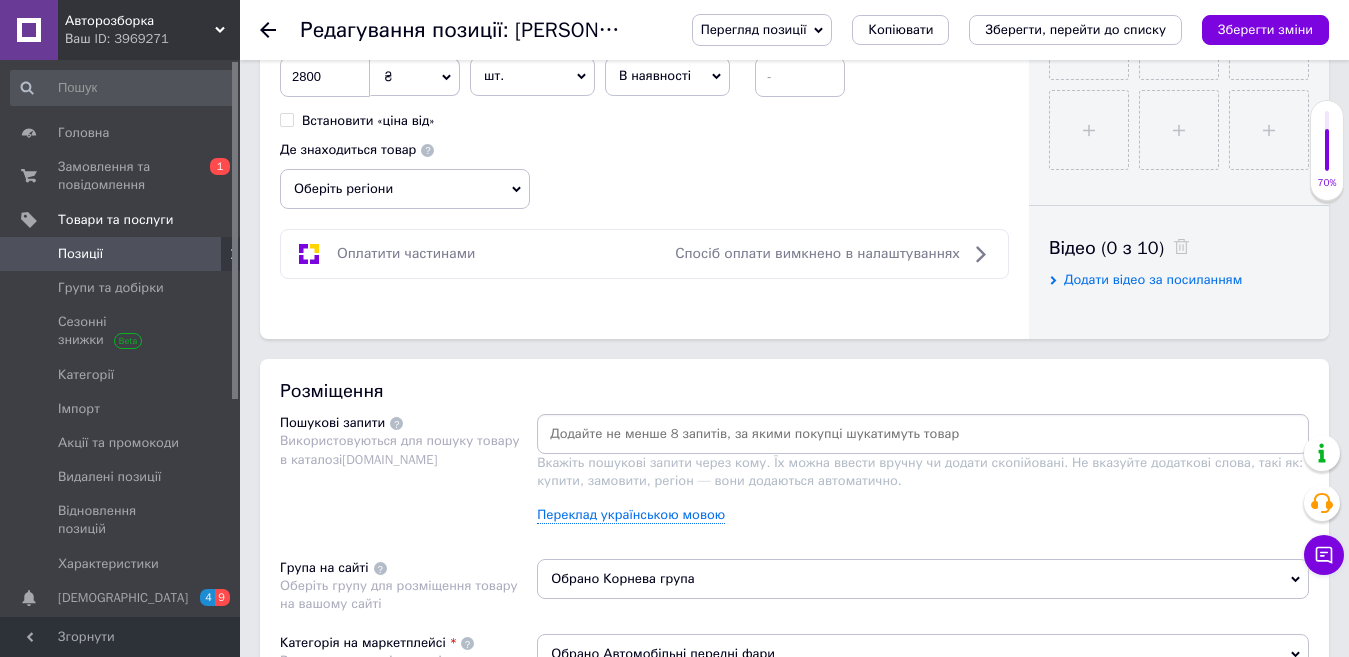 scroll, scrollTop: 872, scrollLeft: 0, axis: vertical 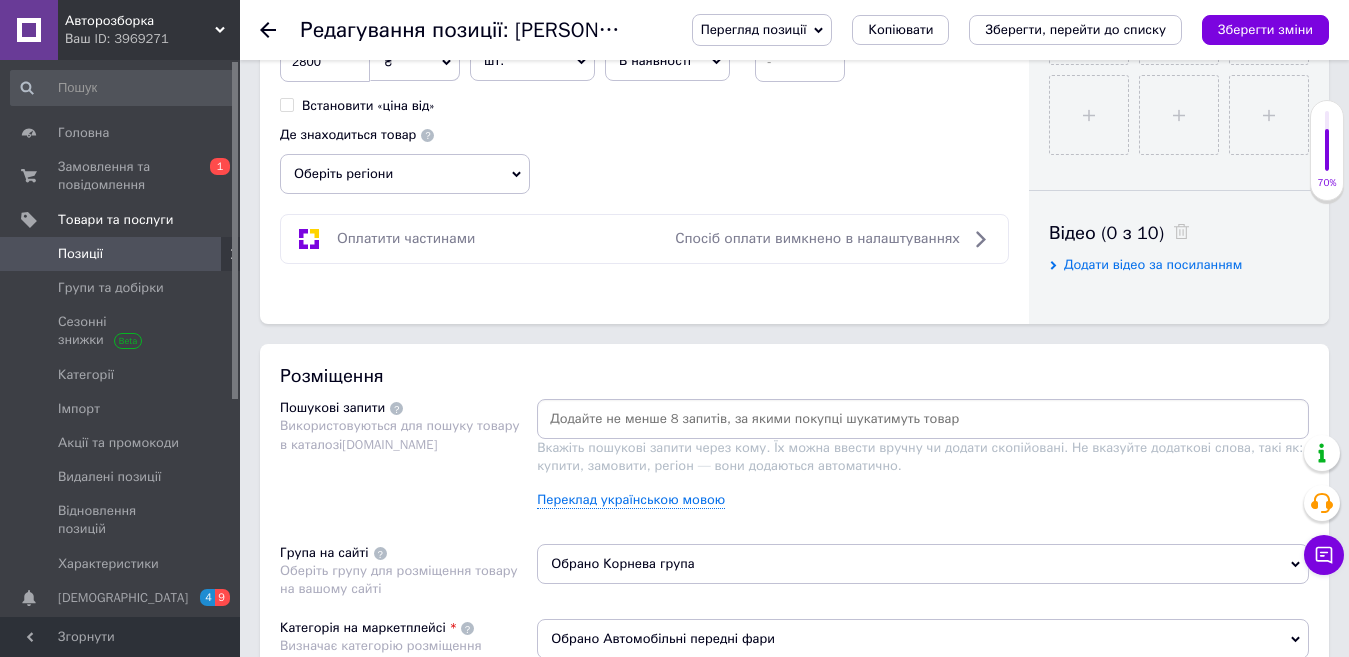 click 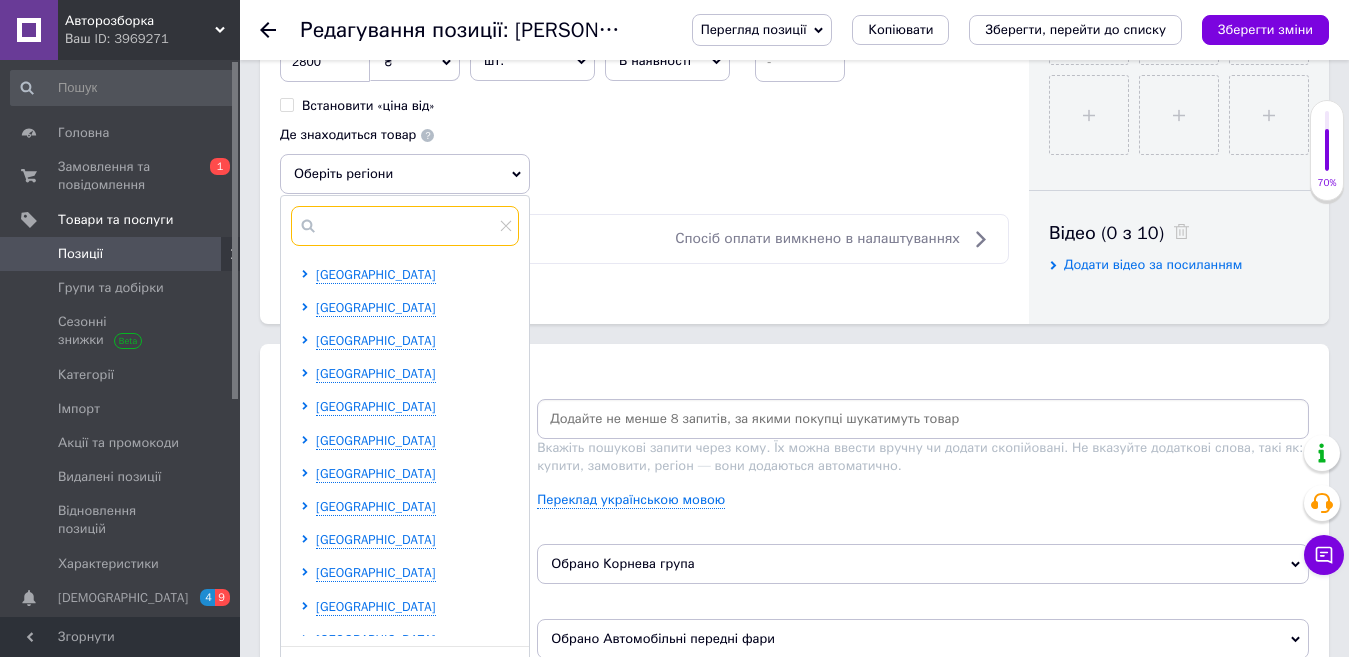 click at bounding box center [405, 226] 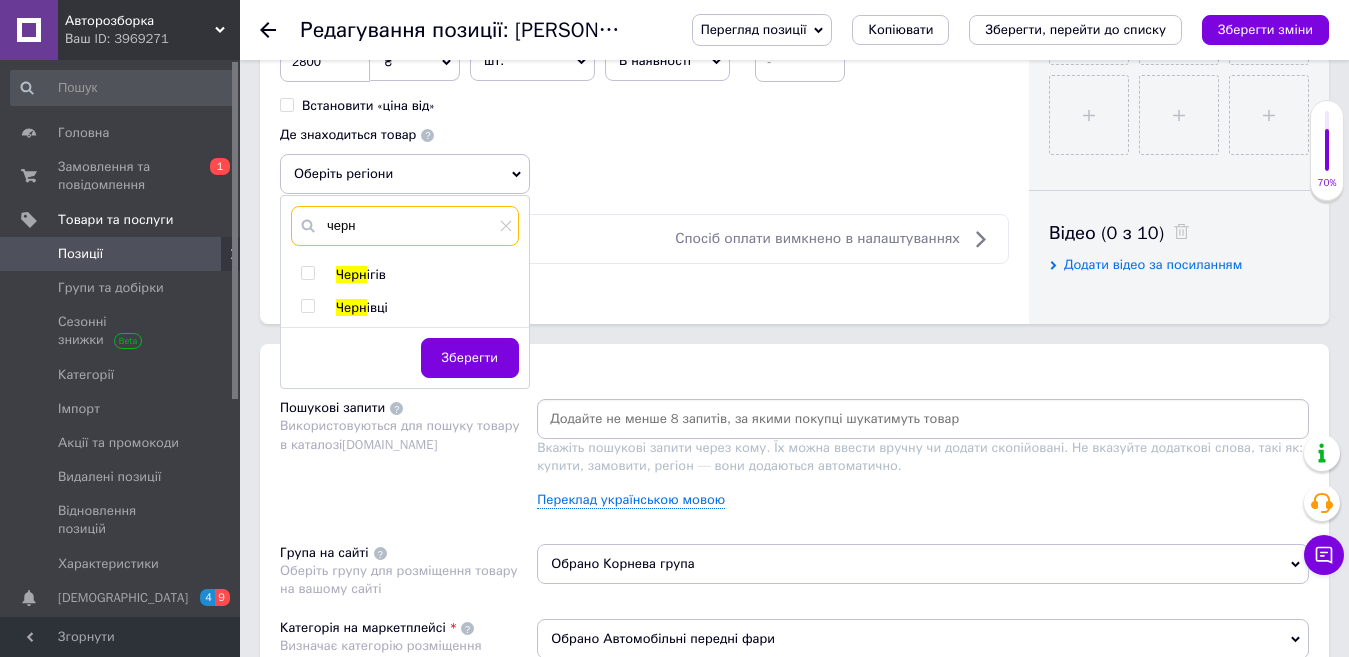 type on "черн" 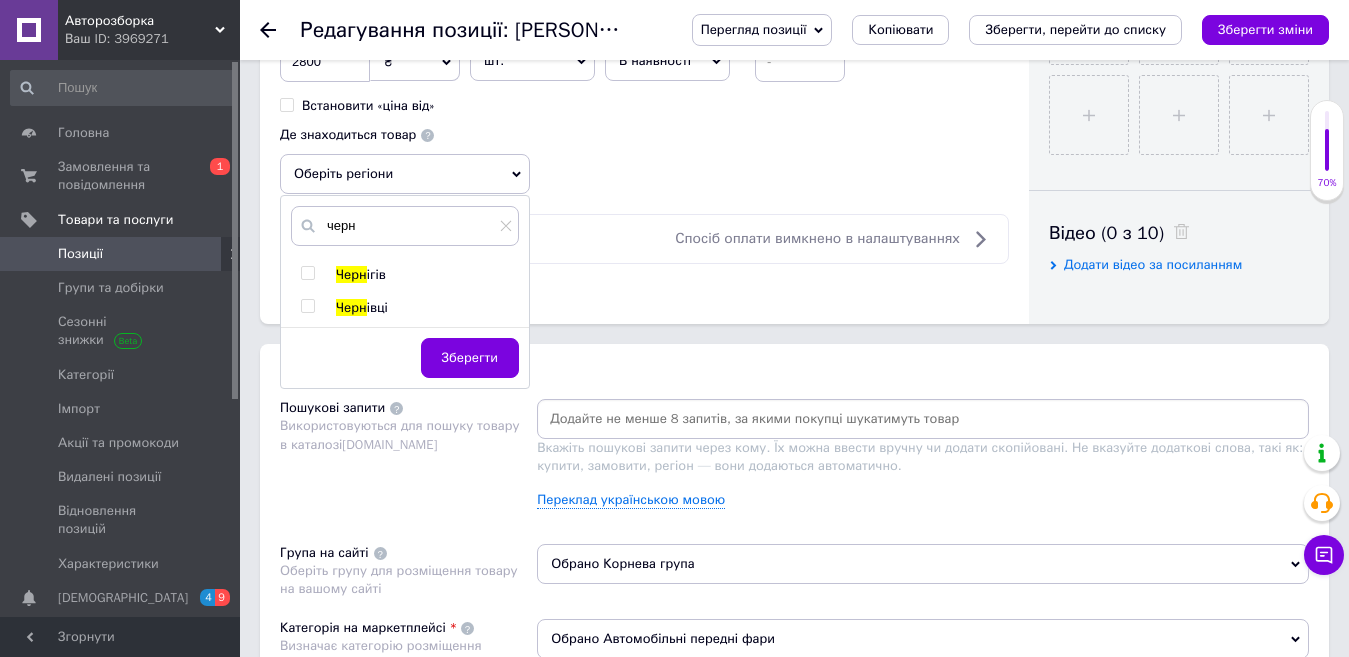 click on "івці" at bounding box center (377, 307) 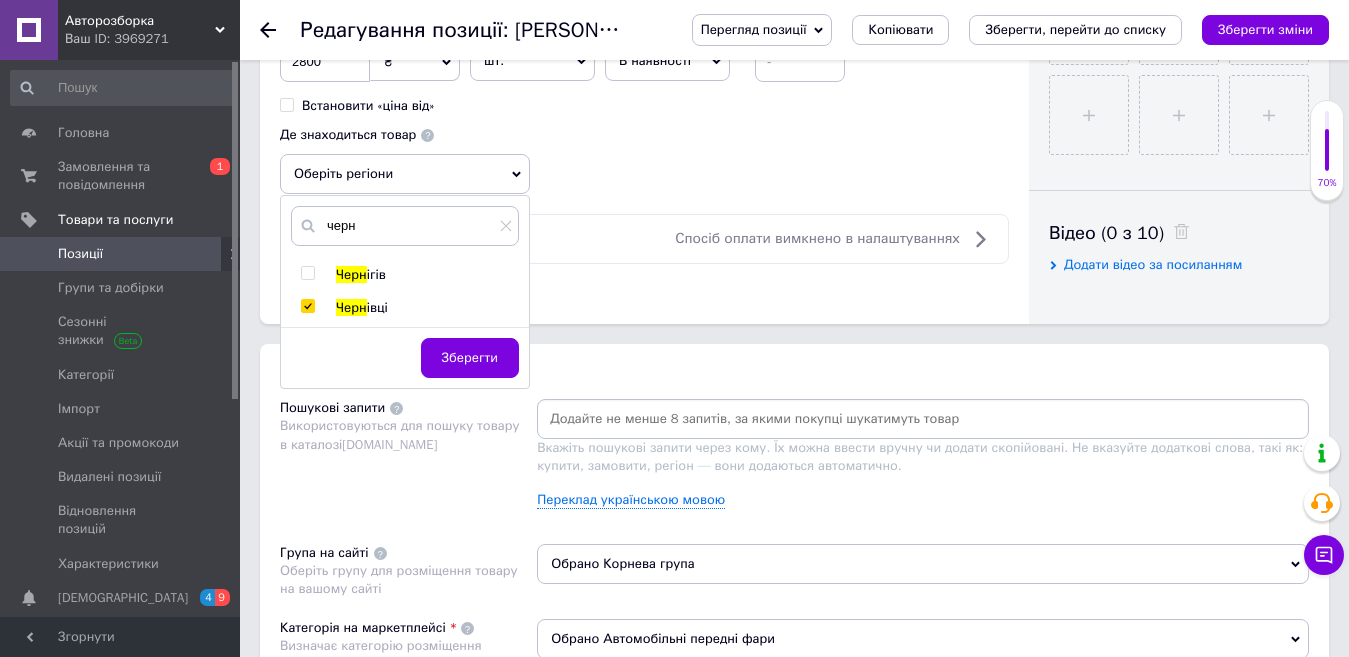 checkbox on "true" 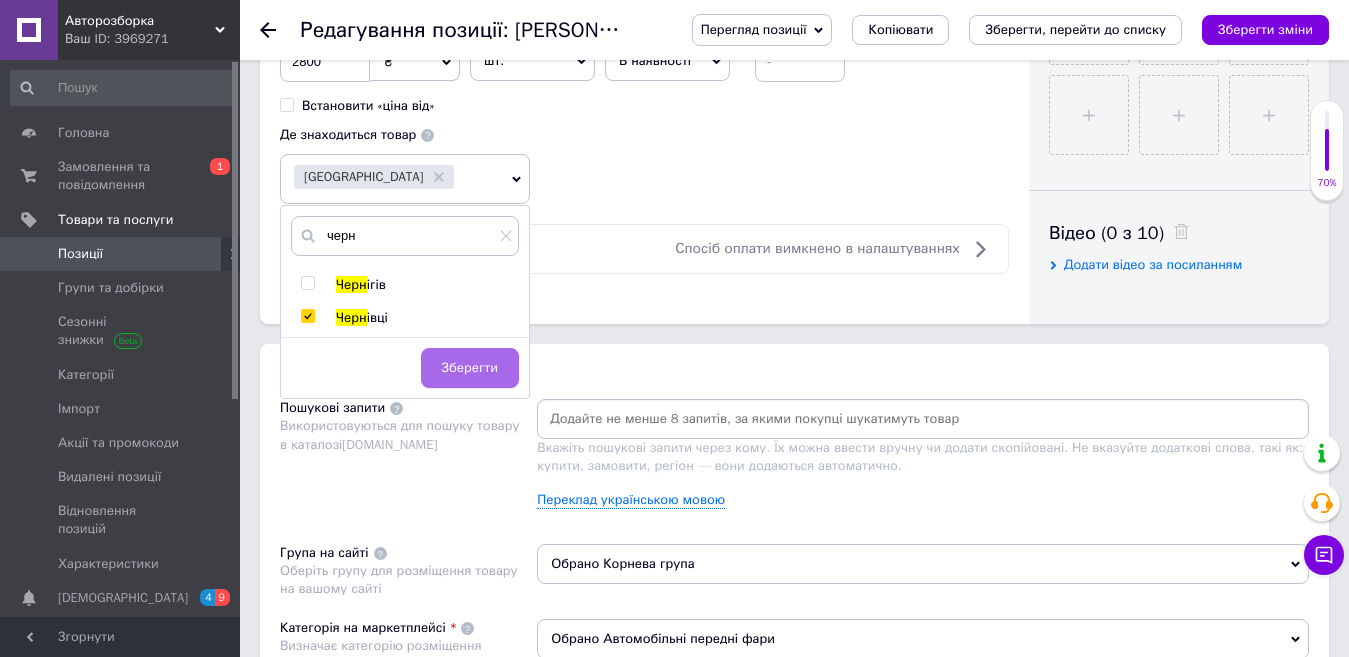 click on "Зберегти" at bounding box center [470, 368] 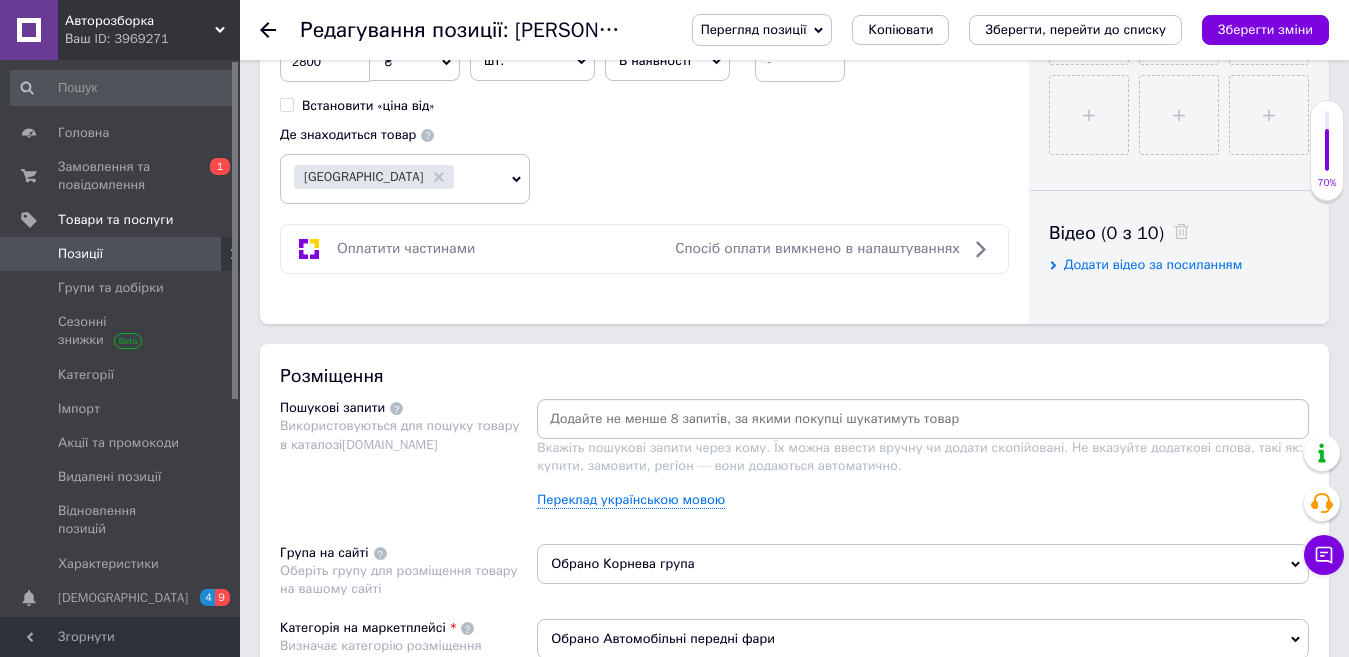 paste on "Передня права фара  Toyota Yaris Verso [DATE]-[DATE]" 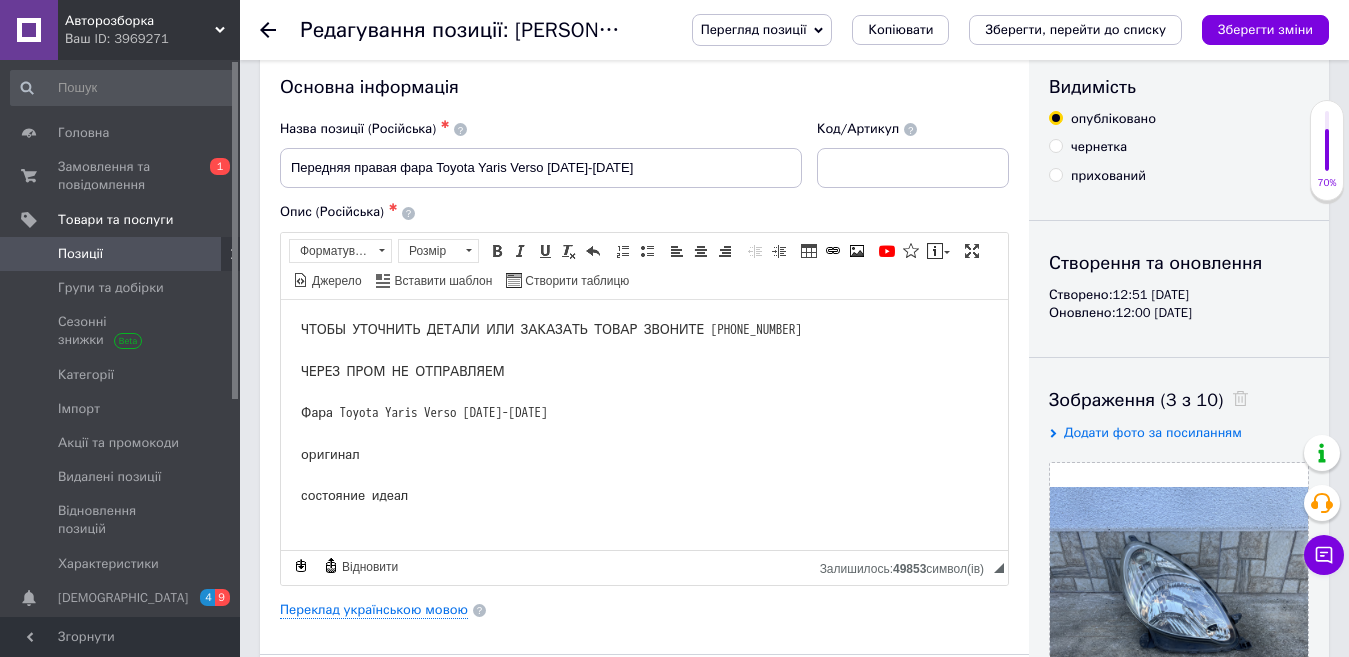 scroll, scrollTop: 0, scrollLeft: 0, axis: both 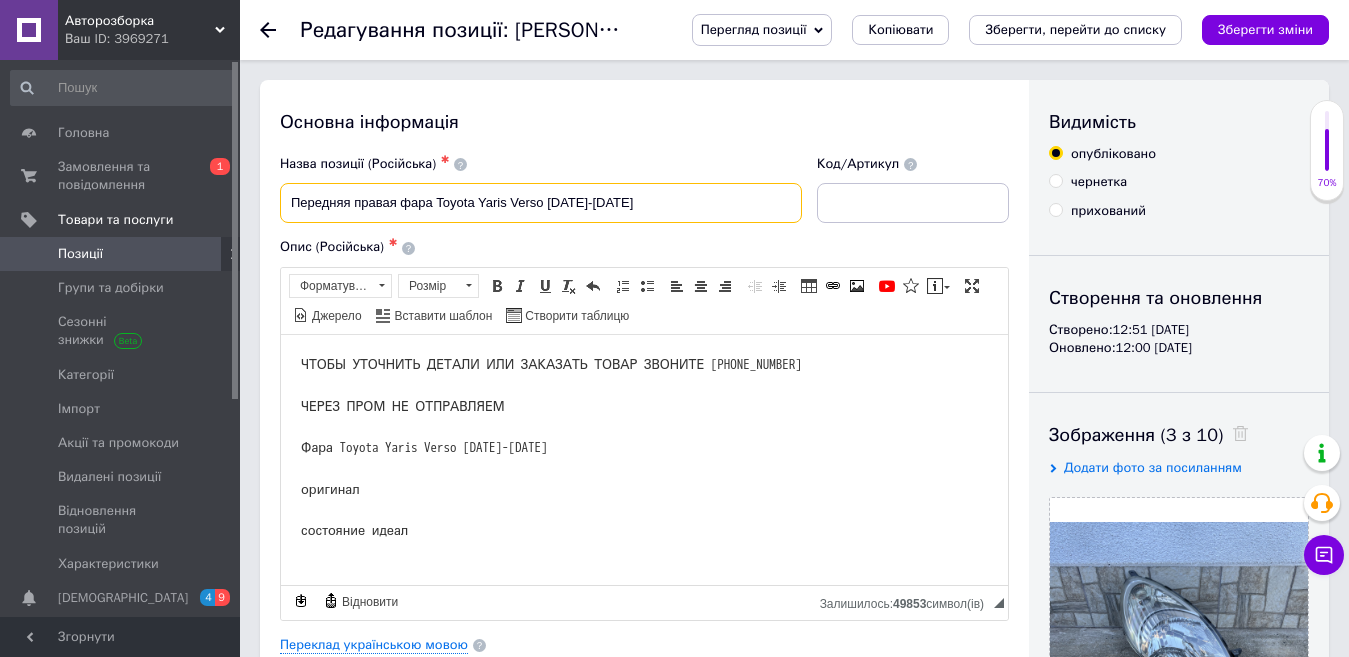 drag, startPoint x: 294, startPoint y: 200, endPoint x: 607, endPoint y: 233, distance: 314.7348 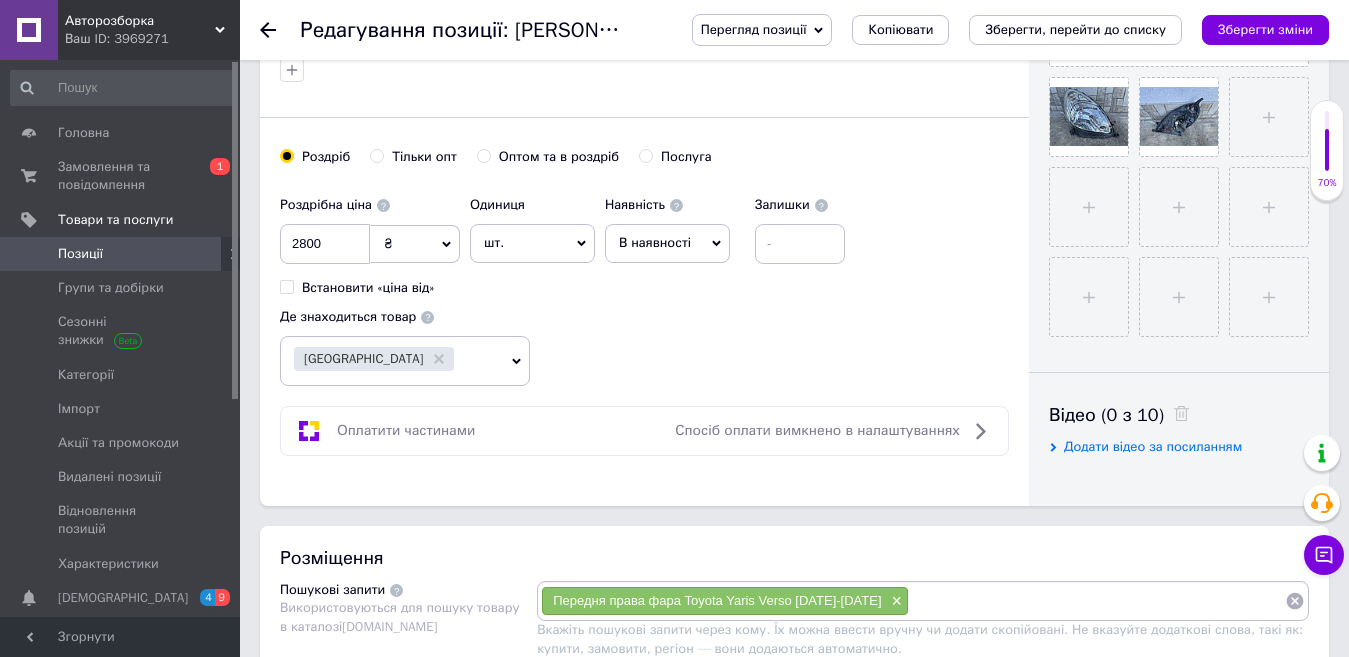 scroll, scrollTop: 1038, scrollLeft: 0, axis: vertical 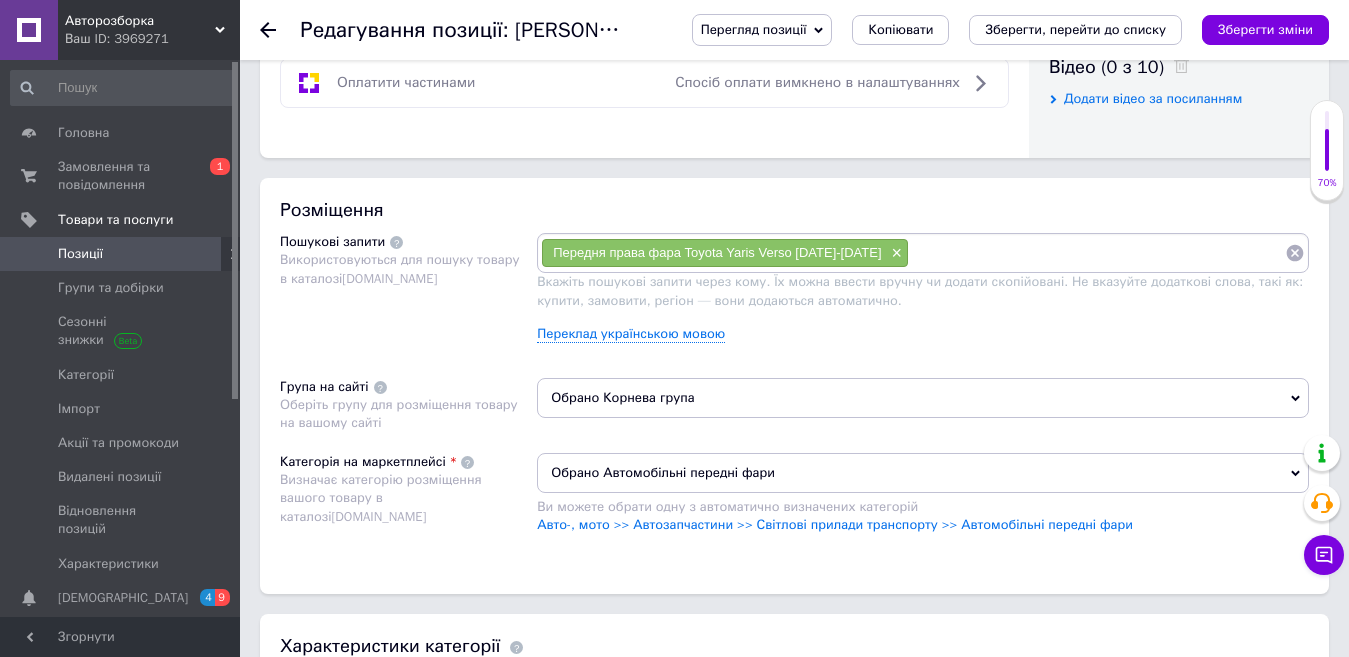 click at bounding box center (1097, 253) 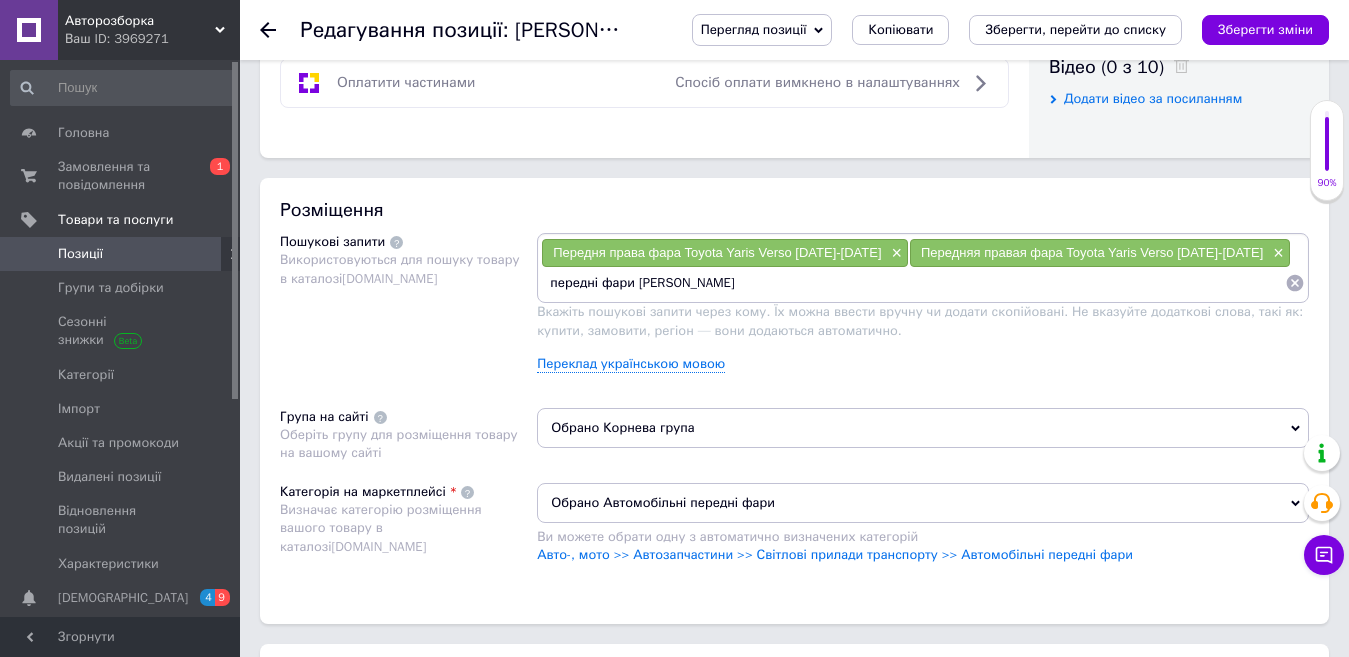 paste on "Передняя правая фара Toyota Yaris Verso [DATE]-[DATE]" 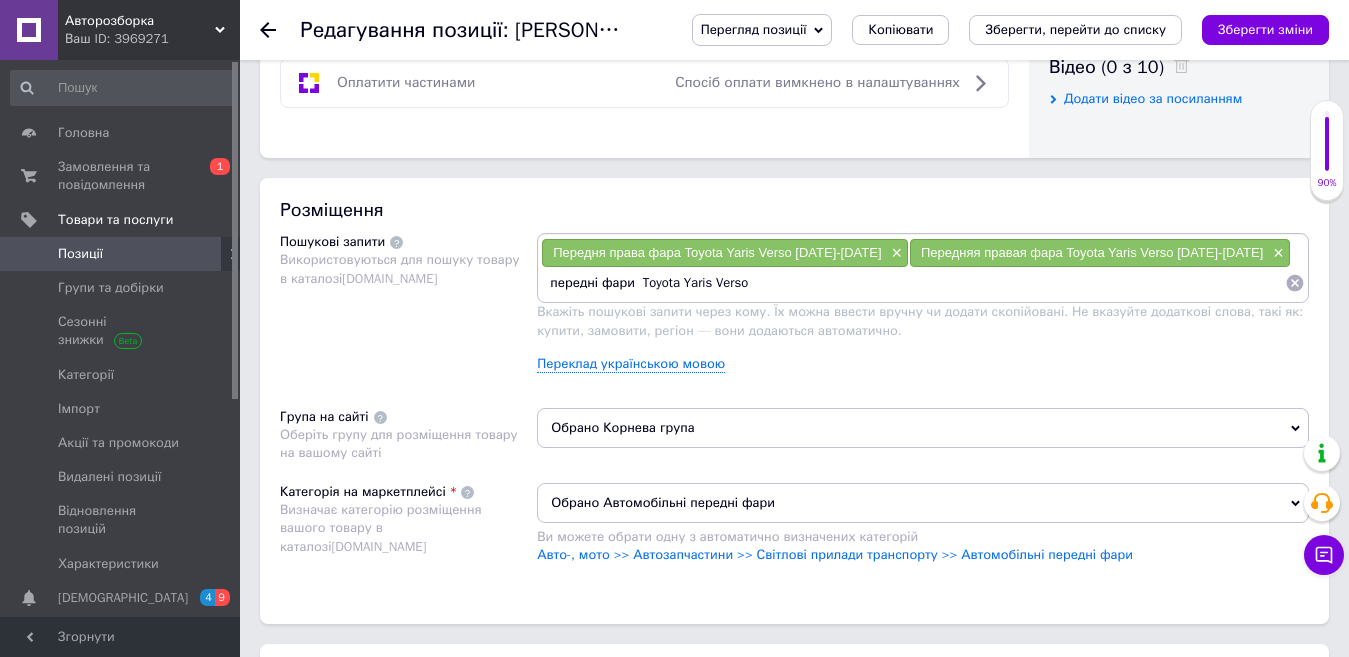 type on "передні фари Toyota Yaris Verso" 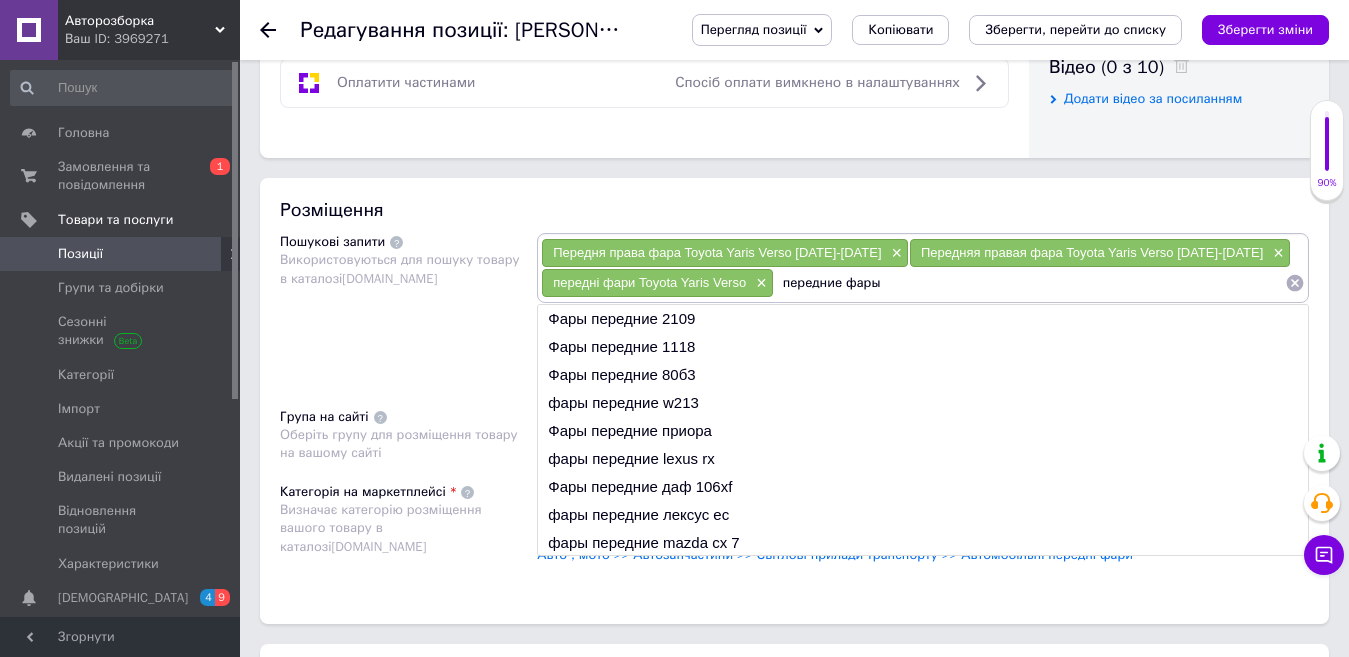 paste on "Передняя правая фара Toyota Yaris Verso [DATE]-[DATE]" 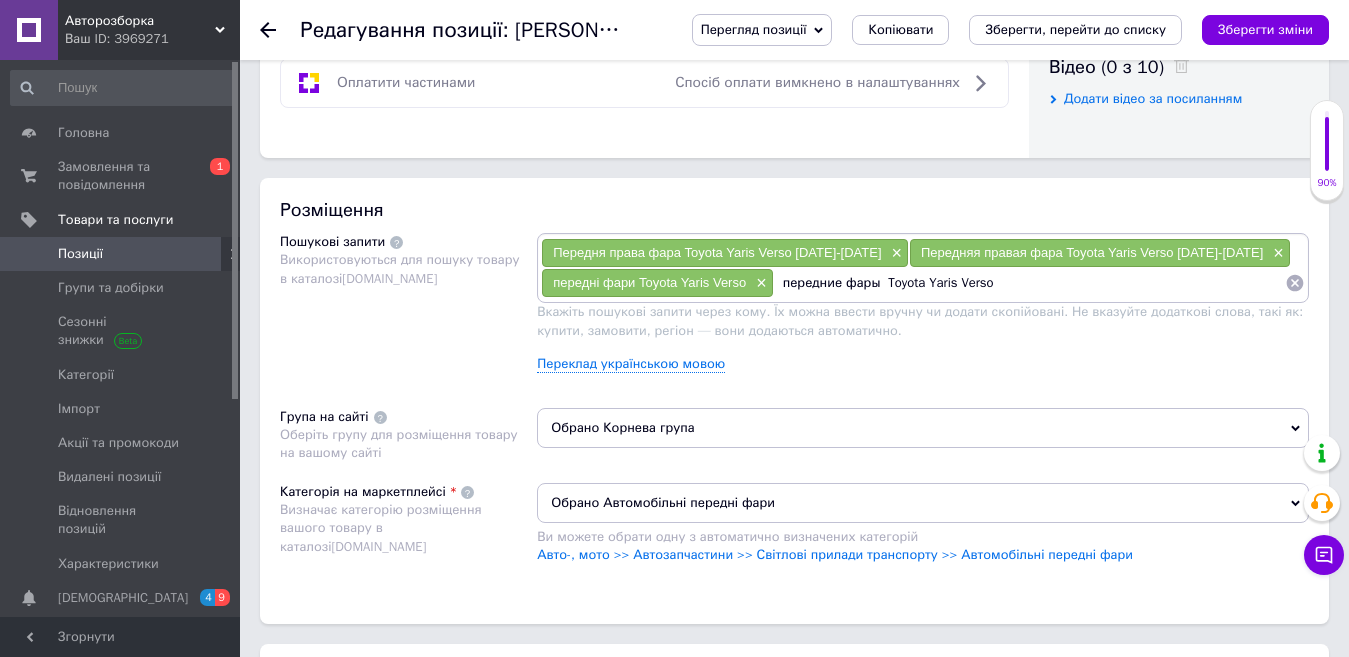 type on "передние фары Toyota Yaris Verso" 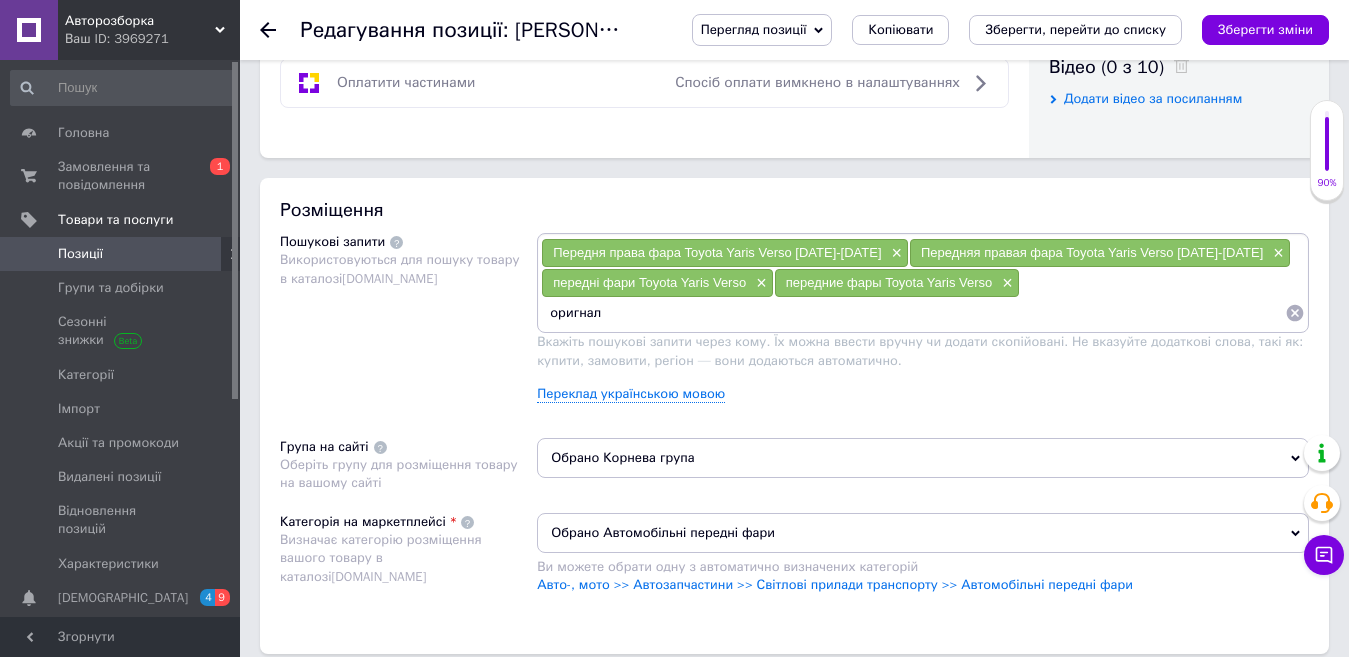 type on "оригинал" 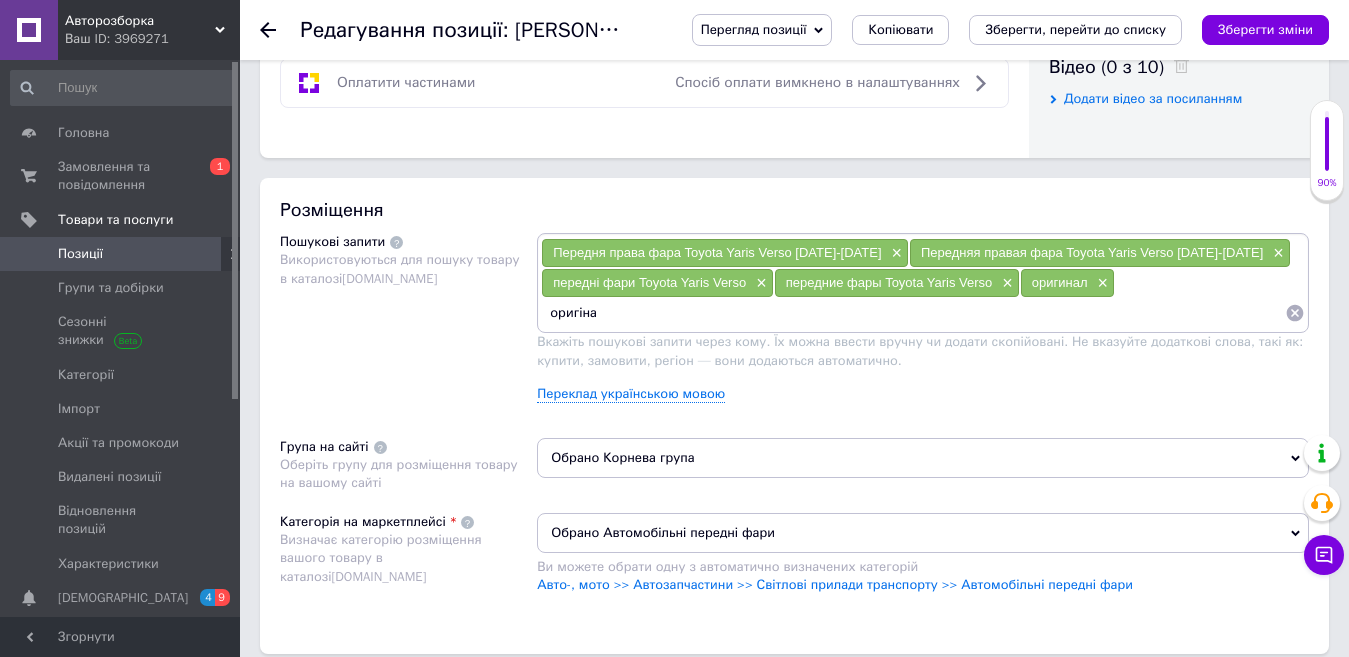 type on "оригінал" 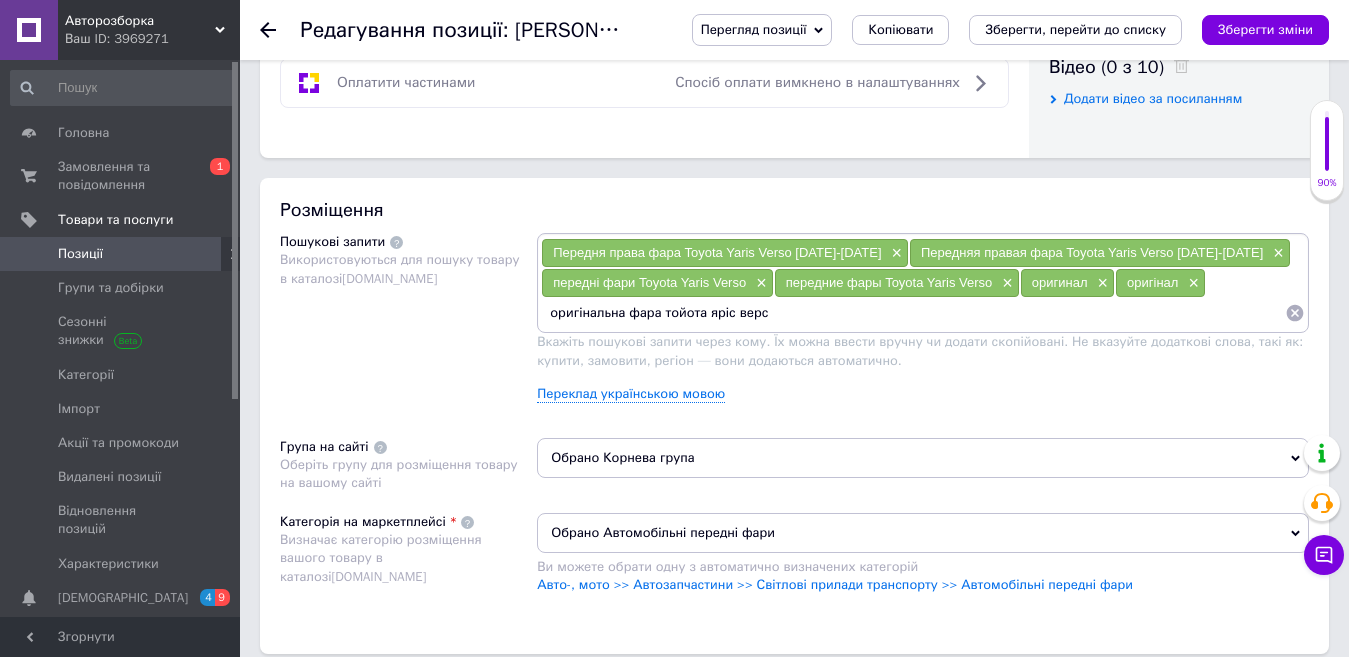 type on "оригінальна фара тойота яріс версо" 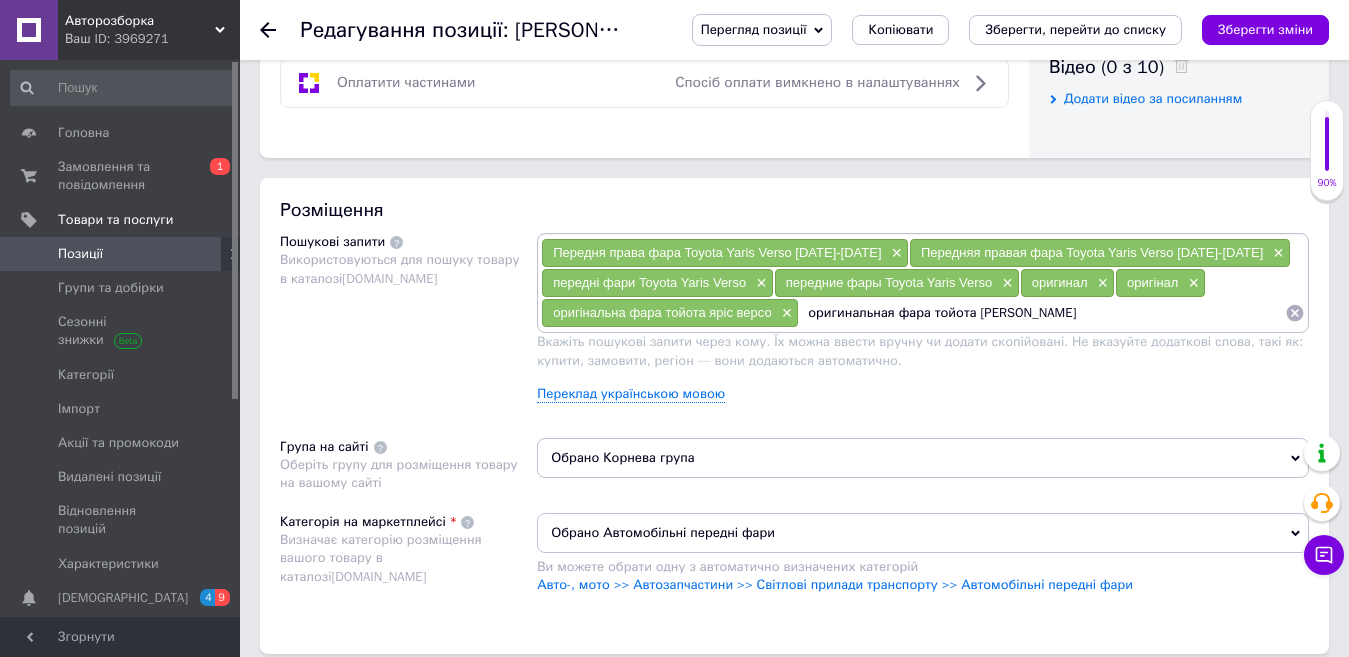 type on "оригинальная фара тойота [PERSON_NAME]" 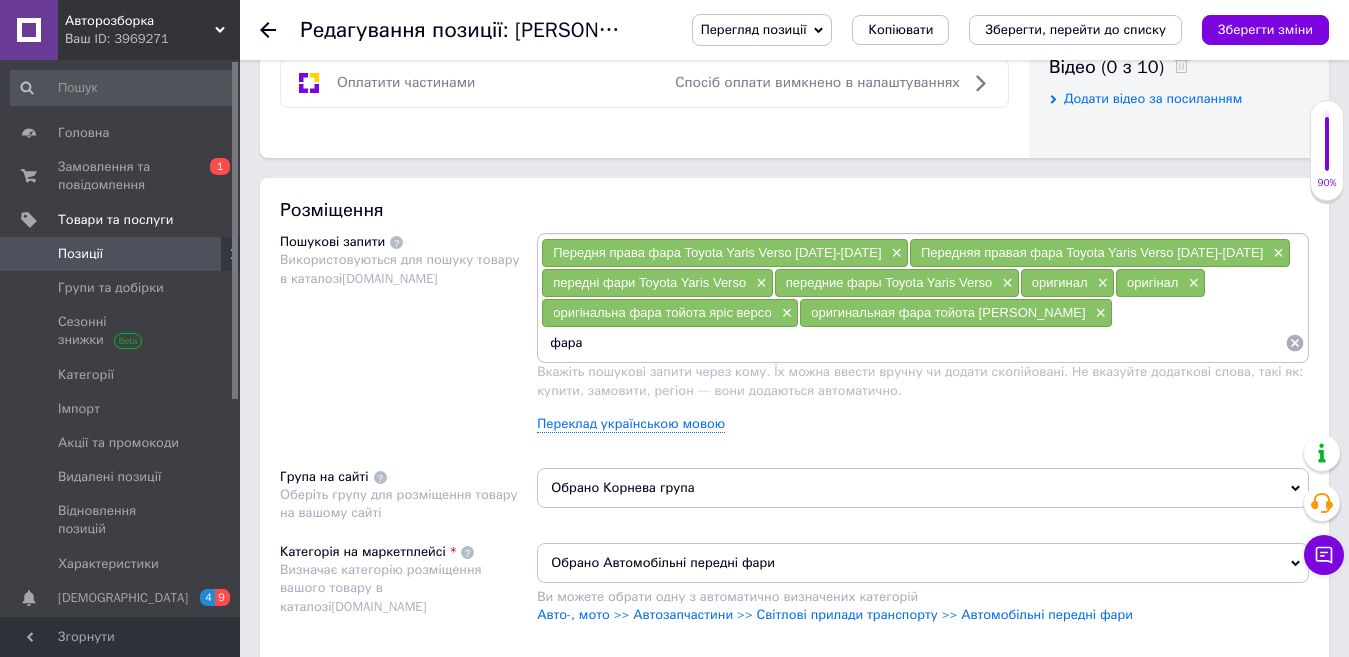 paste on "Передняя правая фара Toyota Yaris Verso [DATE]-[DATE]" 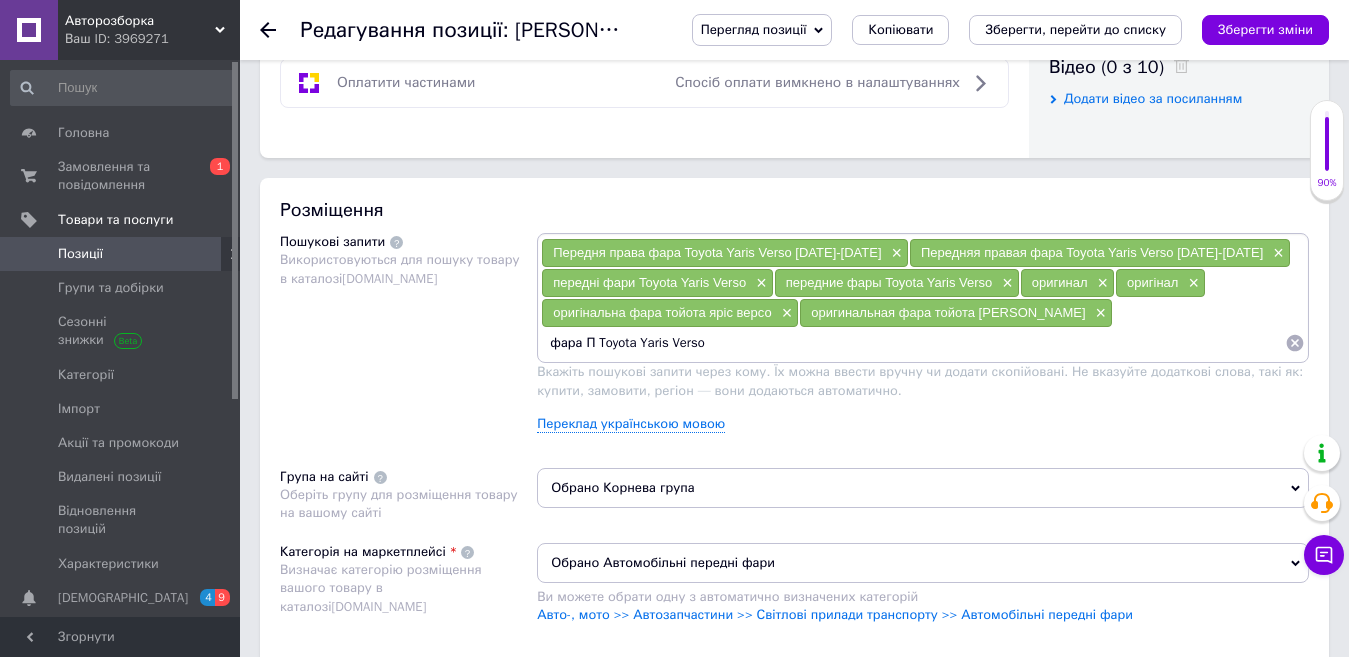 type on "фара  Toyota Yaris Verso" 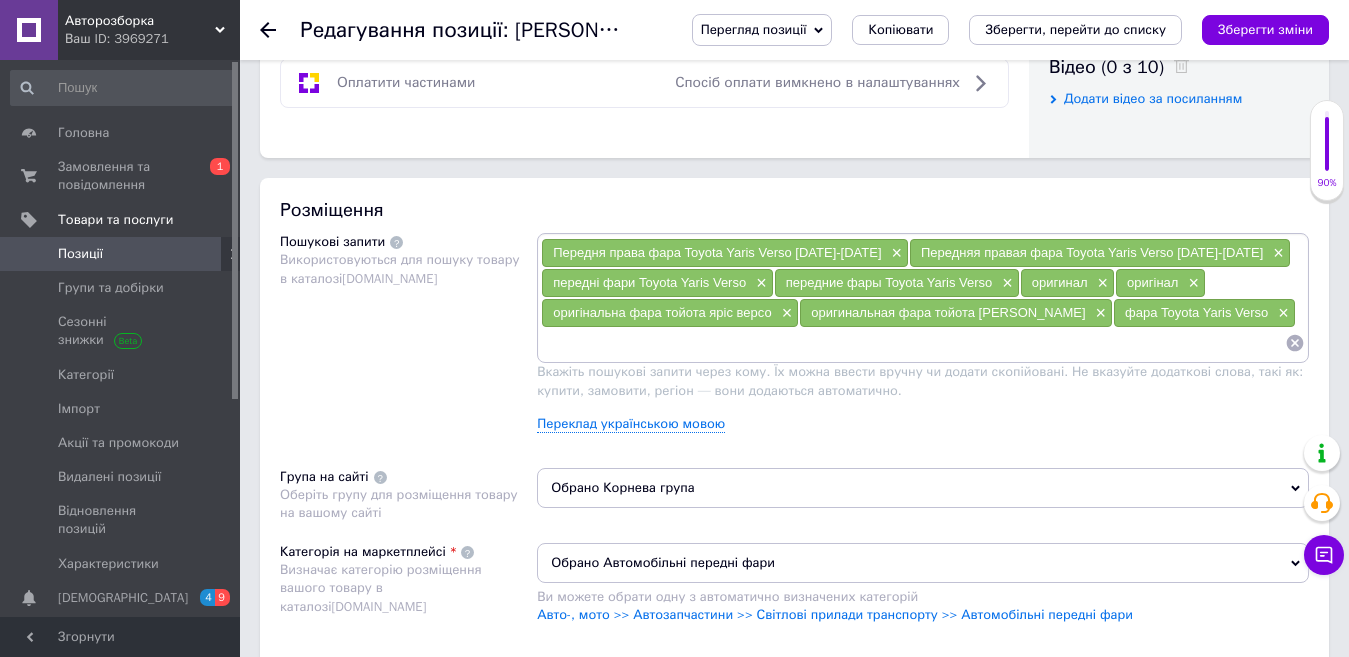 paste on "Фара для Toyota Yaris Verso з разборки з [GEOGRAPHIC_DATA]" 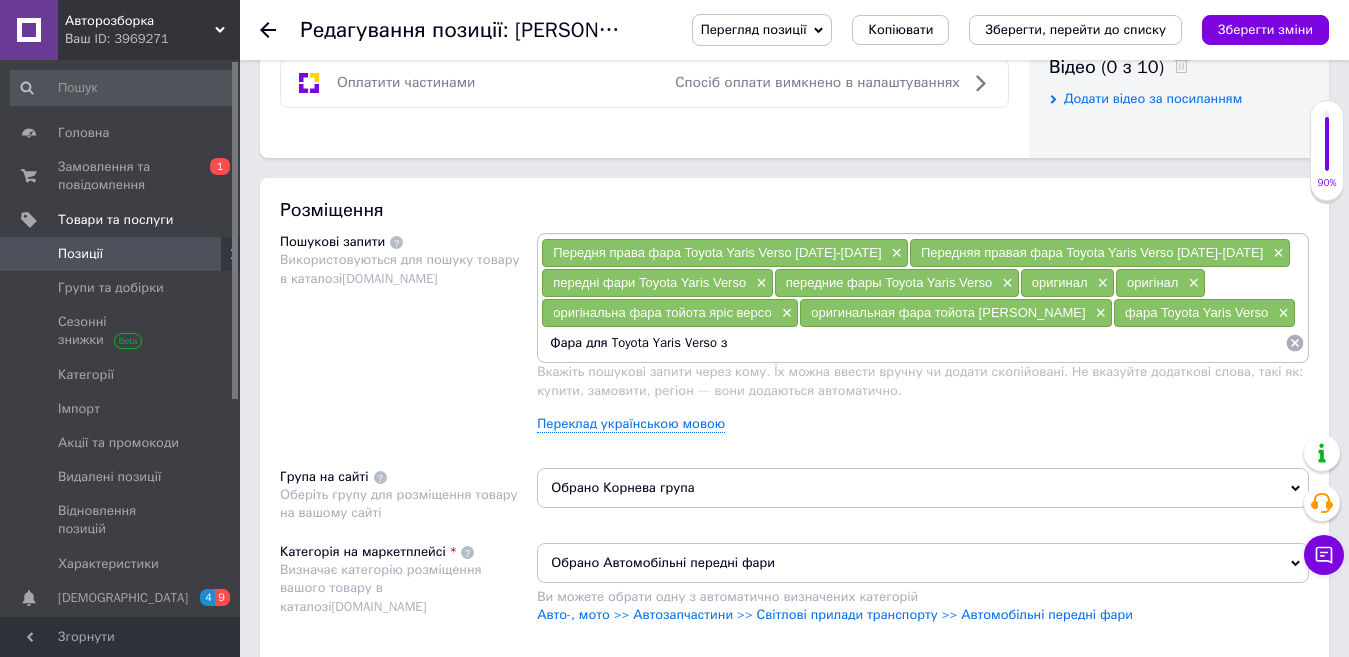 type on "Фара для Toyota Yaris Verso" 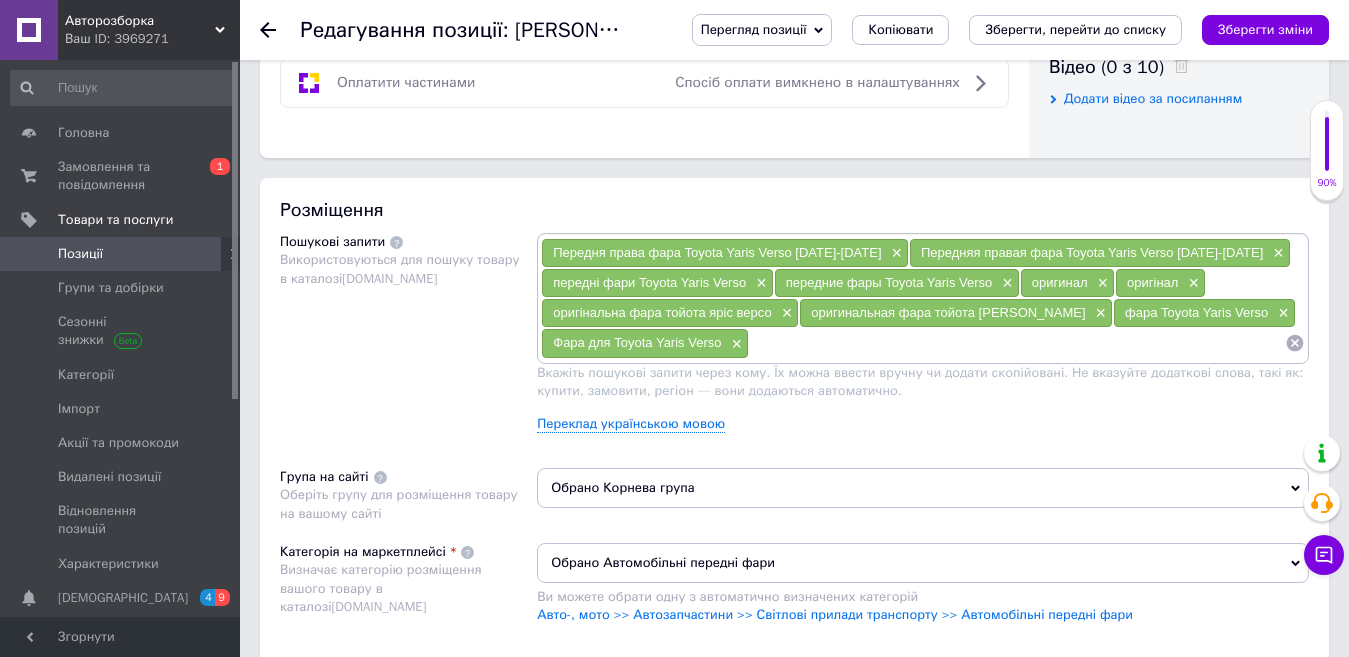 paste on "Фара Toyota YARIS" 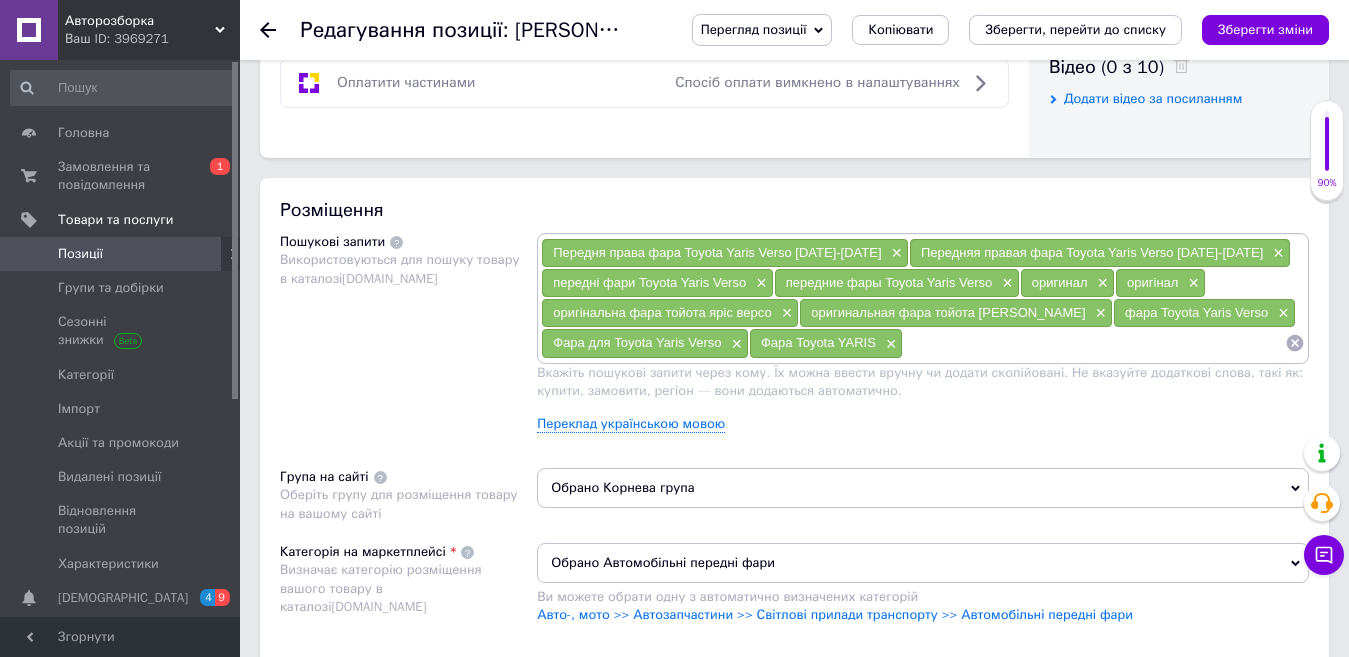 paste on "Фара права для Toyota Yaris Verso з [GEOGRAPHIC_DATA]" 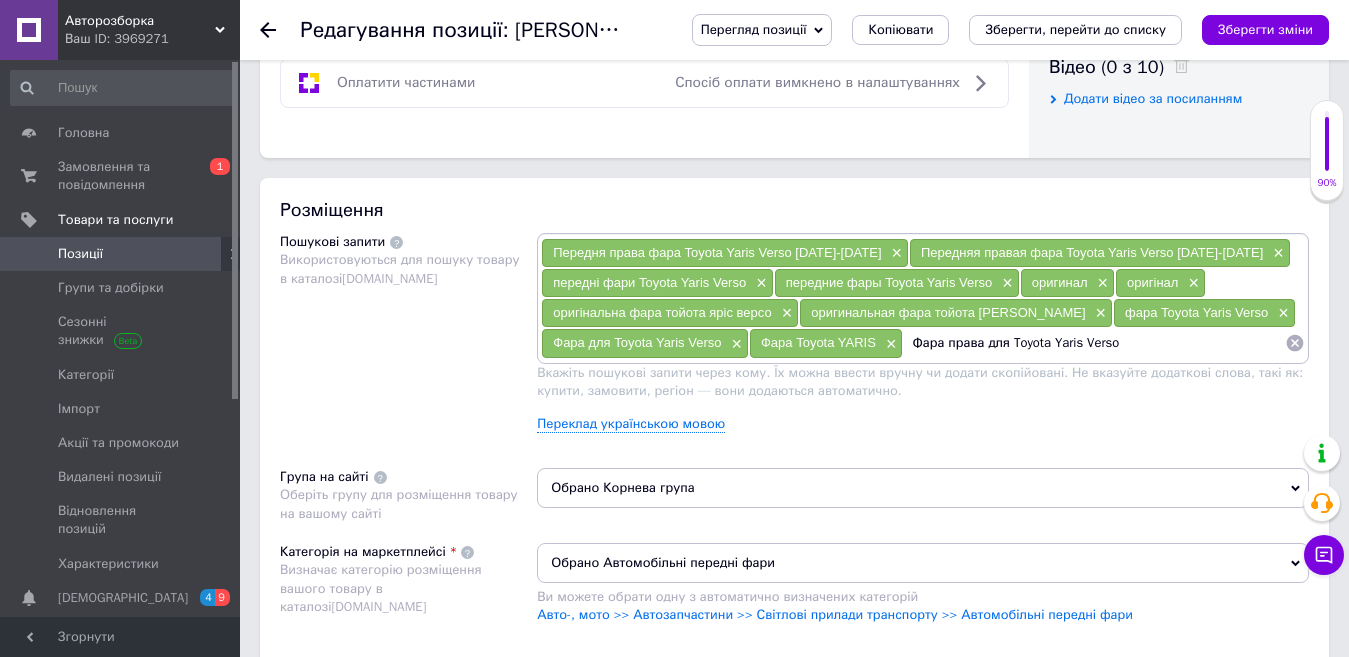 type on "Фара права для Toyota Yaris Verso" 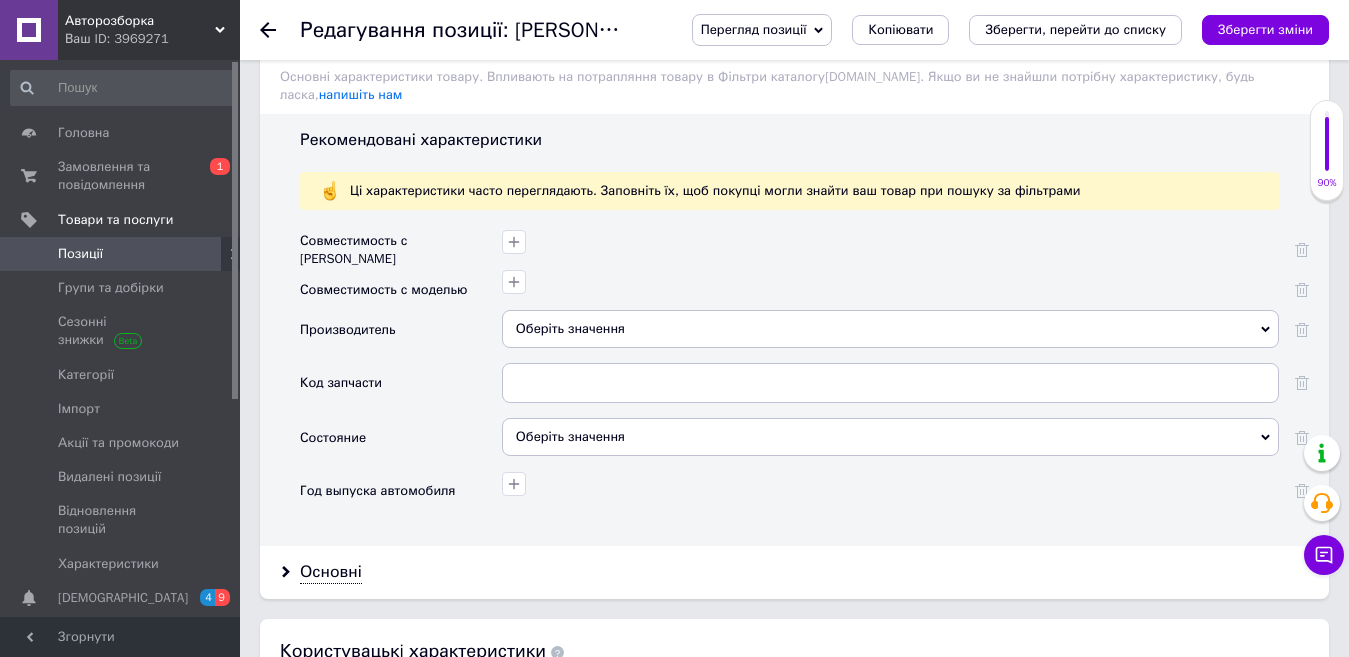 scroll, scrollTop: 1755, scrollLeft: 0, axis: vertical 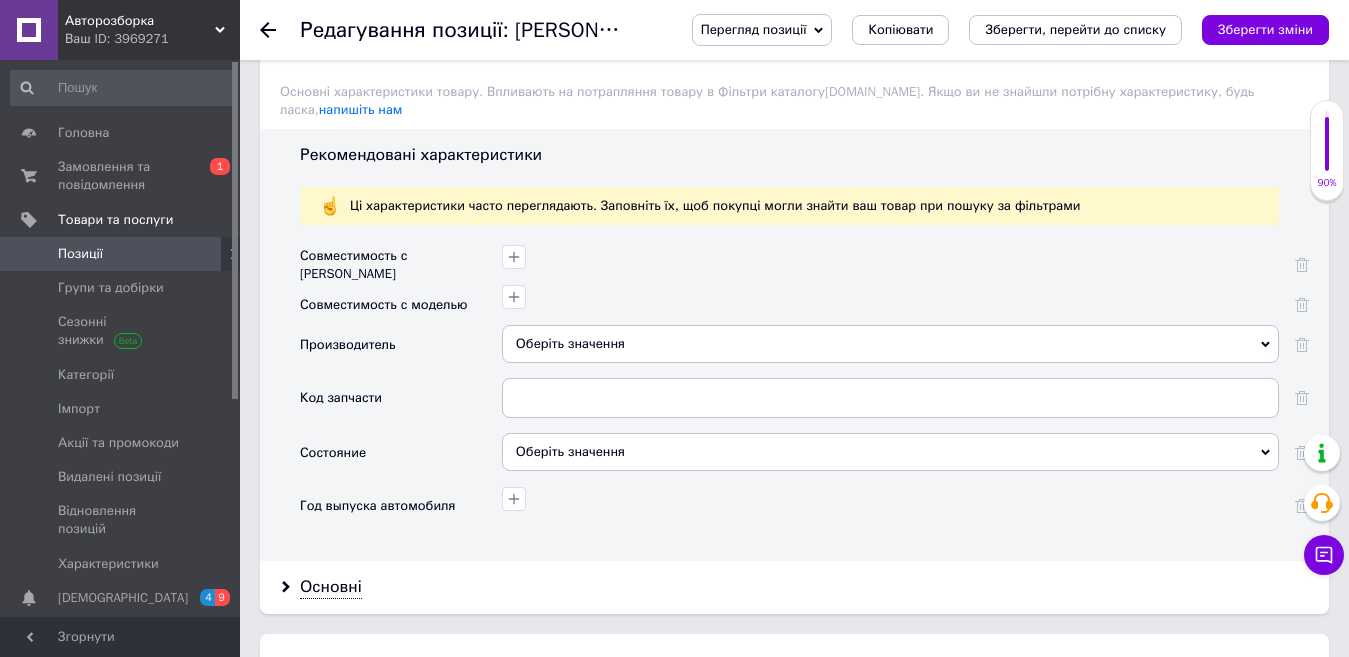 click on "Оберіть значення" at bounding box center (890, 452) 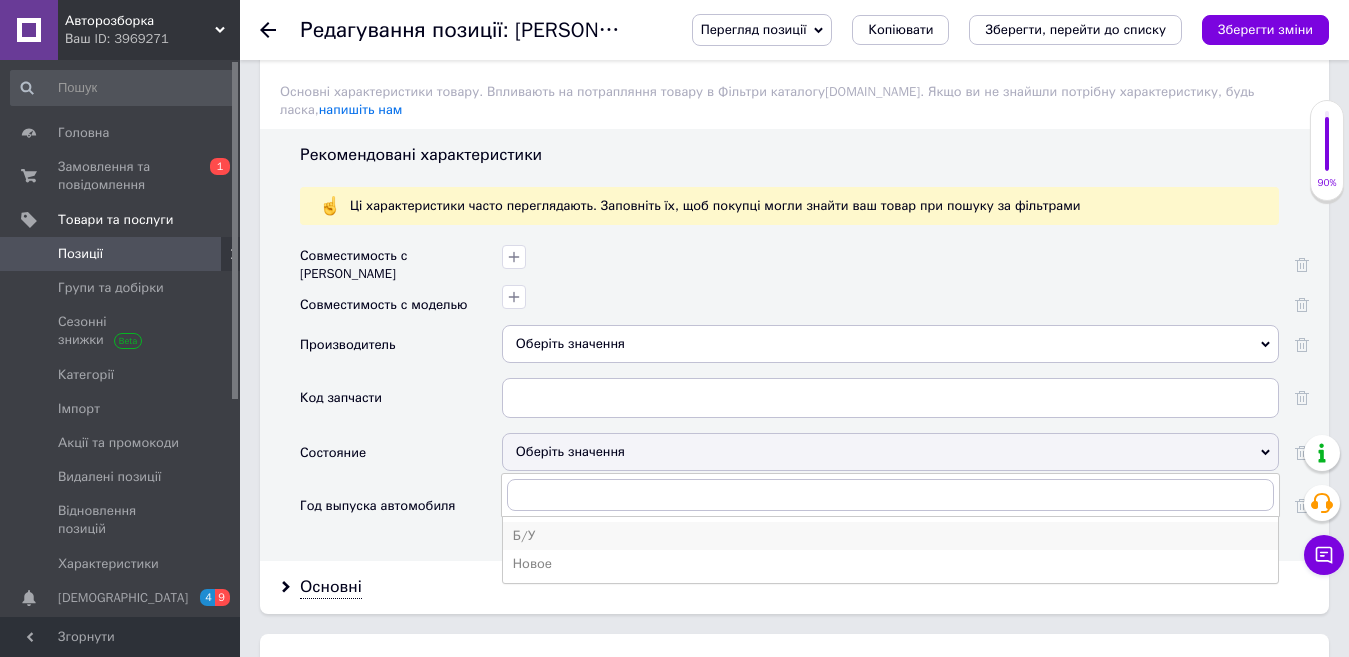 click on "Б/У" at bounding box center (890, 536) 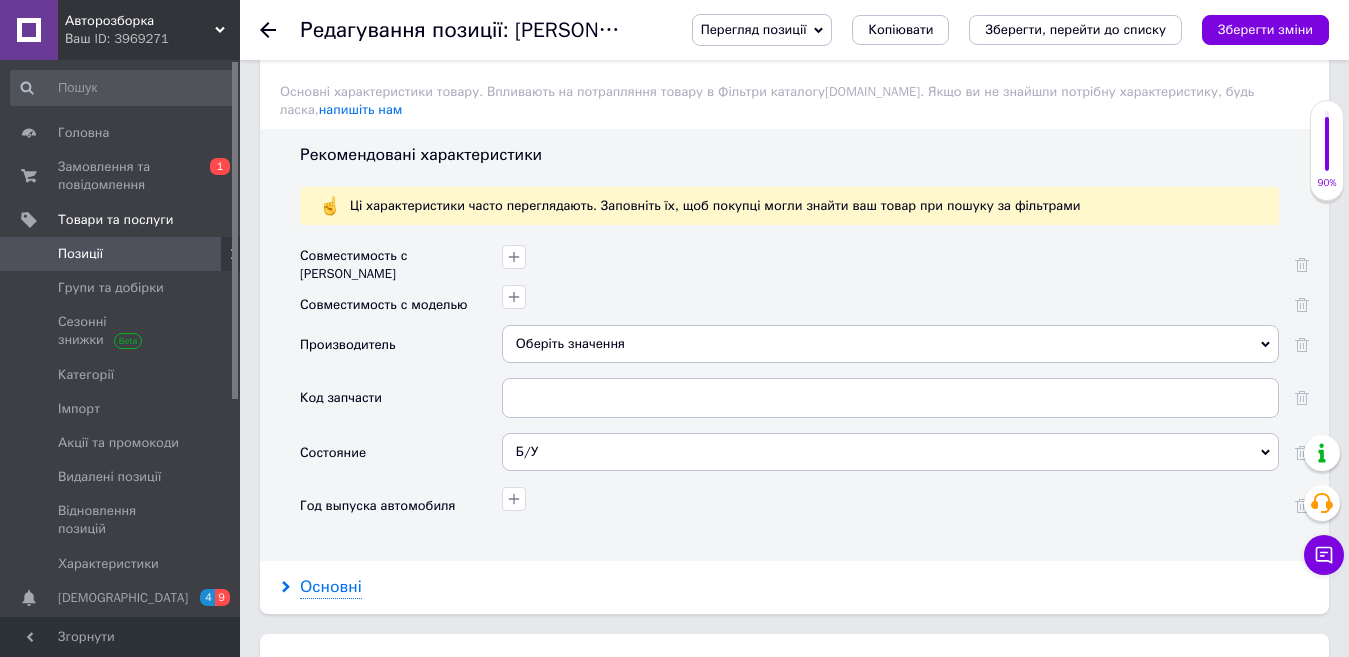 click on "Основні" at bounding box center [331, 587] 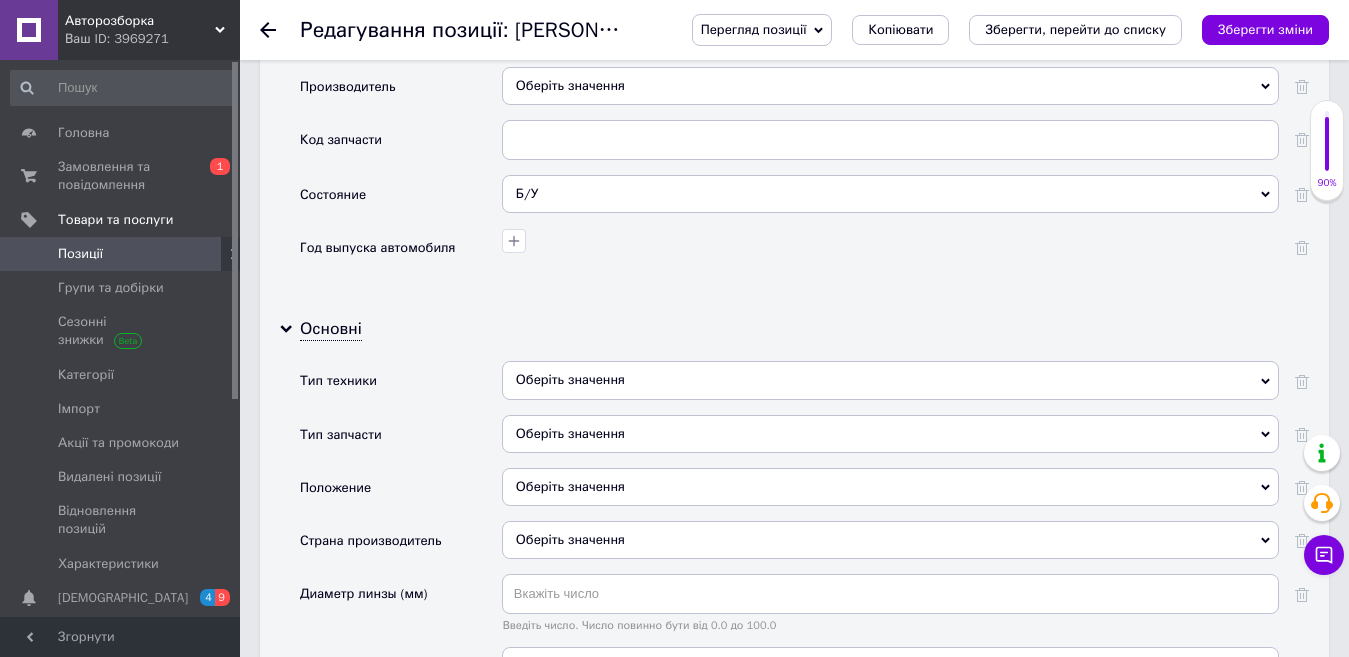 scroll, scrollTop: 2091, scrollLeft: 0, axis: vertical 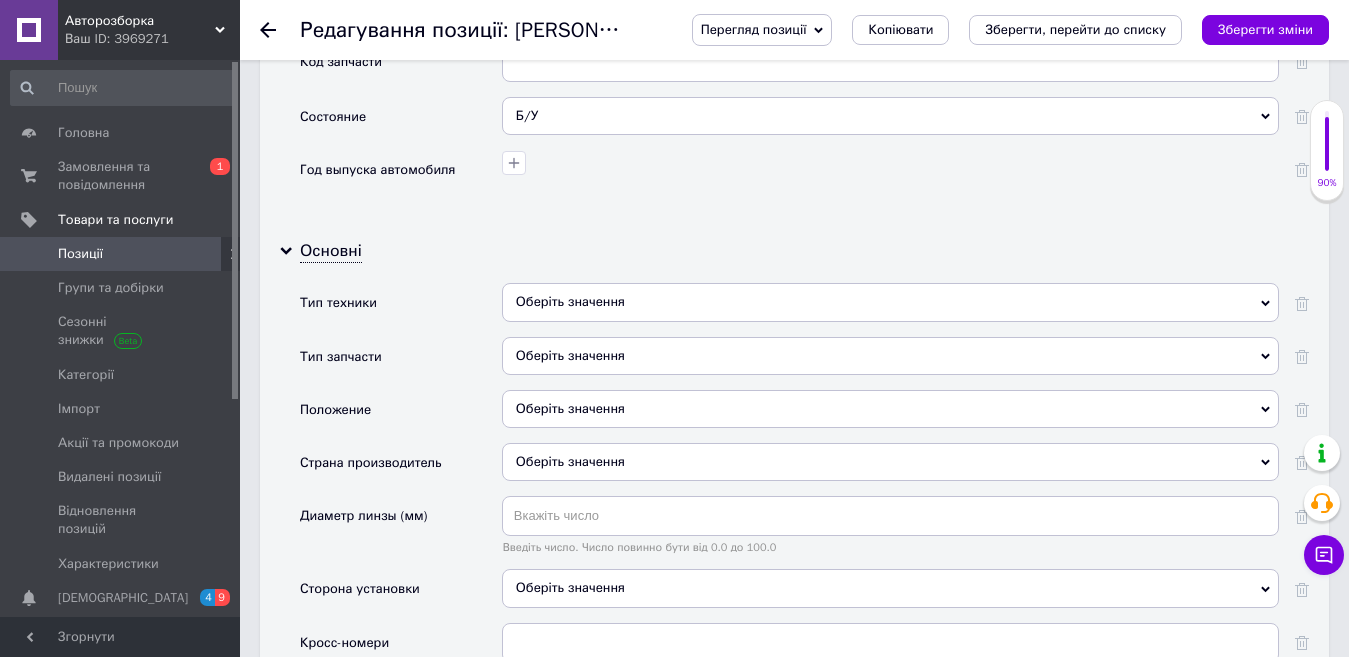 click on "Оберіть значення" at bounding box center (890, 302) 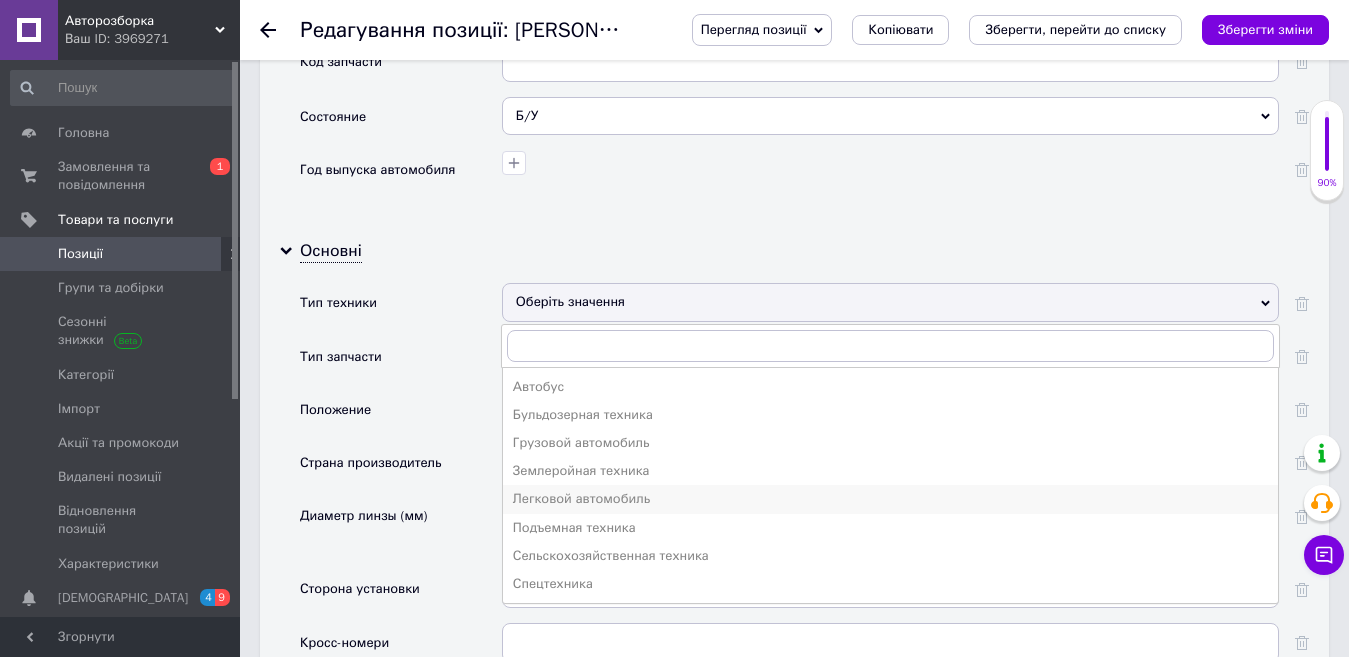 click on "Легковой автомобиль" at bounding box center (890, 499) 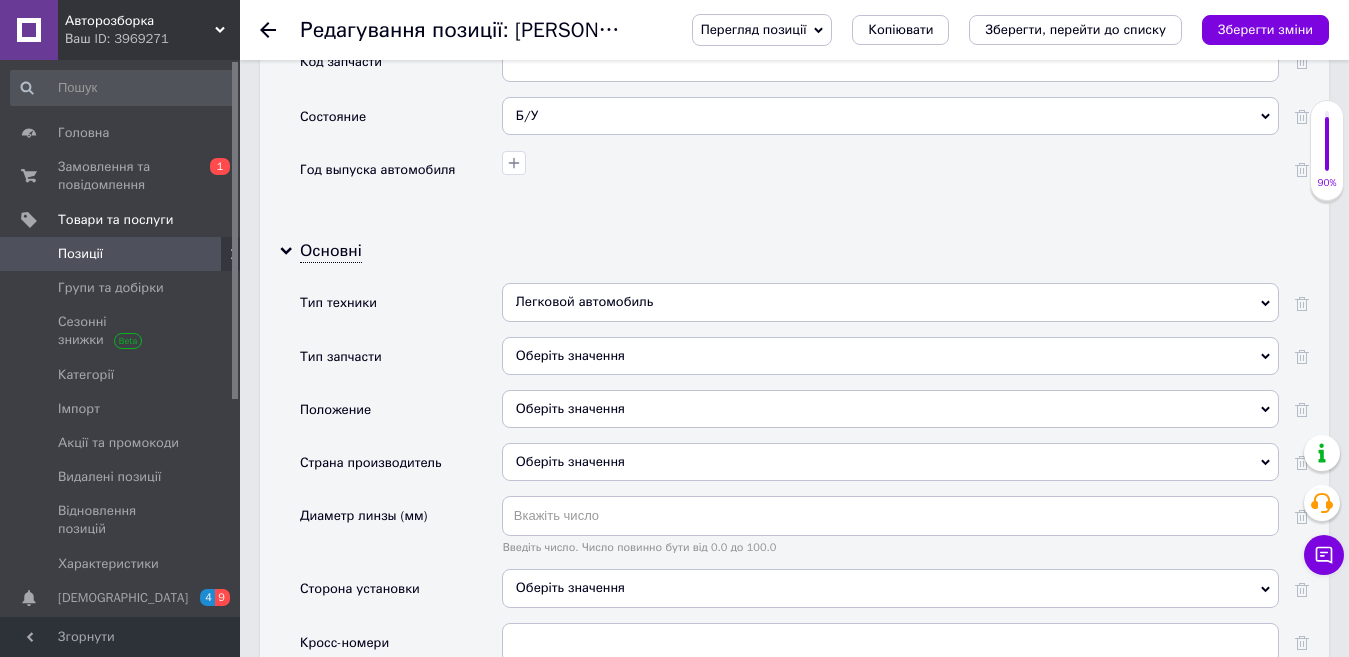 click on "Оберіть значення" at bounding box center (890, 356) 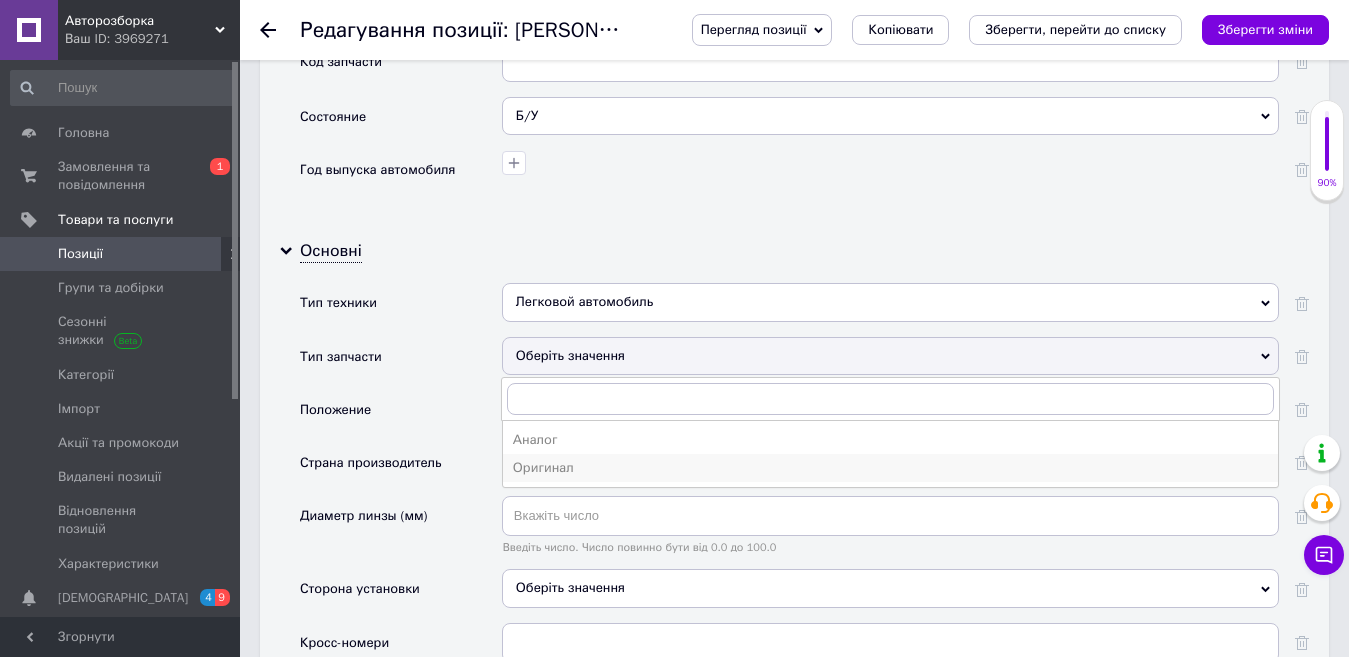 click on "Оригинал" at bounding box center (890, 468) 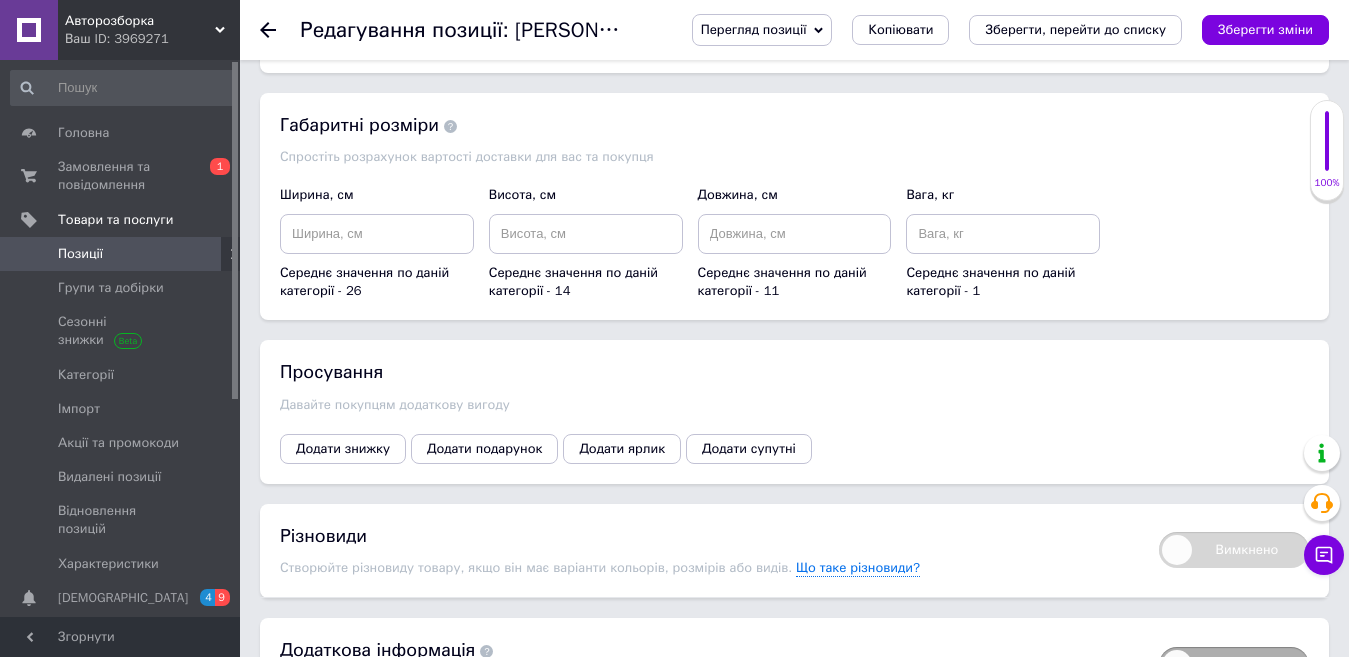 scroll, scrollTop: 3087, scrollLeft: 0, axis: vertical 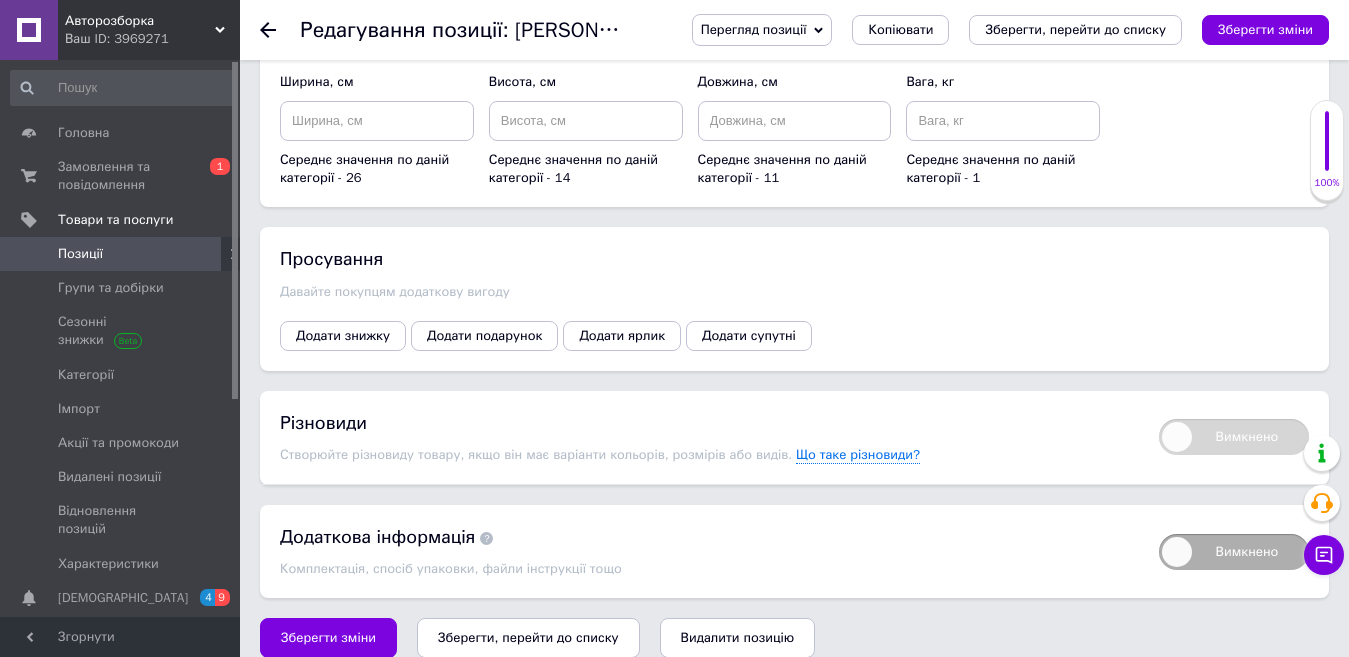 click on "Зберегти, перейти до списку" at bounding box center (528, 637) 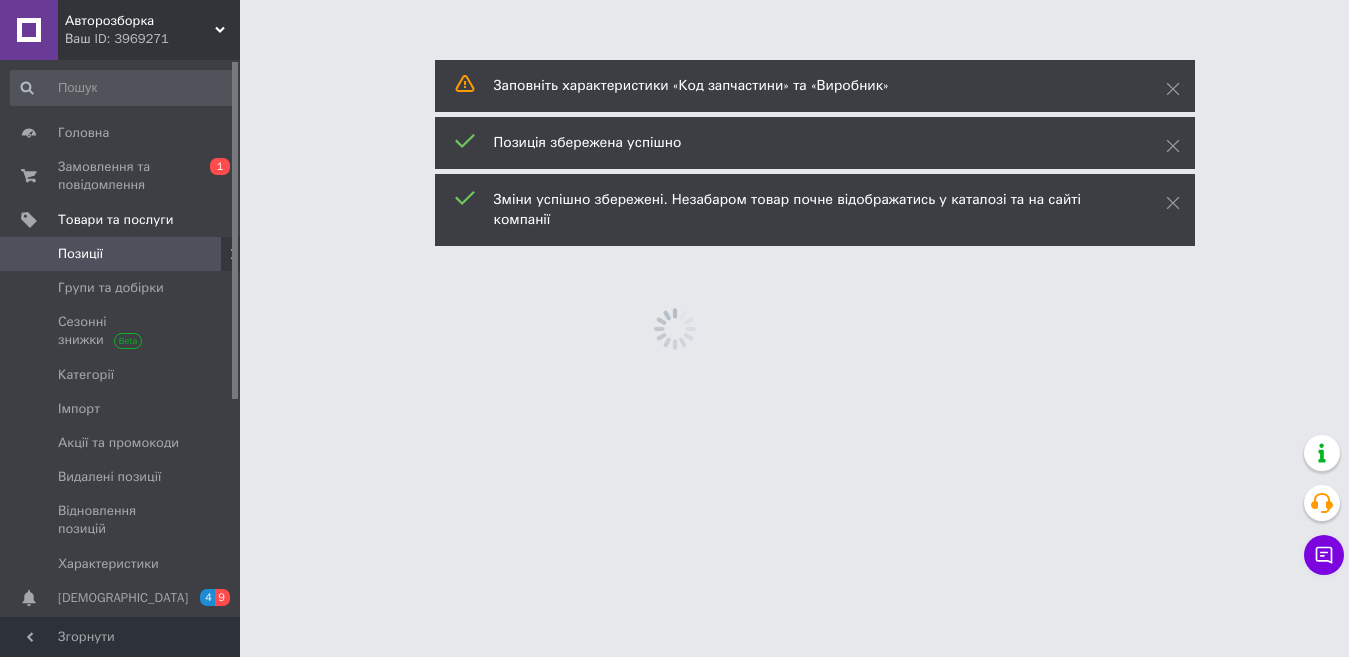 scroll, scrollTop: 0, scrollLeft: 0, axis: both 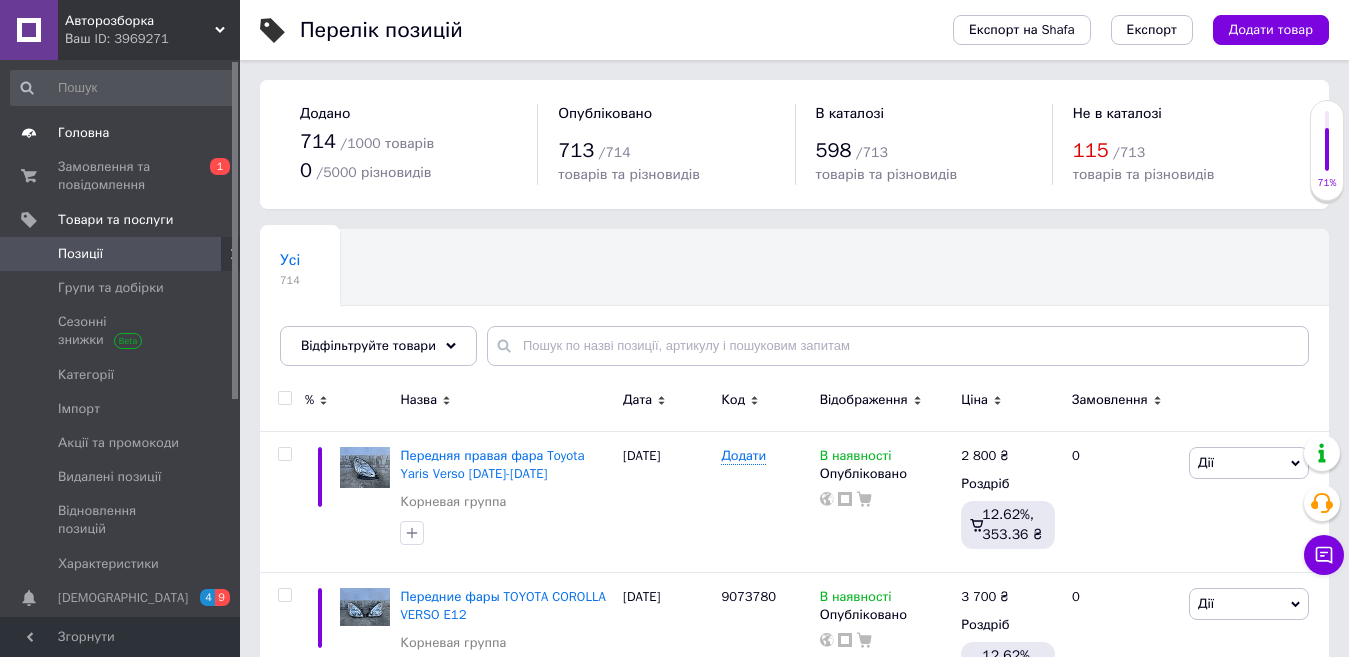 click on "Головна" at bounding box center (123, 133) 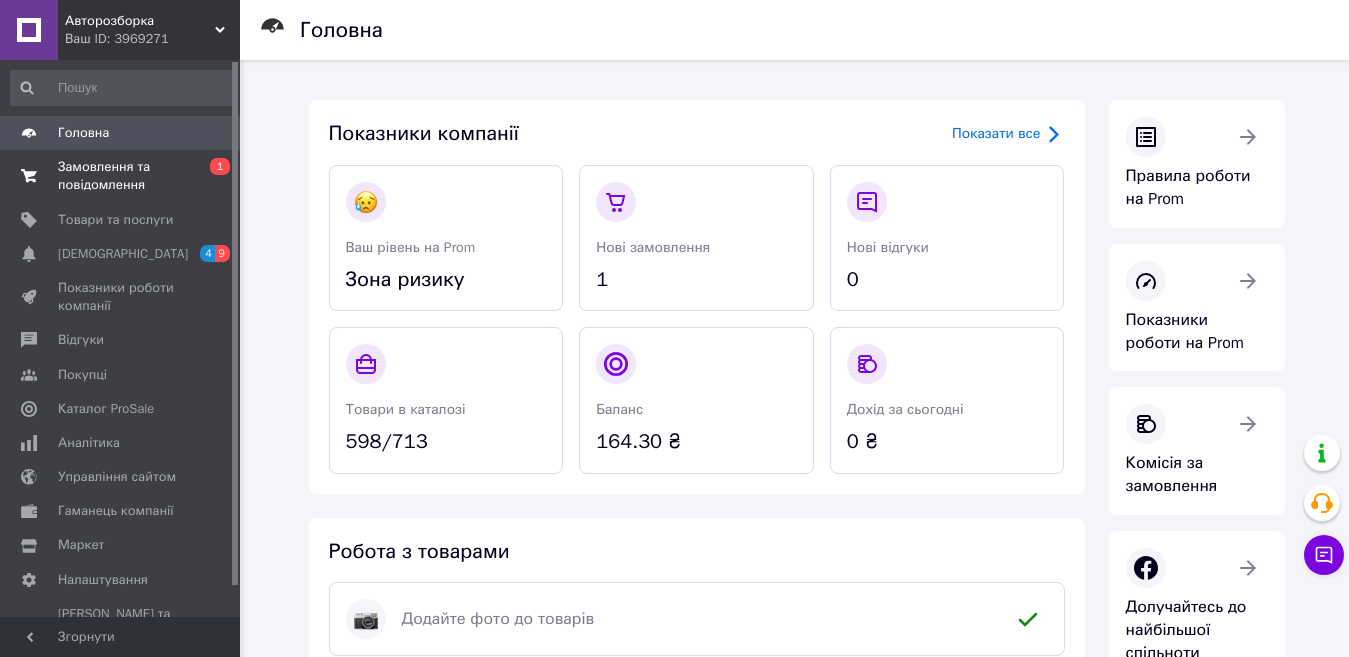 click on "Замовлення та повідомлення" at bounding box center [121, 176] 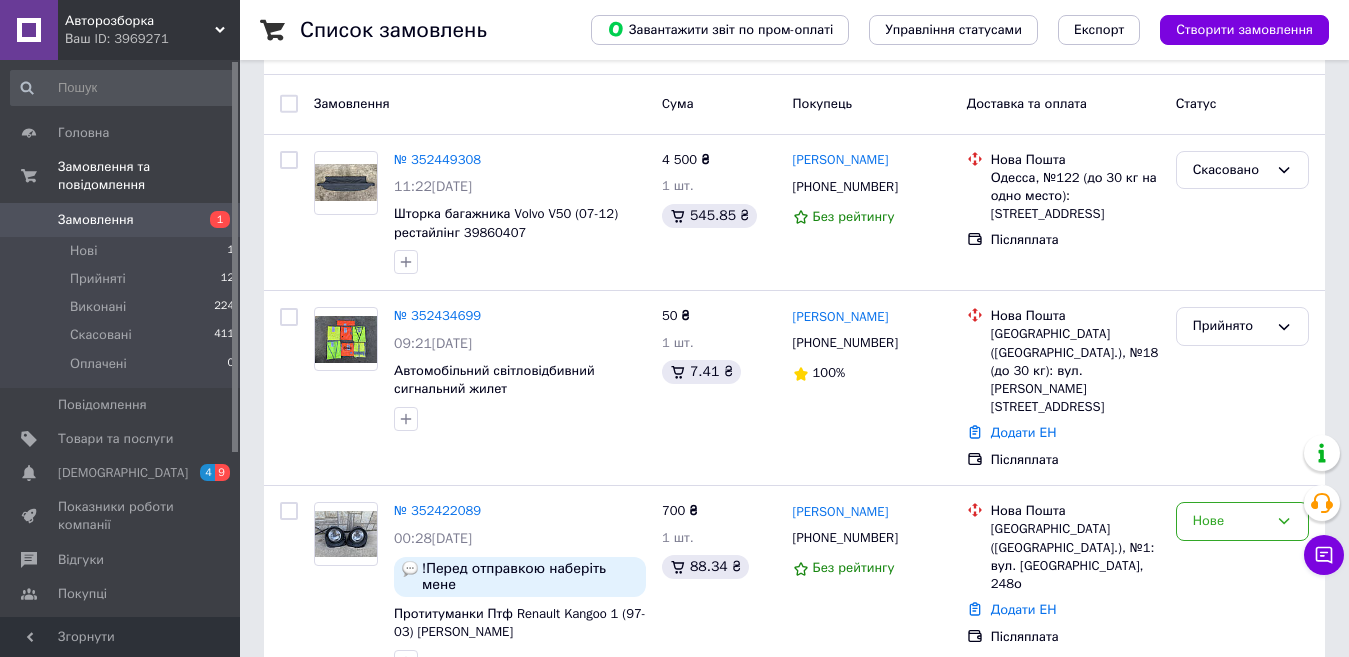 scroll, scrollTop: 87, scrollLeft: 0, axis: vertical 